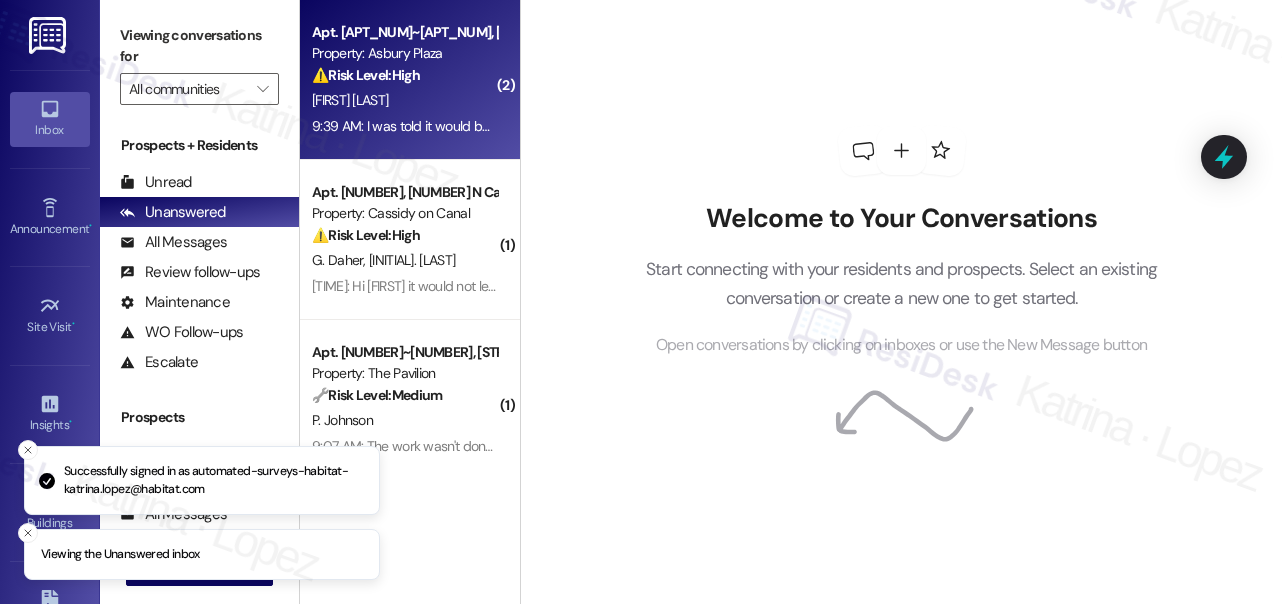 scroll, scrollTop: 0, scrollLeft: 0, axis: both 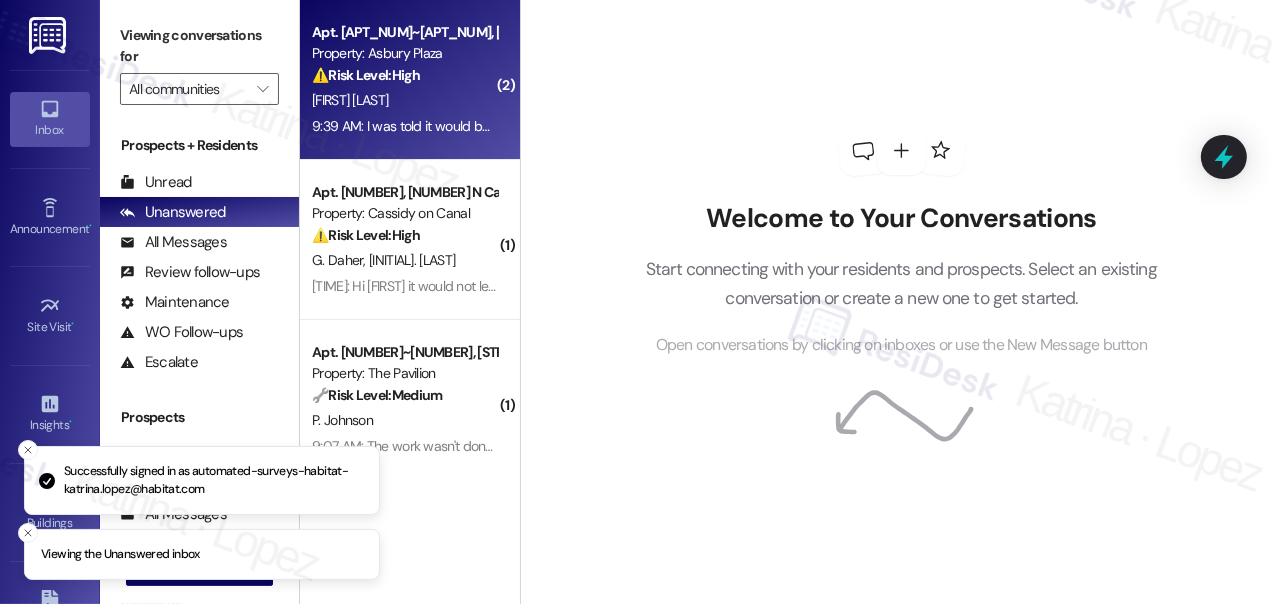 click on "[TIME]: I was told it would be the [ORDINAL] & [ORDINAL] month [TIME]: I was told it would be the [ORDINAL] & [ORDINAL] month" at bounding box center (463, 126) 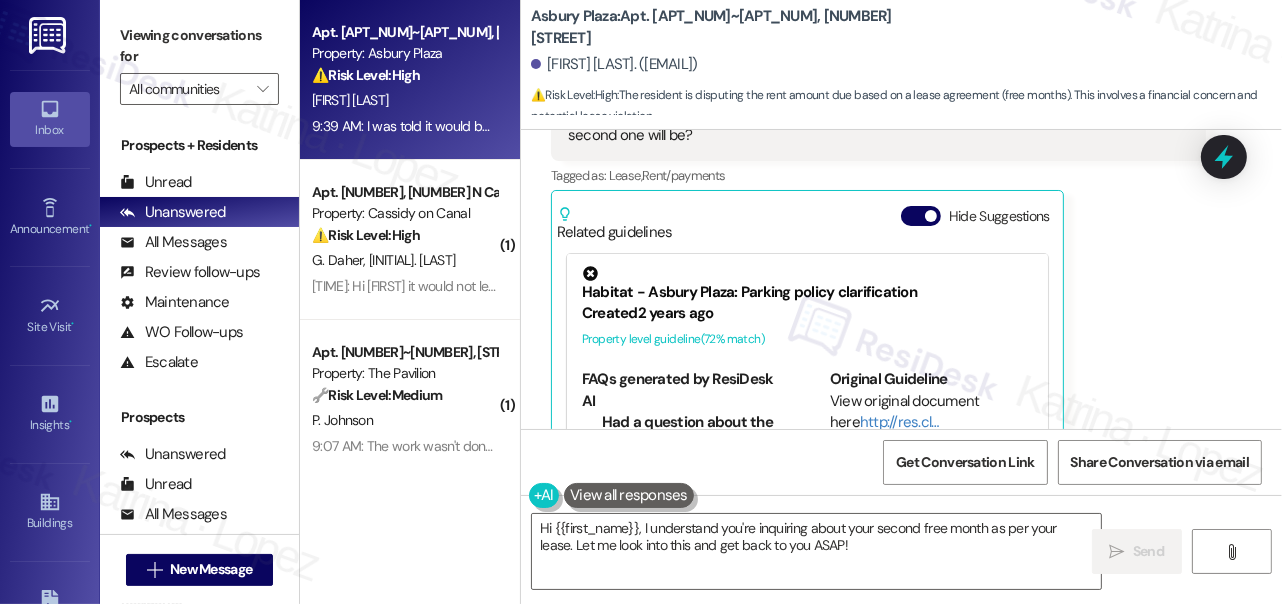 scroll, scrollTop: 2448, scrollLeft: 0, axis: vertical 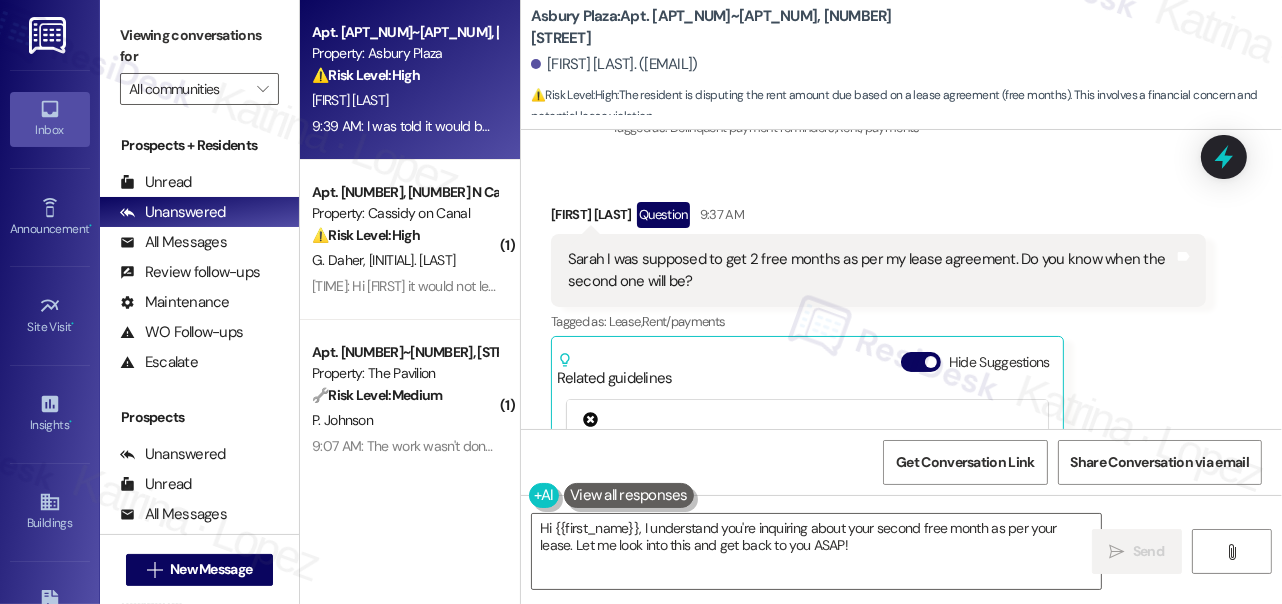 click on "Sarah I was supposed to get 2 free months as per my lease agreement. Do you know when the second one will be?" at bounding box center (871, 270) 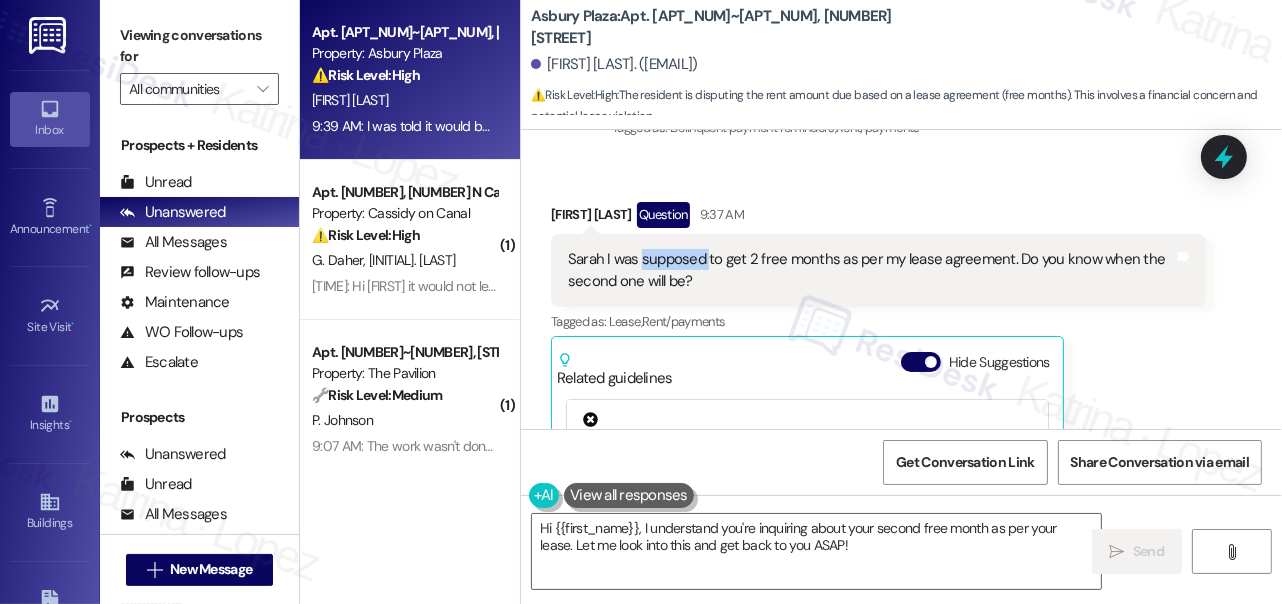 click on "Sarah I was supposed to get 2 free months as per my lease agreement. Do you know when the second one will be?" at bounding box center (871, 270) 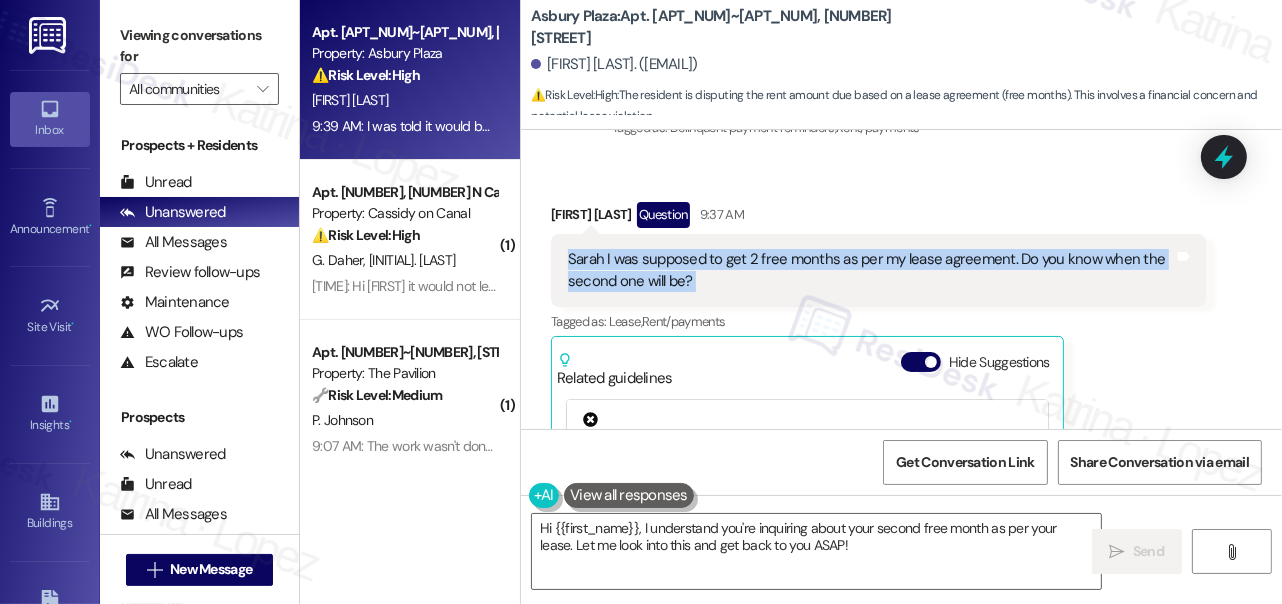 click on "Sarah I was supposed to get 2 free months as per my lease agreement. Do you know when the second one will be?" at bounding box center (871, 270) 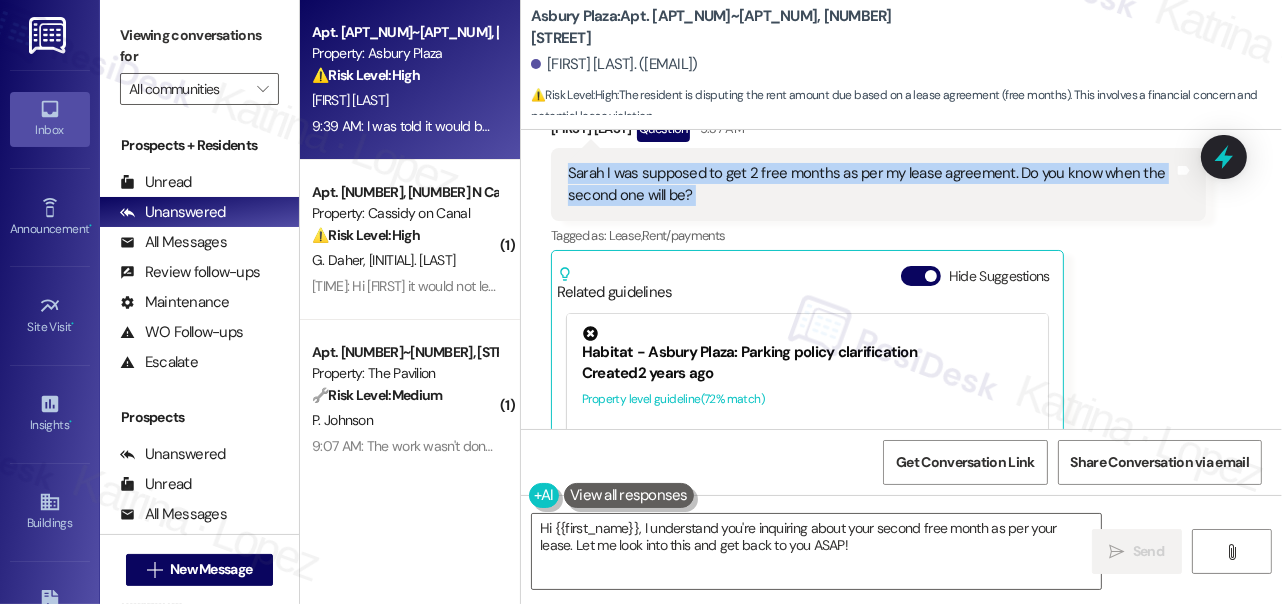 scroll, scrollTop: 2812, scrollLeft: 0, axis: vertical 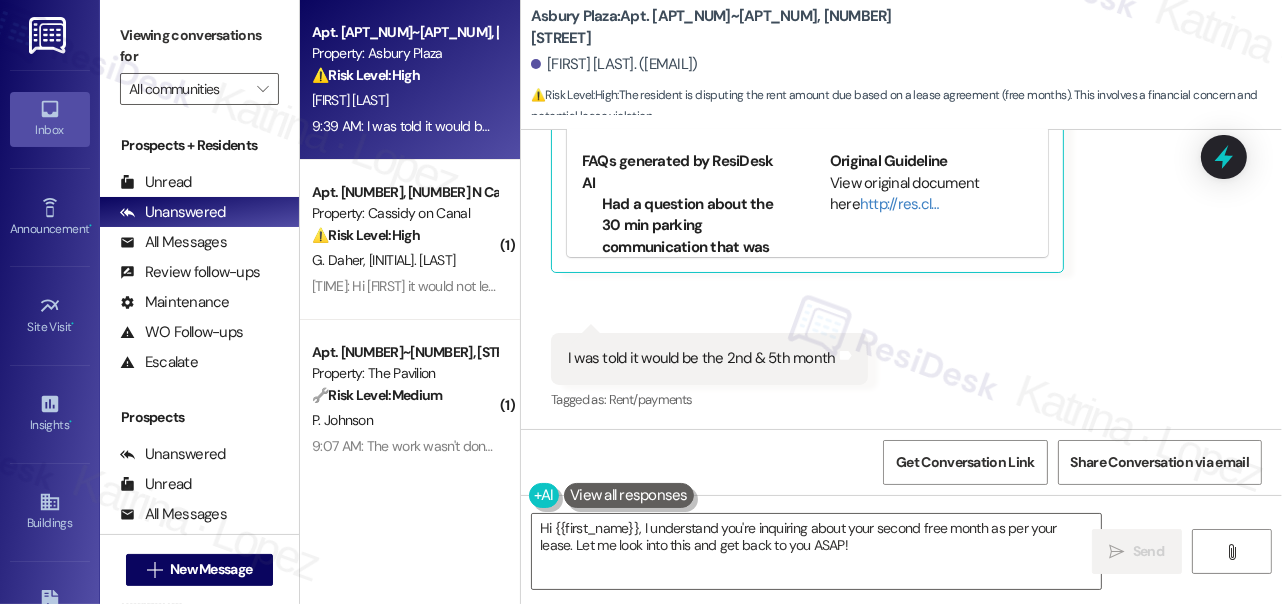 click on "I was told it would be the 2nd & 5th month" at bounding box center (702, 358) 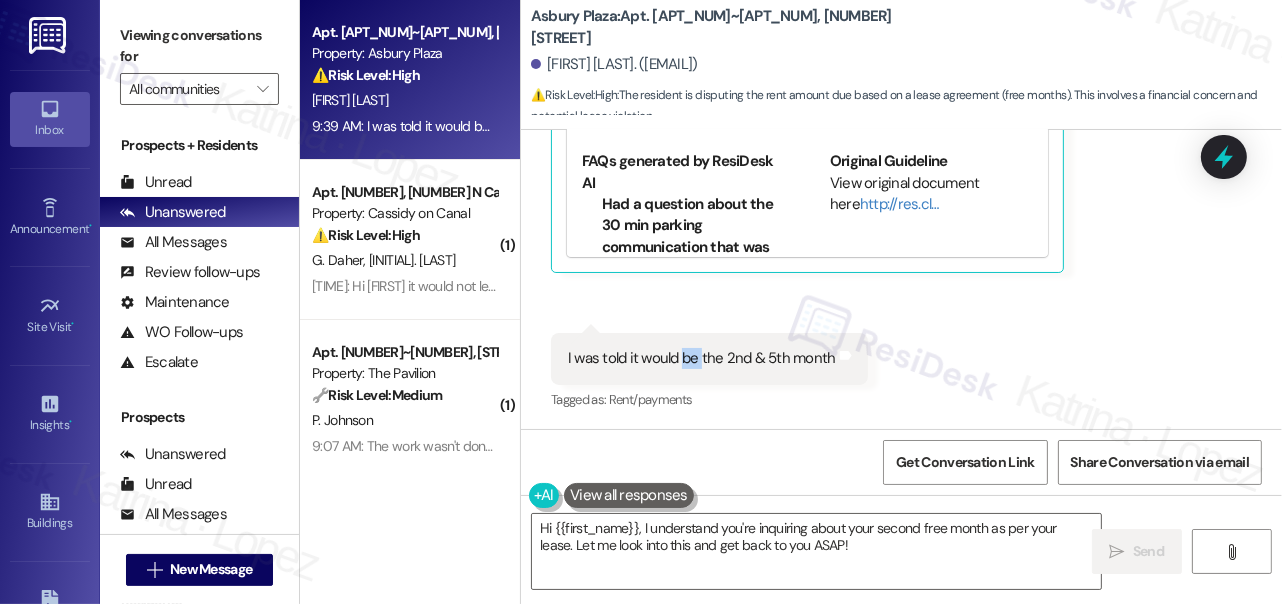 click on "I was told it would be the 2nd & 5th month" at bounding box center (702, 358) 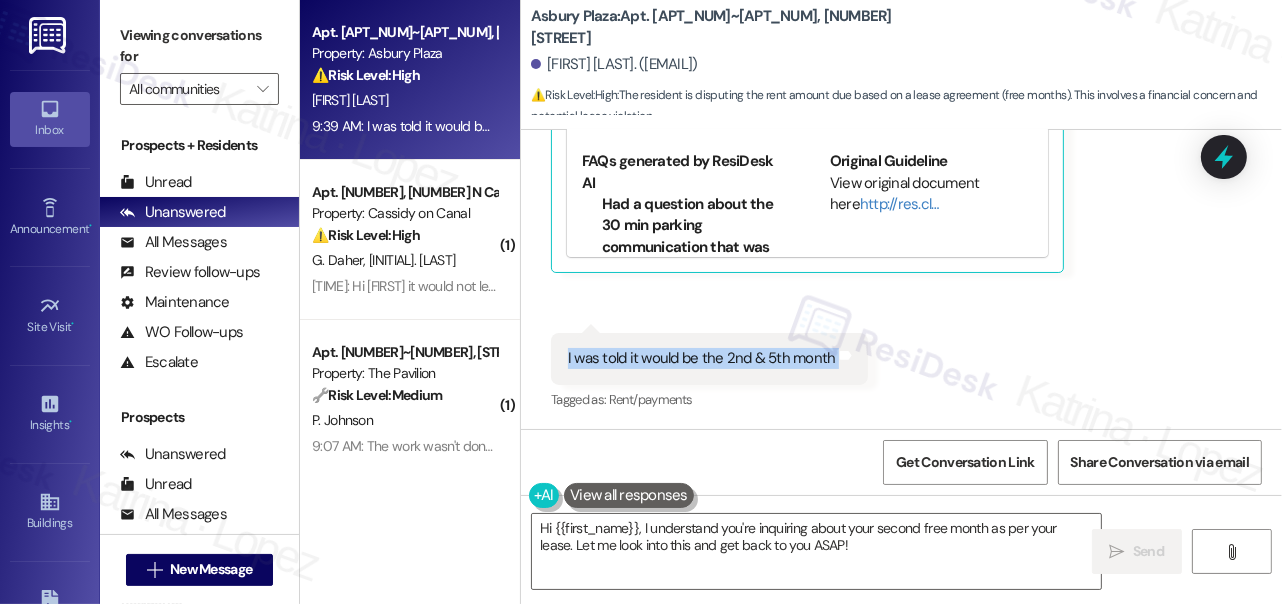click on "I was told it would be the 2nd & 5th month" at bounding box center [702, 358] 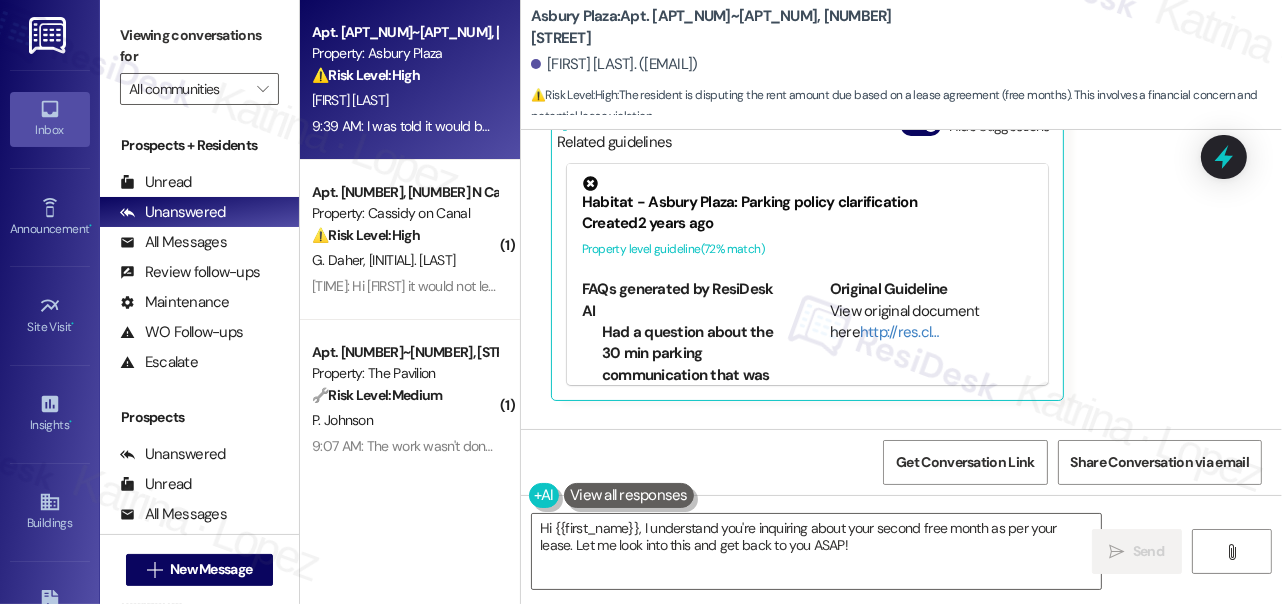 scroll, scrollTop: 2630, scrollLeft: 0, axis: vertical 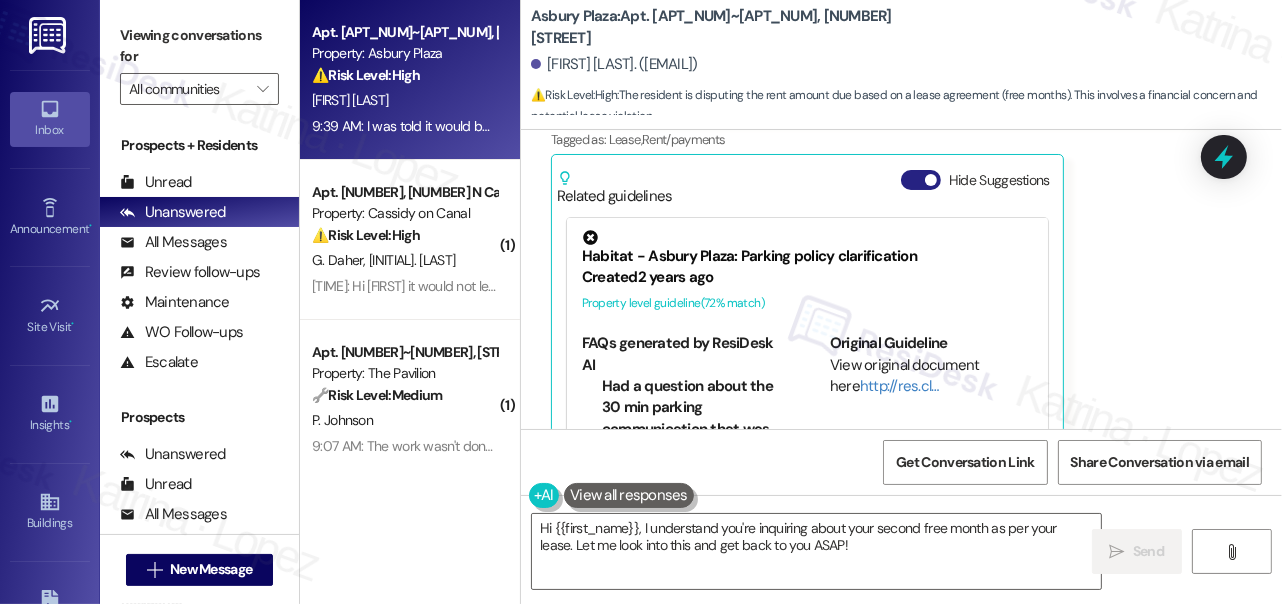 click on "Hide Suggestions" at bounding box center [921, 180] 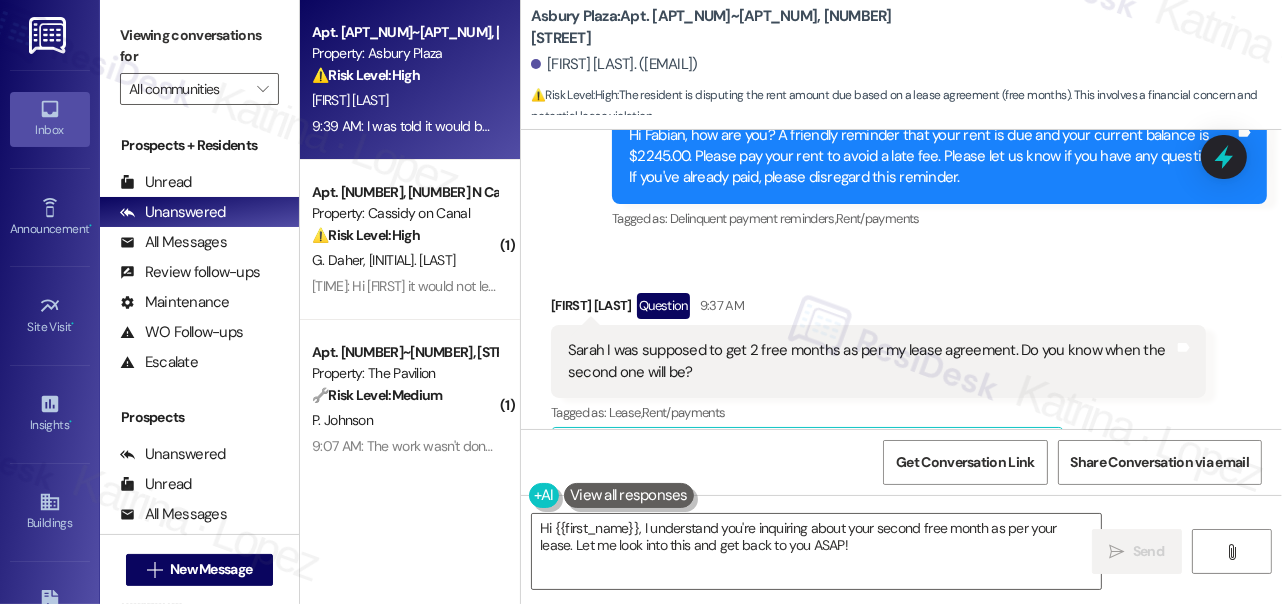 scroll, scrollTop: 2630, scrollLeft: 0, axis: vertical 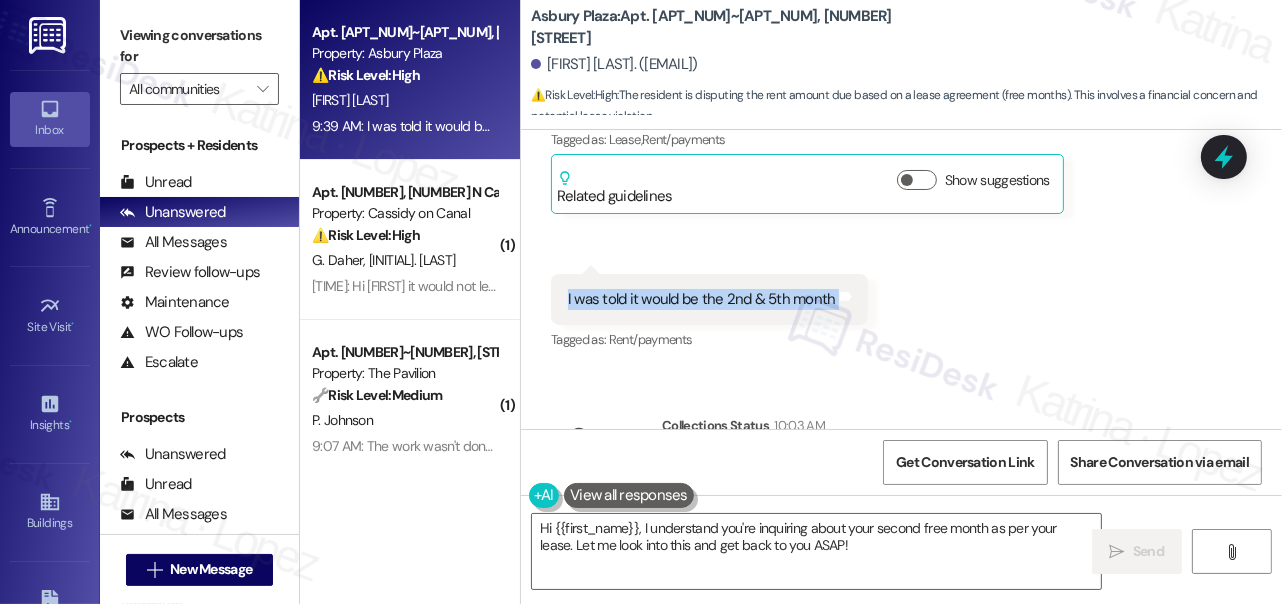 click on "I was told it would be the 2nd & 5th month" at bounding box center (702, 299) 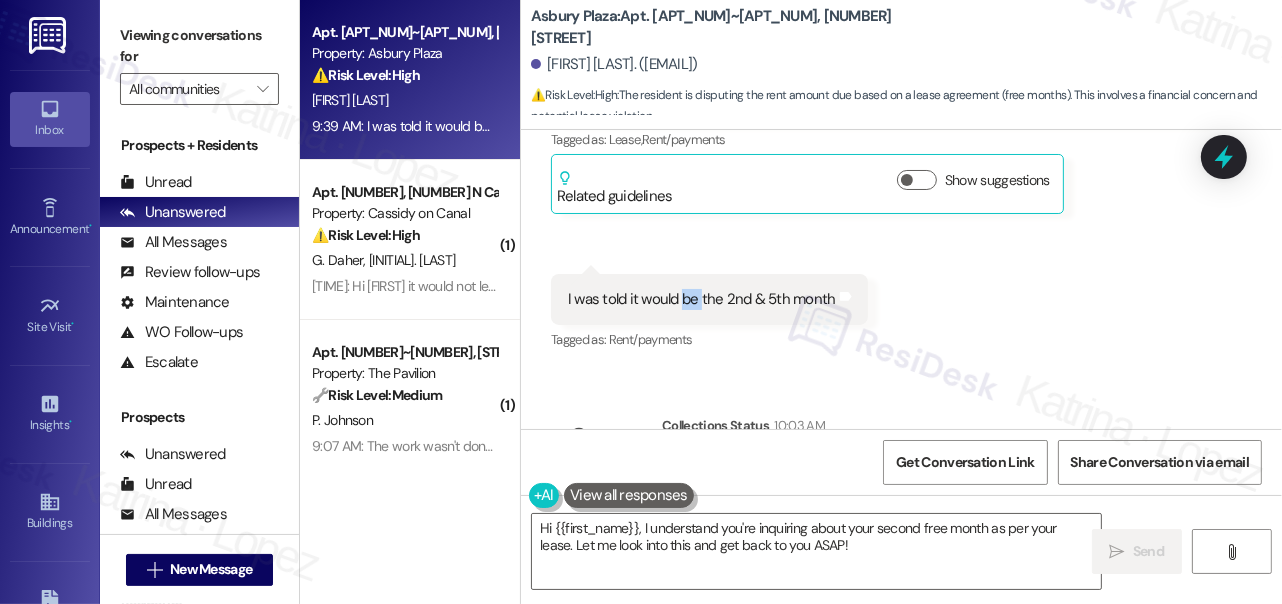 click on "I was told it would be the 2nd & 5th month" at bounding box center (702, 299) 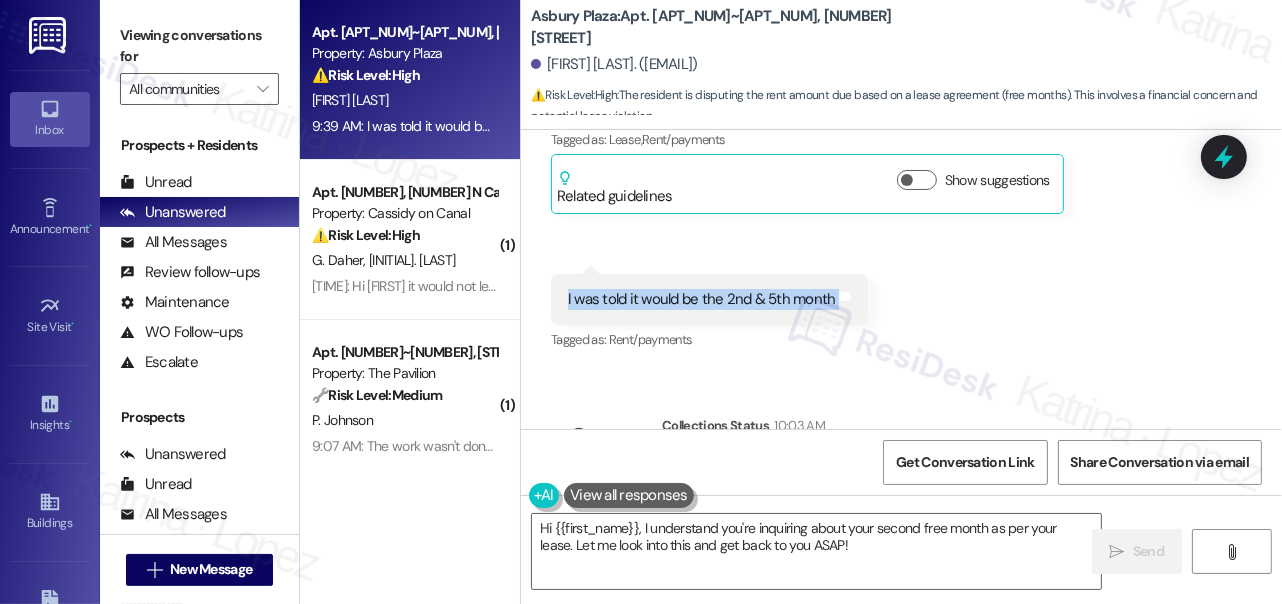 click on "I was told it would be the 2nd & 5th month" at bounding box center [702, 299] 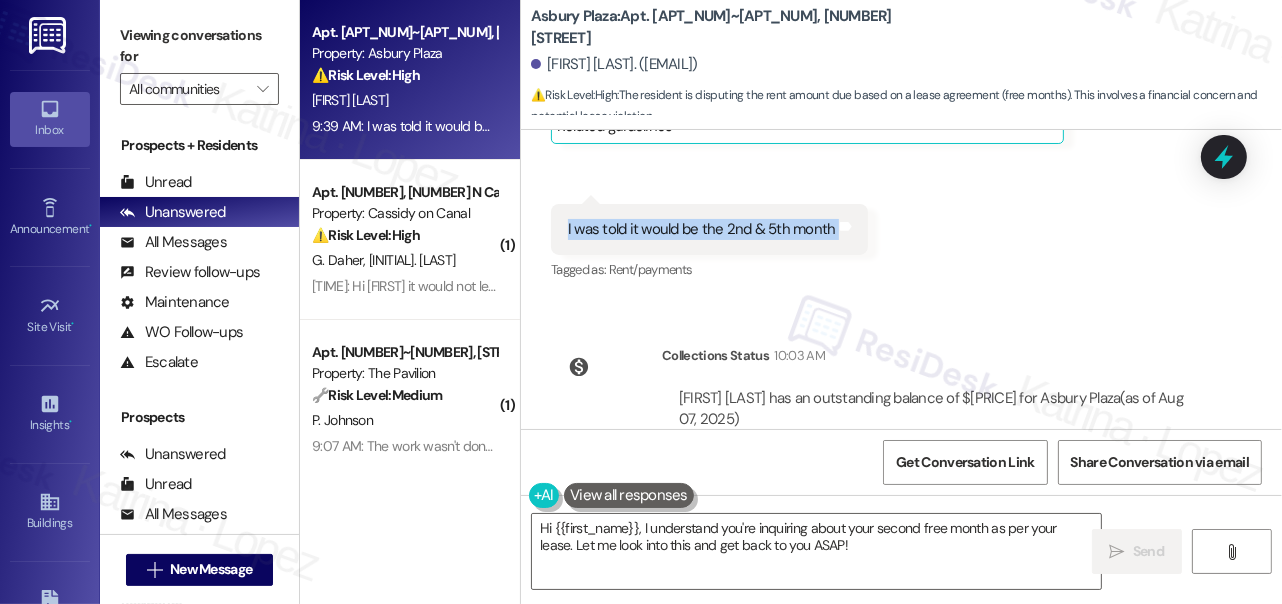 scroll, scrollTop: 2776, scrollLeft: 0, axis: vertical 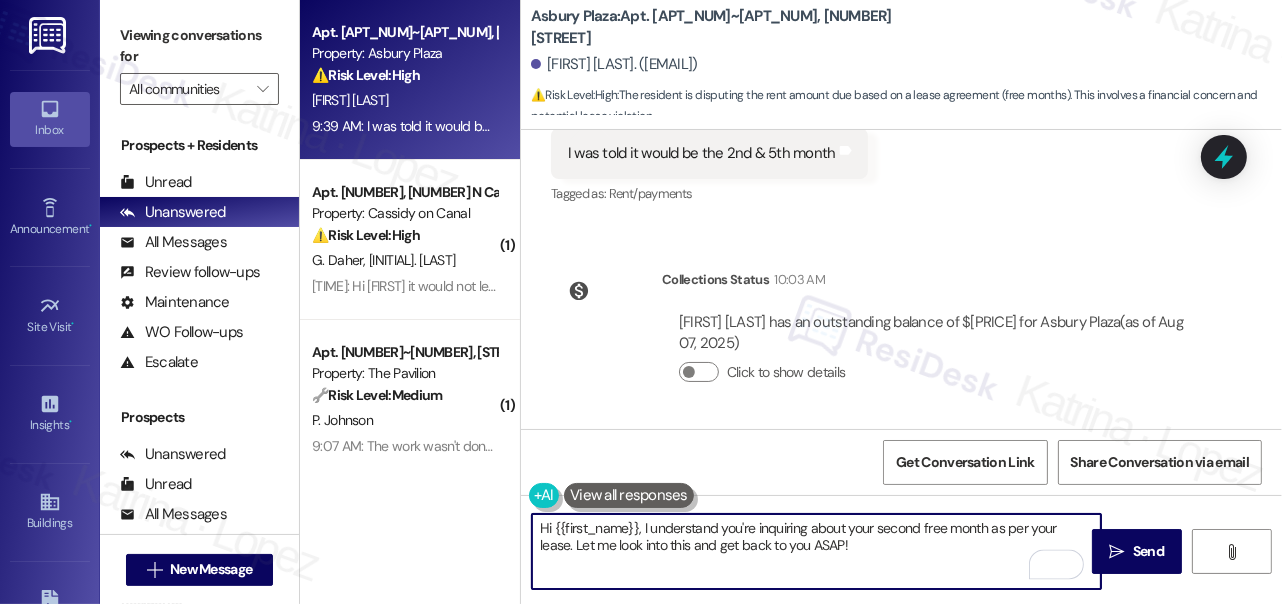 drag, startPoint x: 858, startPoint y: 550, endPoint x: 597, endPoint y: 546, distance: 261.03064 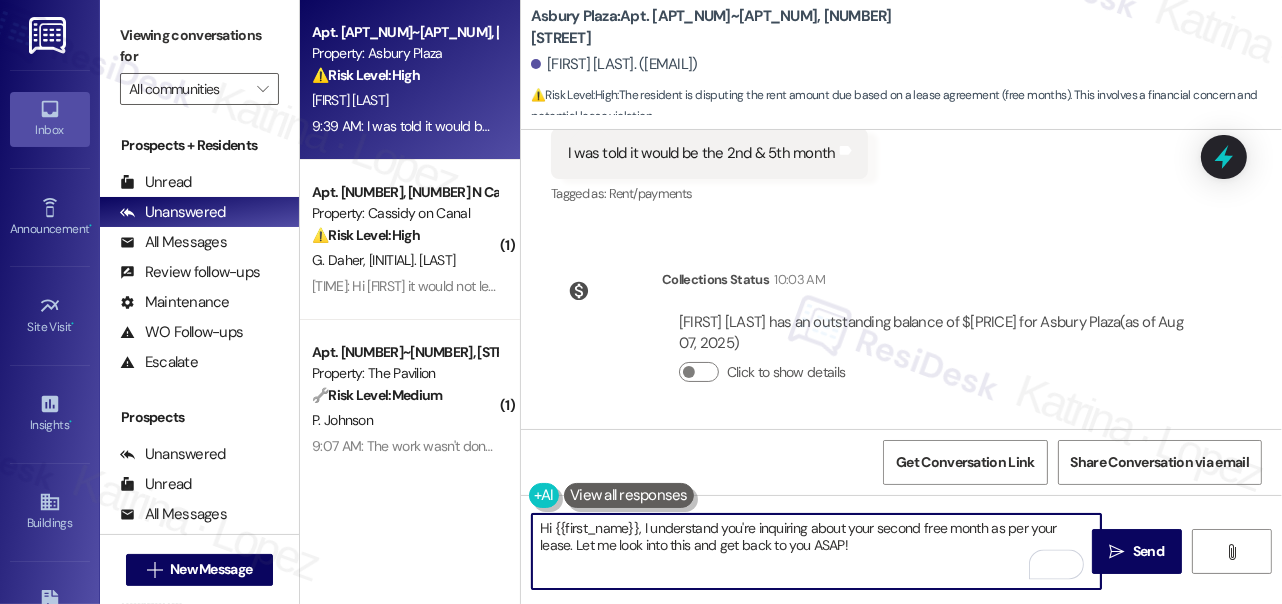 click on "Hi {{first_name}}, I understand you're inquiring about your second free month as per your lease. Let me look into this and get back to you ASAP!" at bounding box center (816, 551) 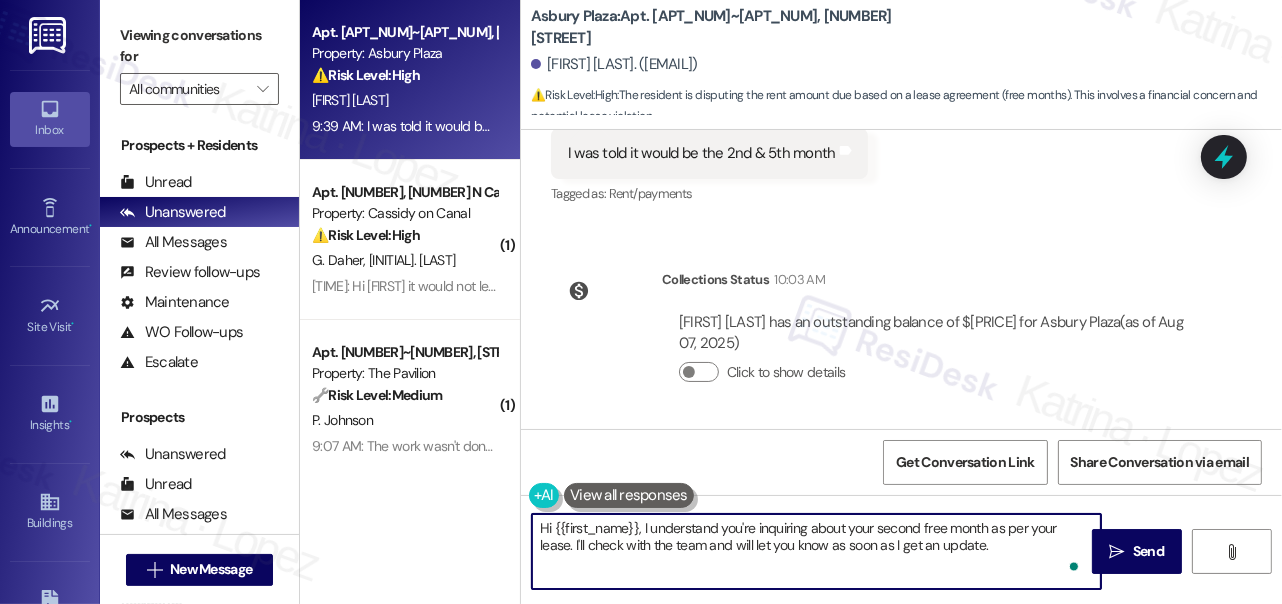 type on "Hi {{first_name}}, I understand you're inquiring about your second free month as per your lease. I'll check with the team and will let you know as soon as I get an update." 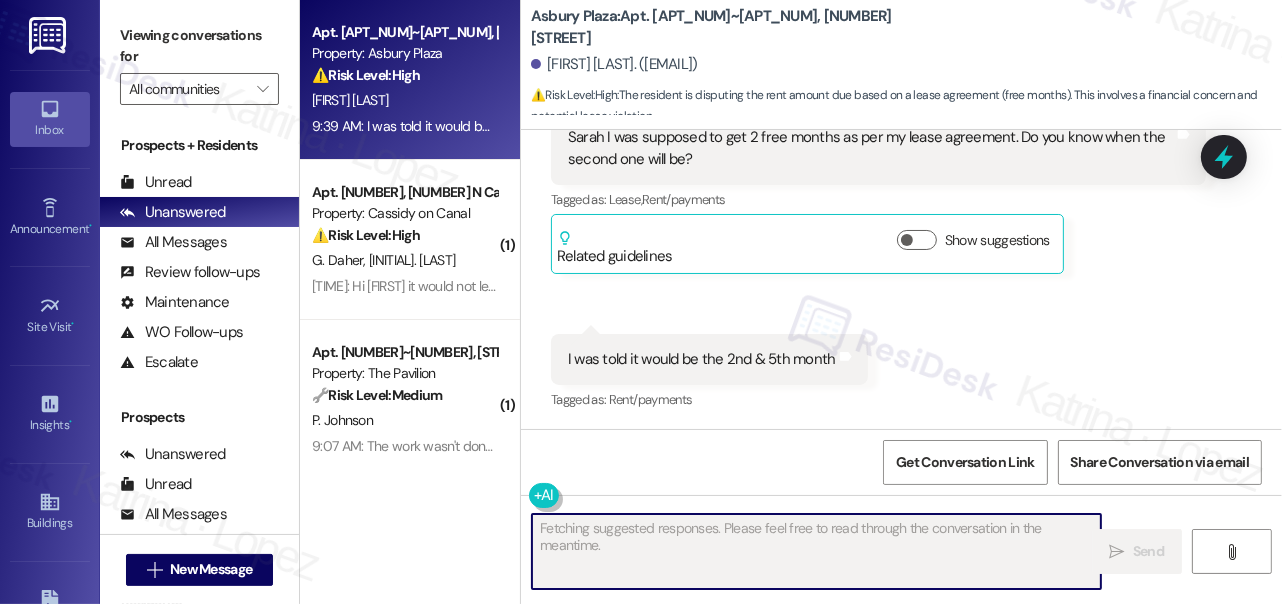scroll, scrollTop: 2480, scrollLeft: 0, axis: vertical 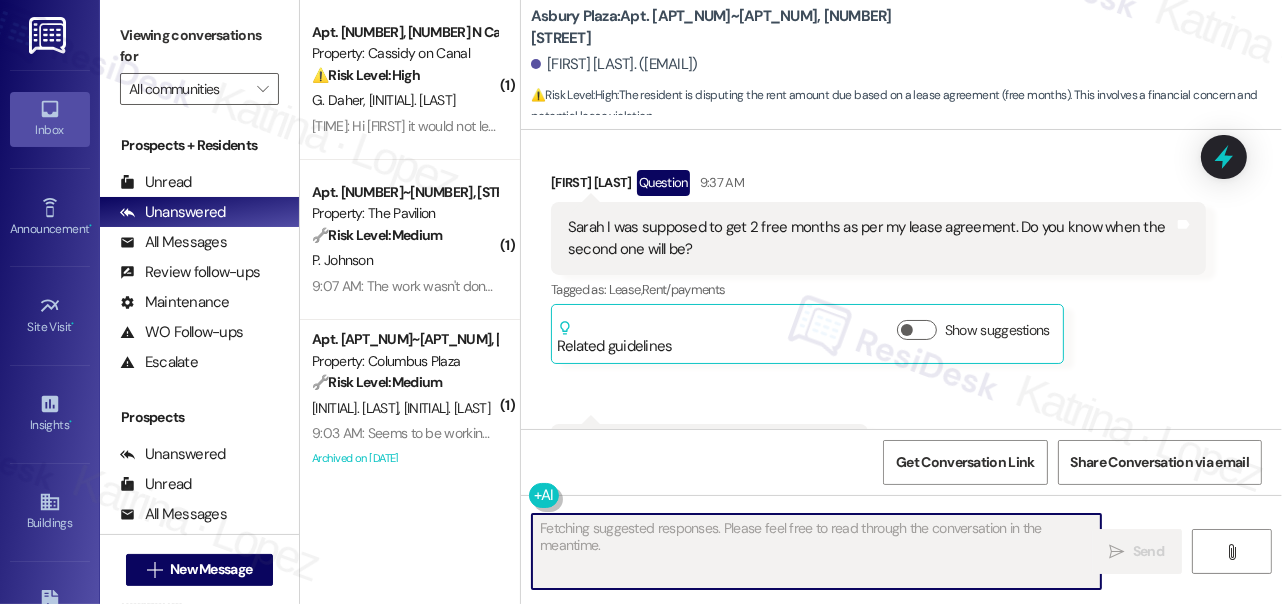 click on "Sarah I was supposed to get 2 free months as per my lease agreement. Do you know when the second one will be?" at bounding box center [871, 238] 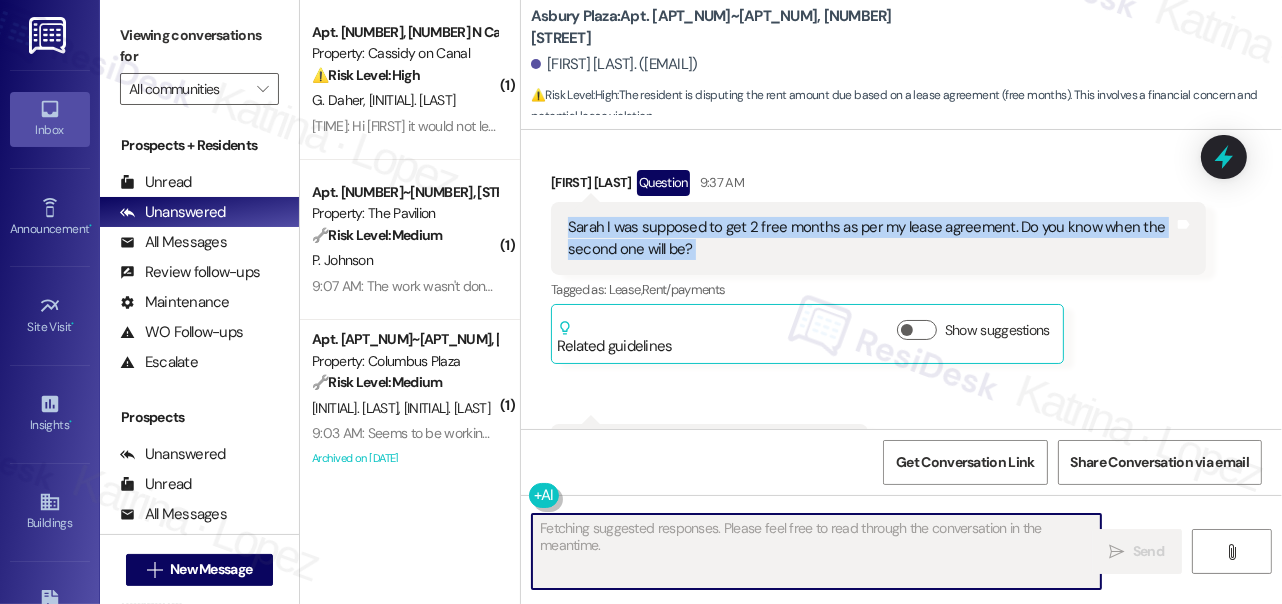 click on "Sarah I was supposed to get 2 free months as per my lease agreement. Do you know when the second one will be?" at bounding box center [871, 238] 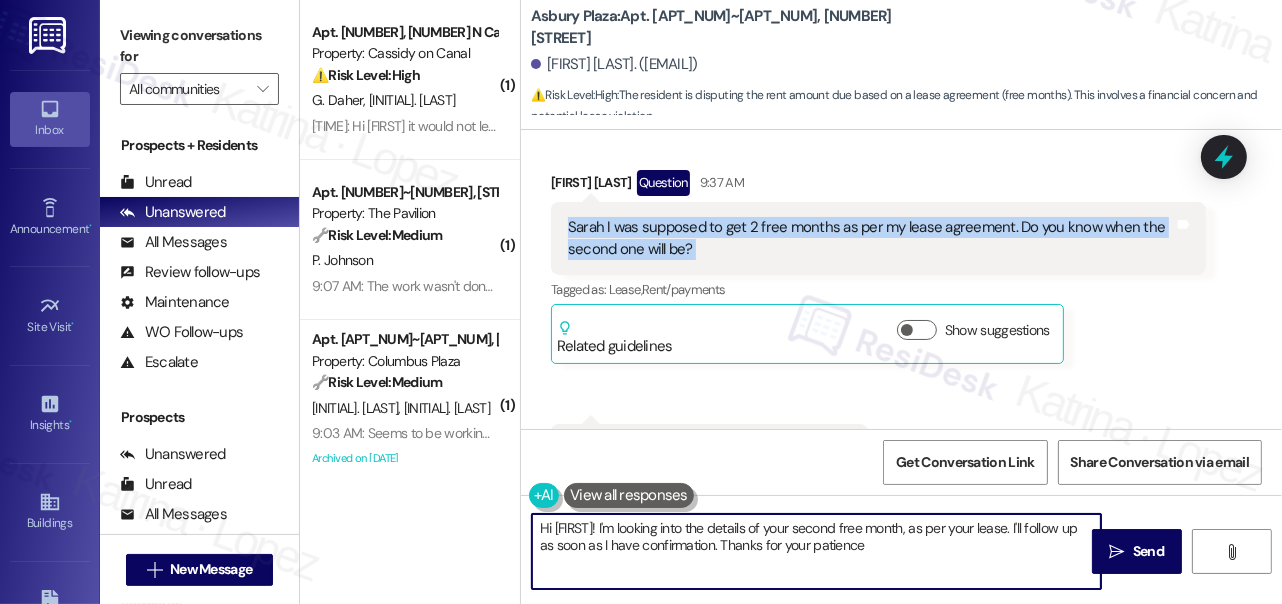 type on "Hi Fabian! I'm looking into the details of your second free month, as per your lease. I'll follow up as soon as I have confirmation. Thanks for your patience!" 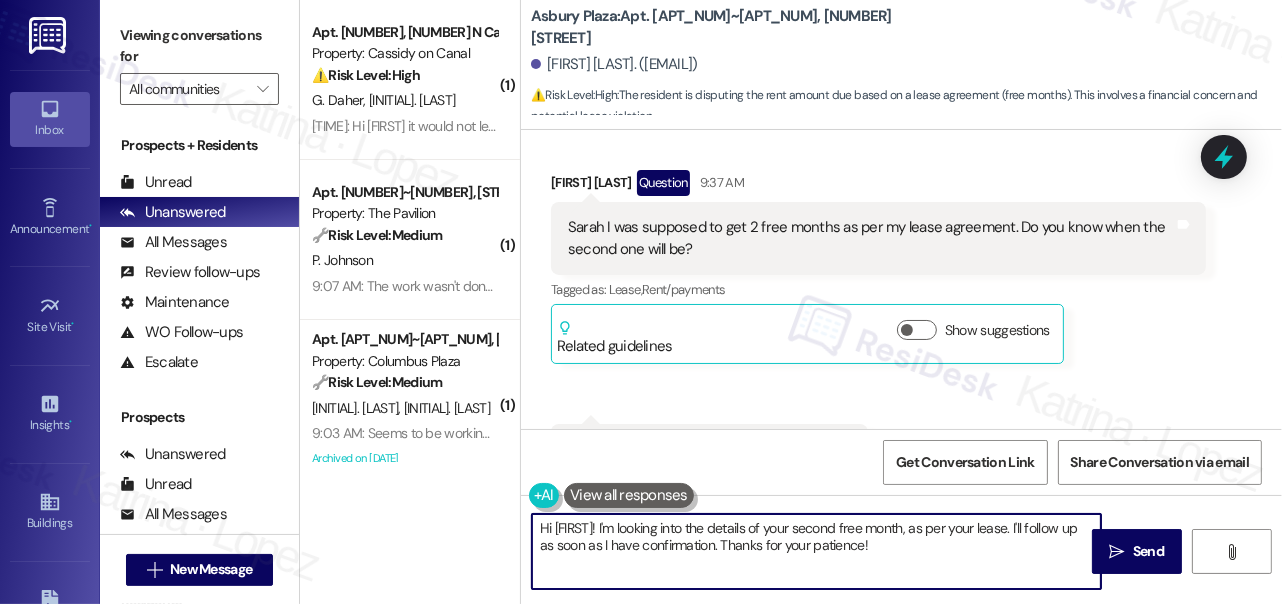 click on "Viewing conversations for All communities " at bounding box center (199, 62) 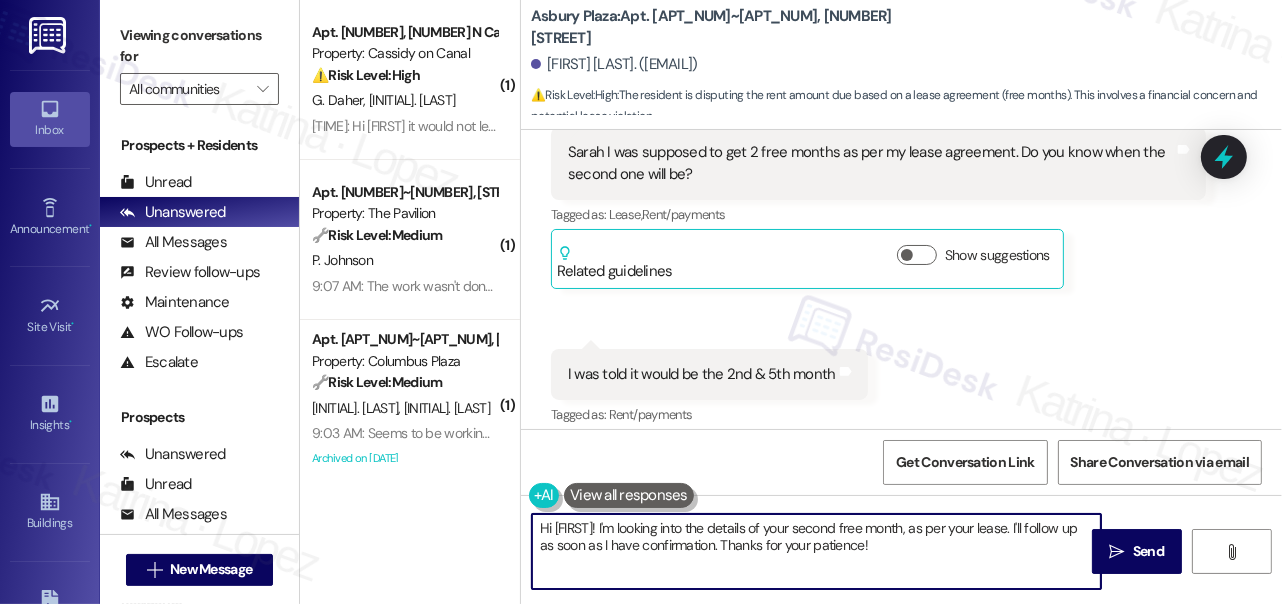 scroll, scrollTop: 2661, scrollLeft: 0, axis: vertical 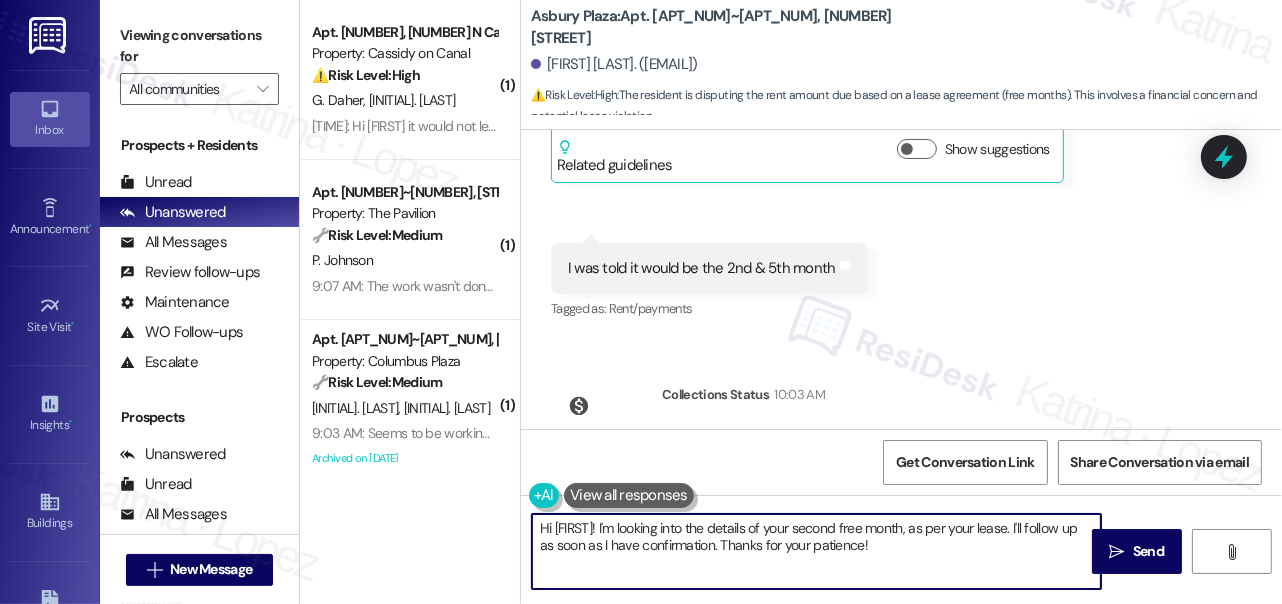 click on "I was told it would be the 2nd & 5th month" at bounding box center [702, 268] 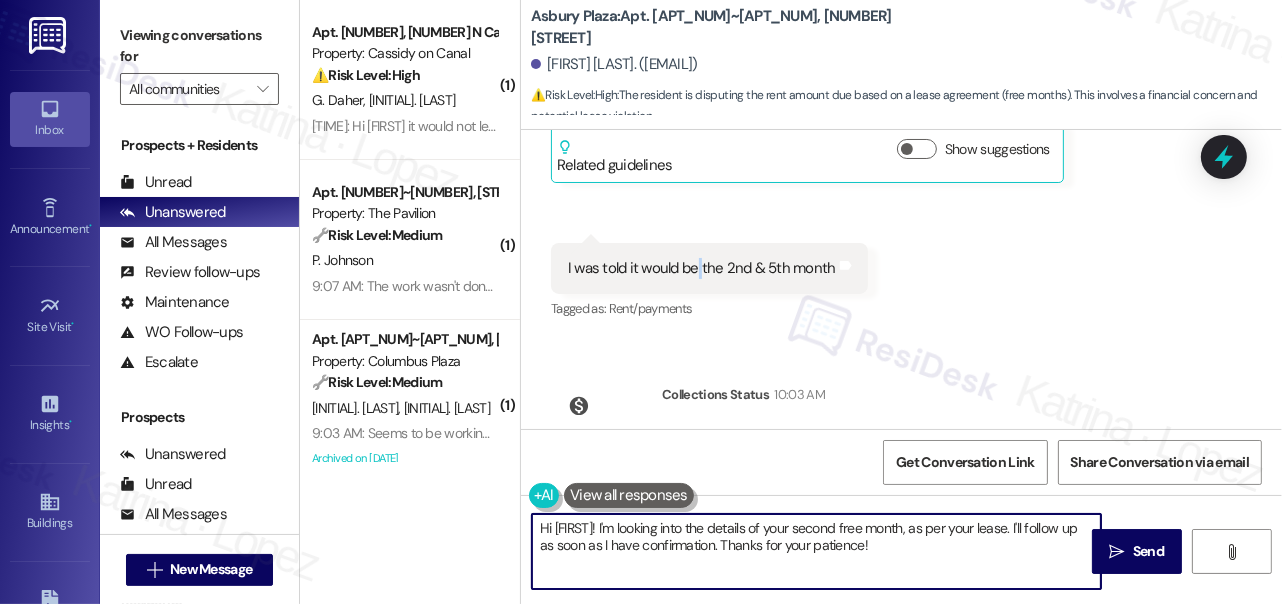 click on "I was told it would be the 2nd & 5th month" at bounding box center [702, 268] 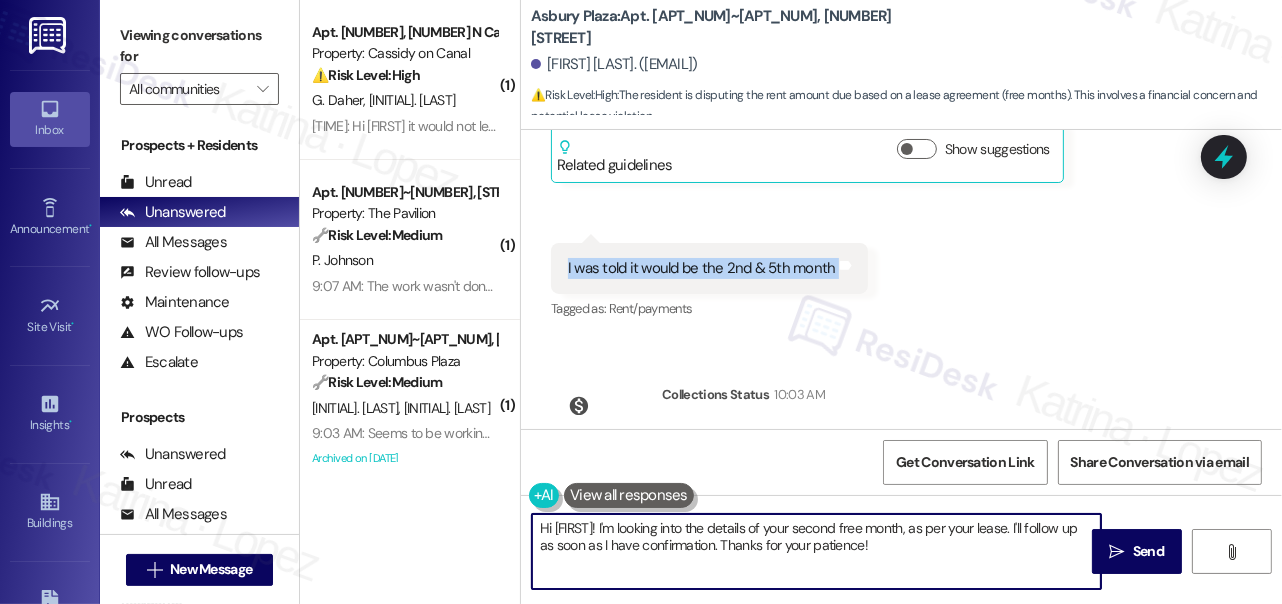 click on "I was told it would be the 2nd & 5th month" at bounding box center [702, 268] 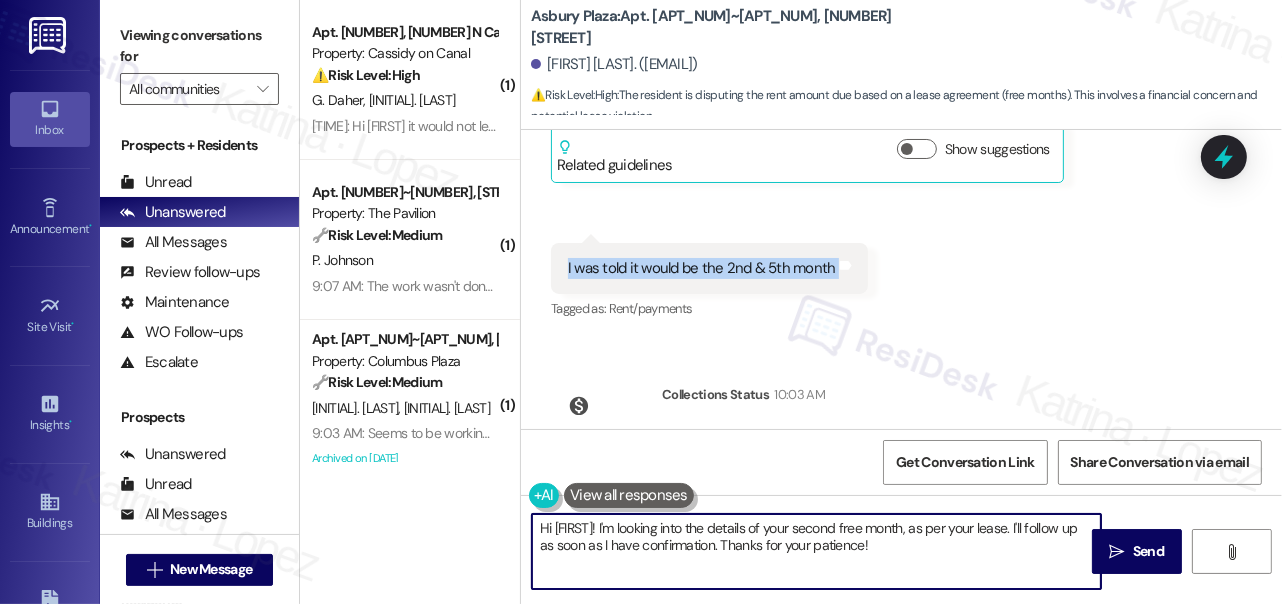 copy on "I was told it would be the 2nd & 5th month  Tags and notes" 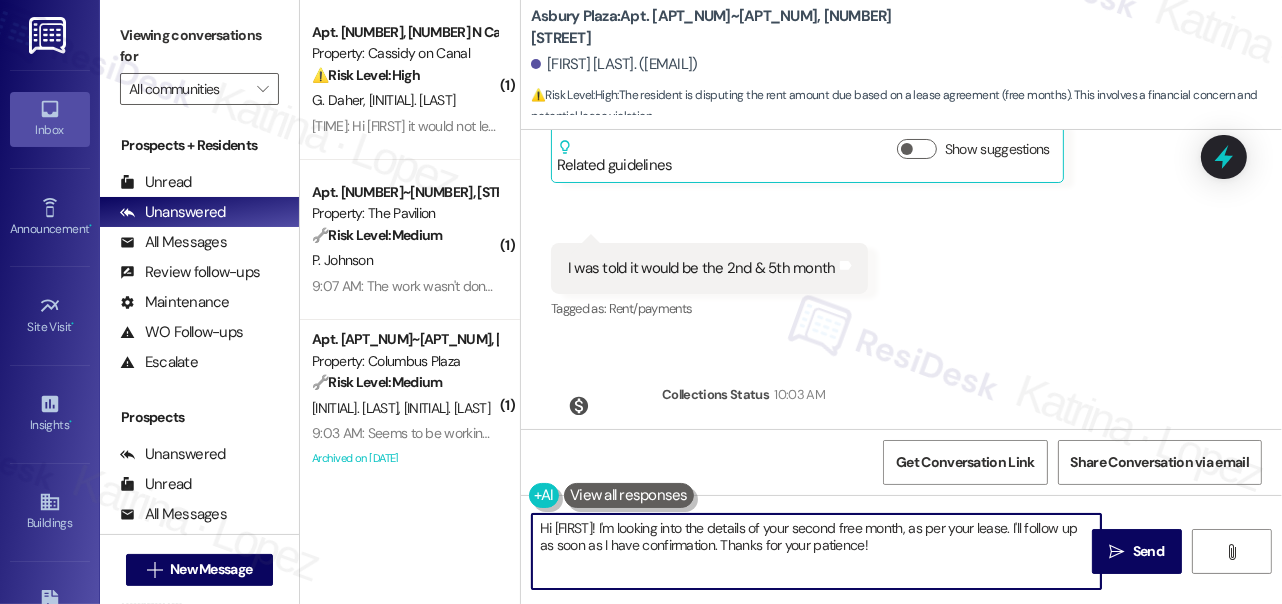 click on "Viewing conversations for" at bounding box center (199, 46) 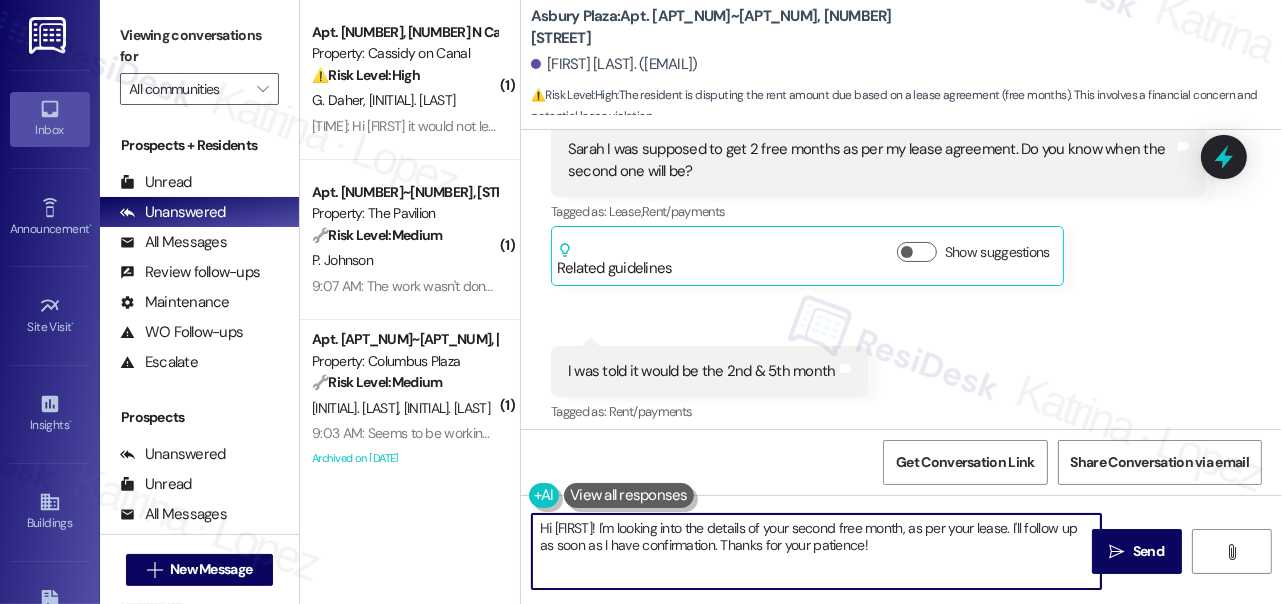 scroll, scrollTop: 2480, scrollLeft: 0, axis: vertical 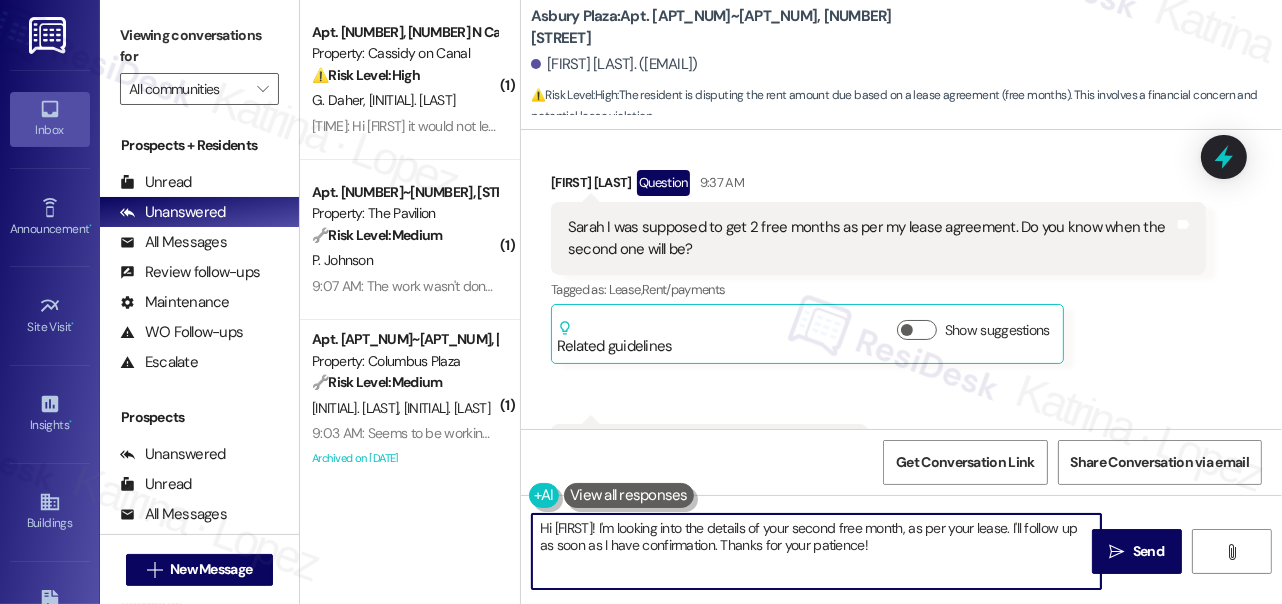 click on "Sarah I was supposed to get 2 free months as per my lease agreement. Do you know when the second one will be?" at bounding box center (871, 238) 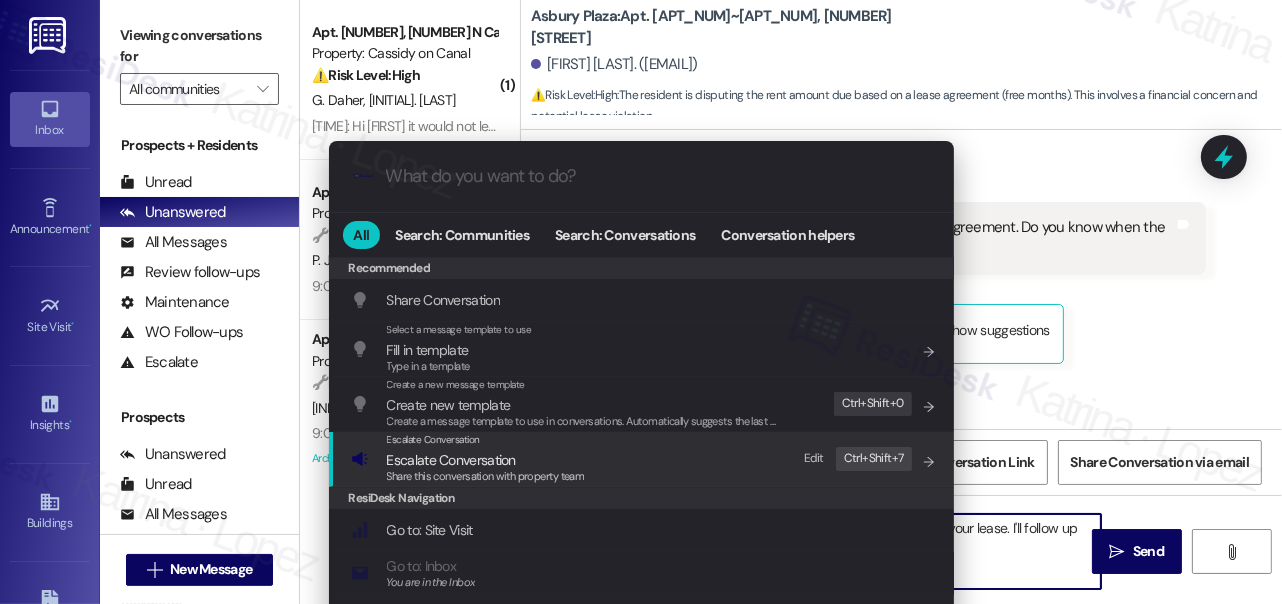 click on "Escalate Conversation" at bounding box center [486, 460] 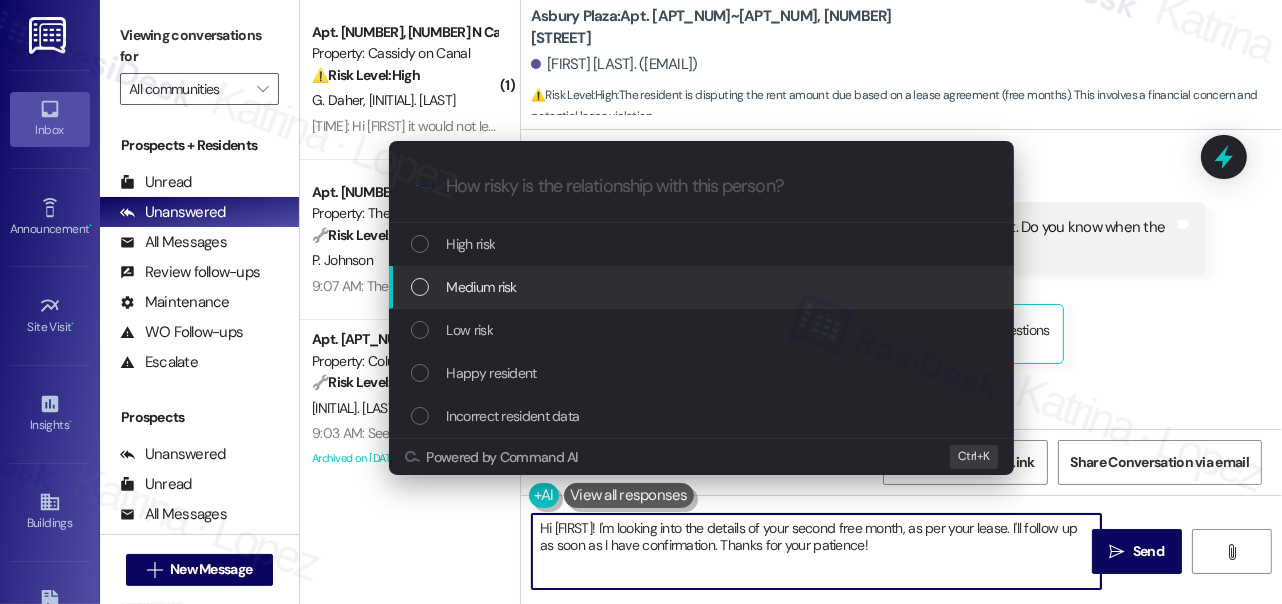 click on "Medium risk" at bounding box center (703, 287) 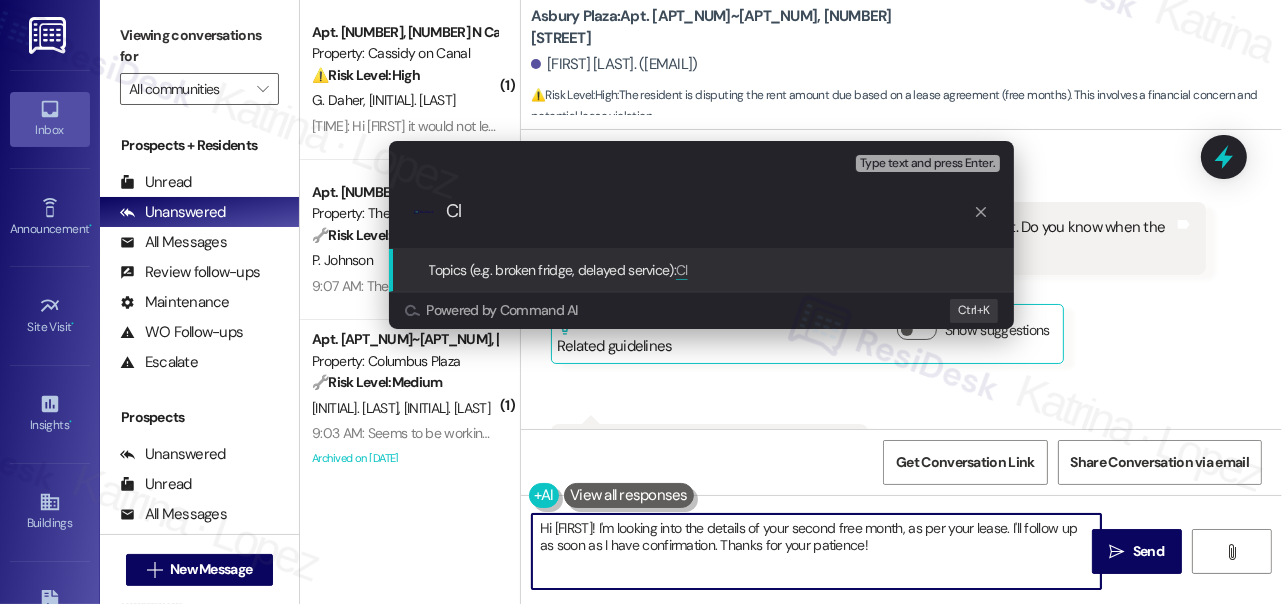 type on "C" 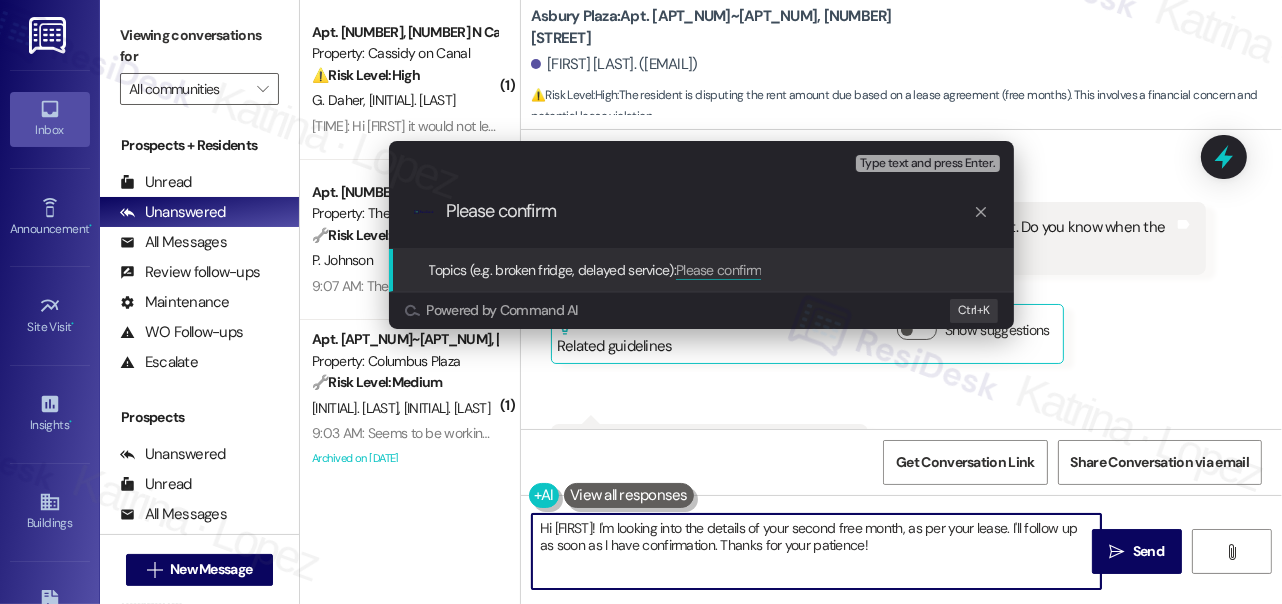 paste on "Lease Offer – 2nd & 5th Month Free Timing" 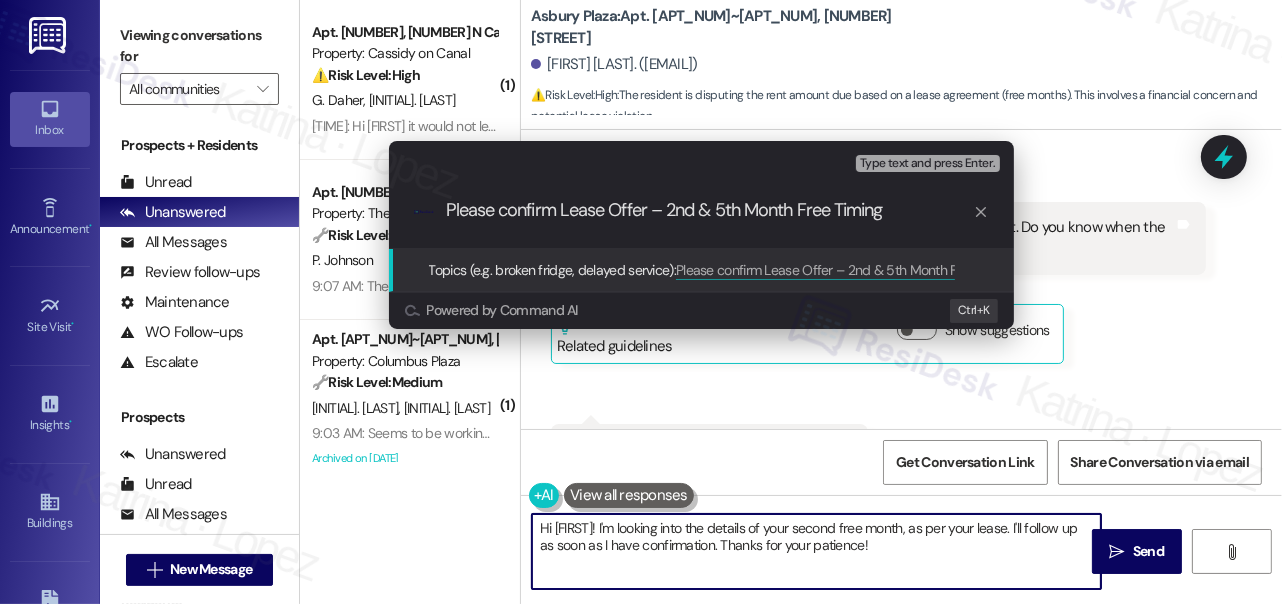 scroll, scrollTop: 0, scrollLeft: 0, axis: both 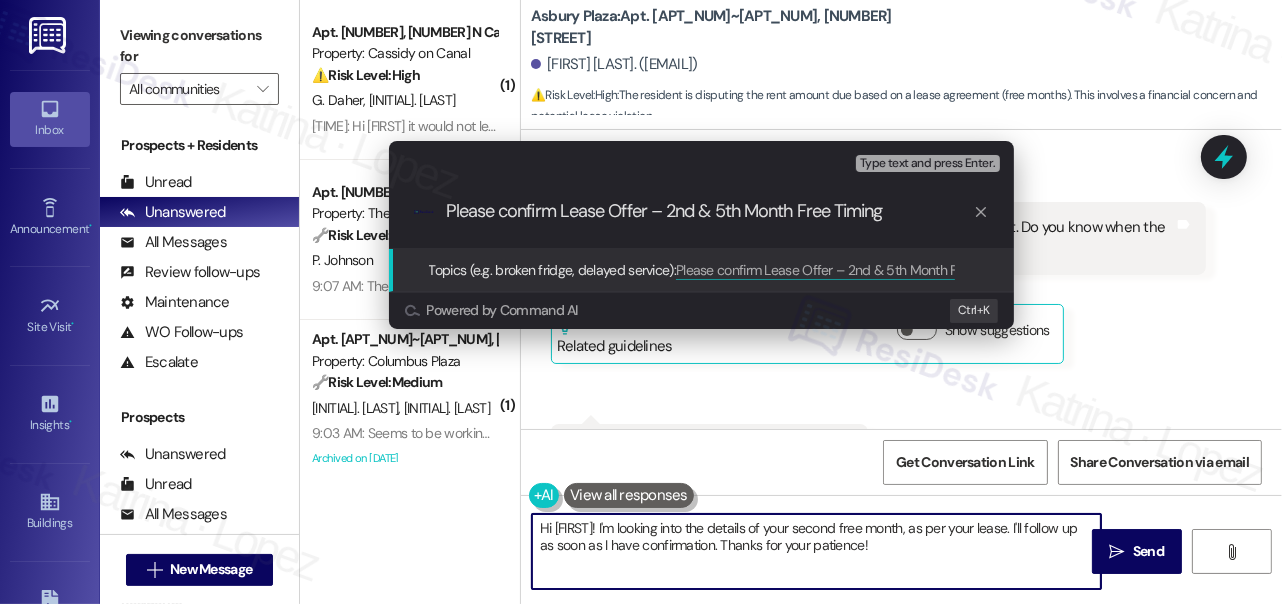 drag, startPoint x: 920, startPoint y: 214, endPoint x: 561, endPoint y: 214, distance: 359 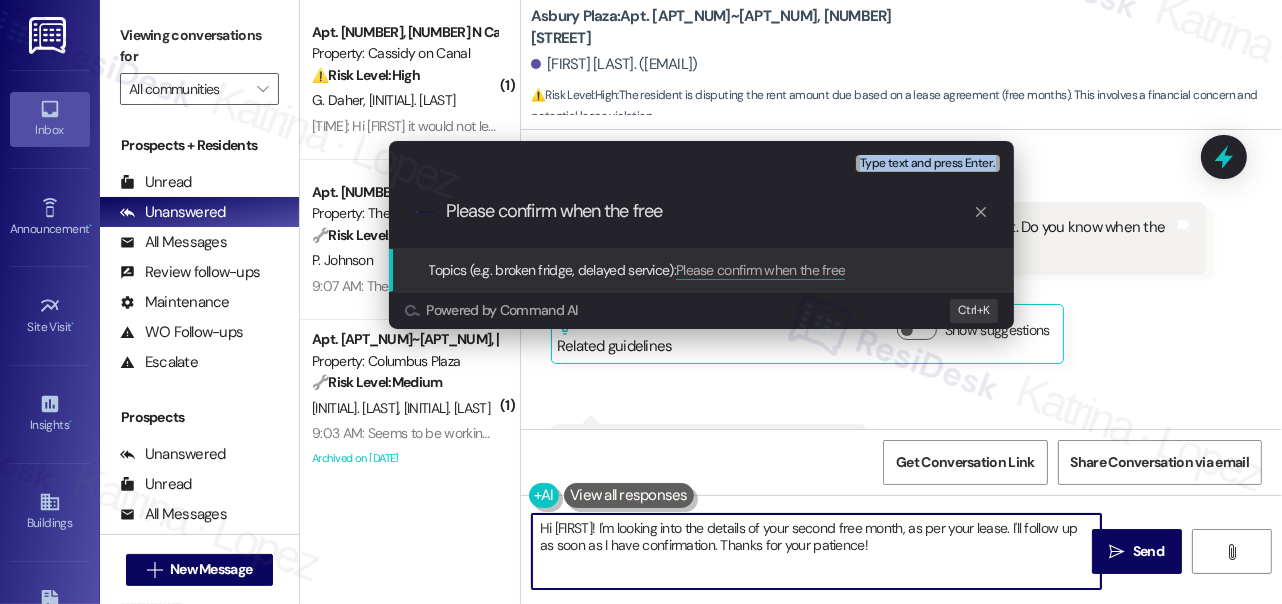 drag, startPoint x: 146, startPoint y: 42, endPoint x: 722, endPoint y: 210, distance: 600 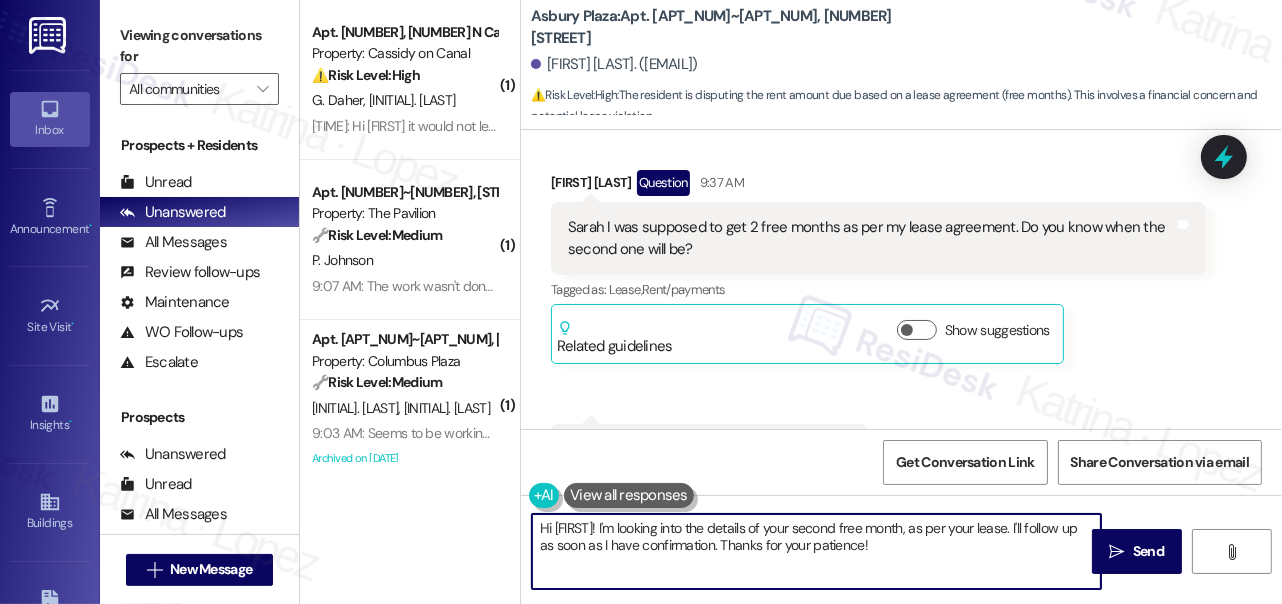 click on "Sarah I was supposed to get 2 free months as per my lease agreement. Do you know when the second one will be?  Tags and notes" at bounding box center [878, 238] 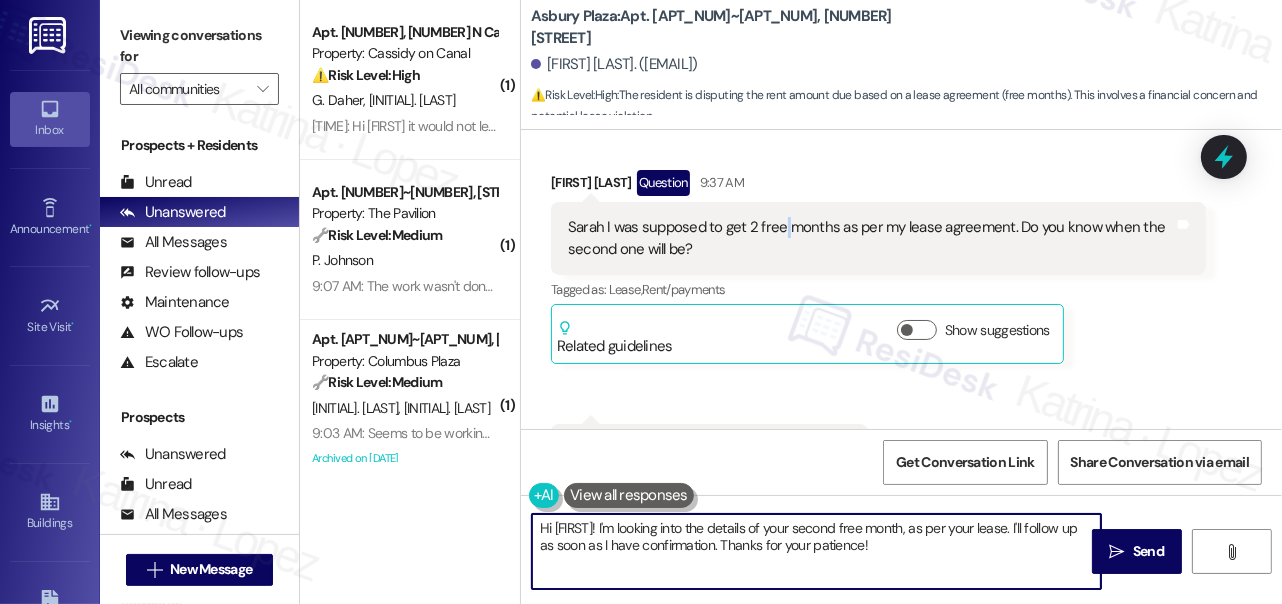 click on "Sarah I was supposed to get 2 free months as per my lease agreement. Do you know when the second one will be?" at bounding box center [871, 238] 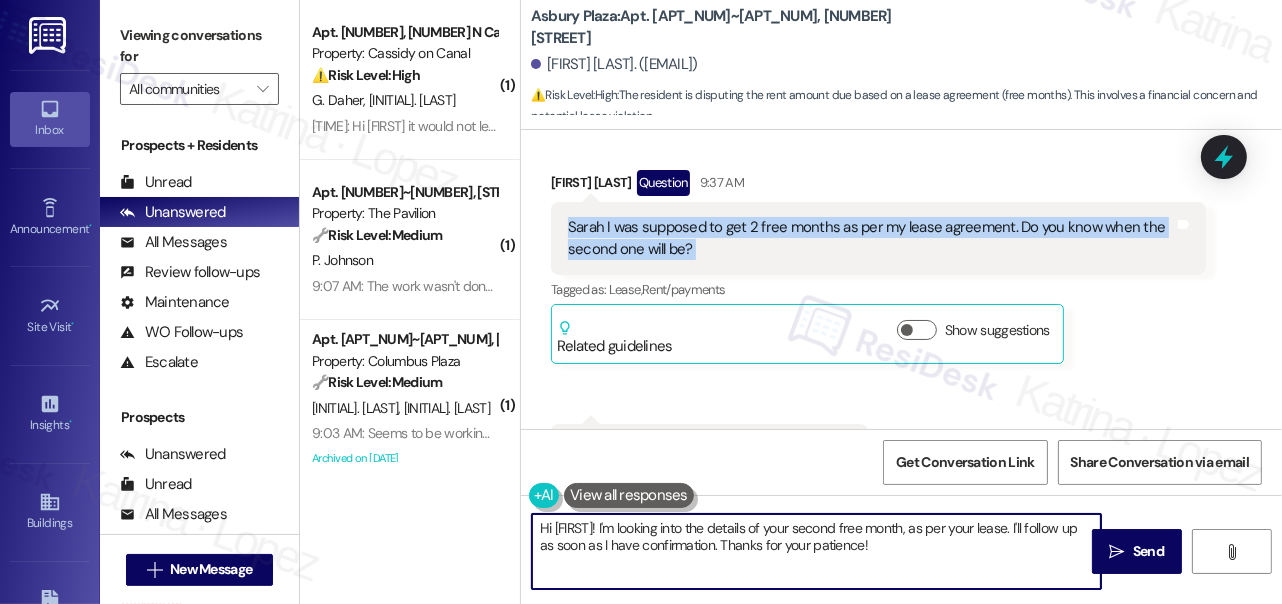 click on "Sarah I was supposed to get 2 free months as per my lease agreement. Do you know when the second one will be?" at bounding box center (871, 238) 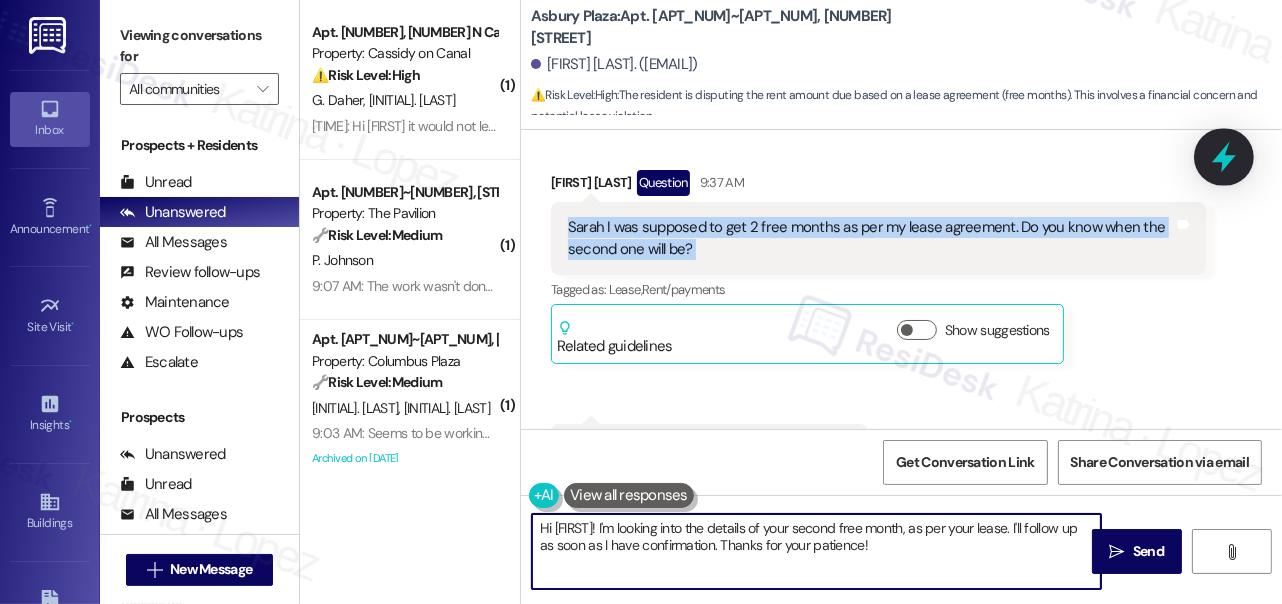 click 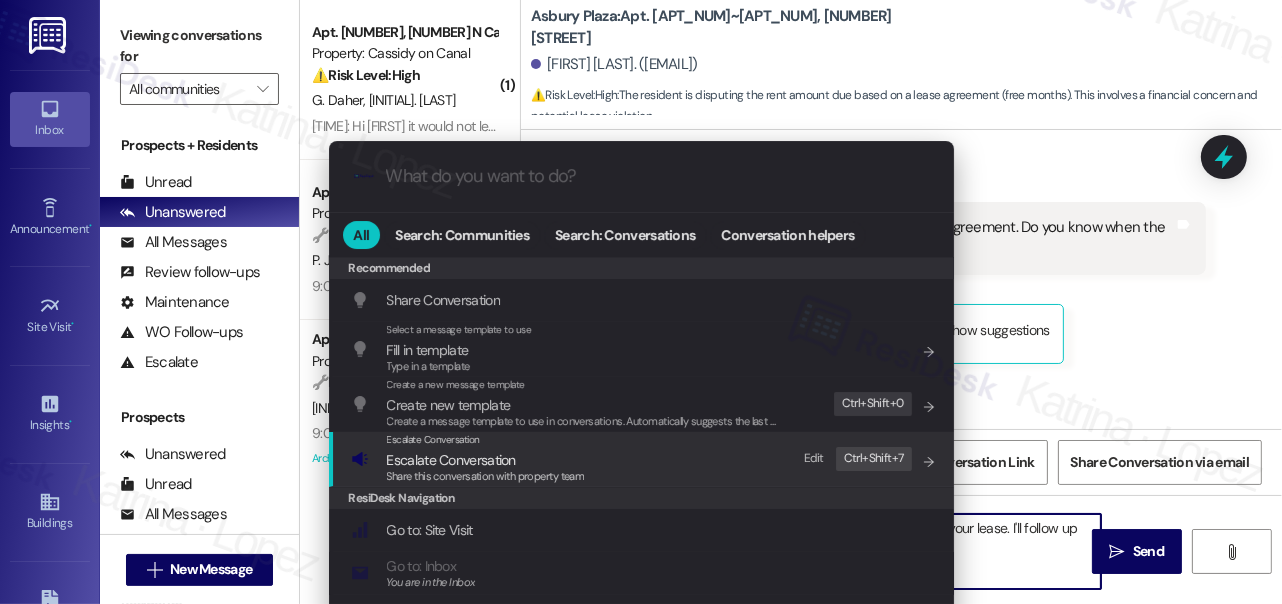 click on "Escalate Conversation" at bounding box center (486, 460) 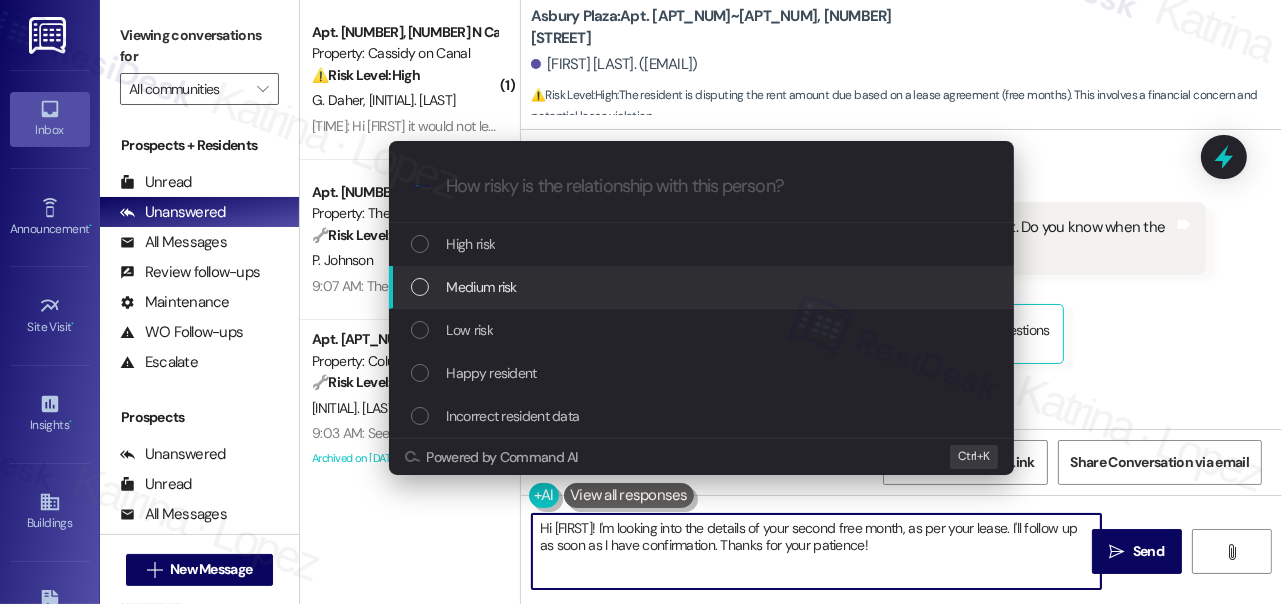click on "Escalate Conversation How risky is the relationship with this person? Topics (e.g. broken fridge, delayed service) Any messages to highlight in the email? .cls-1{fill:#0a055f;}.cls-2{fill:#0cc4c4;} resideskLogoBlueOrange High risk Medium risk Low risk Happy resident Incorrect resident data Powered by Command AI Ctrl+ K" at bounding box center [641, 302] 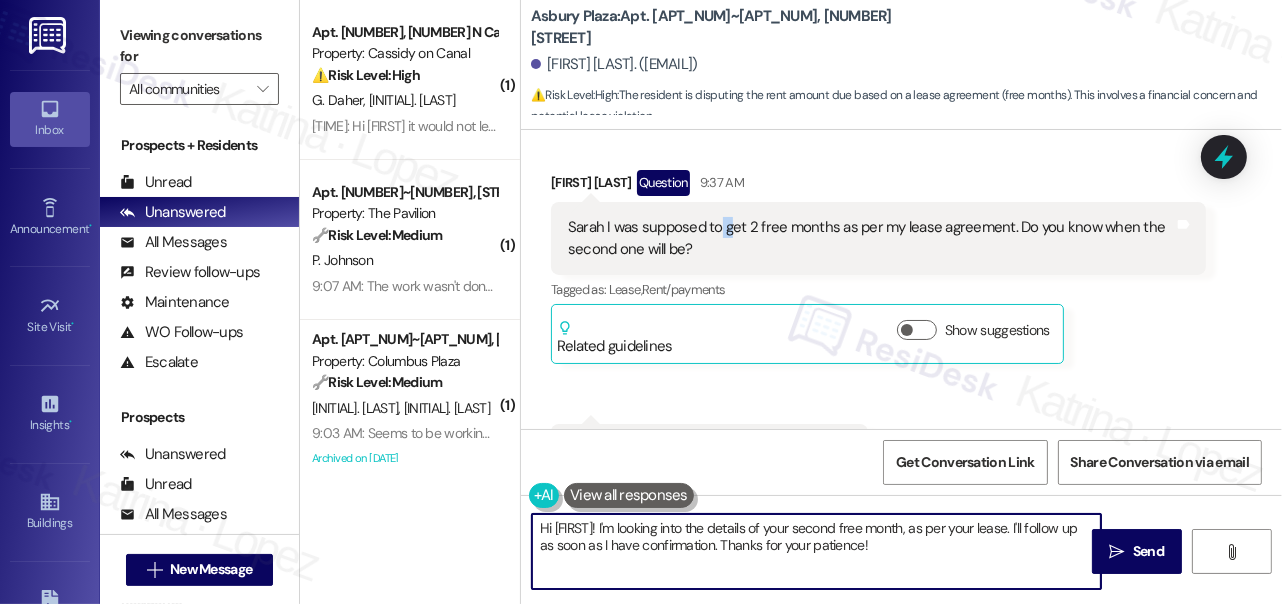 drag, startPoint x: 720, startPoint y: 224, endPoint x: 747, endPoint y: 228, distance: 27.294687 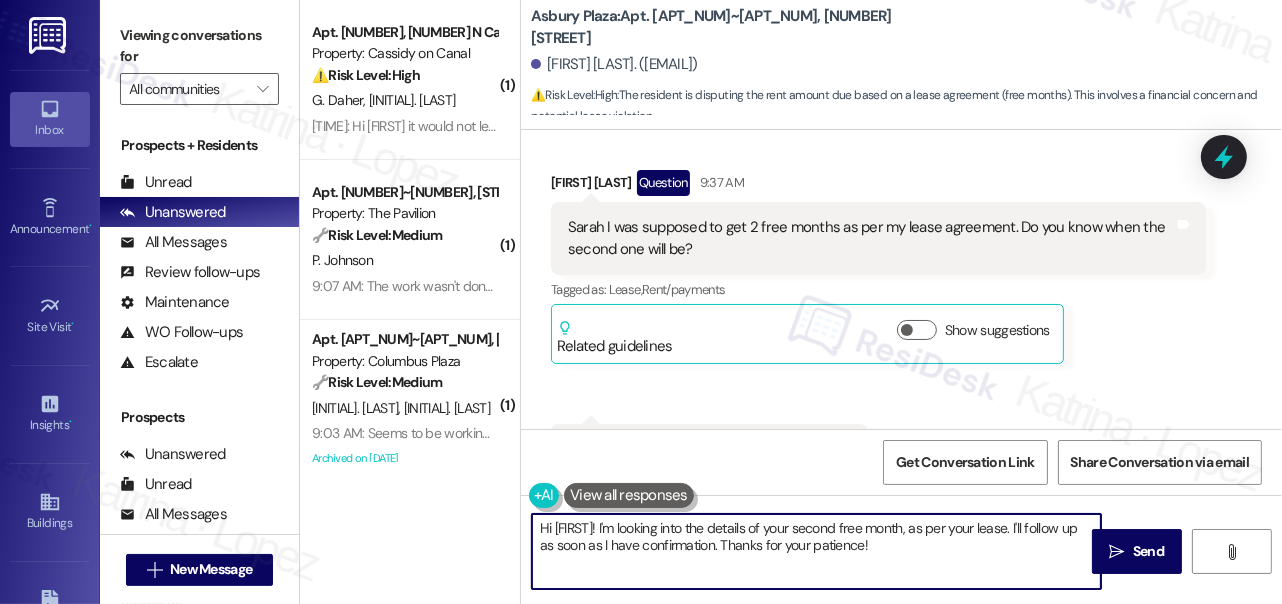 click on "Sarah I was supposed to get 2 free months as per my lease agreement. Do you know when the second one will be?" at bounding box center [871, 238] 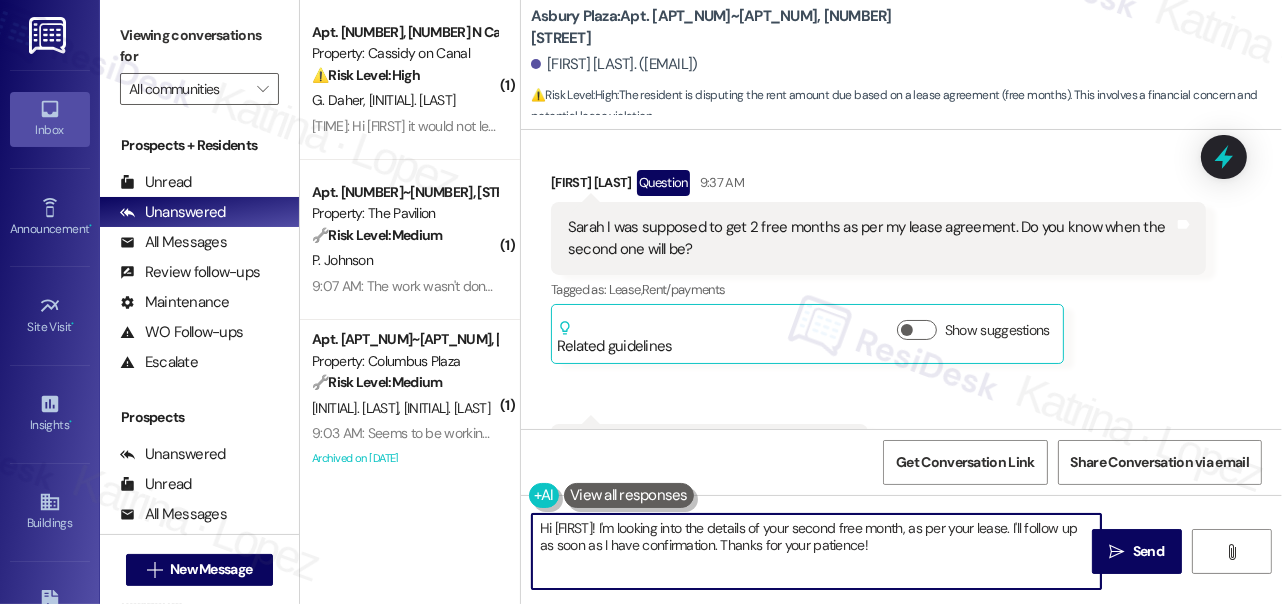click on "Sarah I was supposed to get 2 free months as per my lease agreement. Do you know when the second one will be?" at bounding box center [871, 238] 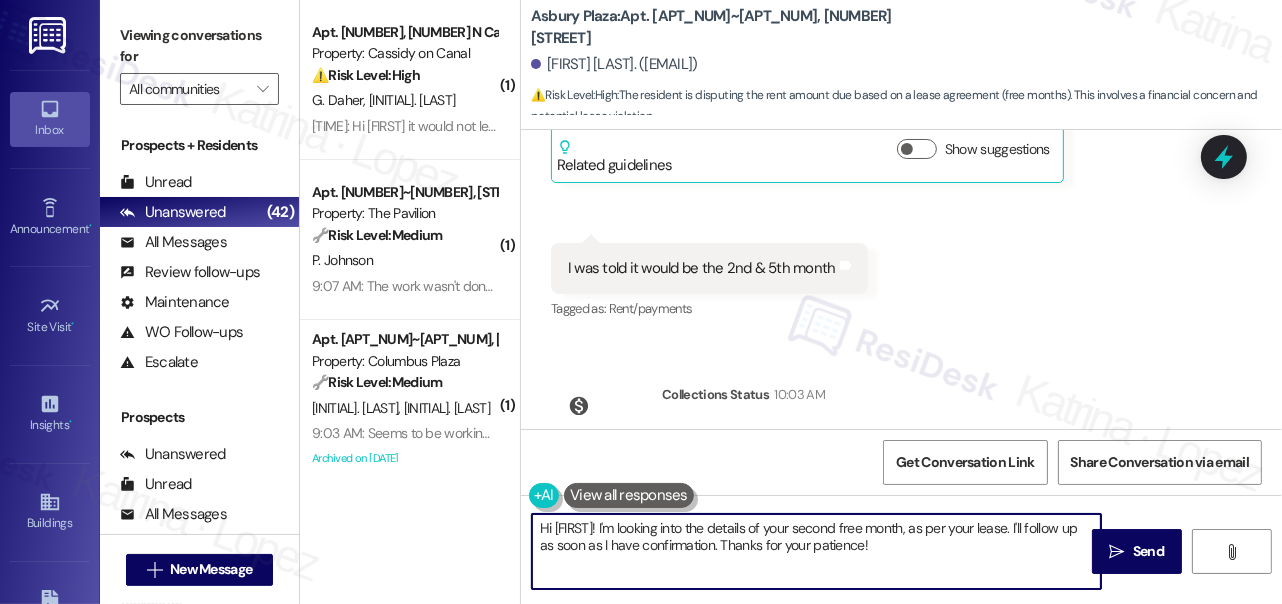scroll, scrollTop: 2480, scrollLeft: 0, axis: vertical 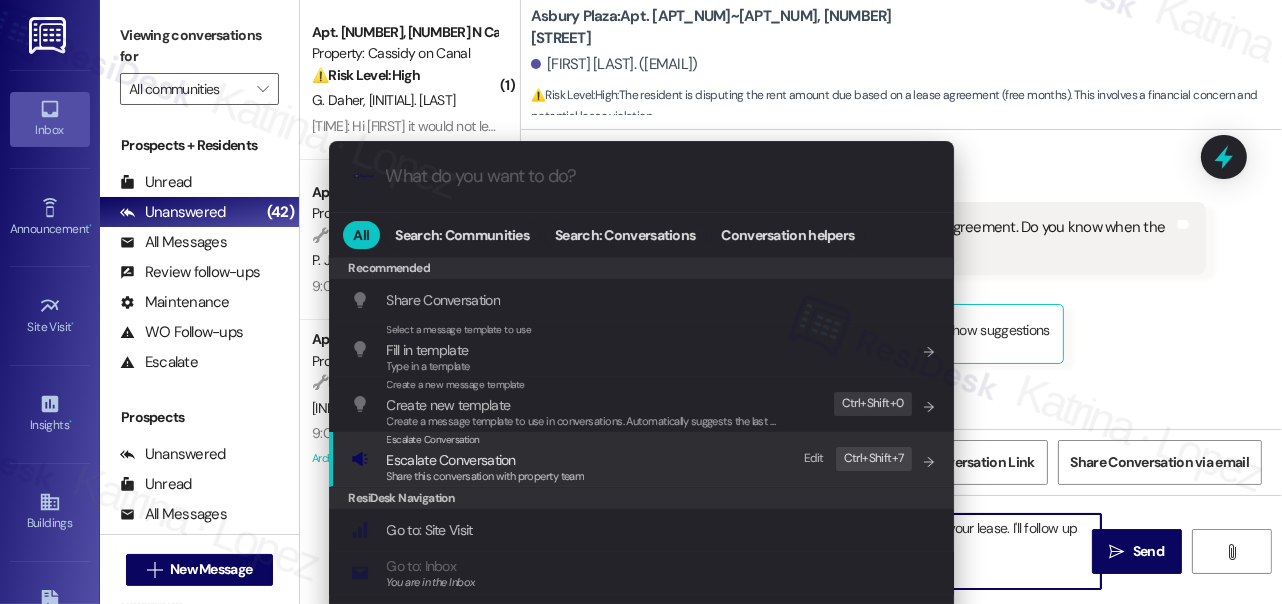 click on "Escalate Conversation" at bounding box center (486, 460) 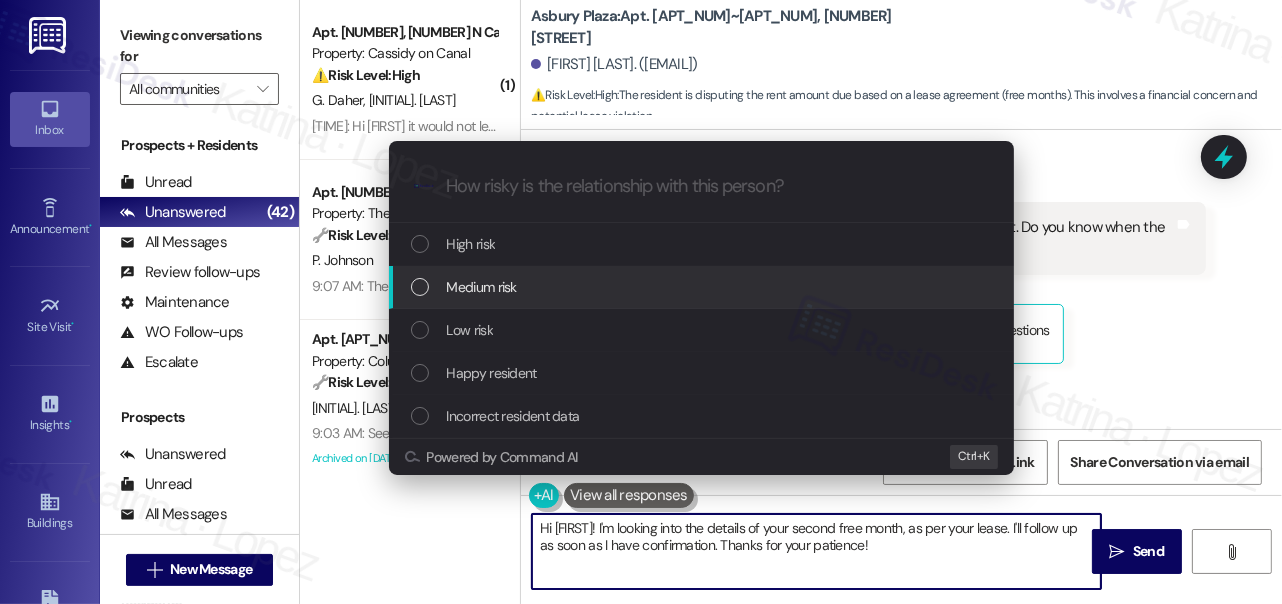 click on "Medium risk" at bounding box center (703, 287) 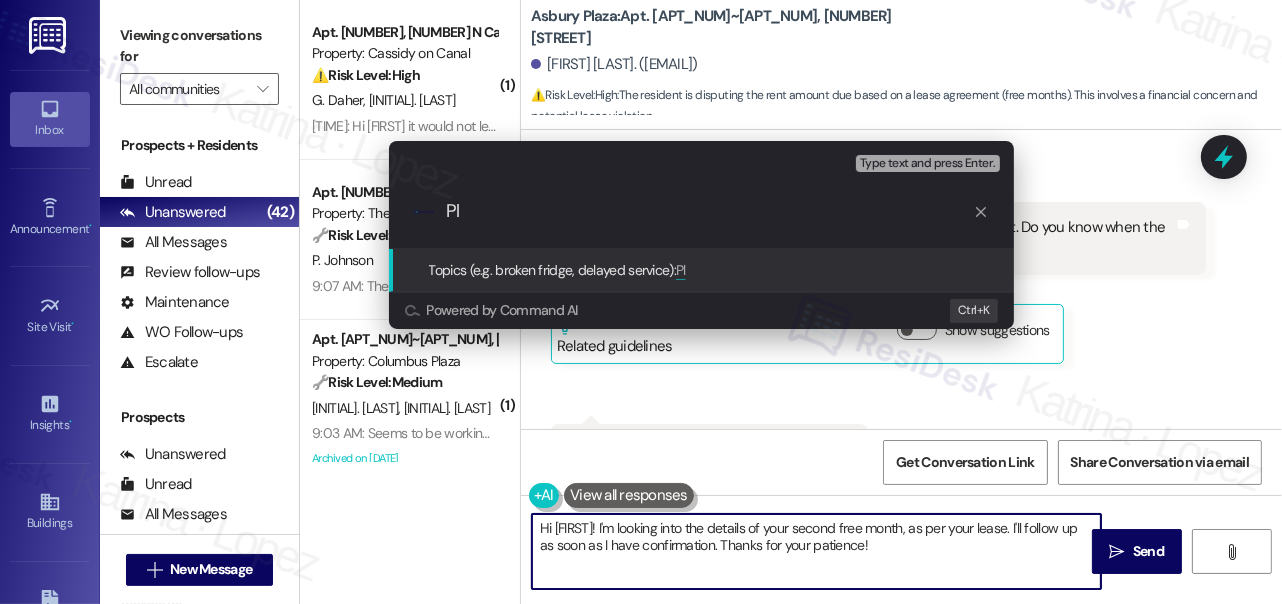 type on "P" 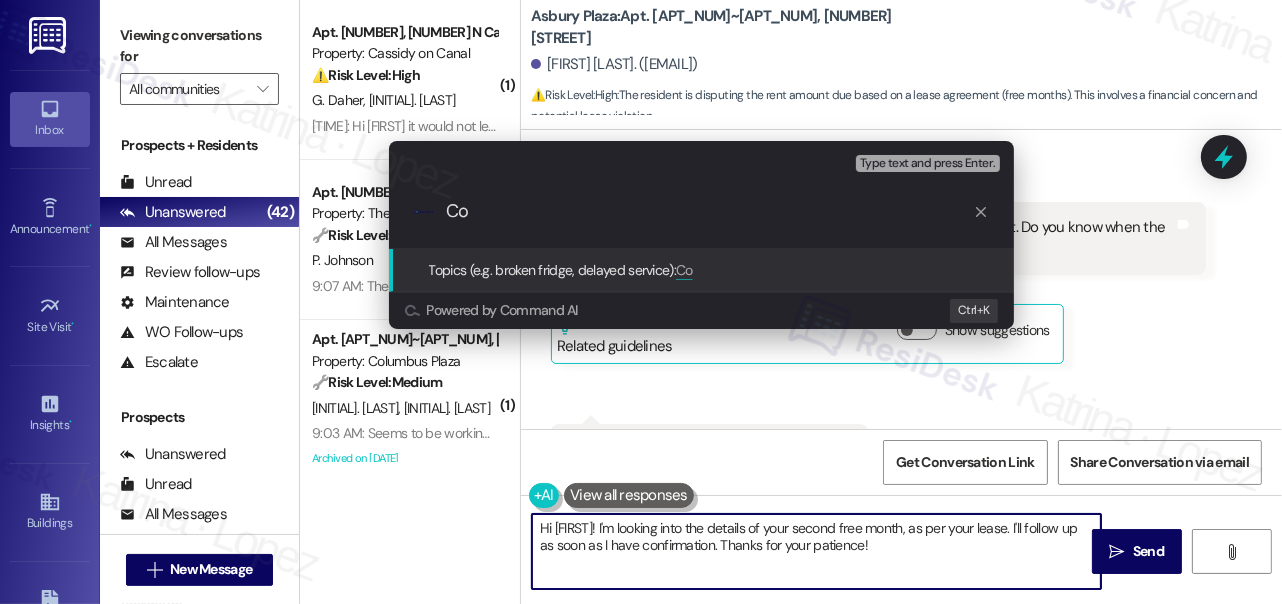 type on "C" 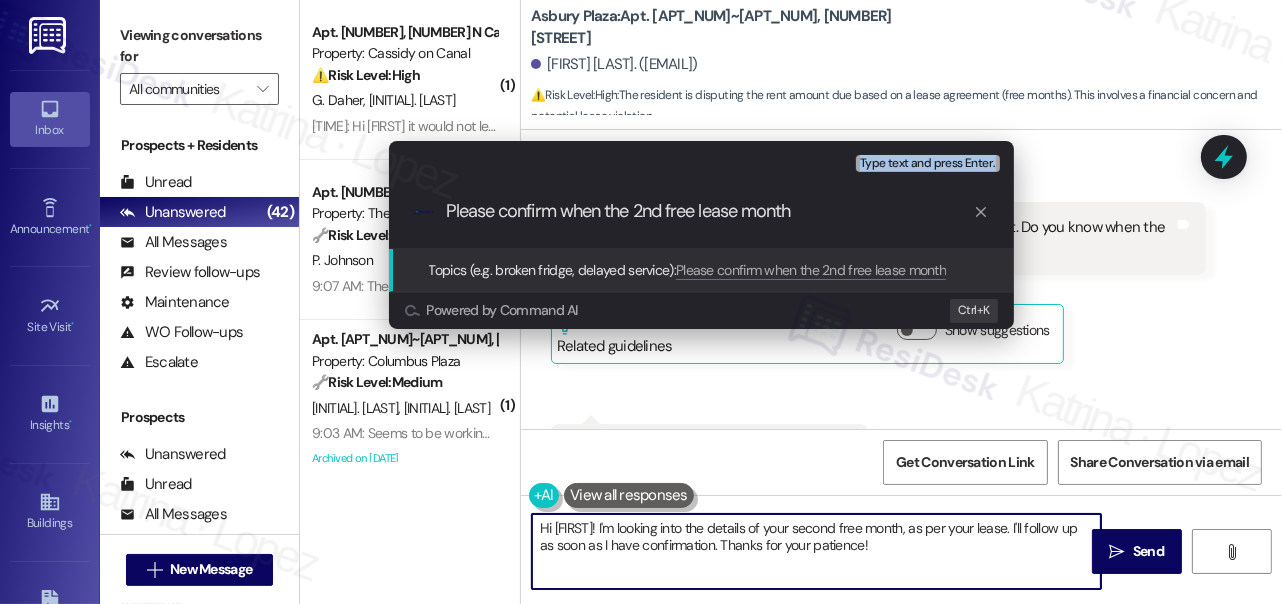 drag, startPoint x: 128, startPoint y: 53, endPoint x: 864, endPoint y: 217, distance: 754.0504 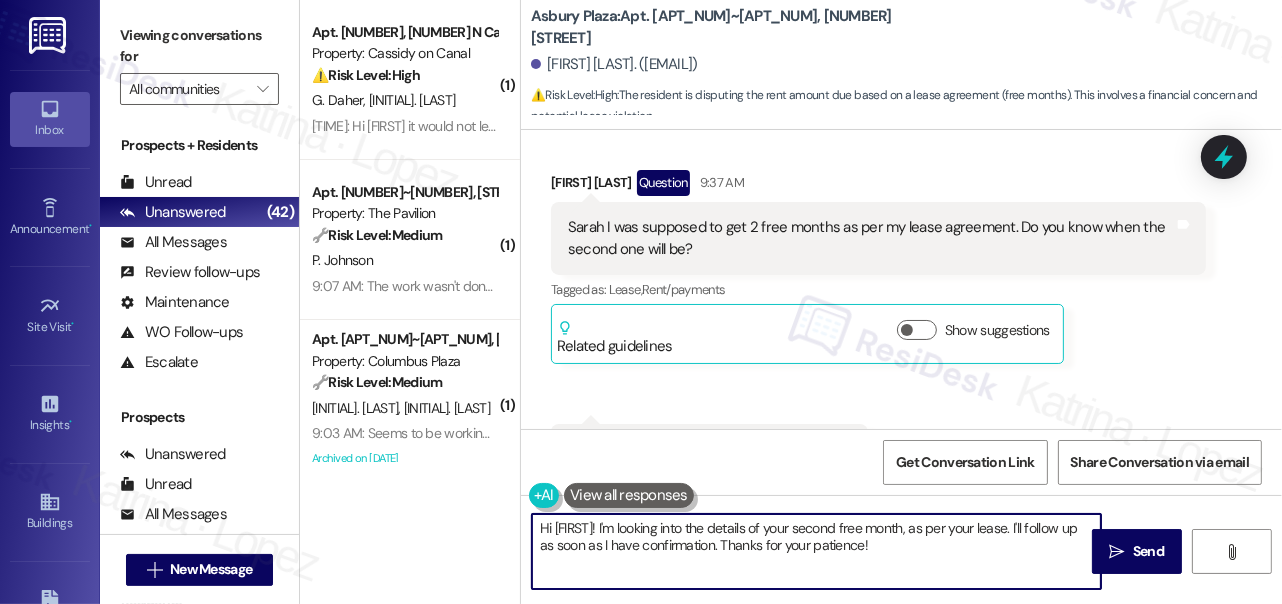 click on "Sarah I was supposed to get 2 free months as per my lease agreement. Do you know when the second one will be?" at bounding box center (871, 238) 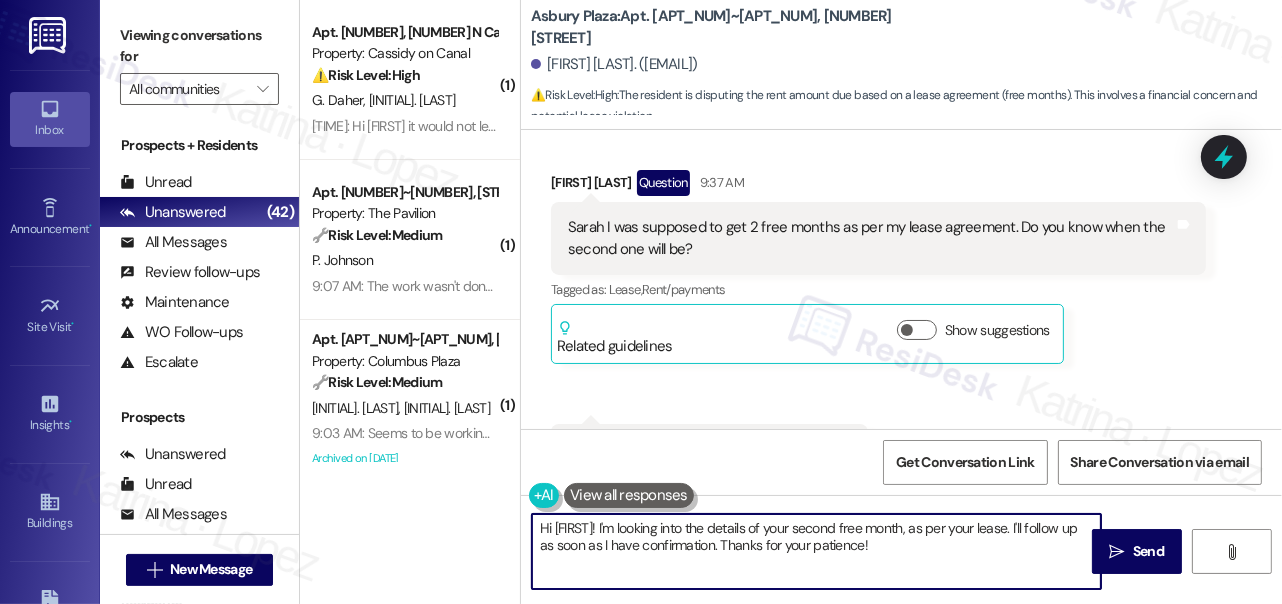 click on "Viewing conversations for" at bounding box center [199, 46] 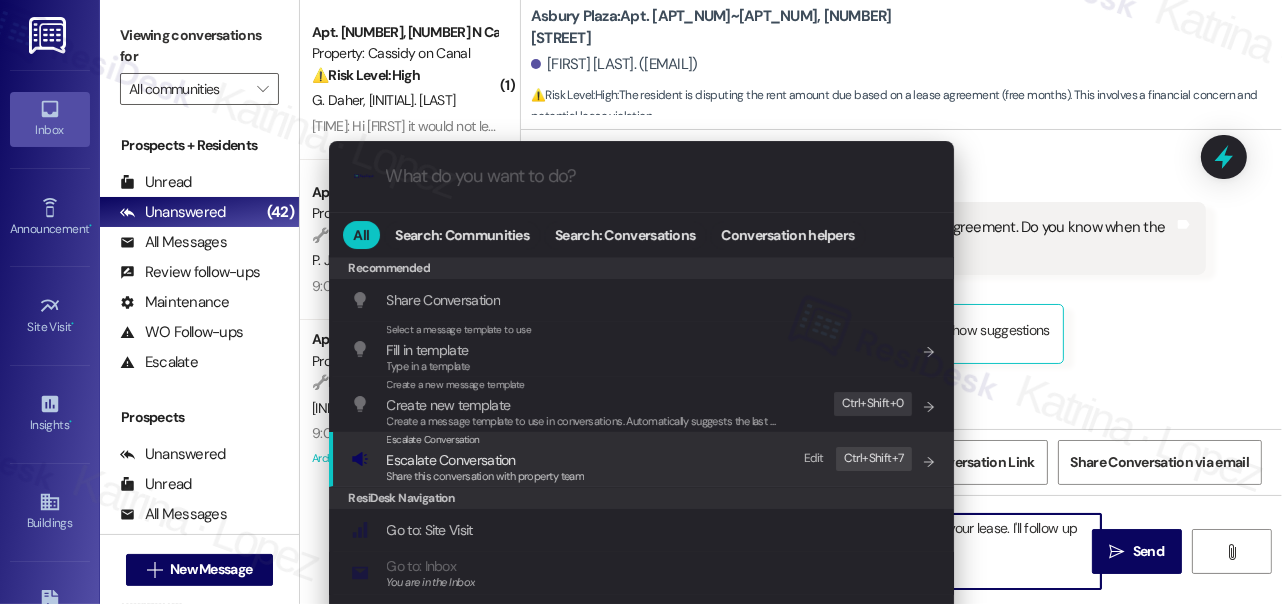 click on "Share this conversation with property team" at bounding box center [486, 477] 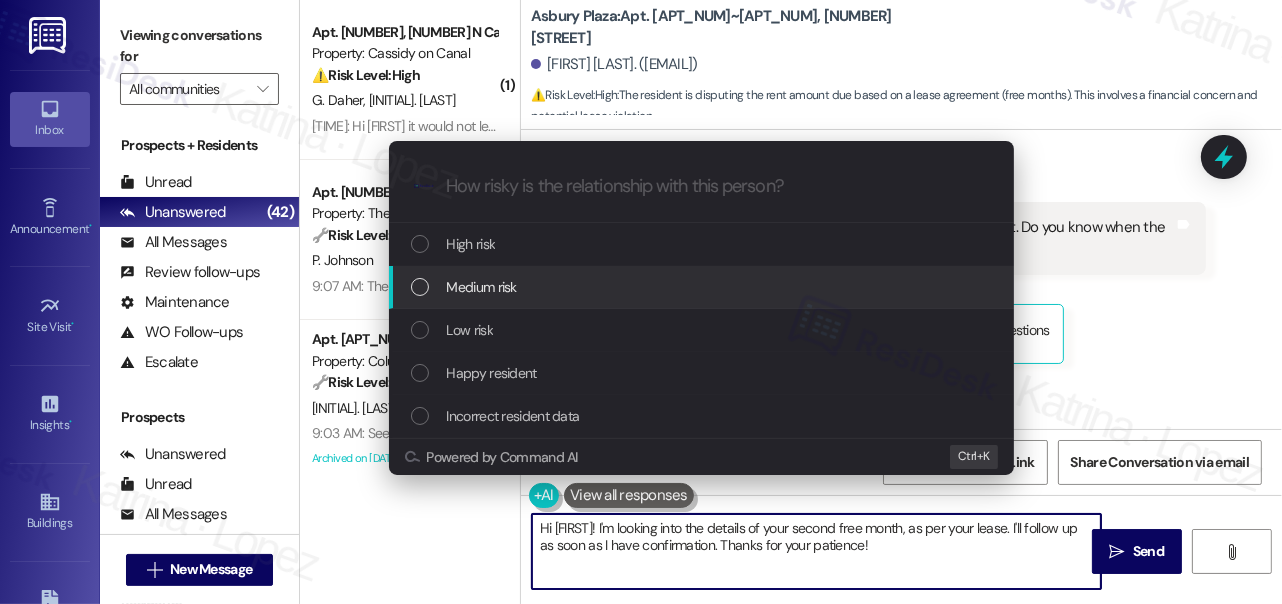 click on "Medium risk" at bounding box center (703, 287) 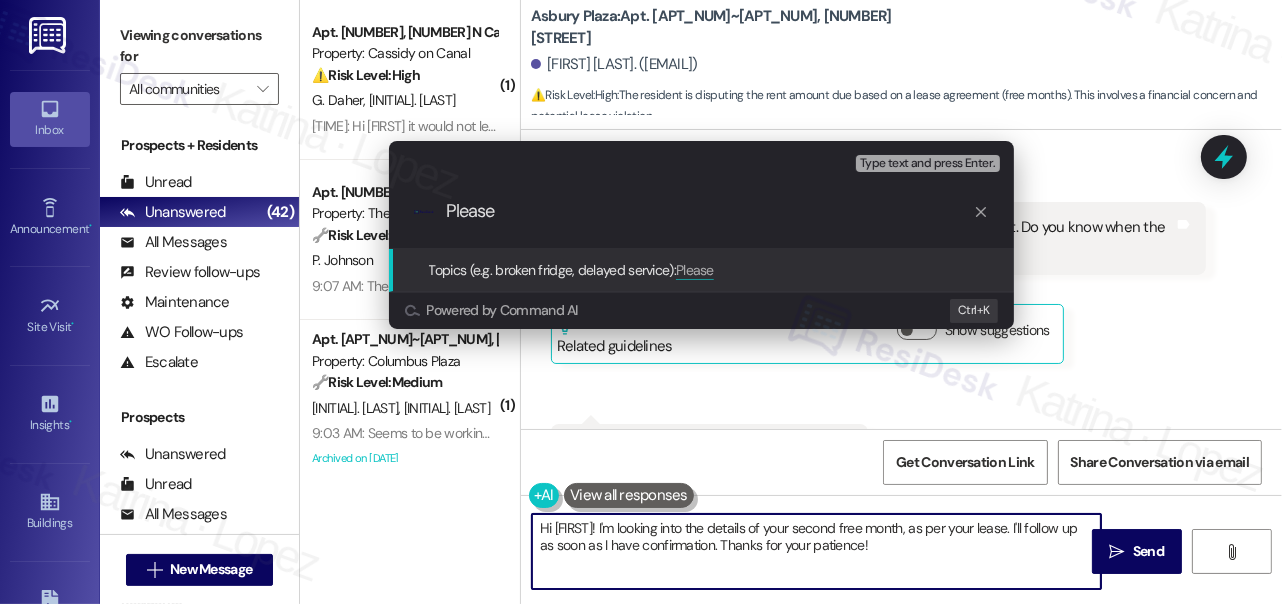 paste on "When Will My Second Free Month Apply?" 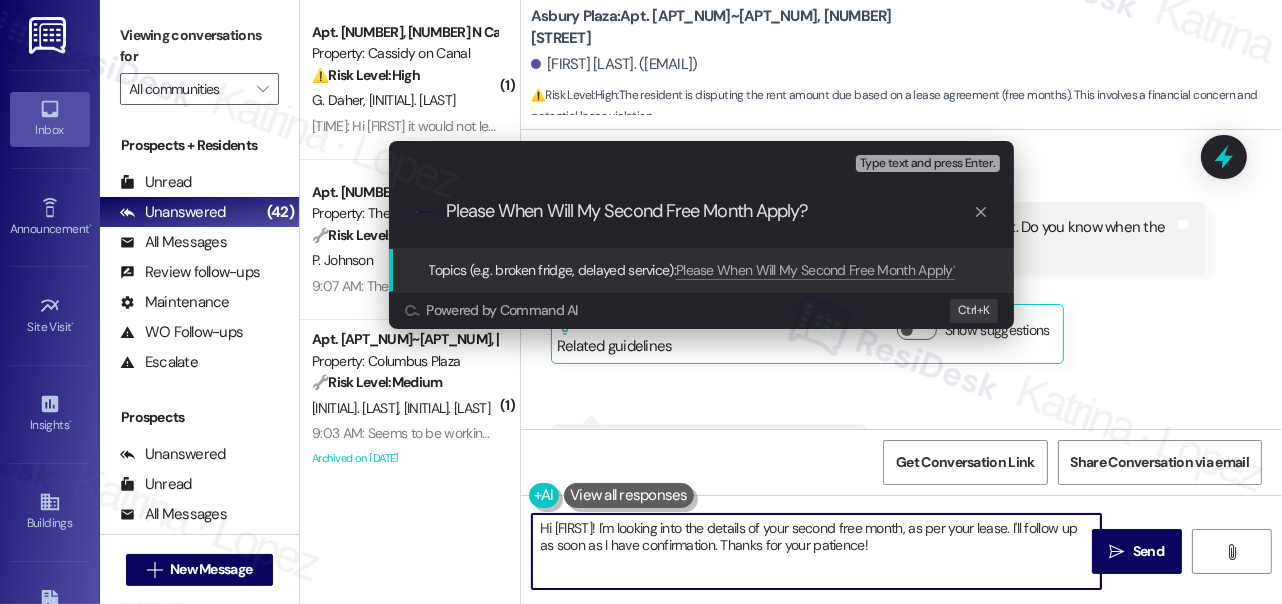 click on "Please When Will My Second Free Month Apply?" at bounding box center (709, 211) 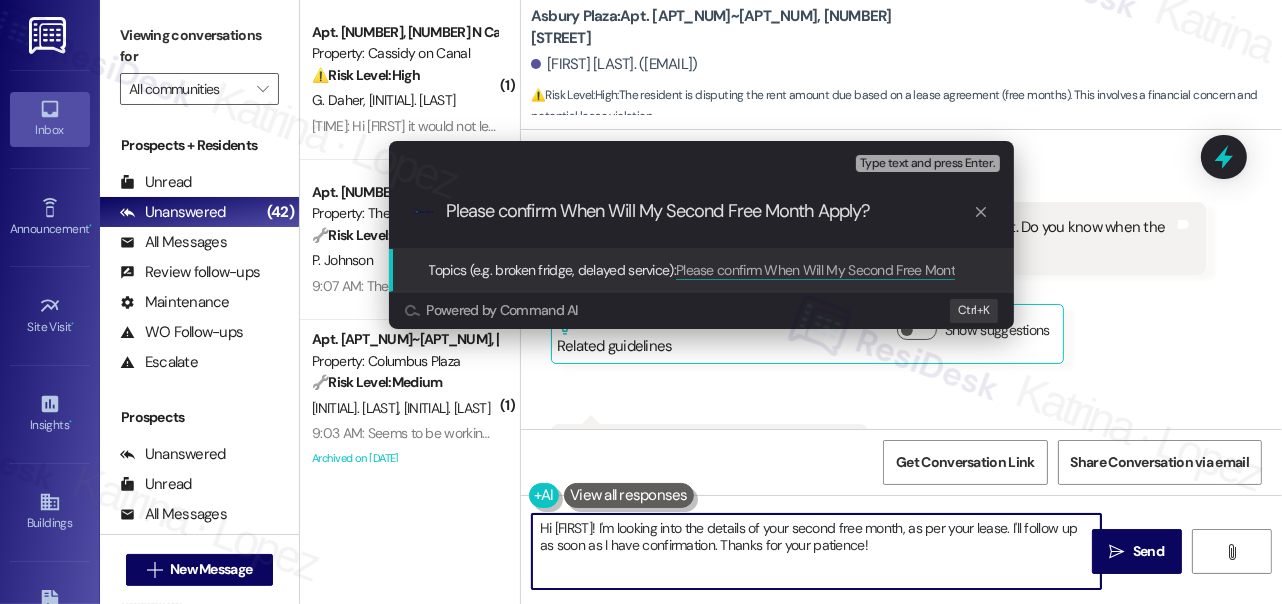 click on "Please confirm When Will My Second Free Month Apply?" at bounding box center [709, 211] 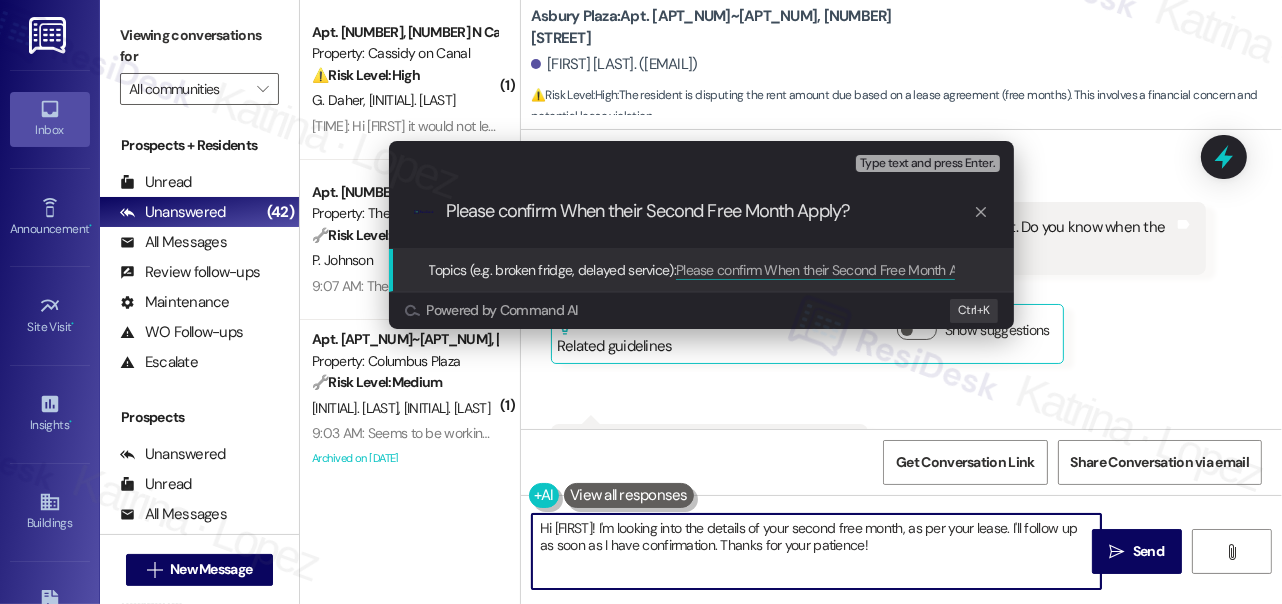 click on "Please confirm When their Second Free Month Apply?" at bounding box center [709, 211] 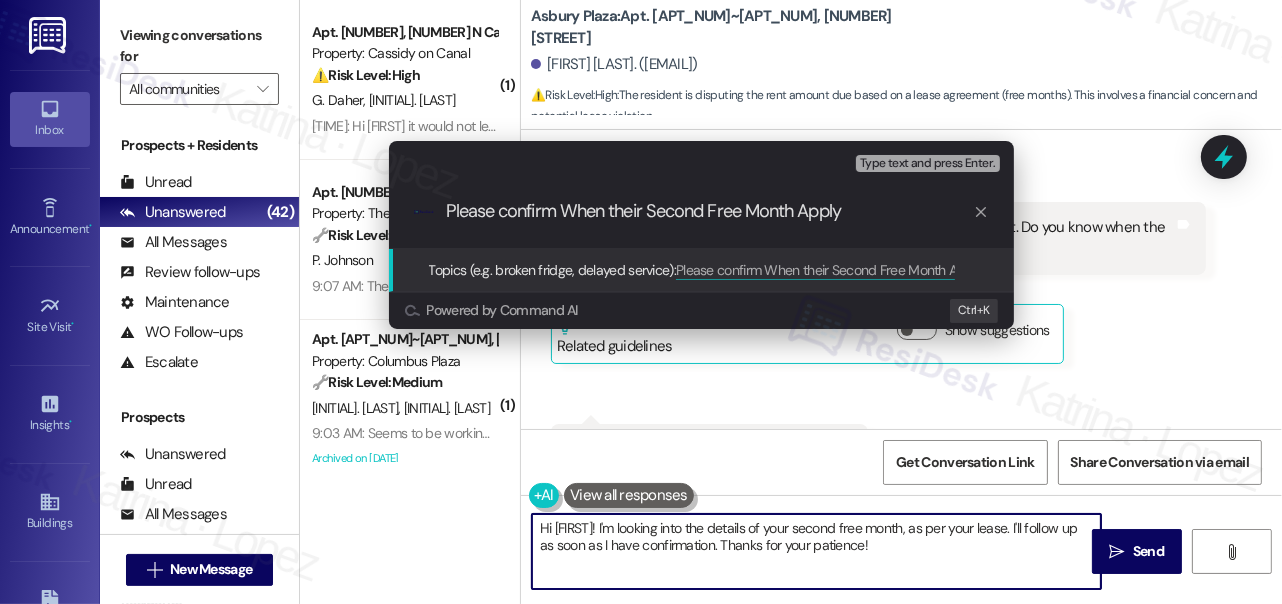 click on "Please confirm When their Second Free Month Apply" at bounding box center [709, 211] 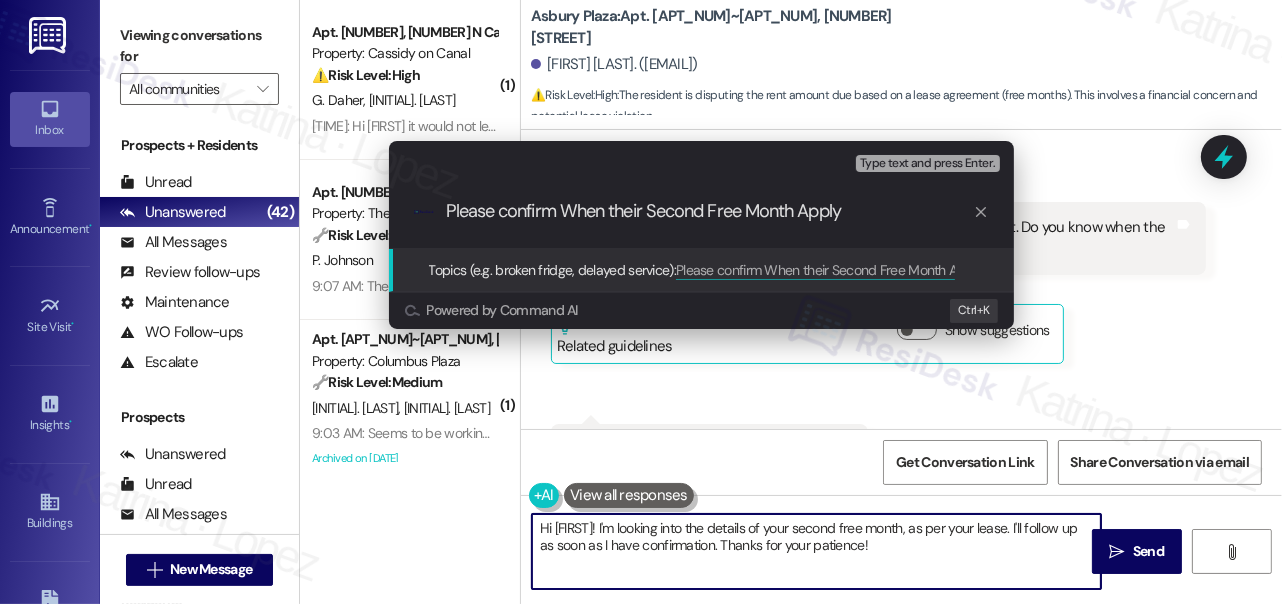 click on "Please confirm When their Second Free Month Apply" at bounding box center (709, 211) 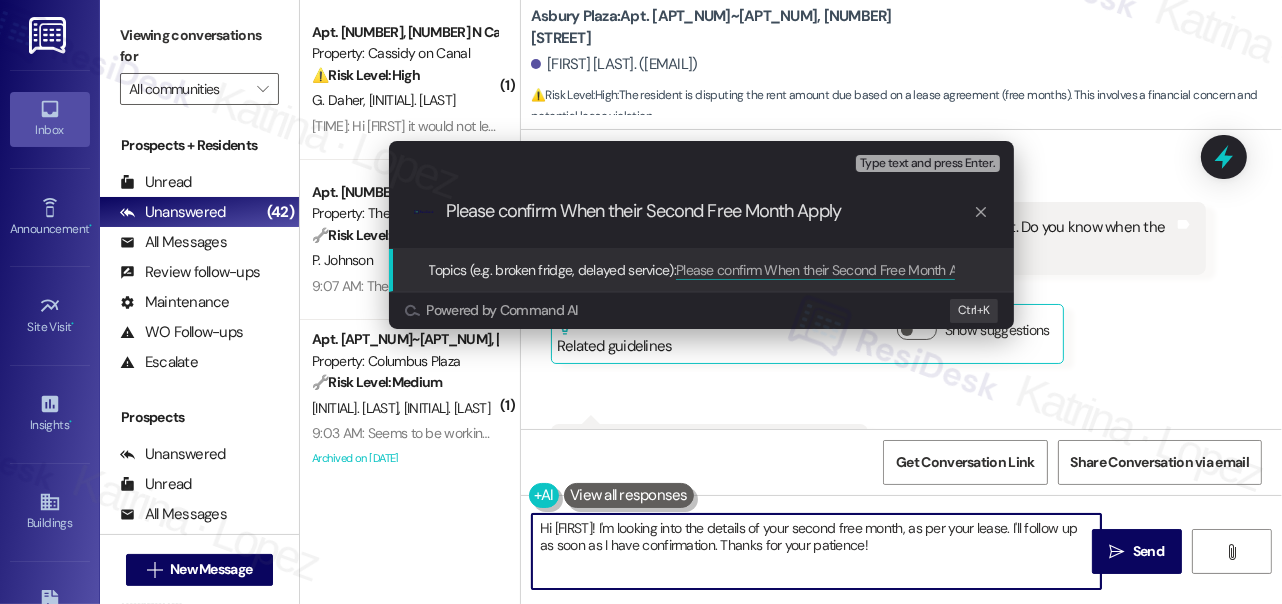 type 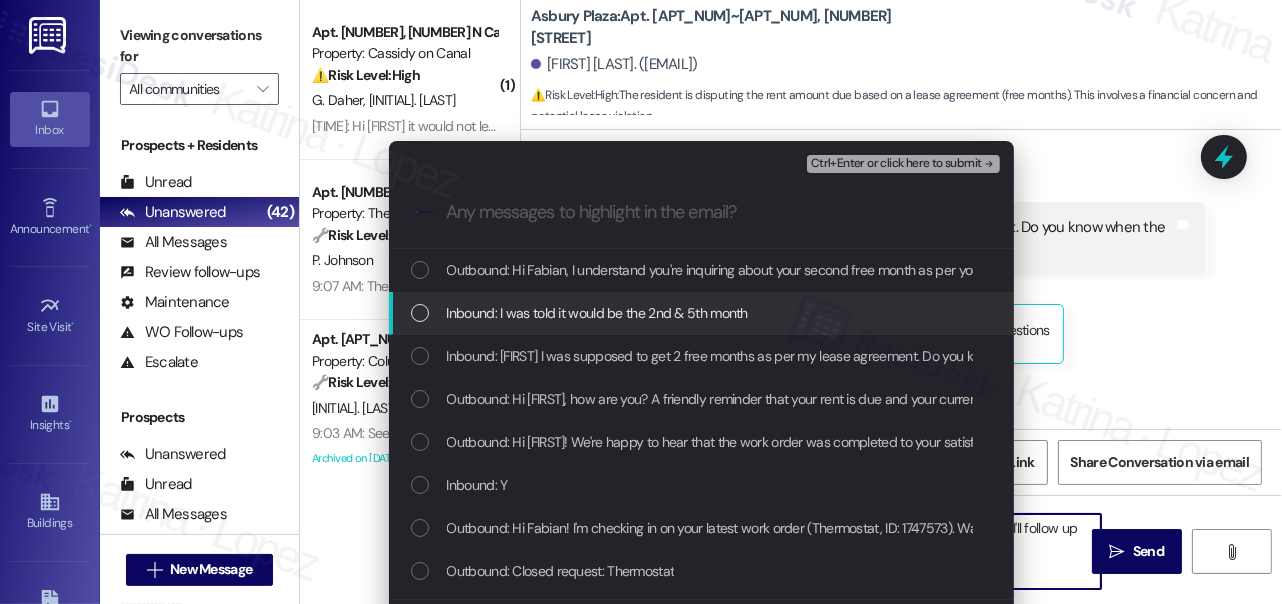 click on "Inbound: I was told it would be the 2nd & 5th month" at bounding box center (597, 313) 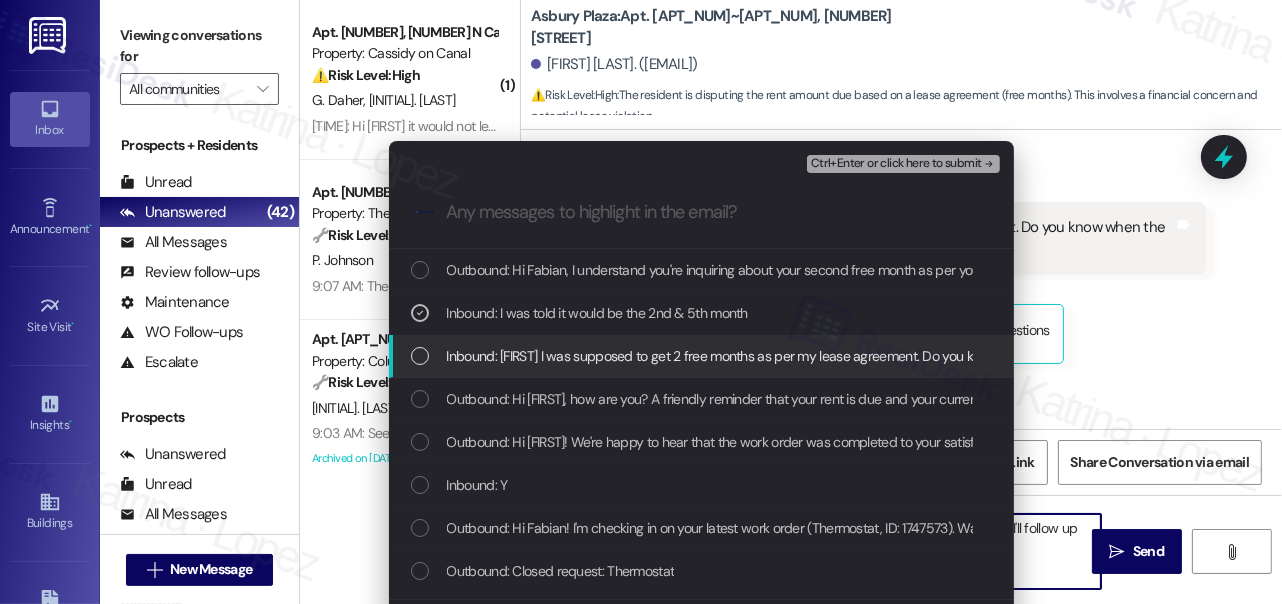 click on "Inbound: Sarah I was supposed to get 2 free months as per my lease agreement. Do you know when the second one will be?" at bounding box center (701, 356) 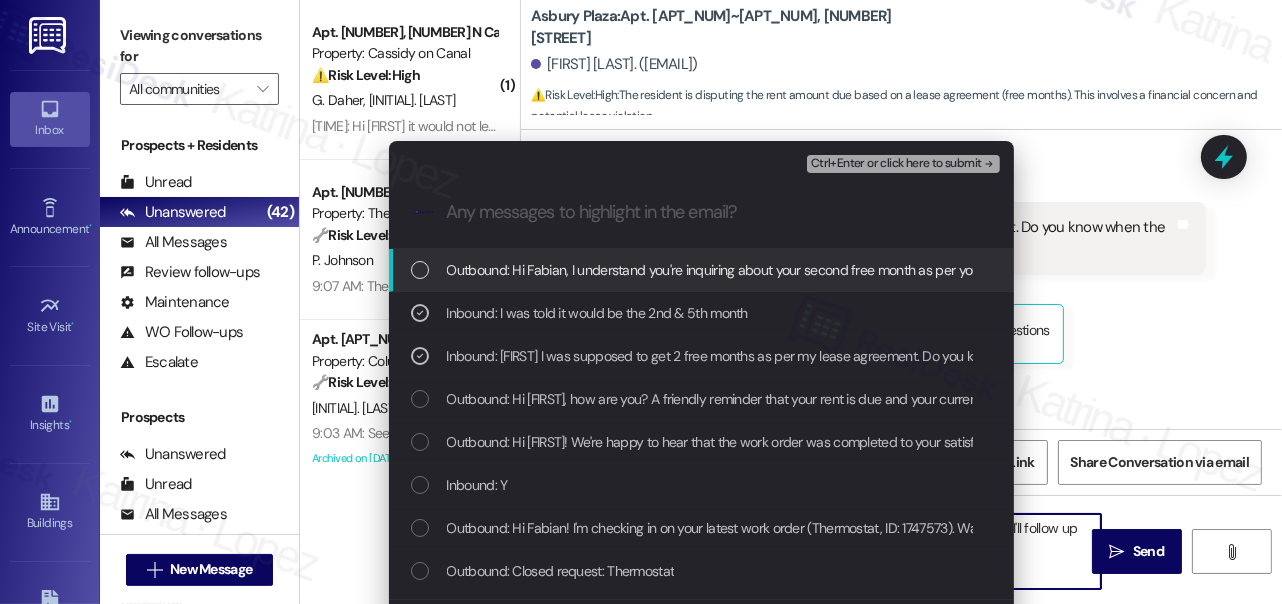 click on "Ctrl+Enter or click here to submit" at bounding box center (896, 164) 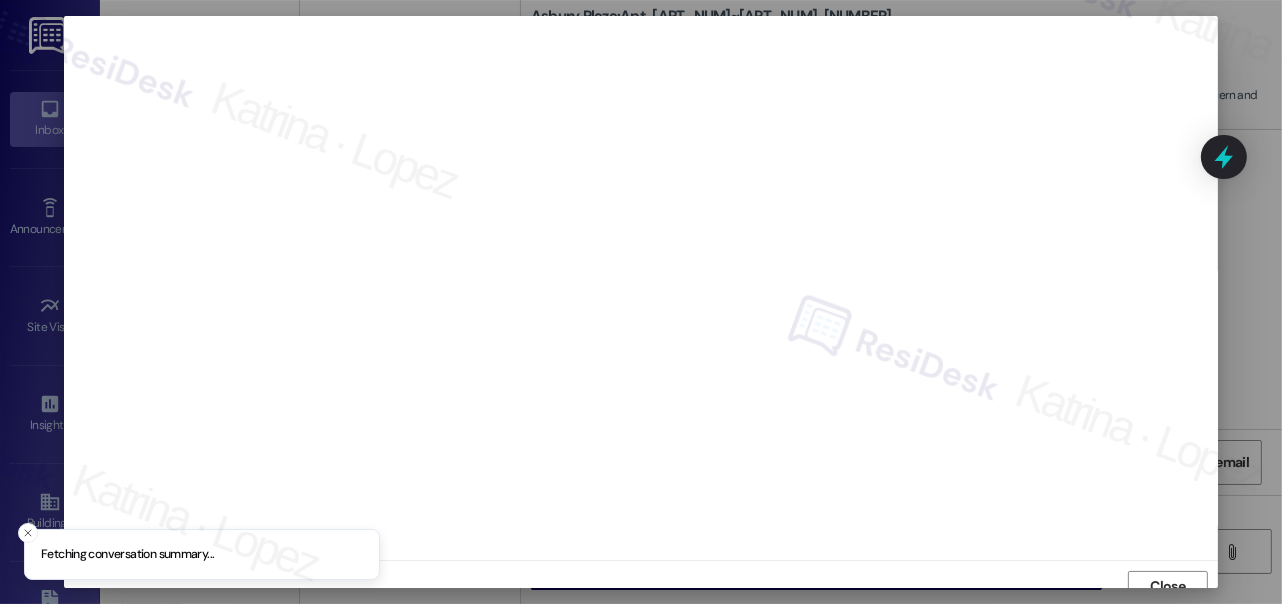 scroll, scrollTop: 14, scrollLeft: 0, axis: vertical 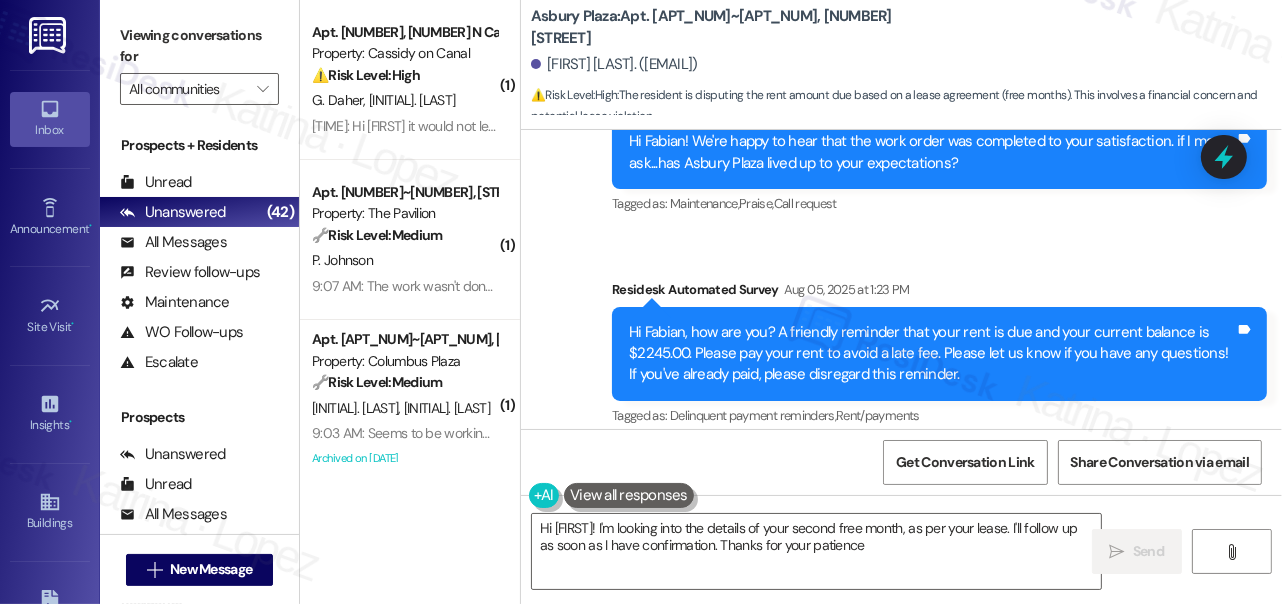 type on "Hi Fabian! I'm looking into the details of your second free month, as per your lease. I'll follow up as soon as I have confirmation. Thanks for your patience!" 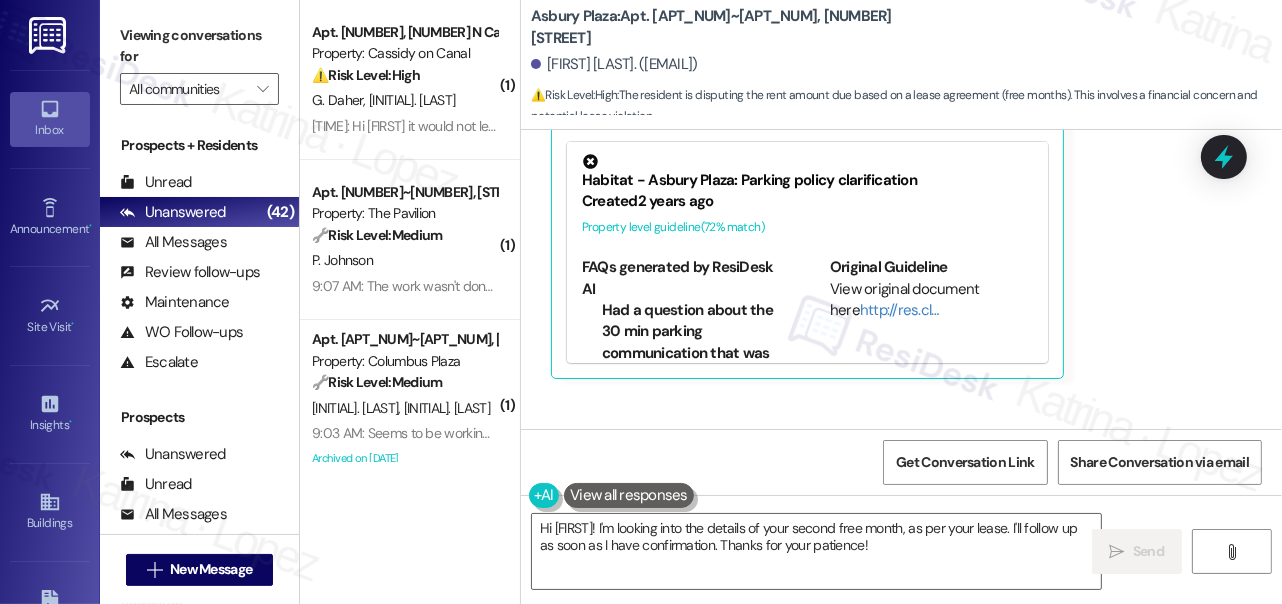scroll, scrollTop: 2539, scrollLeft: 0, axis: vertical 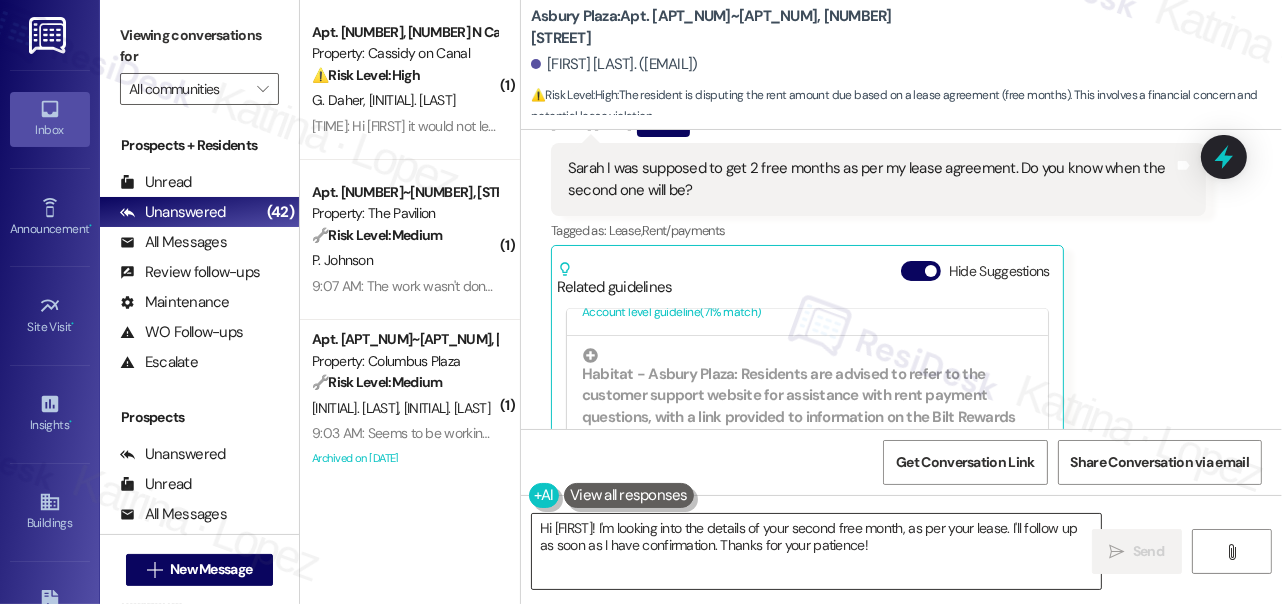 click on "Hi Fabian! I'm looking into the details of your second free month, as per your lease. I'll follow up as soon as I have confirmation. Thanks for your patience!" at bounding box center [816, 551] 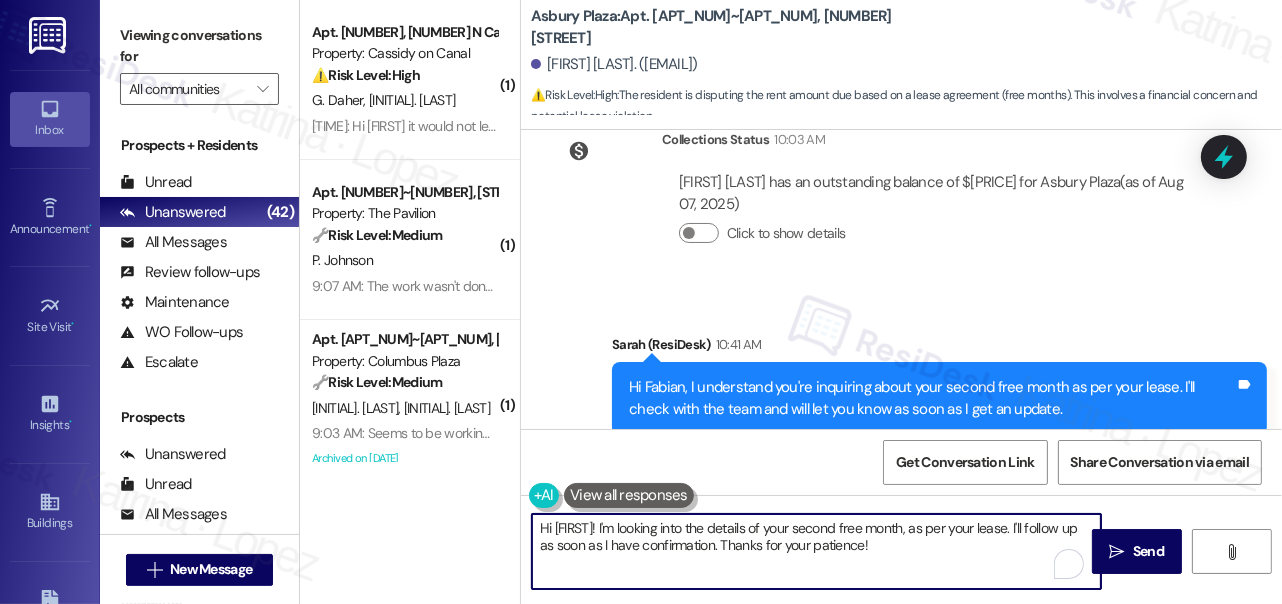scroll, scrollTop: 3208, scrollLeft: 0, axis: vertical 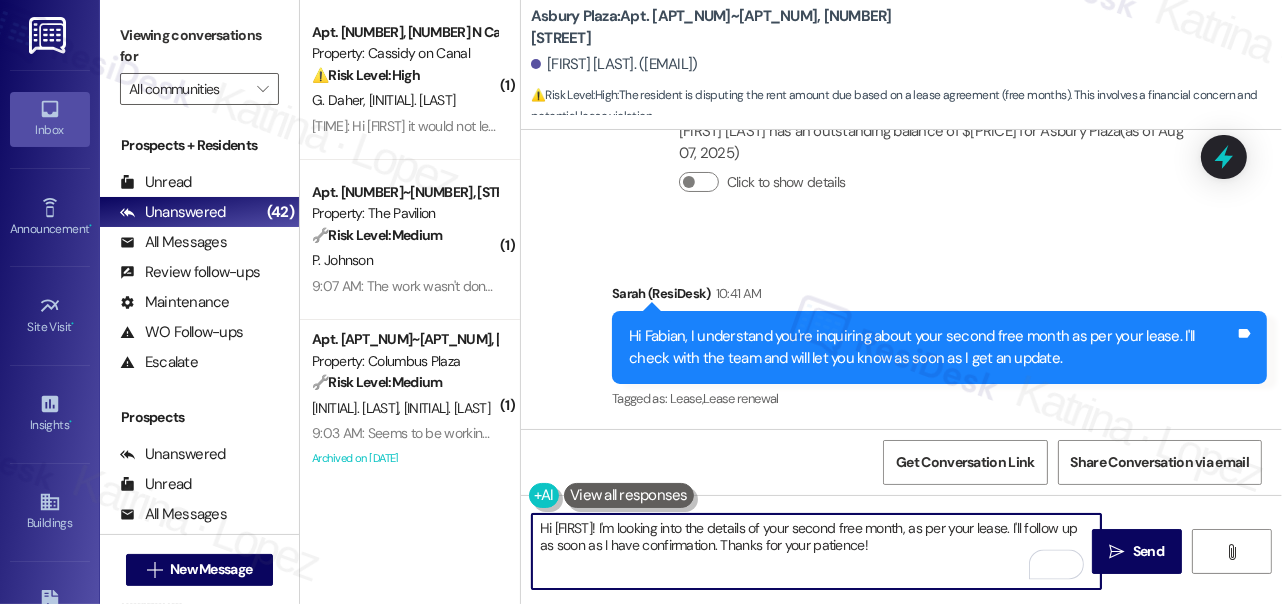 click on "Hi Fabian, I understand you're inquiring about your second free month as per your lease. I'll check with the team and will let you know as soon as I get an update." at bounding box center (932, 347) 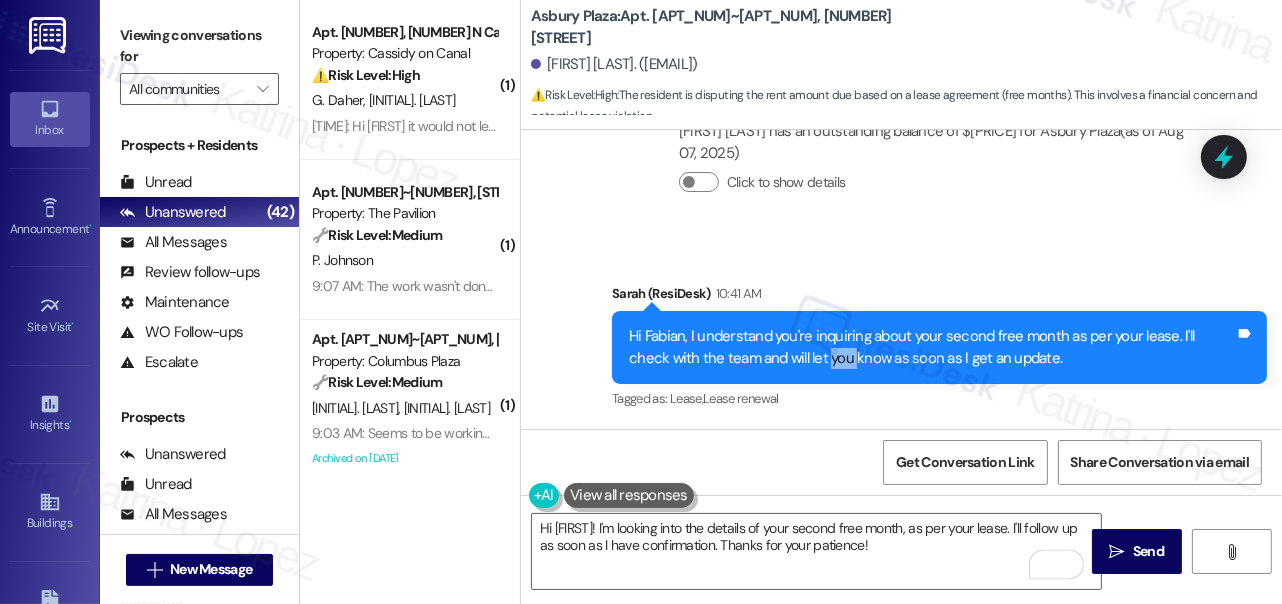 click on "Hi Fabian, I understand you're inquiring about your second free month as per your lease. I'll check with the team and will let you know as soon as I get an update." at bounding box center [932, 347] 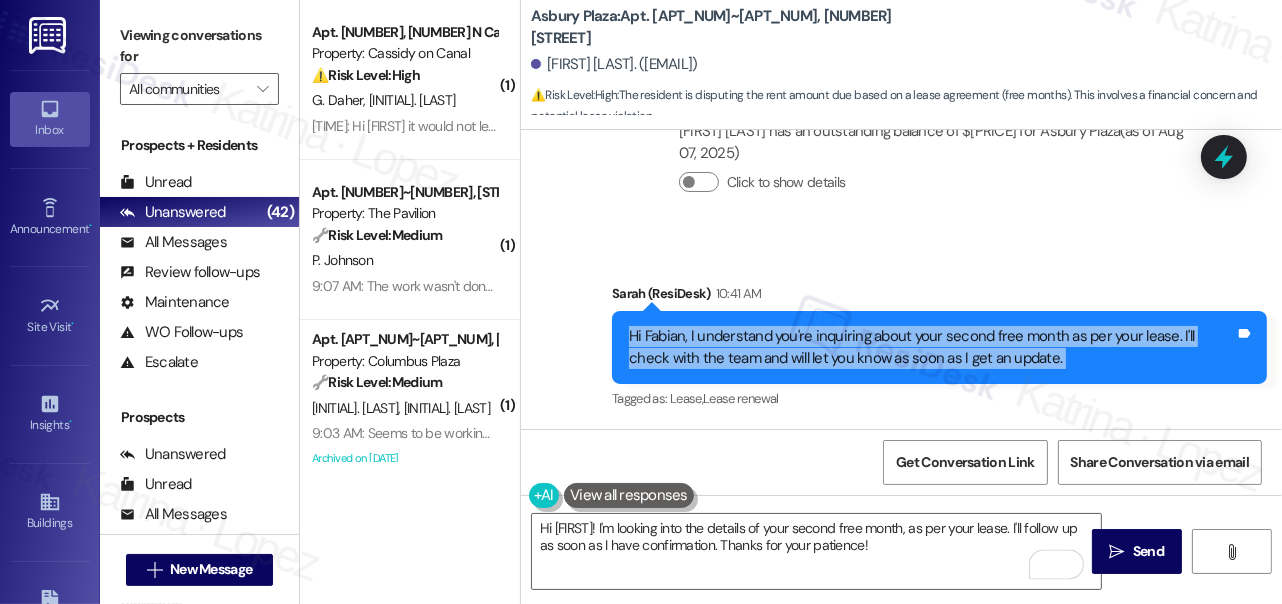 click on "Hi Fabian, I understand you're inquiring about your second free month as per your lease. I'll check with the team and will let you know as soon as I get an update." at bounding box center [932, 347] 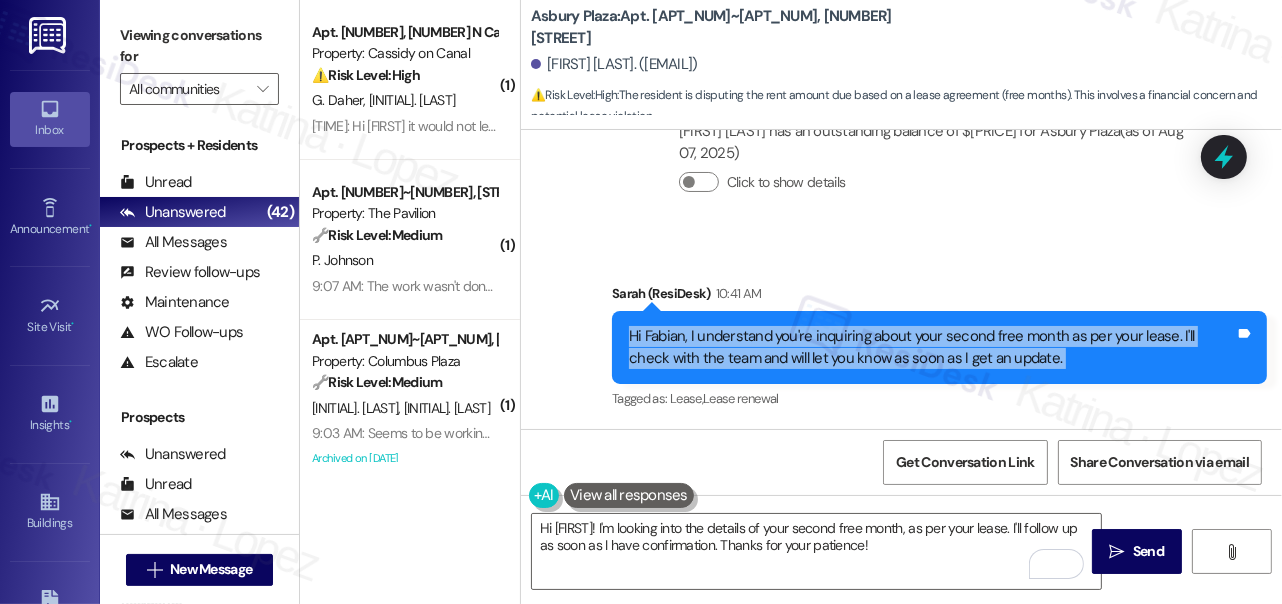 click on "Hi Fabian, I understand you're inquiring about your second free month as per your lease. I'll check with the team and will let you know as soon as I get an update." at bounding box center [932, 347] 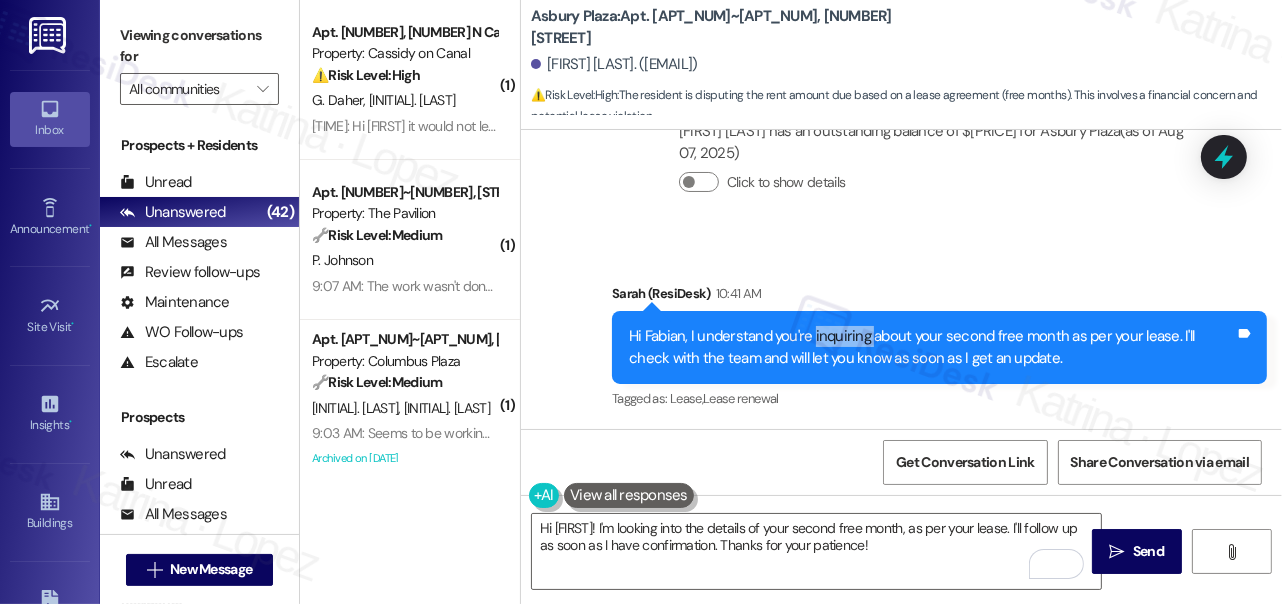 click on "Hi Fabian, I understand you're inquiring about your second free month as per your lease. I'll check with the team and will let you know as soon as I get an update." at bounding box center (932, 347) 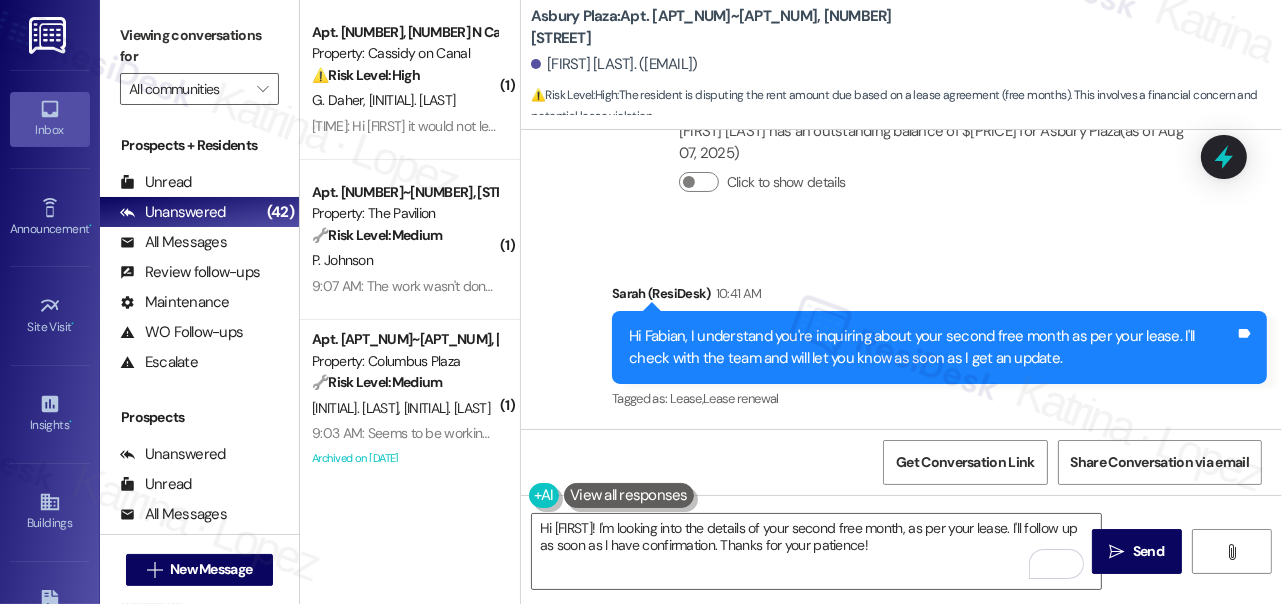 scroll, scrollTop: 2936, scrollLeft: 0, axis: vertical 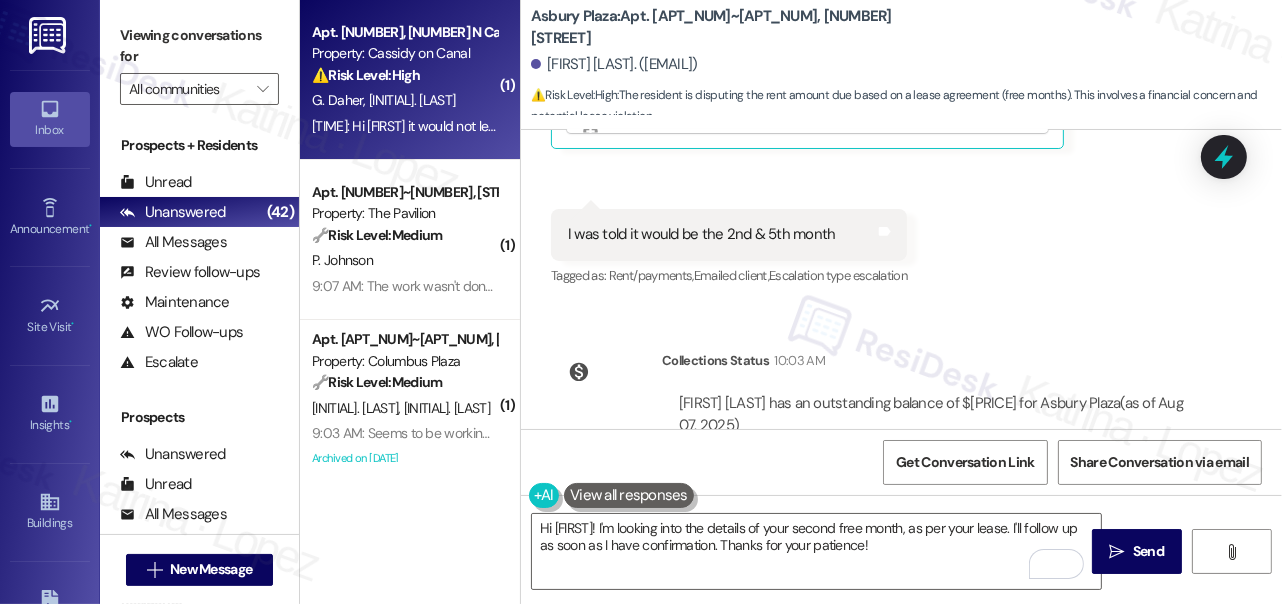 click on "7:44 AM: Hi Sarah it would not let me complete it. Are you free around 3 to see what I'm seeing? I'm hoping you will reverse the late fee.. can bring a check before office closes as well  7:44 AM: Hi Sarah it would not let me complete it. Are you free around 3 to see what I'm seeing? I'm hoping you will reverse the late fee.. can bring a check before office closes as well" at bounding box center [829, 126] 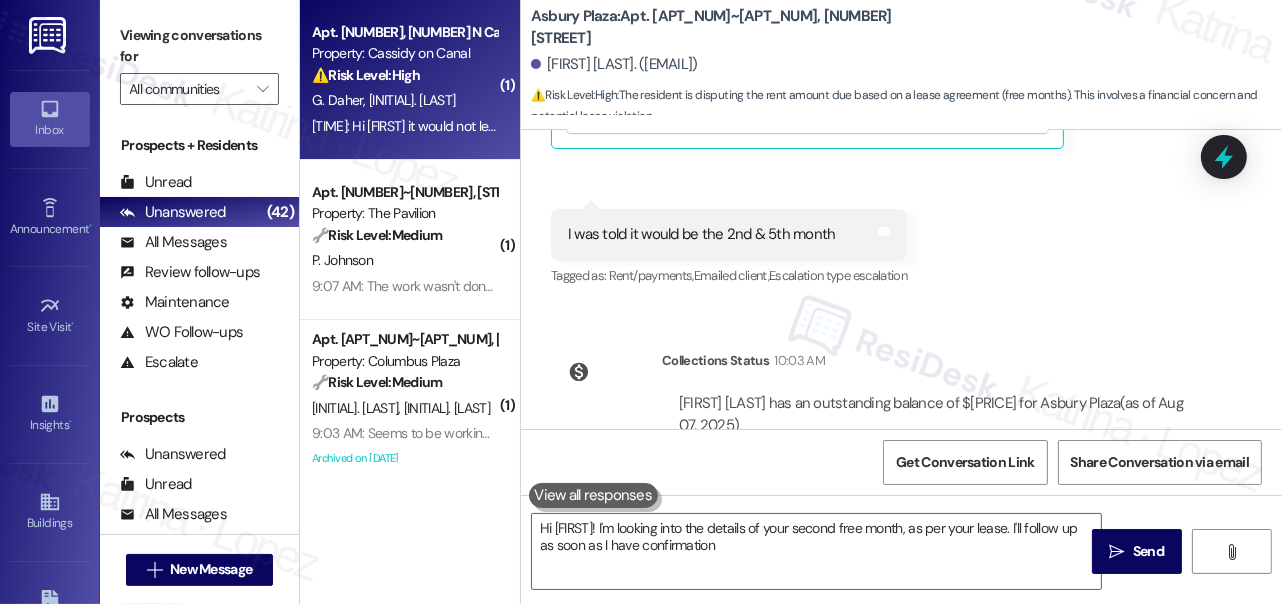 type on "Hi Fabian! I'm looking into the details of your second free month, as per your lease. I'll follow up as soon as I have confirmation." 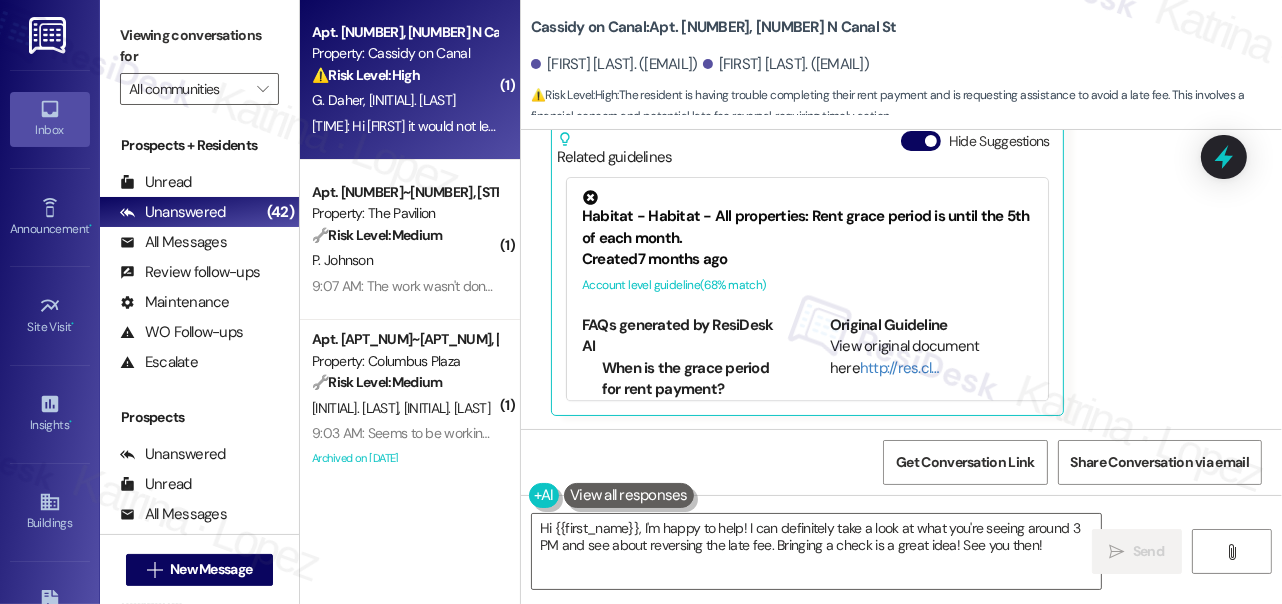scroll, scrollTop: 3808, scrollLeft: 0, axis: vertical 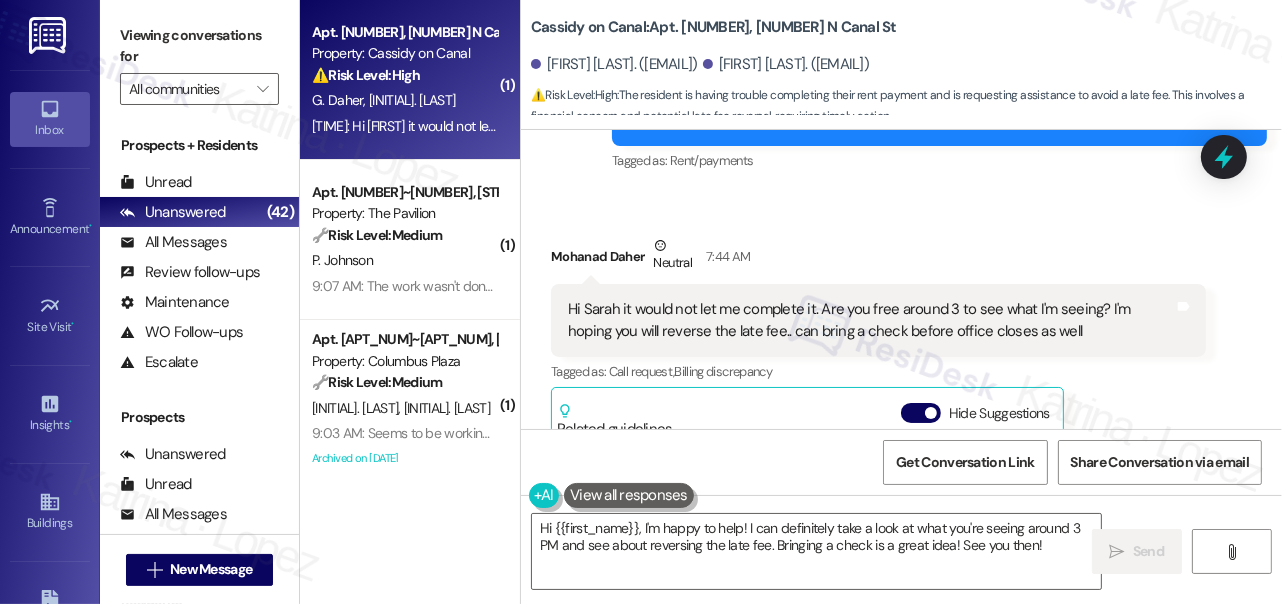 click on "Hi Sarah it would not let me complete it. Are you free around 3 to see what I'm seeing? I'm hoping you will reverse the late fee.. can bring a check before office closes as well" at bounding box center [871, 320] 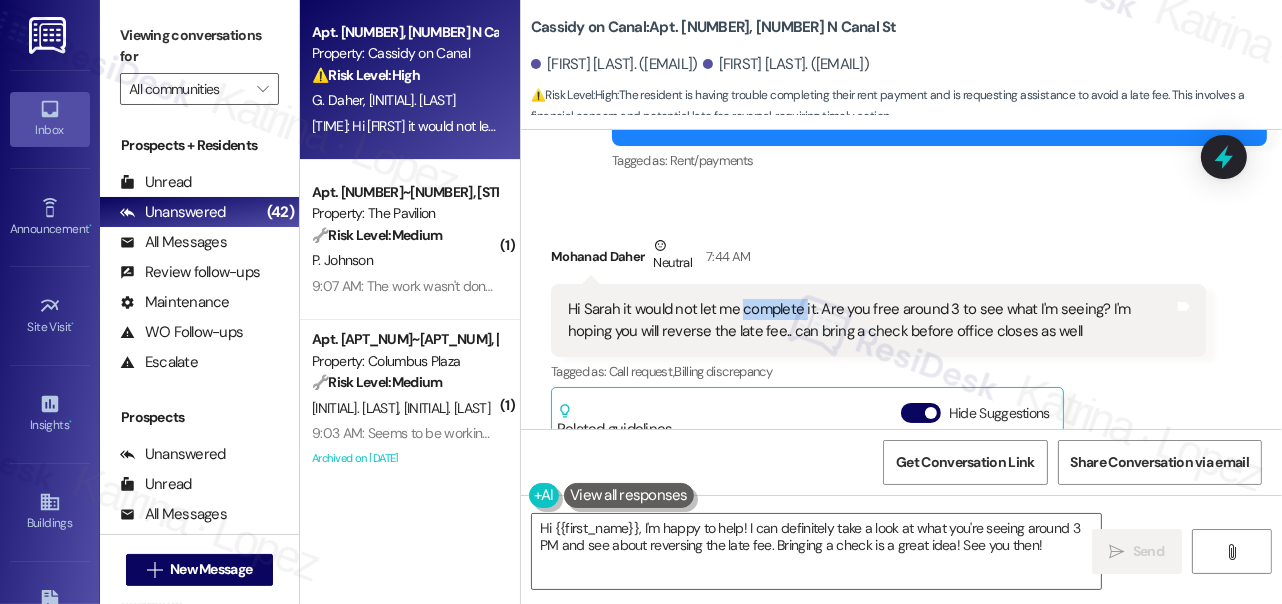 click on "Hi Sarah it would not let me complete it. Are you free around 3 to see what I'm seeing? I'm hoping you will reverse the late fee.. can bring a check before office closes as well" at bounding box center (871, 320) 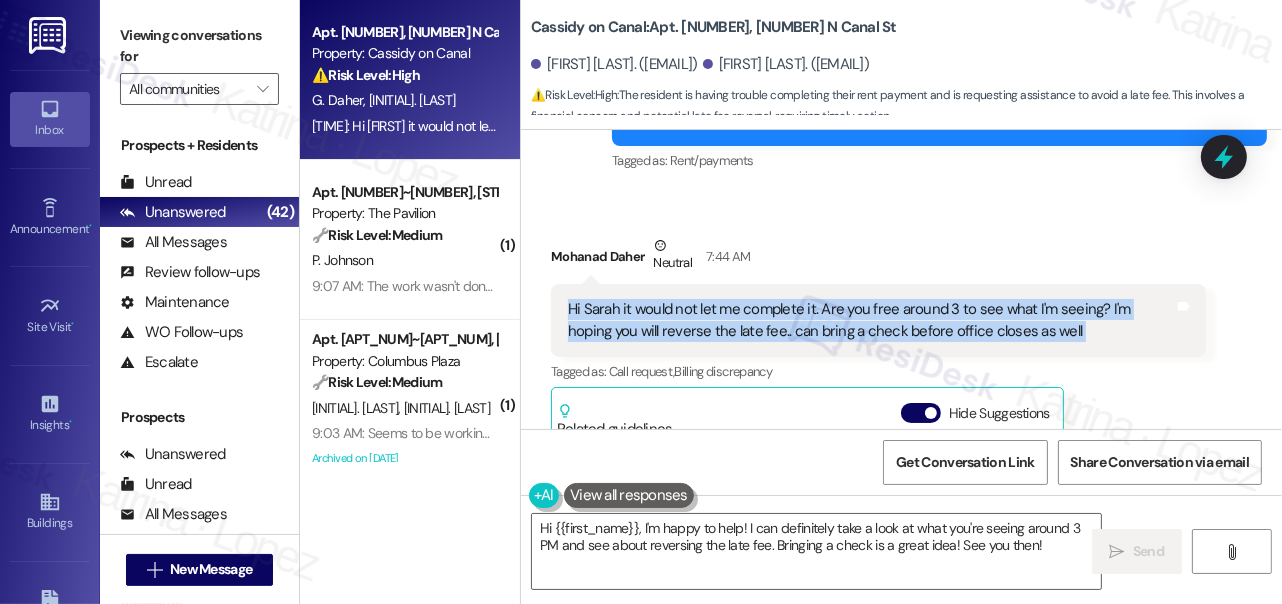 click on "Hi Sarah it would not let me complete it. Are you free around 3 to see what I'm seeing? I'm hoping you will reverse the late fee.. can bring a check before office closes as well" at bounding box center (871, 320) 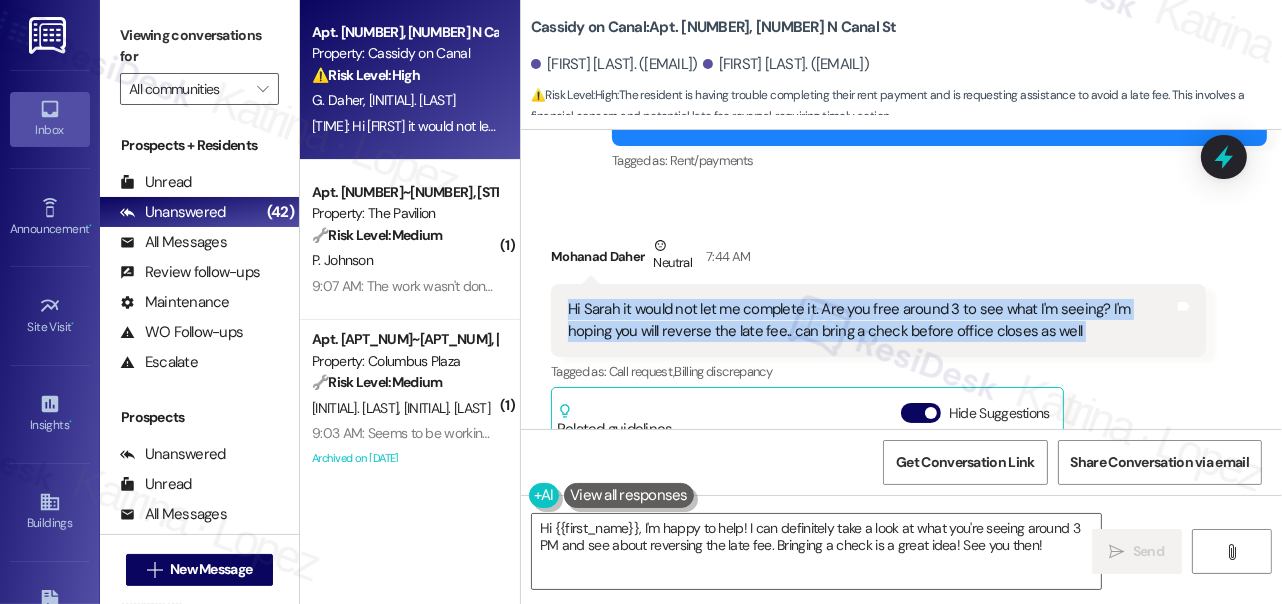 click on "Hi Sarah it would not let me complete it. Are you free around 3 to see what I'm seeing? I'm hoping you will reverse the late fee.. can bring a check before office closes as well" at bounding box center [871, 320] 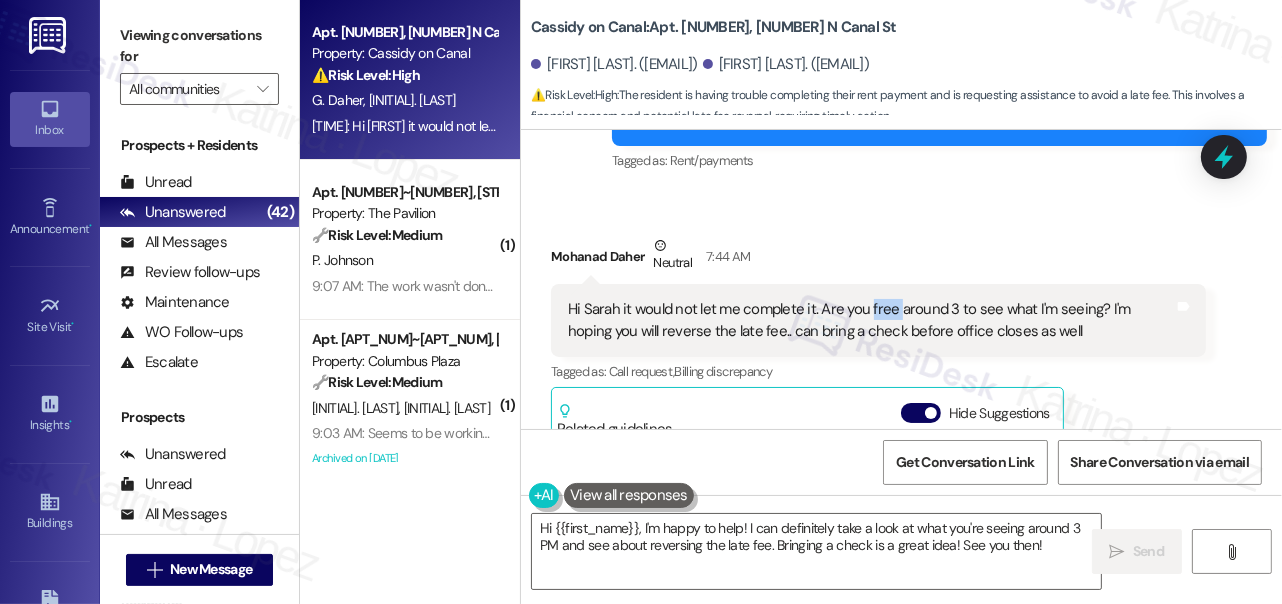 click on "Hi Sarah it would not let me complete it. Are you free around 3 to see what I'm seeing? I'm hoping you will reverse the late fee.. can bring a check before office closes as well" at bounding box center (871, 320) 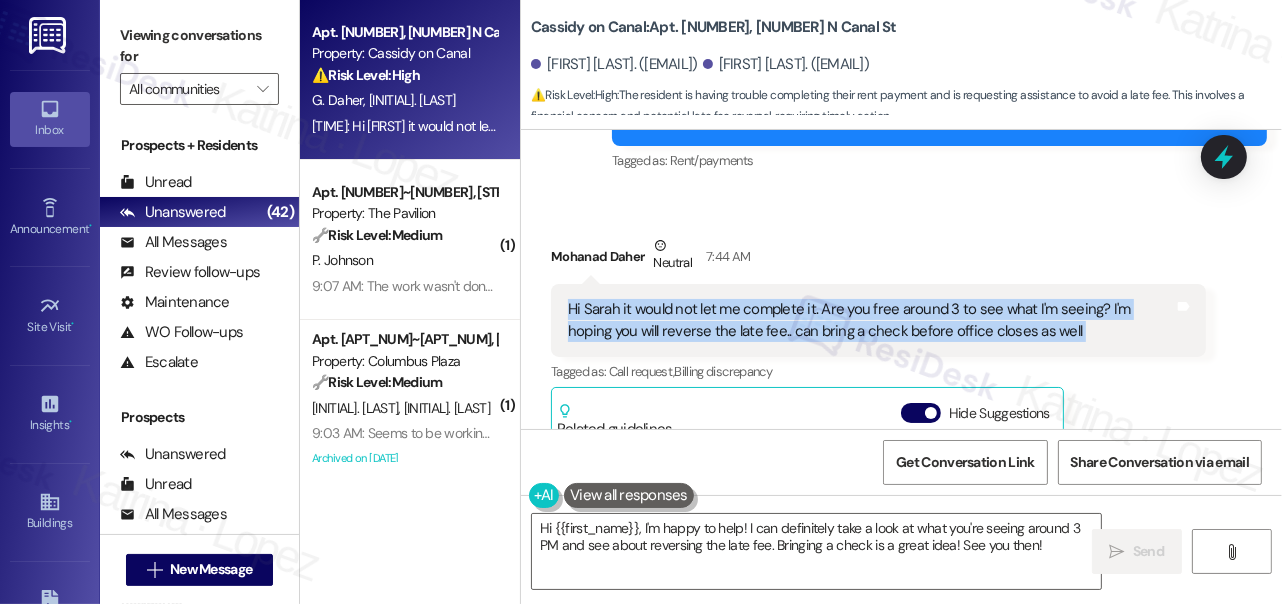 click on "Hi Sarah it would not let me complete it. Are you free around 3 to see what I'm seeing? I'm hoping you will reverse the late fee.. can bring a check before office closes as well" at bounding box center (871, 320) 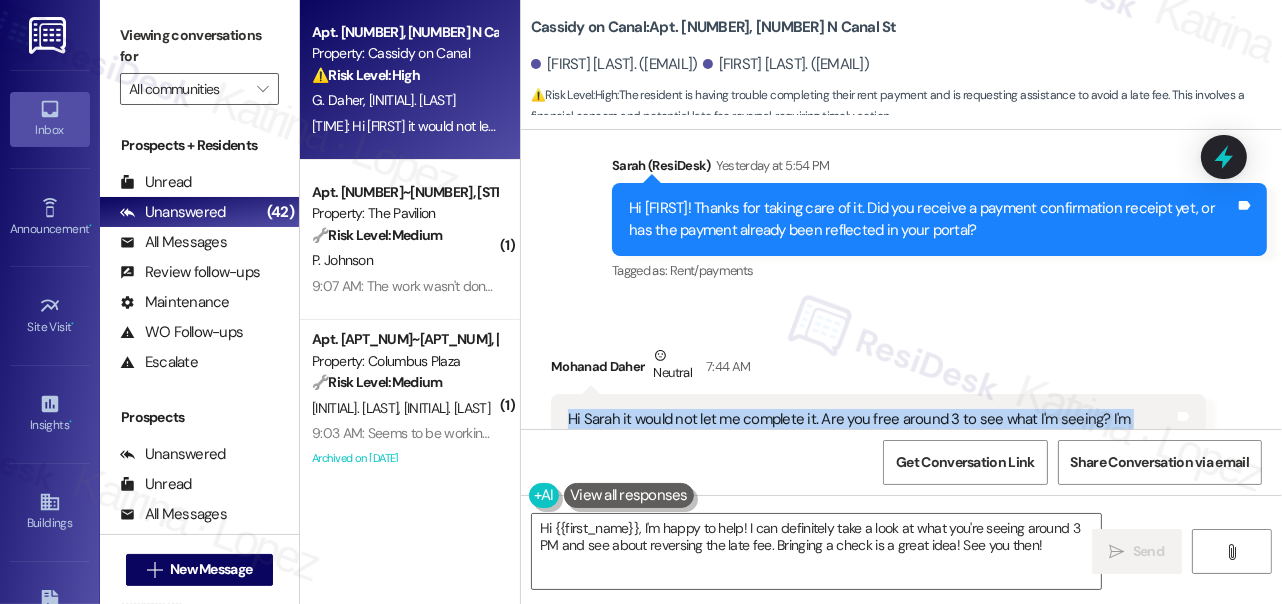scroll, scrollTop: 3535, scrollLeft: 0, axis: vertical 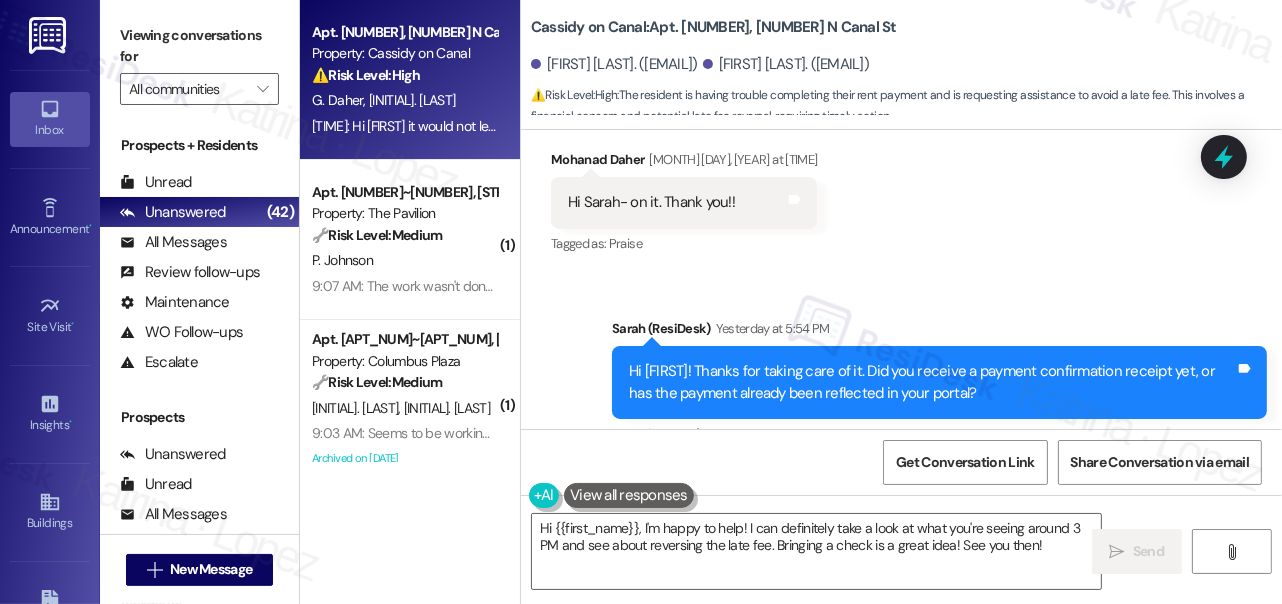 click on "Hi Mohanad! Thanks for taking care of it. Did you receive a payment confirmation receipt yet, or has the payment already been reflected in your portal?" at bounding box center (932, 382) 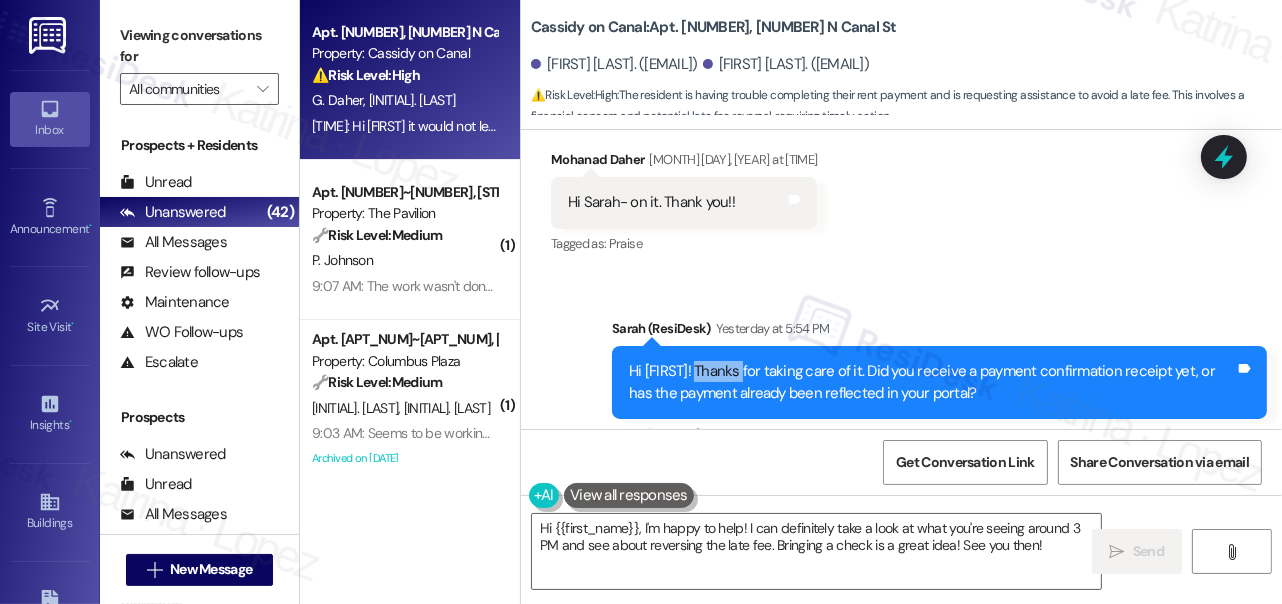 click on "Hi Mohanad! Thanks for taking care of it. Did you receive a payment confirmation receipt yet, or has the payment already been reflected in your portal?" at bounding box center (932, 382) 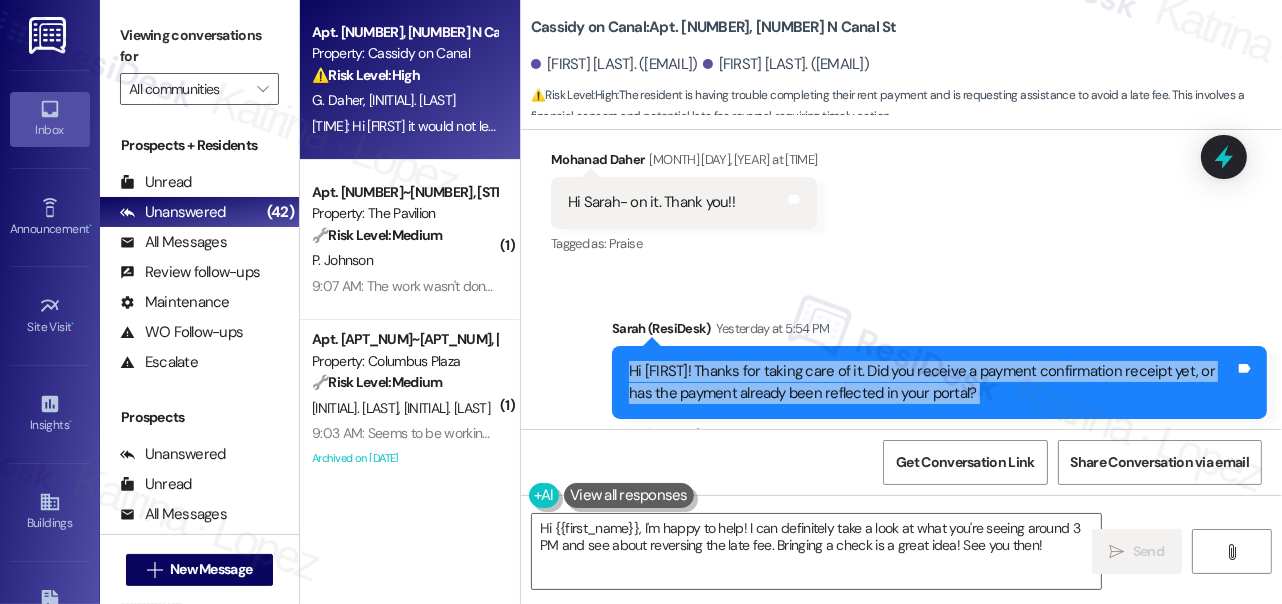 click on "Hi Mohanad! Thanks for taking care of it. Did you receive a payment confirmation receipt yet, or has the payment already been reflected in your portal?" at bounding box center [932, 382] 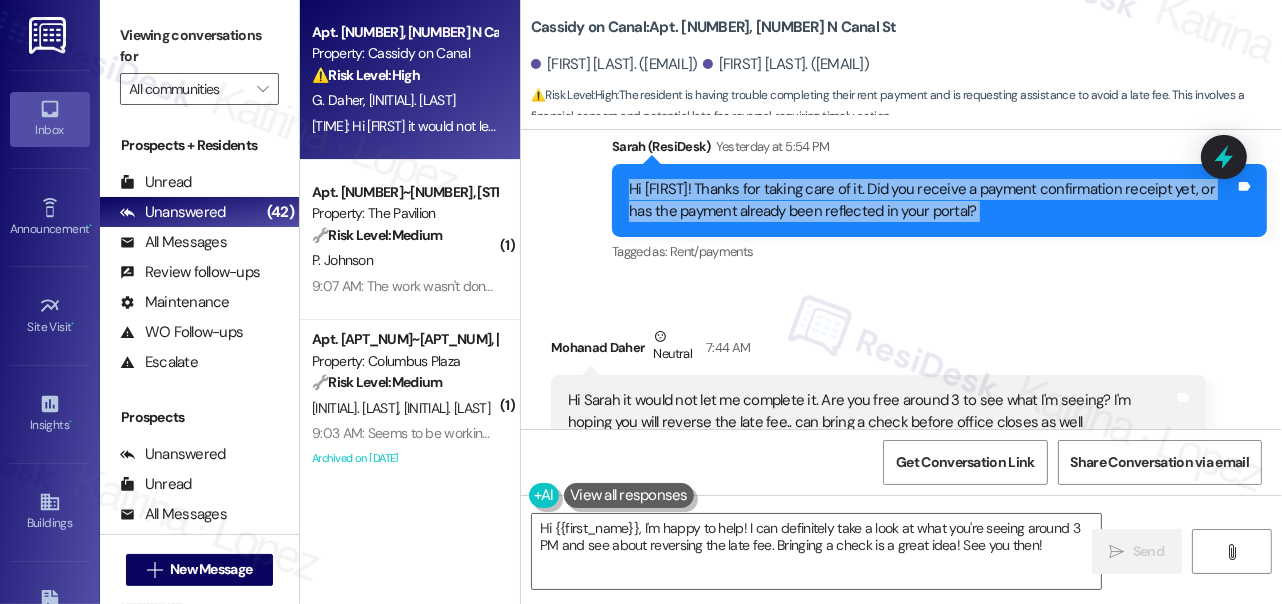 click on "Hi Mohanad! Thanks for taking care of it. Did you receive a payment confirmation receipt yet, or has the payment already been reflected in your portal?" at bounding box center (932, 200) 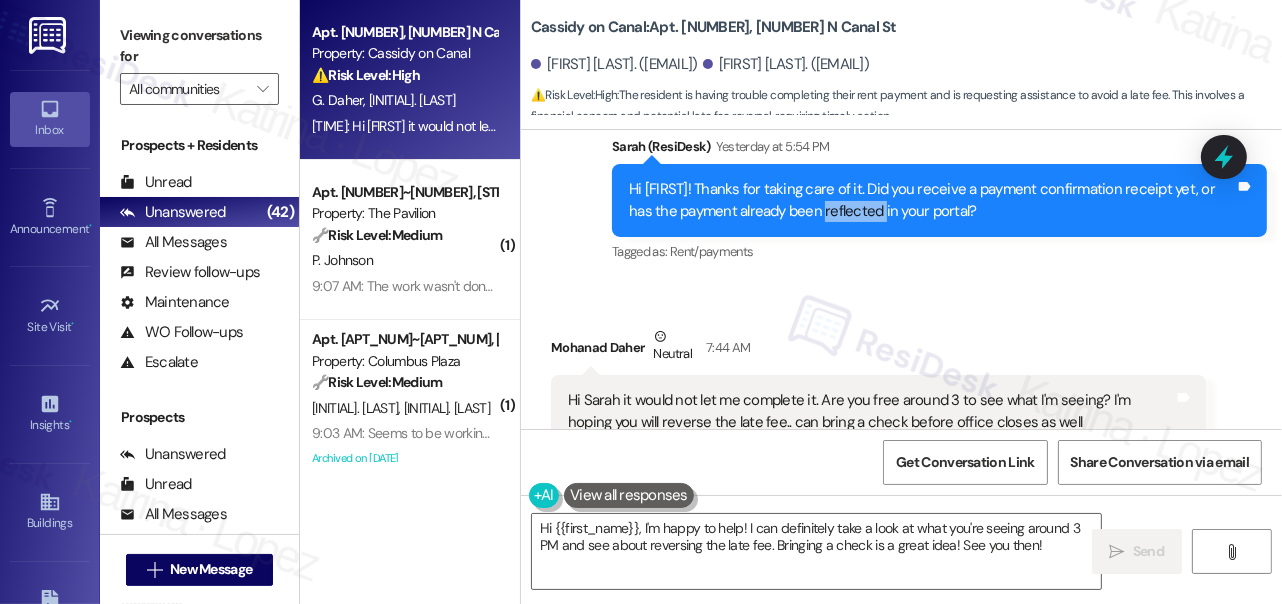 click on "Hi Mohanad! Thanks for taking care of it. Did you receive a payment confirmation receipt yet, or has the payment already been reflected in your portal?" at bounding box center (932, 200) 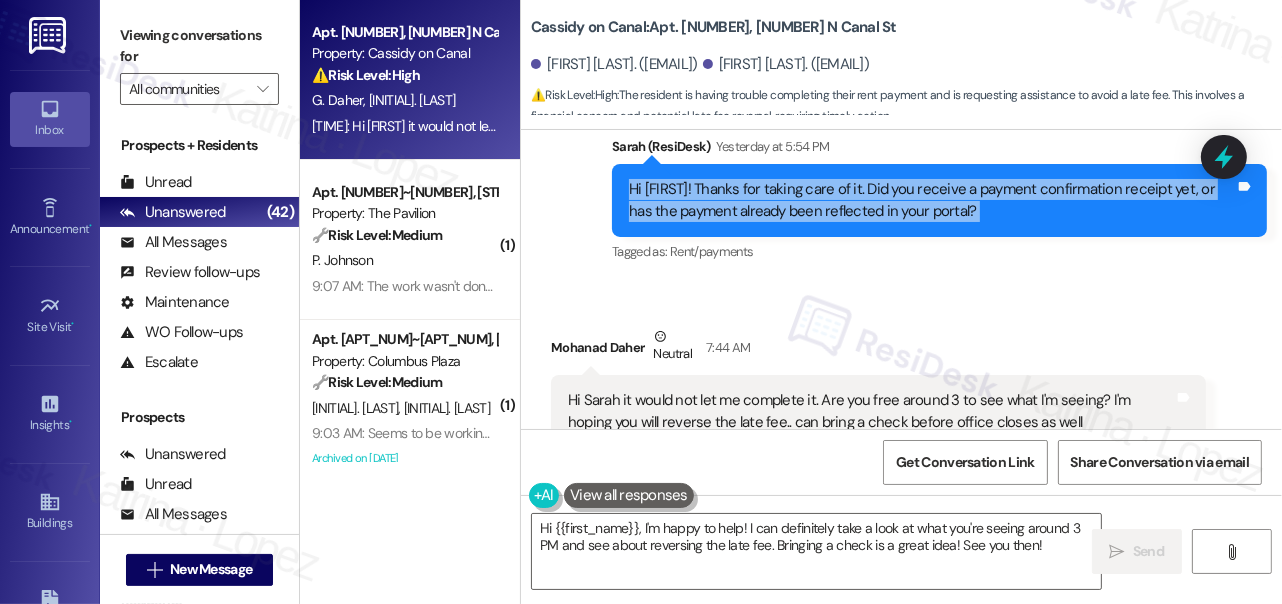 click on "Hi Mohanad! Thanks for taking care of it. Did you receive a payment confirmation receipt yet, or has the payment already been reflected in your portal?" at bounding box center (932, 200) 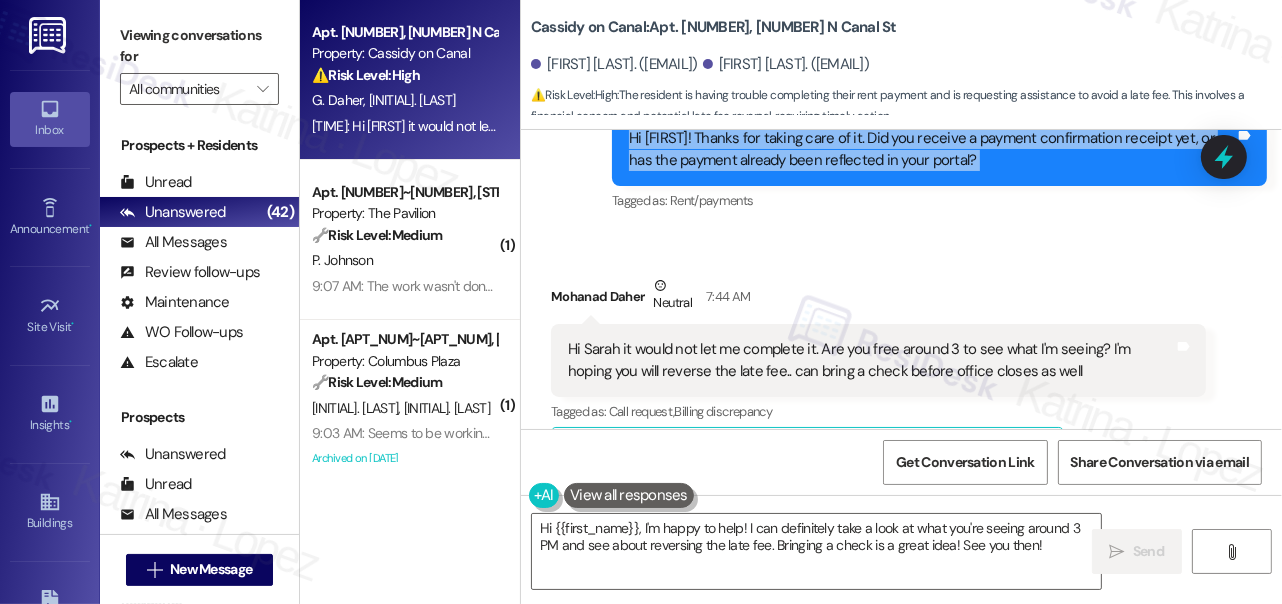 scroll, scrollTop: 3898, scrollLeft: 0, axis: vertical 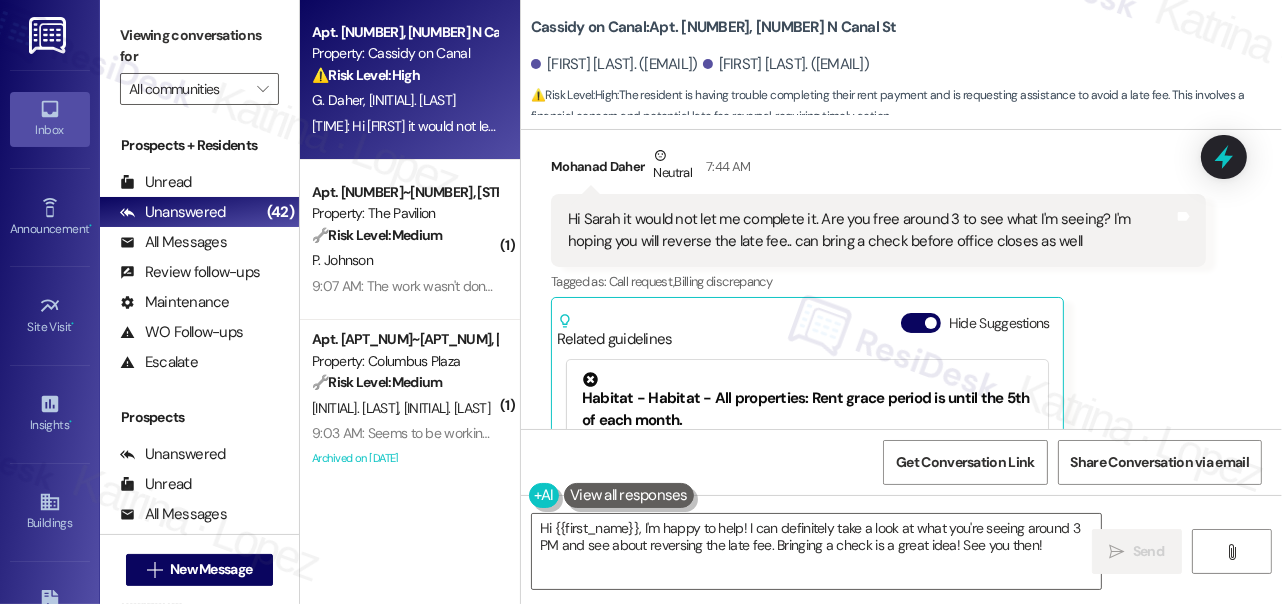 click on "Hi Sarah it would not let me complete it. Are you free around 3 to see what I'm seeing? I'm hoping you will reverse the late fee.. can bring a check before office closes as well" at bounding box center (871, 230) 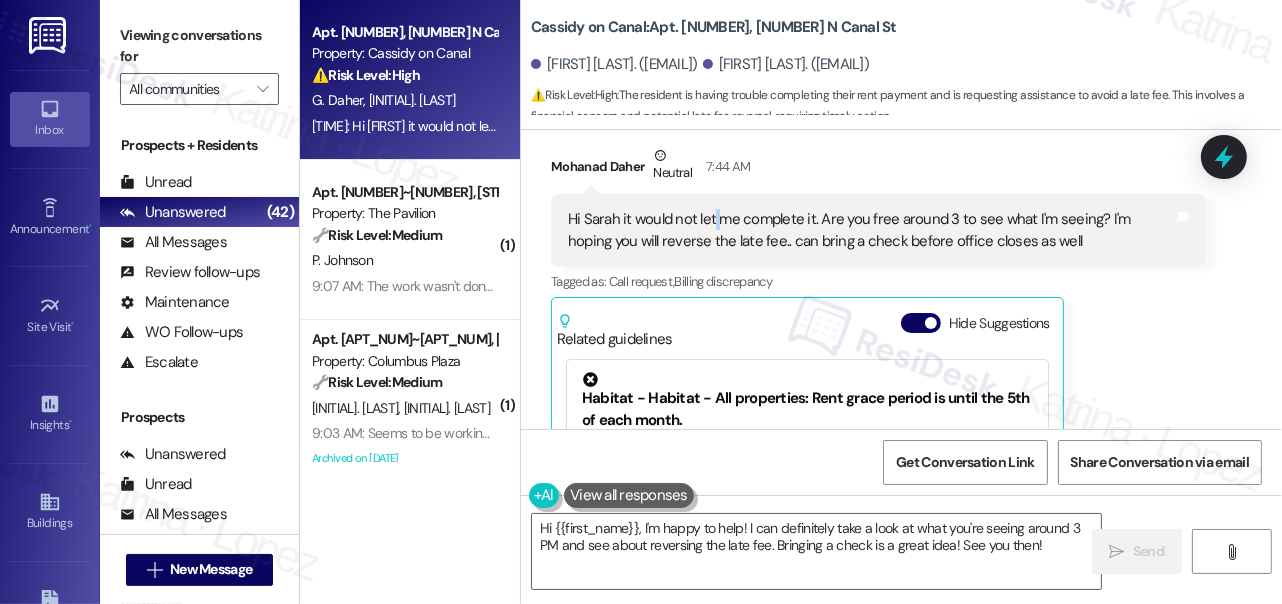 click on "Hi Sarah it would not let me complete it. Are you free around 3 to see what I'm seeing? I'm hoping you will reverse the late fee.. can bring a check before office closes as well" at bounding box center [871, 230] 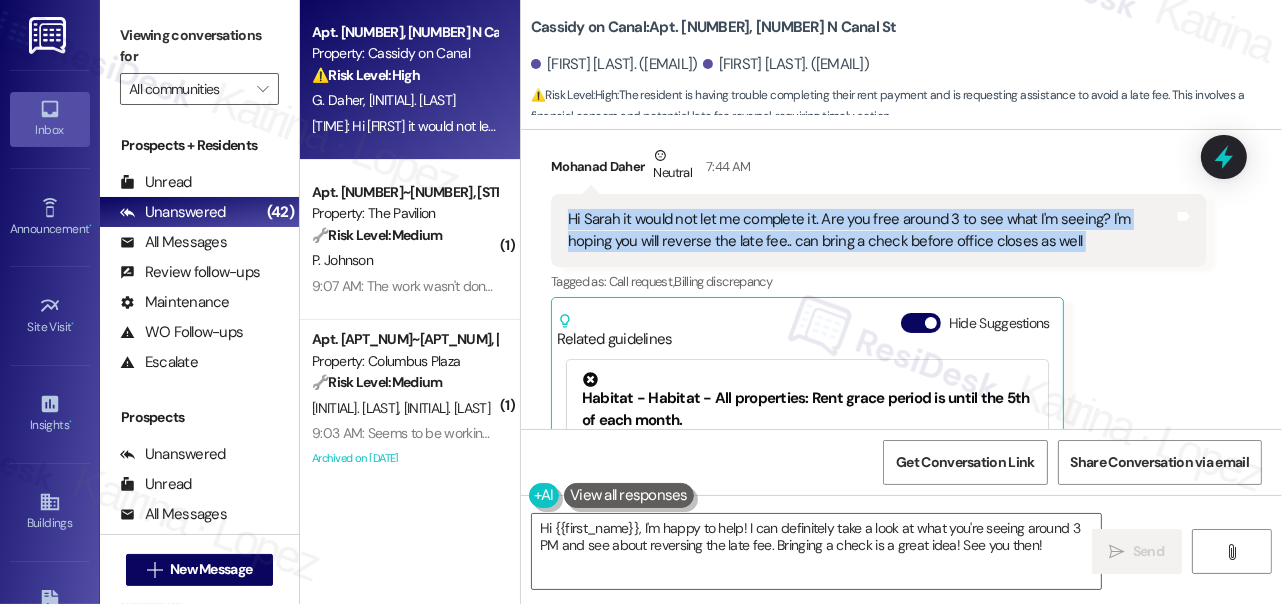 click on "Hi Sarah it would not let me complete it. Are you free around 3 to see what I'm seeing? I'm hoping you will reverse the late fee.. can bring a check before office closes as well" at bounding box center [871, 230] 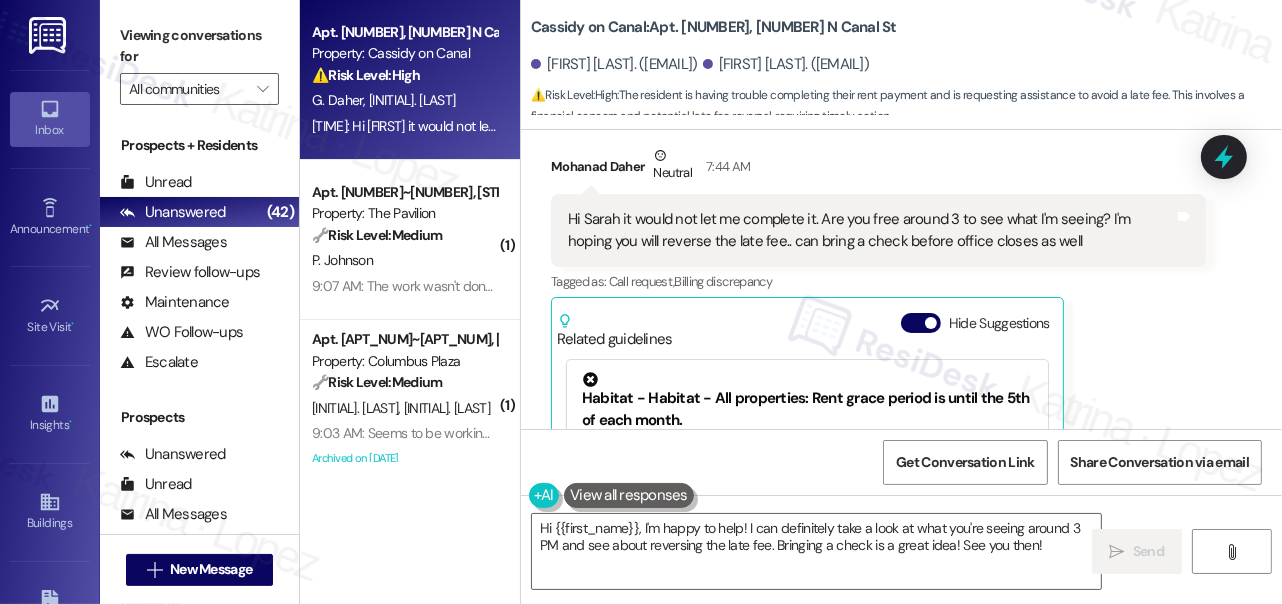 click on "Mohanad Daher   Neutral 7:44 AM Hi Sarah it would not let me complete it. Are you free around 3 to see what I'm seeing? I'm hoping you will reverse the late fee.. can bring a check before office closes as well  Tags and notes Tagged as:   Call request ,  Click to highlight conversations about Call request Billing discrepancy Click to highlight conversations about Billing discrepancy  Related guidelines Hide Suggestions Habitat - Habitat - All properties: Rent grace period is until the 5th of each month.
Created  7 months ago Account level guideline  ( 68 % match) FAQs generated by ResiDesk AI When is the grace period for rent payment? The grace period for rent payment is until the 5th of each month. Is the grace period the same for all properties? Yes, the grace period is the same across all properties. What happens if I pay after the 5th of the month? If you pay after the 5th of the month, late fees may apply. Please check your lease agreement for specific details. Original Guideline http://res.cl…  ( 67" at bounding box center [878, 371] 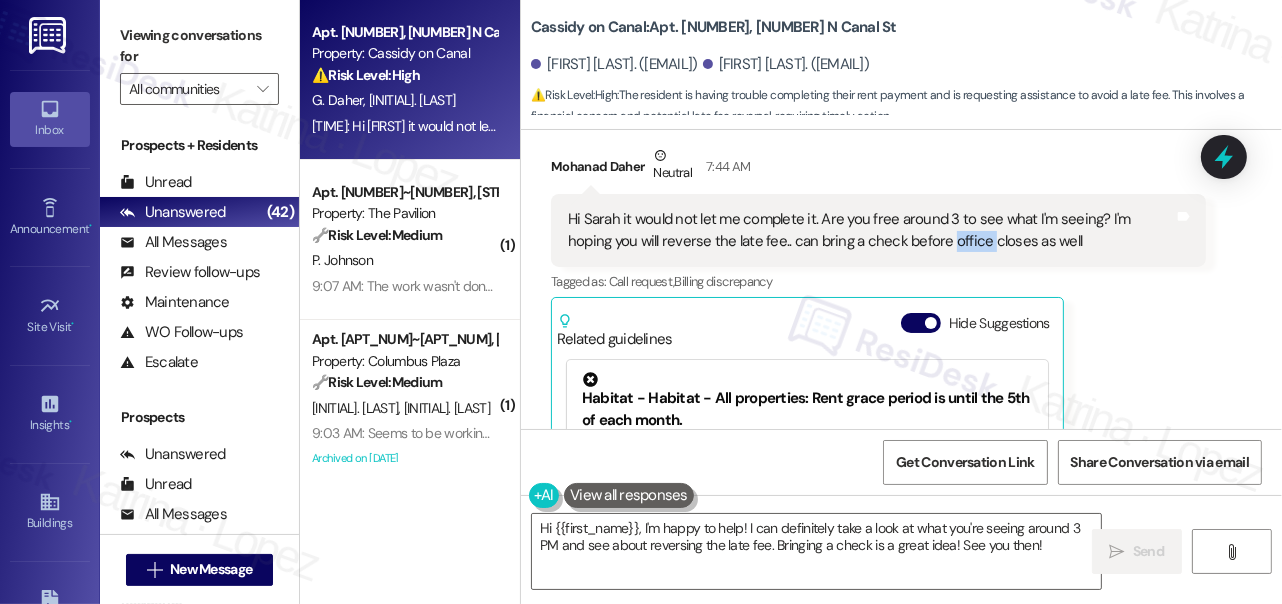 click on "Hi Sarah it would not let me complete it. Are you free around 3 to see what I'm seeing? I'm hoping you will reverse the late fee.. can bring a check before office closes as well" at bounding box center [871, 230] 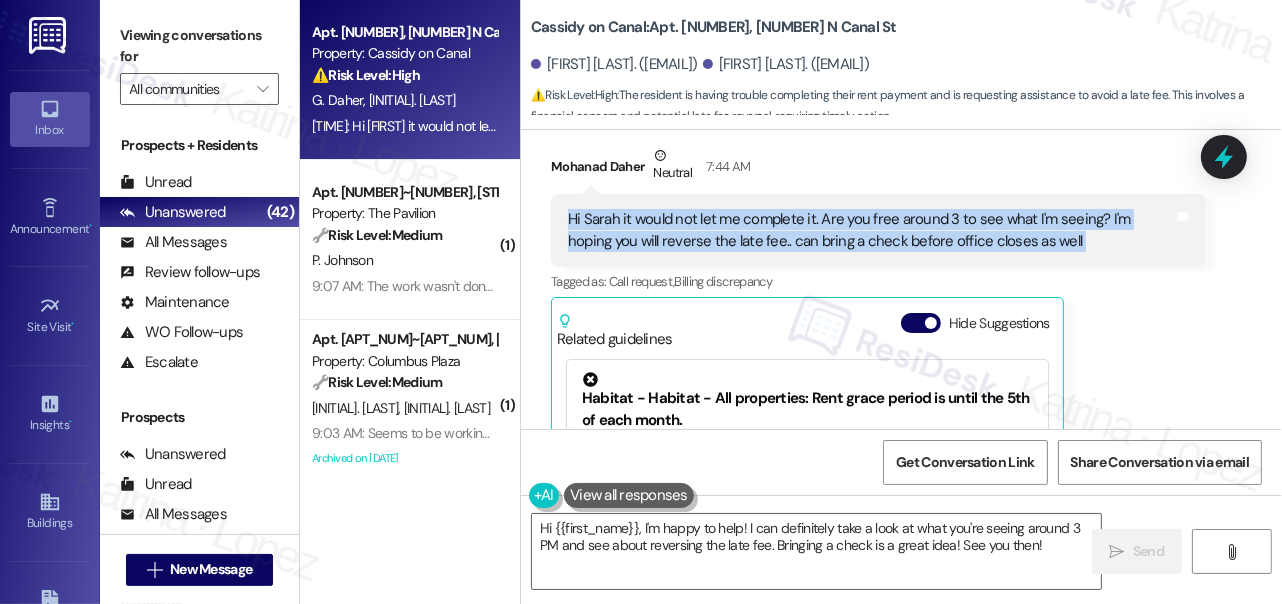 click on "Hi Sarah it would not let me complete it. Are you free around 3 to see what I'm seeing? I'm hoping you will reverse the late fee.. can bring a check before office closes as well" at bounding box center [871, 230] 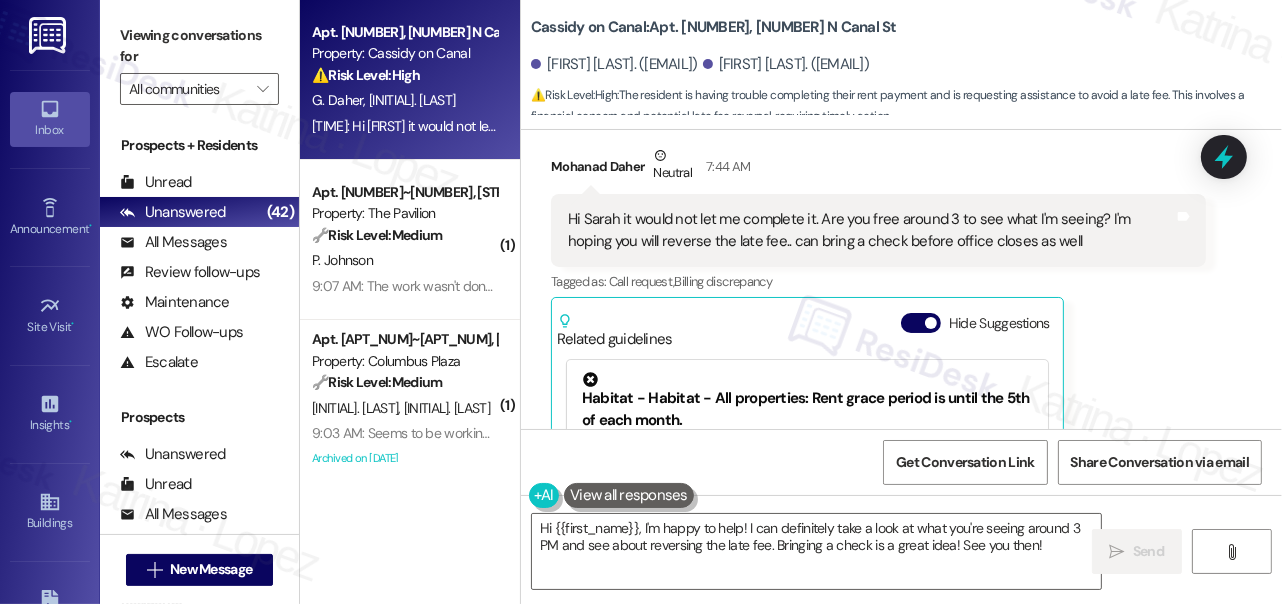 click on "Hi Sarah it would not let me complete it. Are you free around 3 to see what I'm seeing? I'm hoping you will reverse the late fee.. can bring a check before office closes as well" at bounding box center (871, 230) 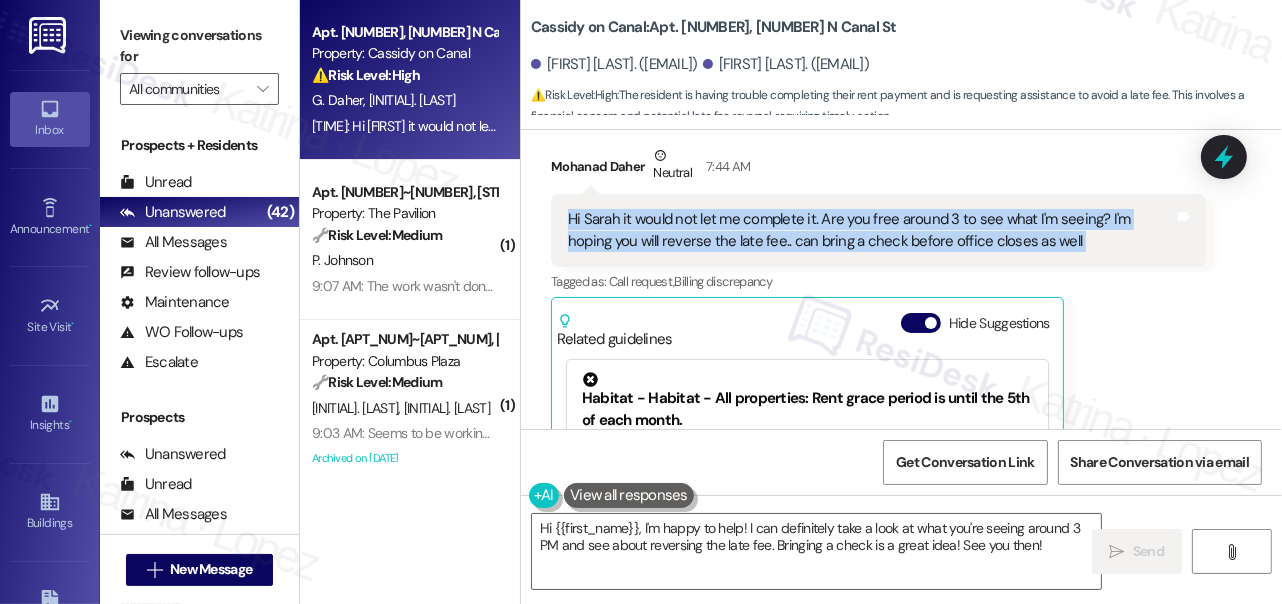 click on "Hi Sarah it would not let me complete it. Are you free around 3 to see what I'm seeing? I'm hoping you will reverse the late fee.. can bring a check before office closes as well" at bounding box center (871, 230) 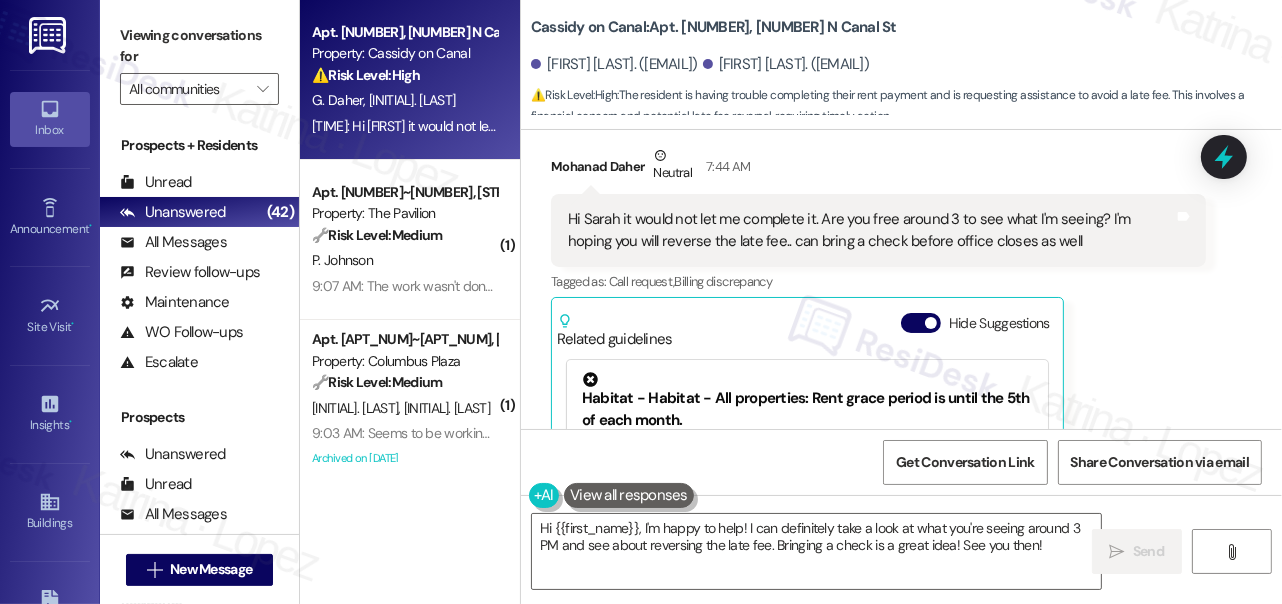click on "Viewing conversations for All communities " at bounding box center (199, 62) 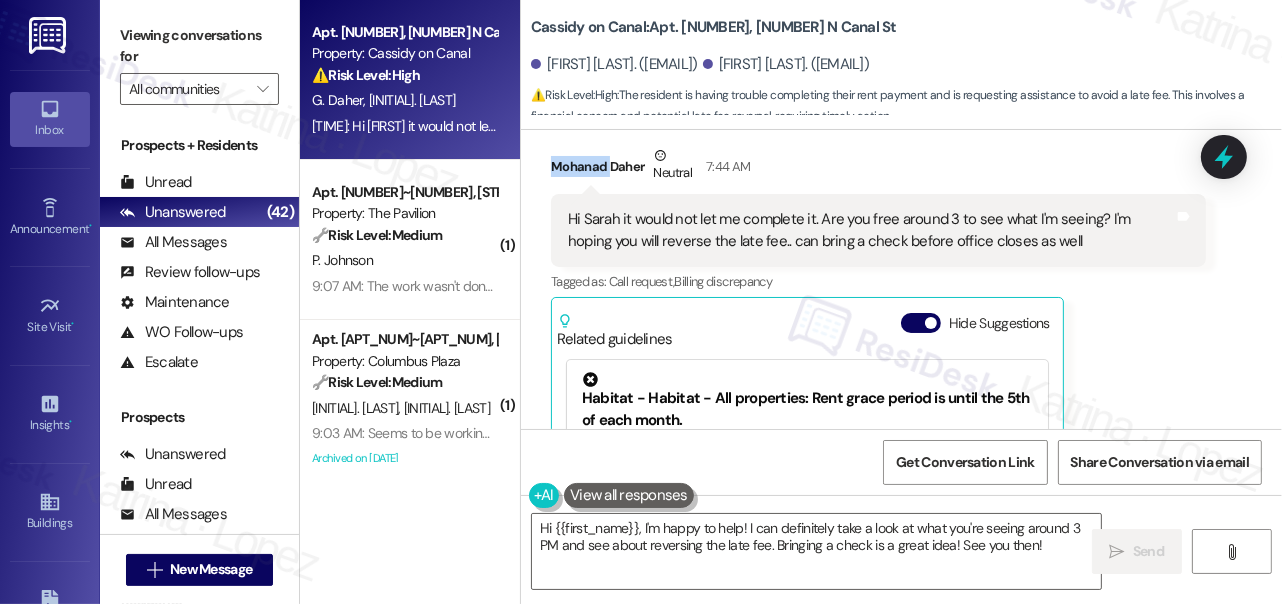 click on "Mohanad Daher   Neutral 7:44 AM" at bounding box center [878, 169] 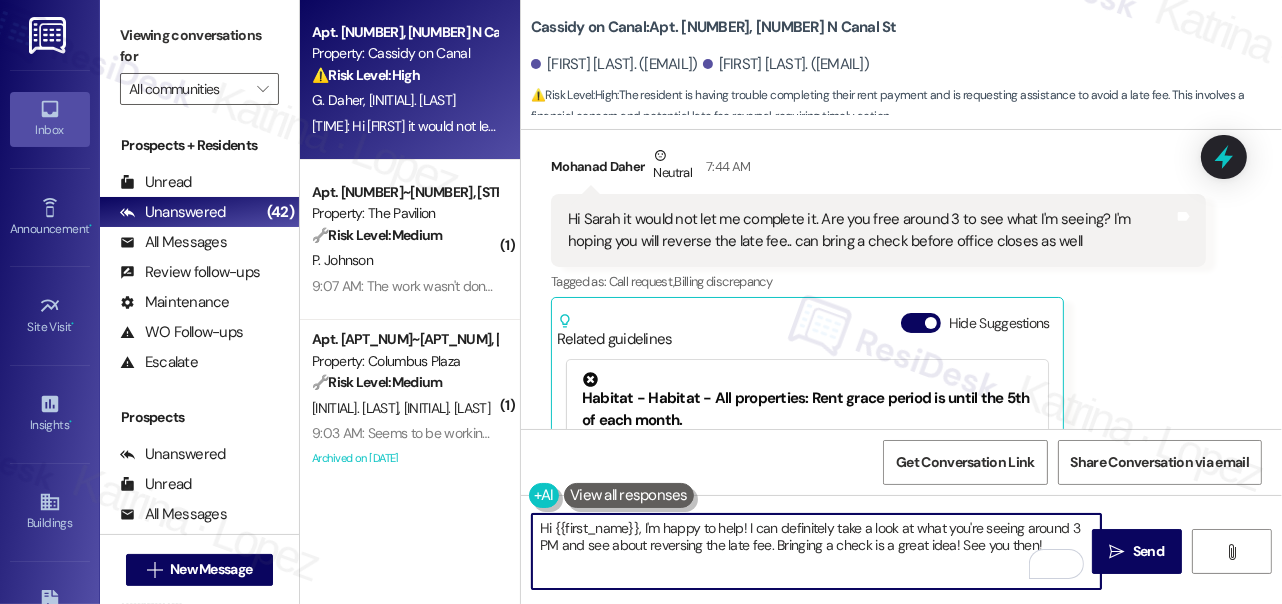 drag, startPoint x: 553, startPoint y: 527, endPoint x: 640, endPoint y: 523, distance: 87.0919 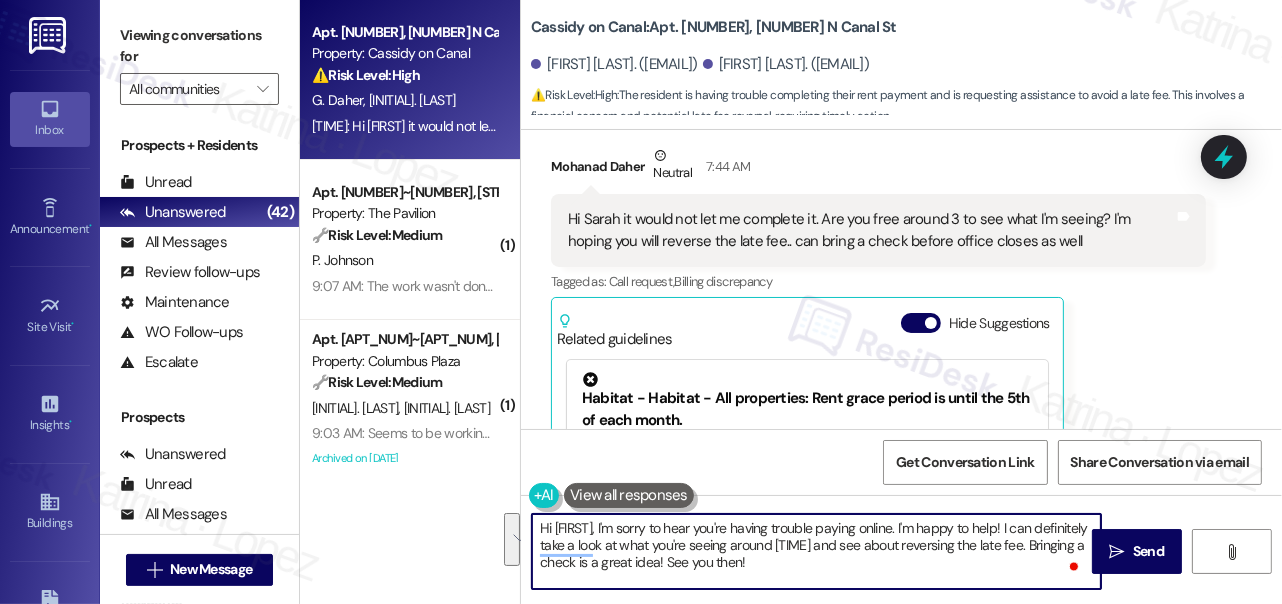 drag, startPoint x: 808, startPoint y: 565, endPoint x: 914, endPoint y: 535, distance: 110.16351 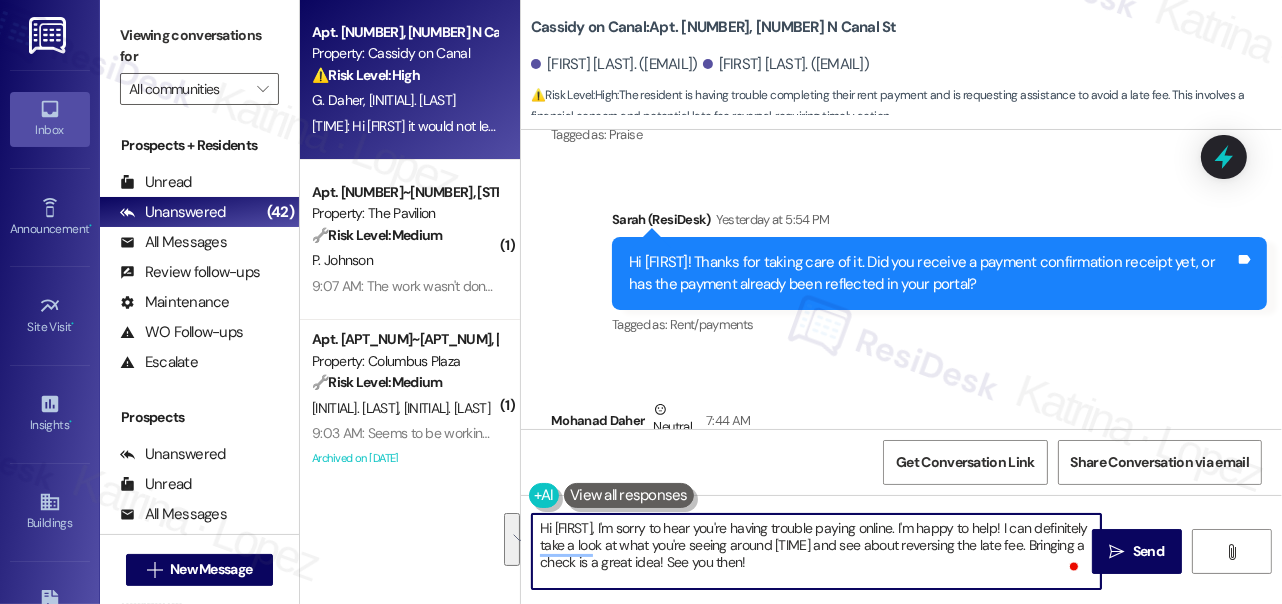 scroll, scrollTop: 3717, scrollLeft: 0, axis: vertical 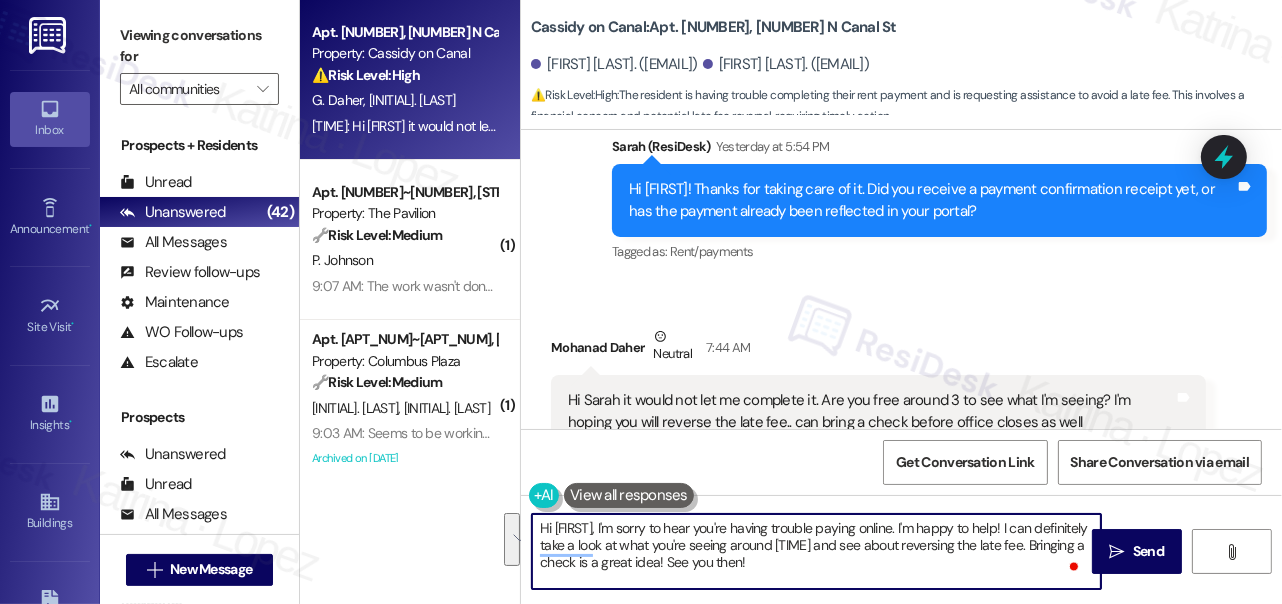 click on "Hi Mohanad, I'm sorry to hear you're having trouble paying online. I'm happy to help! I can definitely take a look at what you're seeing around 3 PM and see about reversing the late fee. Bringing a check is a great idea! See you then!" at bounding box center (816, 551) 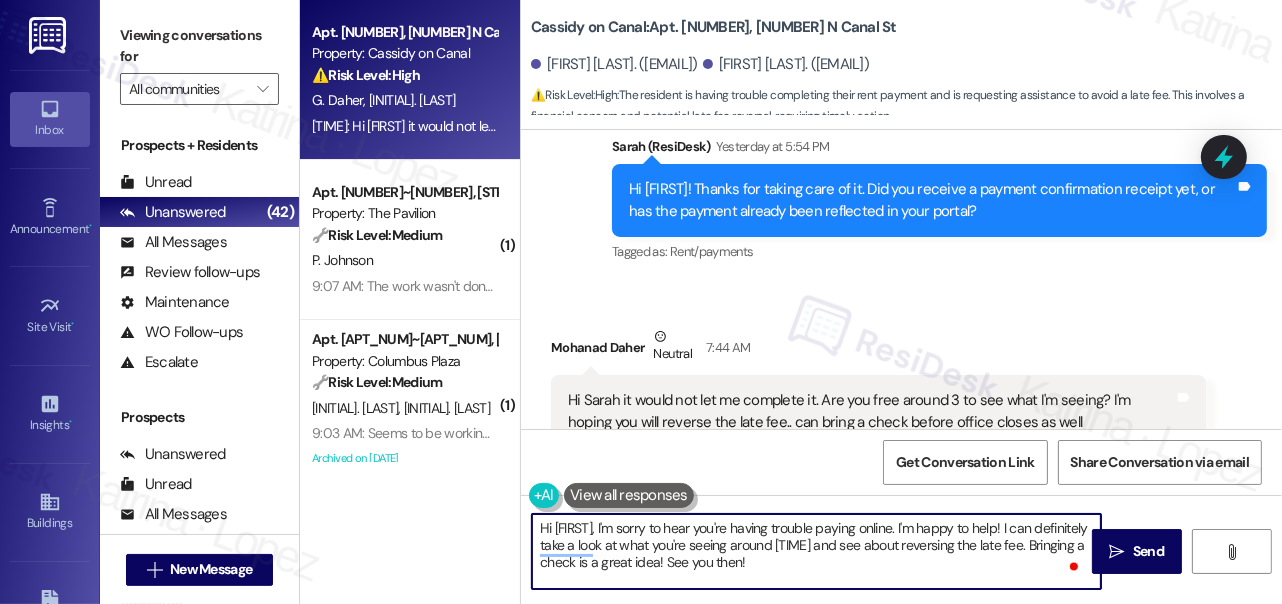 drag, startPoint x: 915, startPoint y: 525, endPoint x: 935, endPoint y: 564, distance: 43.829212 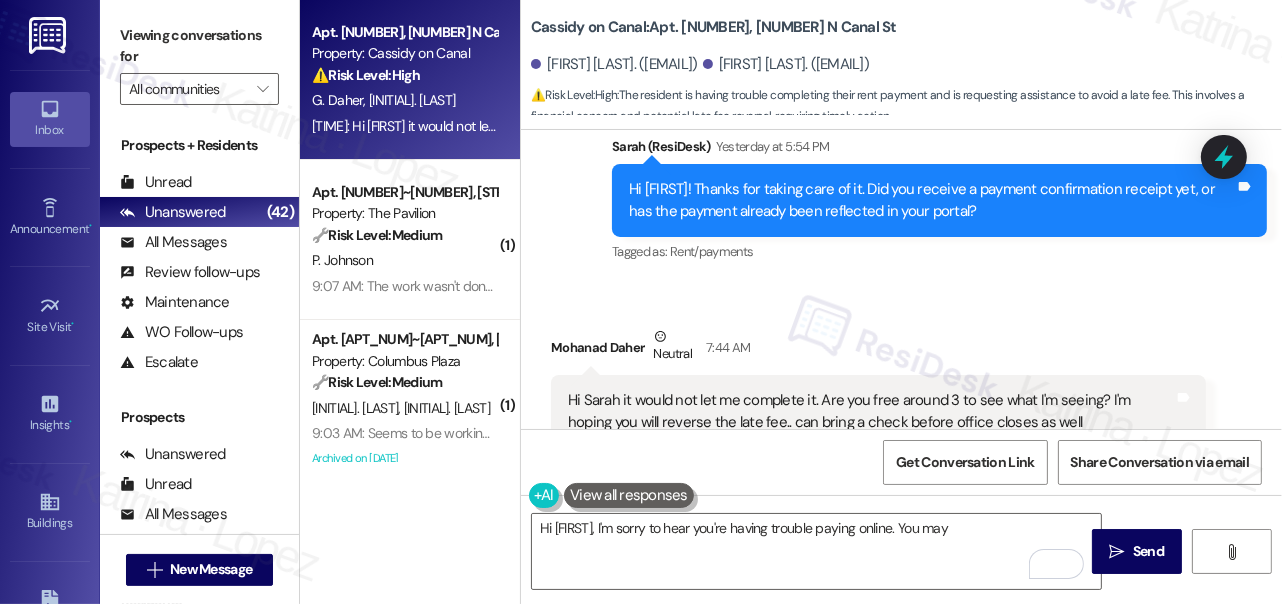 click on "Viewing conversations for" at bounding box center [199, 46] 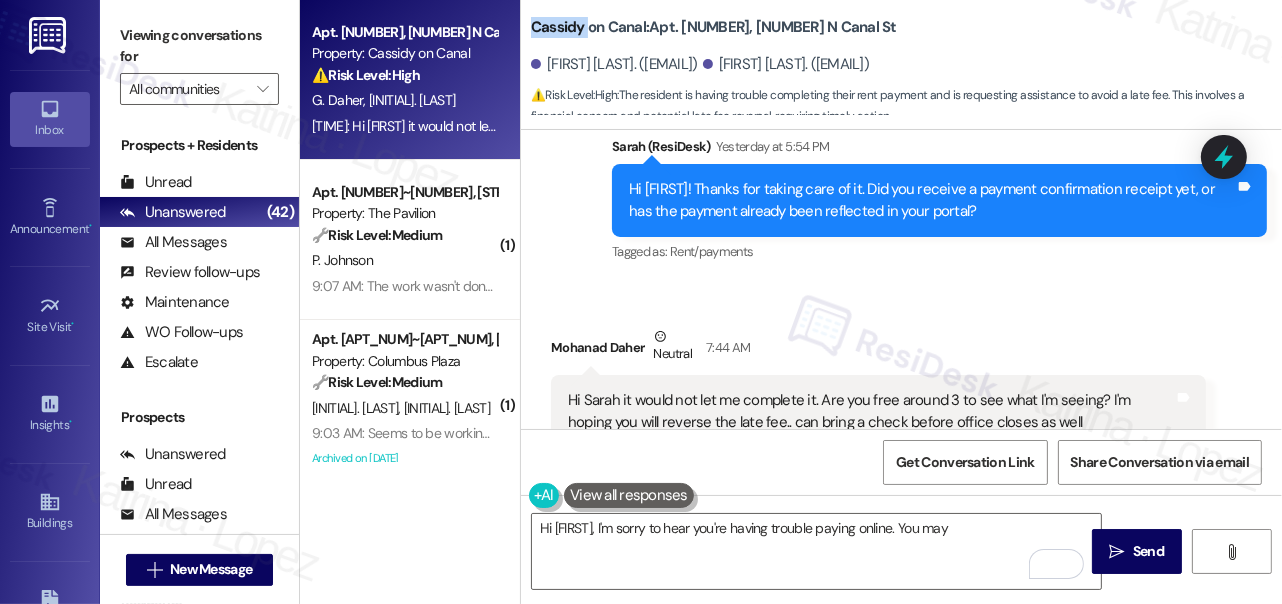 click on "Cassidy on Canal:  Apt. 2210, 350 N Canal St" at bounding box center (714, 27) 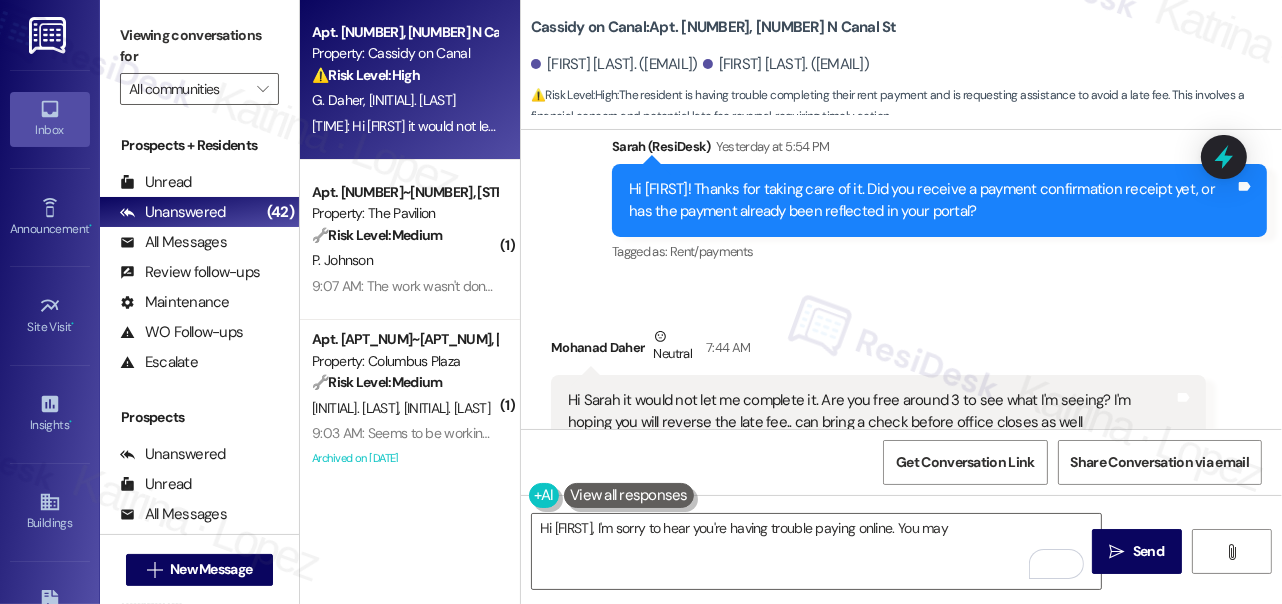 click on "Viewing conversations for All communities " at bounding box center (199, 62) 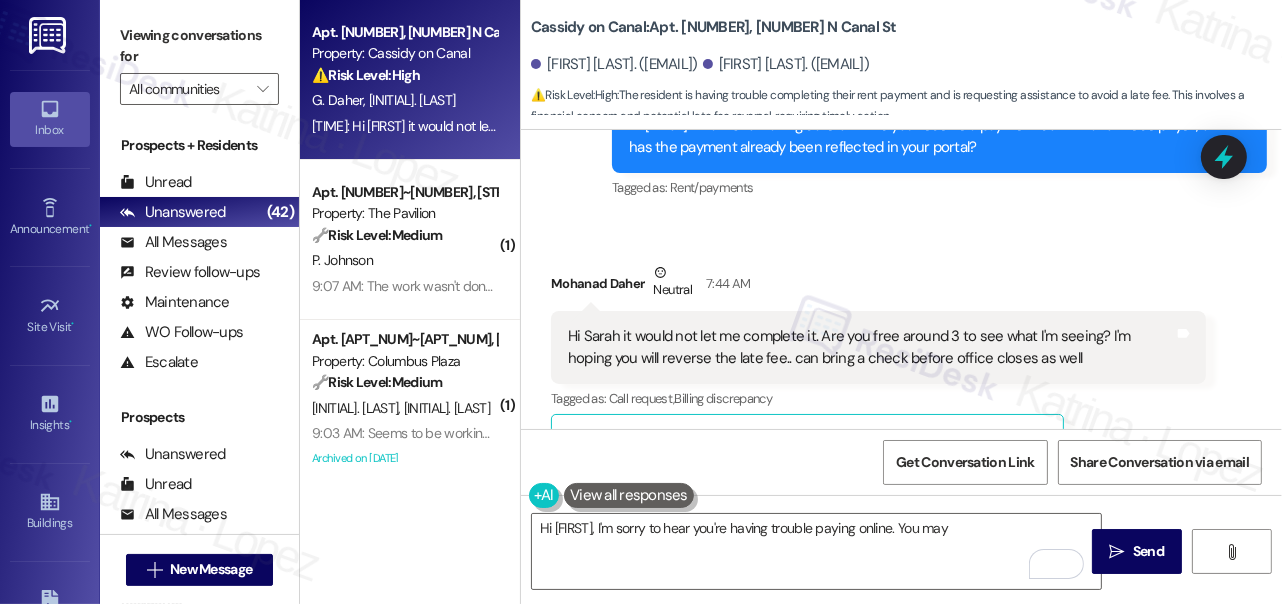 scroll, scrollTop: 3808, scrollLeft: 0, axis: vertical 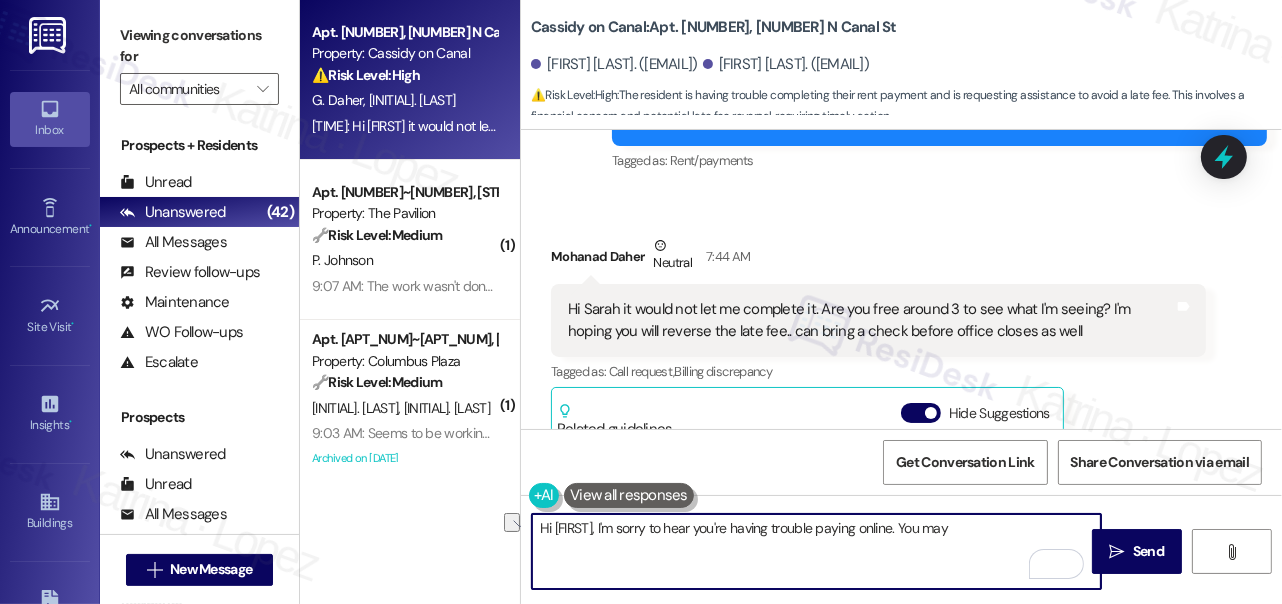 drag, startPoint x: 979, startPoint y: 528, endPoint x: 915, endPoint y: 532, distance: 64.12488 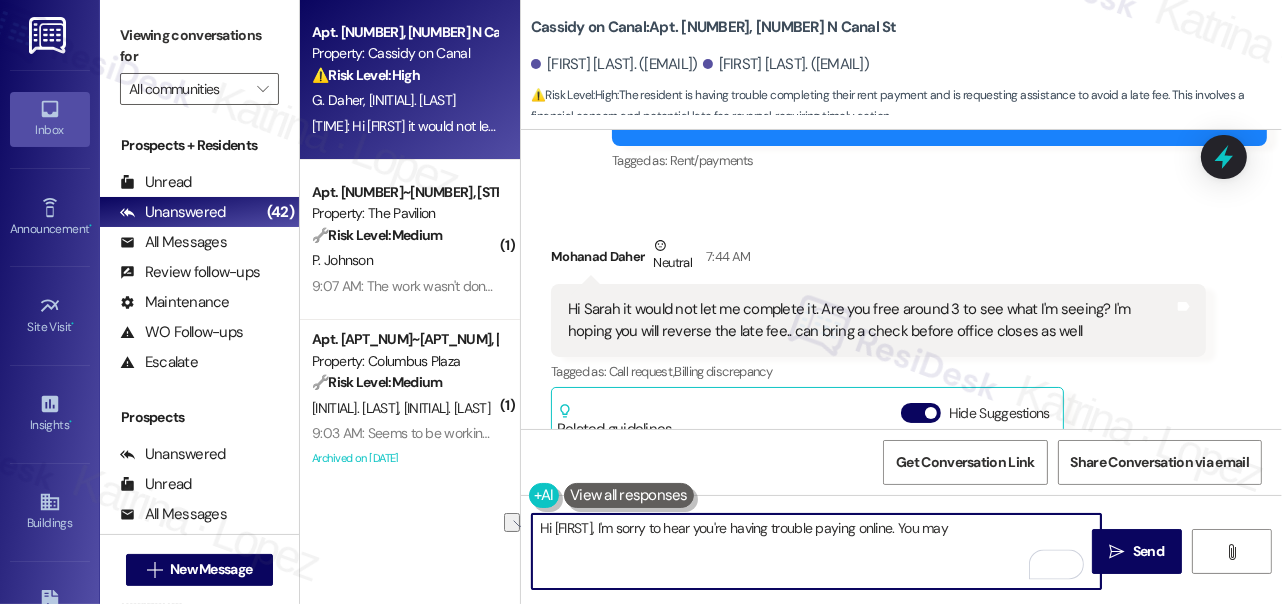 click on "Hi Mohanad, I'm sorry to hear you're having trouble paying online. You may" at bounding box center (816, 551) 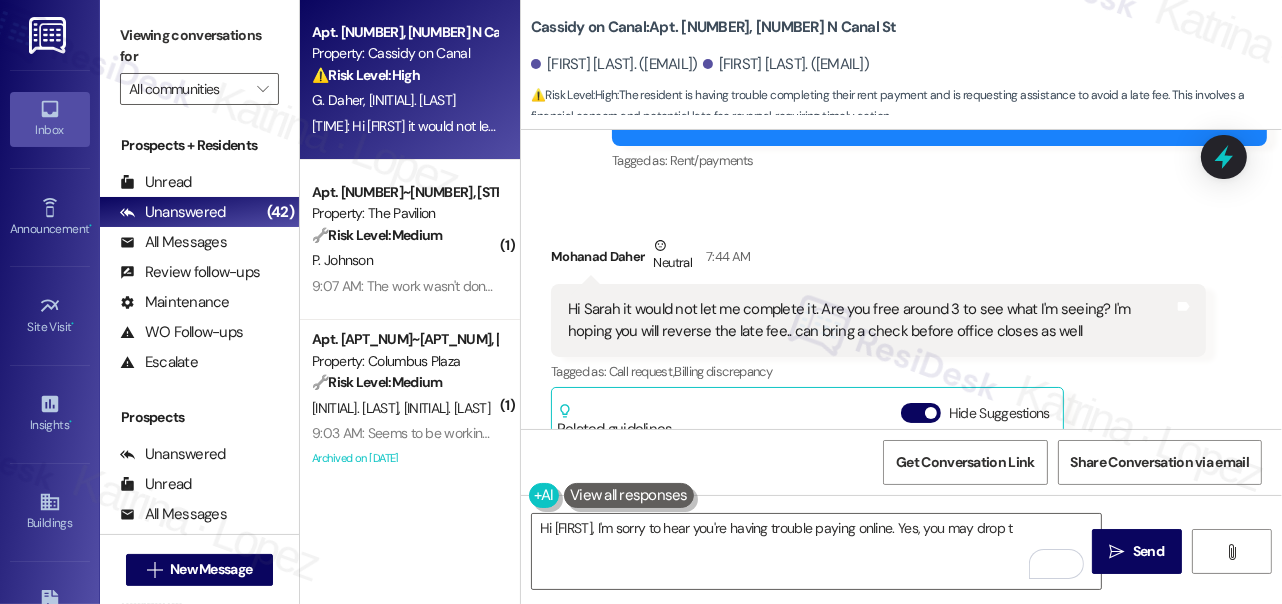 click on "Viewing conversations for" at bounding box center [199, 46] 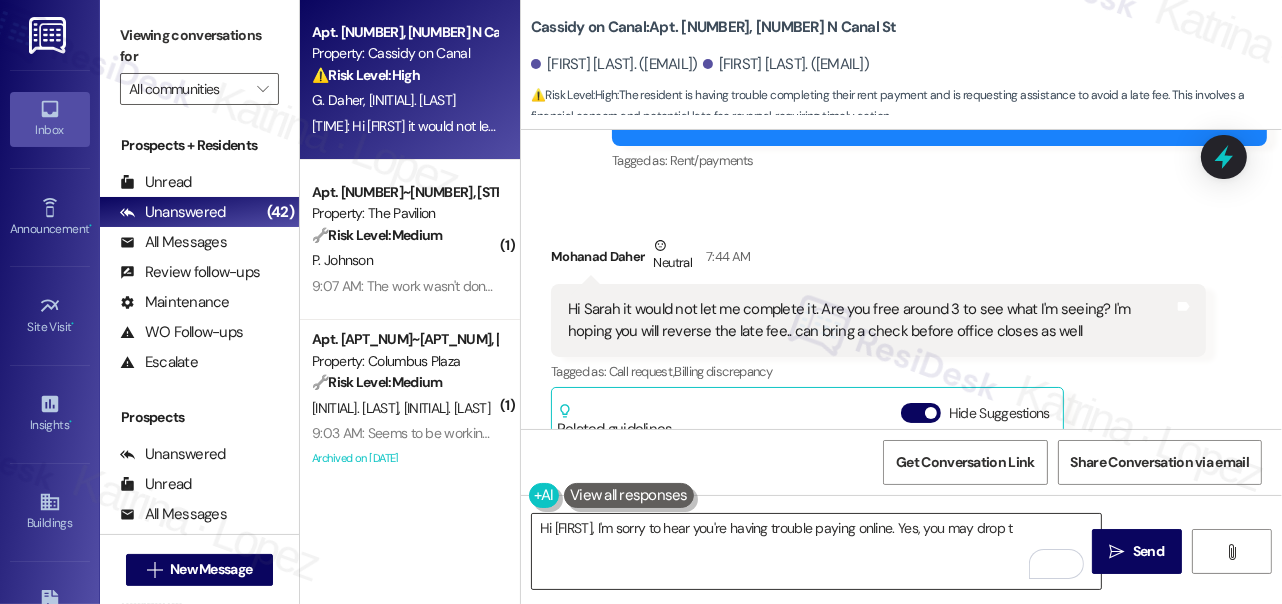 click on "Hi Mohanad, I'm sorry to hear you're having trouble paying online. Yes, you may drop t" at bounding box center (816, 551) 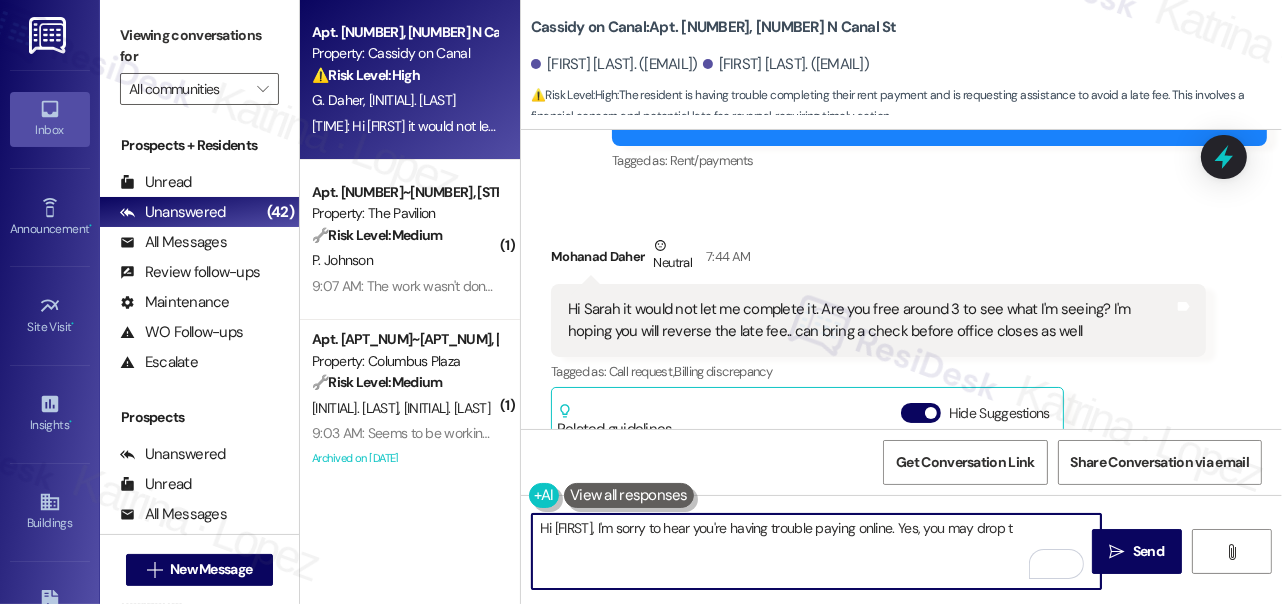 click on "Hi Mohanad, I'm sorry to hear you're having trouble paying online. Yes, you may drop t" at bounding box center [816, 551] 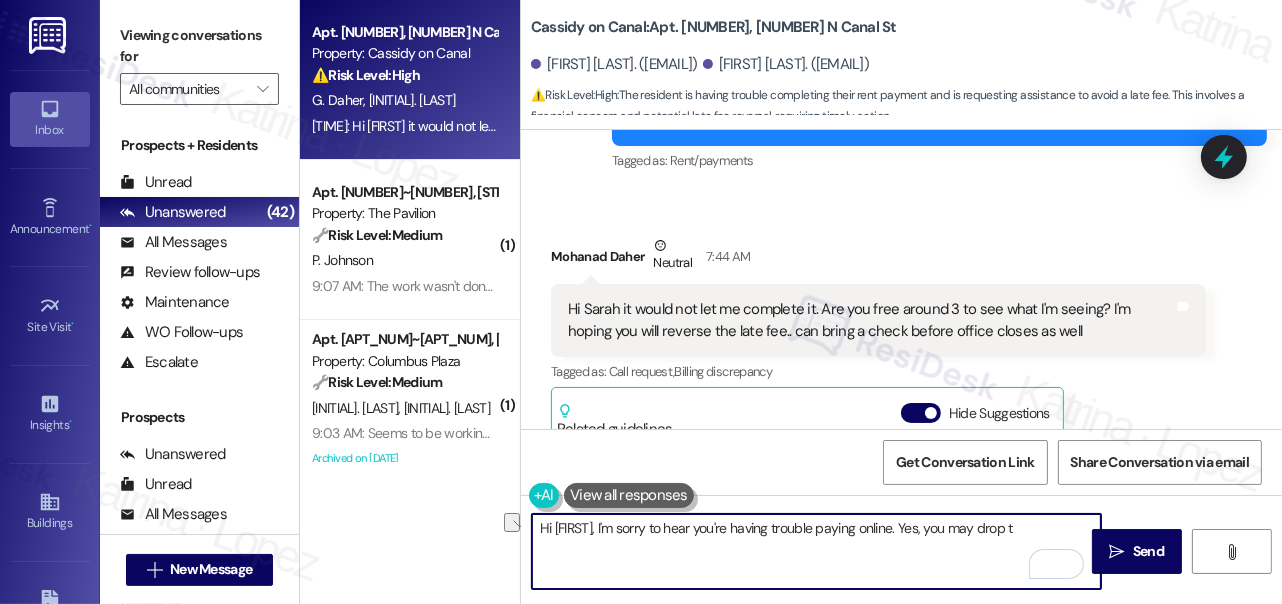 drag, startPoint x: 914, startPoint y: 526, endPoint x: 1040, endPoint y: 520, distance: 126.14278 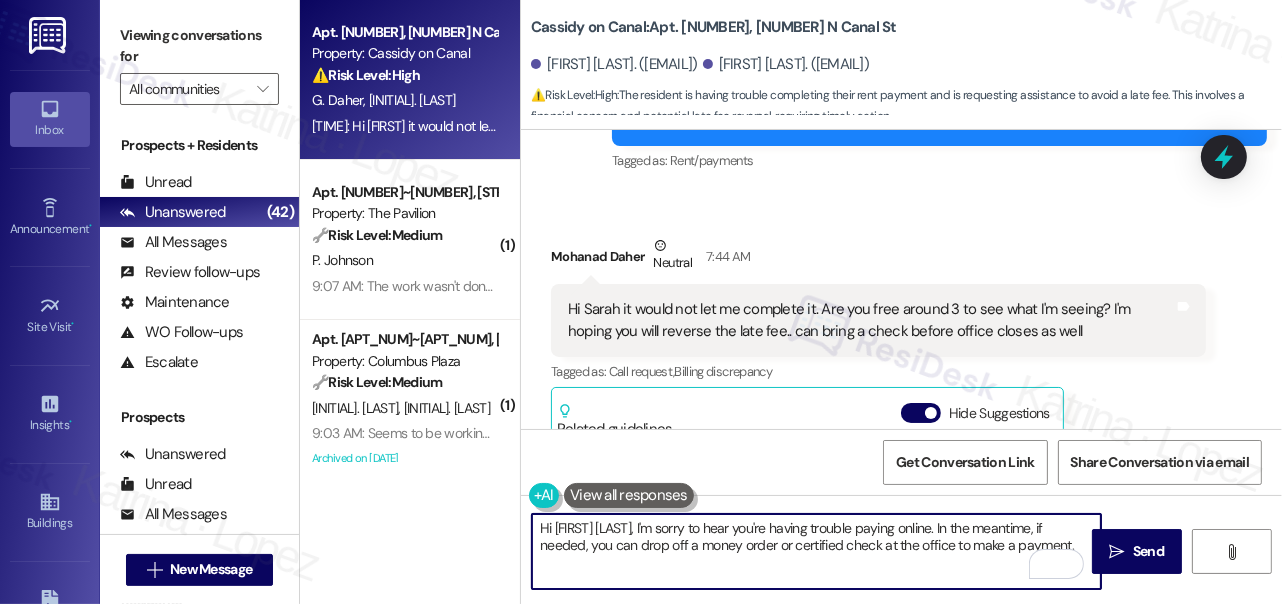 drag, startPoint x: 641, startPoint y: 546, endPoint x: 898, endPoint y: 554, distance: 257.12448 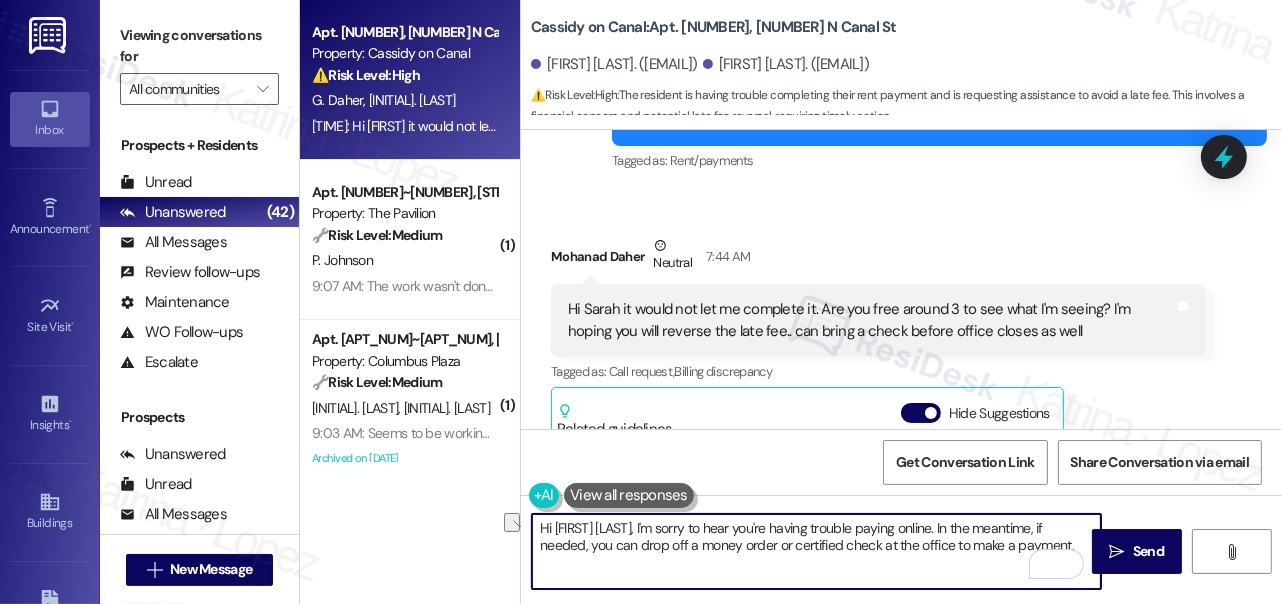 click on "Hi Mohanad, I'm sorry to hear you're having trouble paying online. In the meantime, if needed, you can drop off a money order or certified check at the office to make a payment." at bounding box center [816, 551] 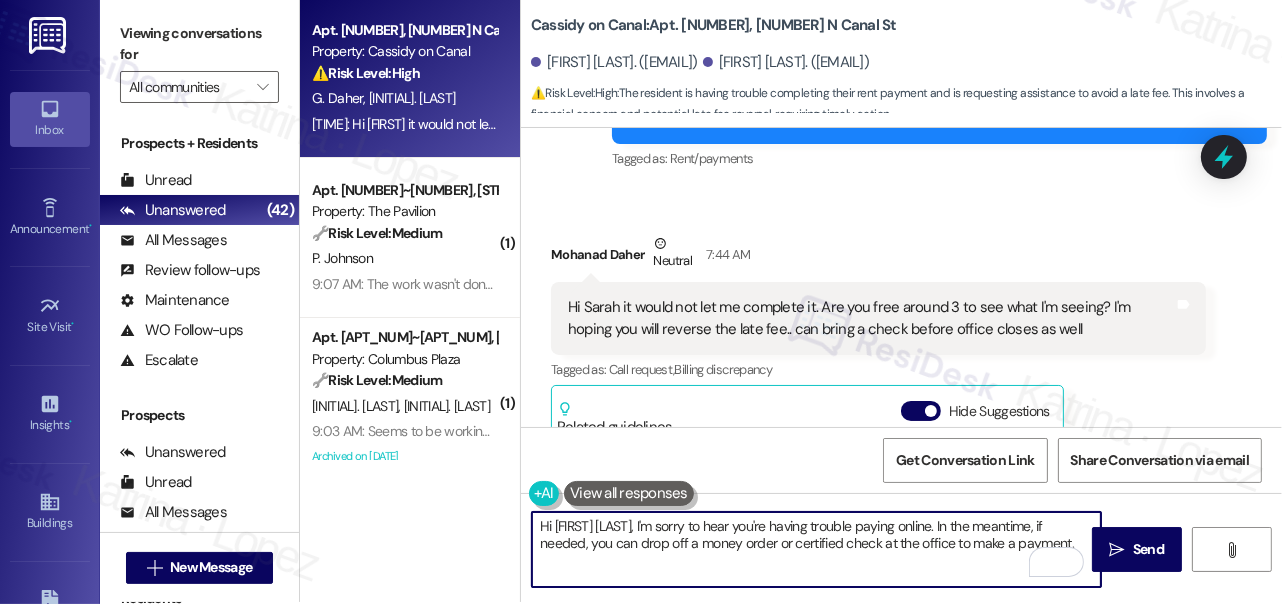 scroll, scrollTop: 4, scrollLeft: 0, axis: vertical 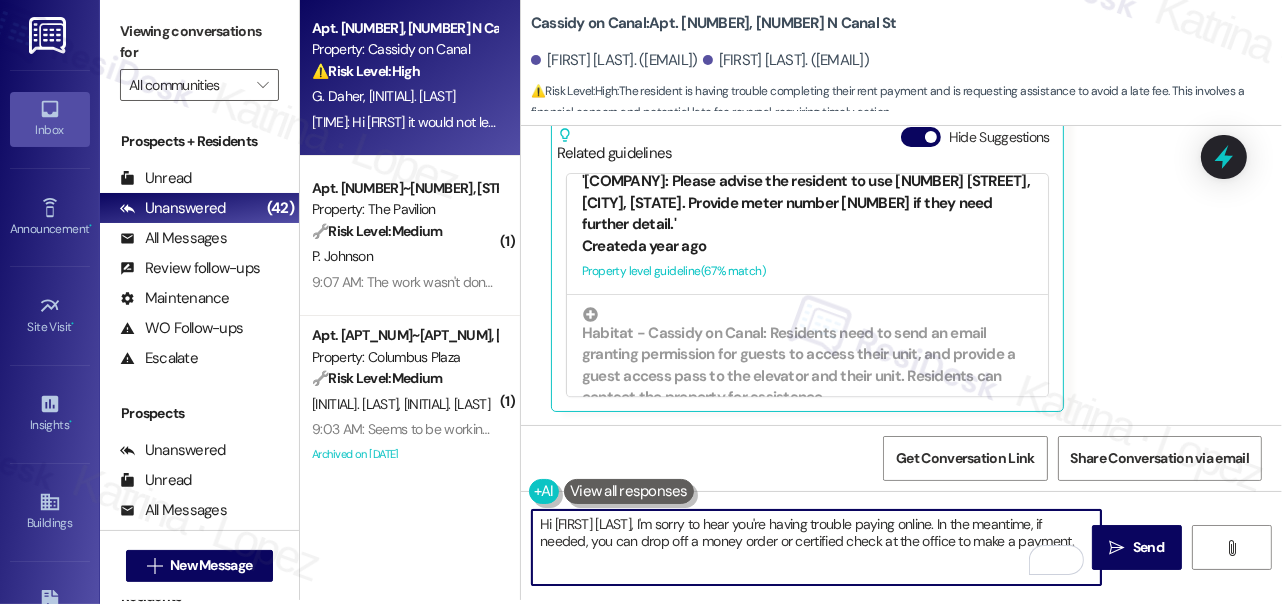 click on "'Habitat - Cassidy on Canal: Please advise the resident to use 350 N Canal, Chicago, IL 60654. Provide meter number 274 171 665 if they need further detail.'" at bounding box center [807, 195] 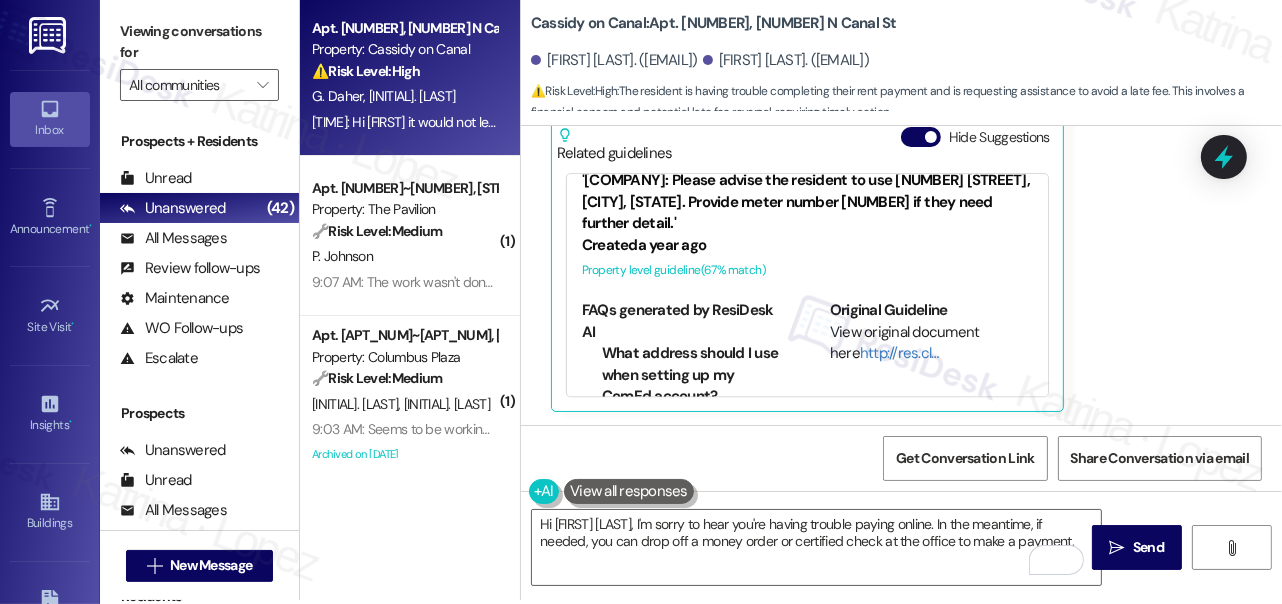 scroll, scrollTop: 0, scrollLeft: 0, axis: both 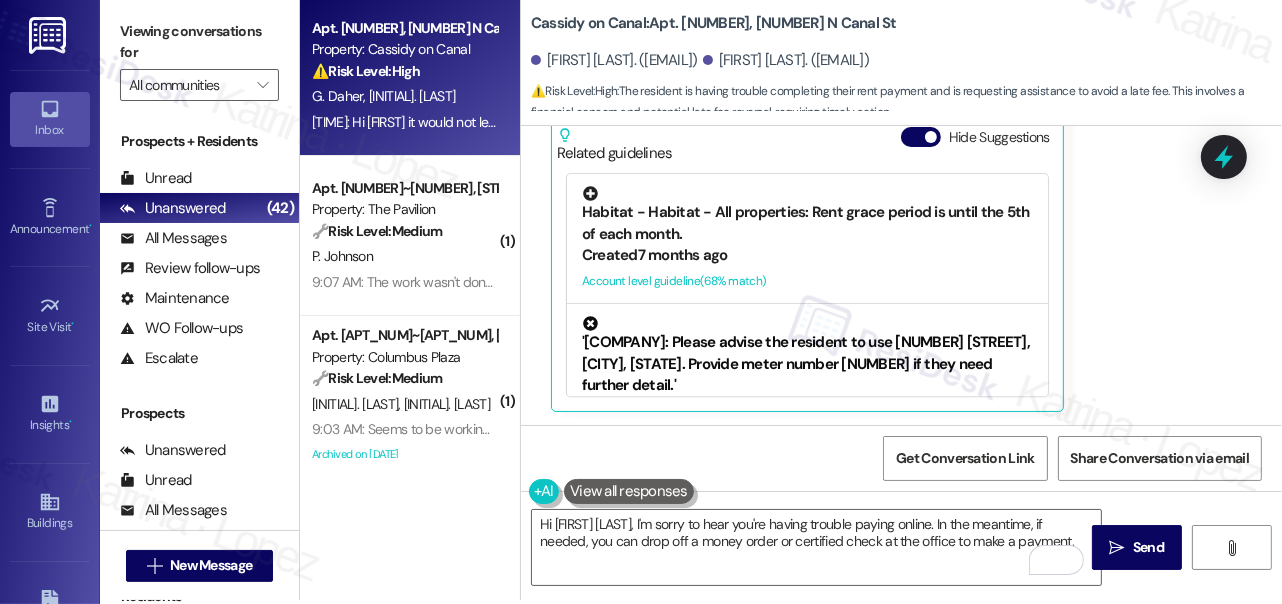 click on "Habitat - Habitat - All properties: Rent grace period is until the 5th of each month." at bounding box center (807, 215) 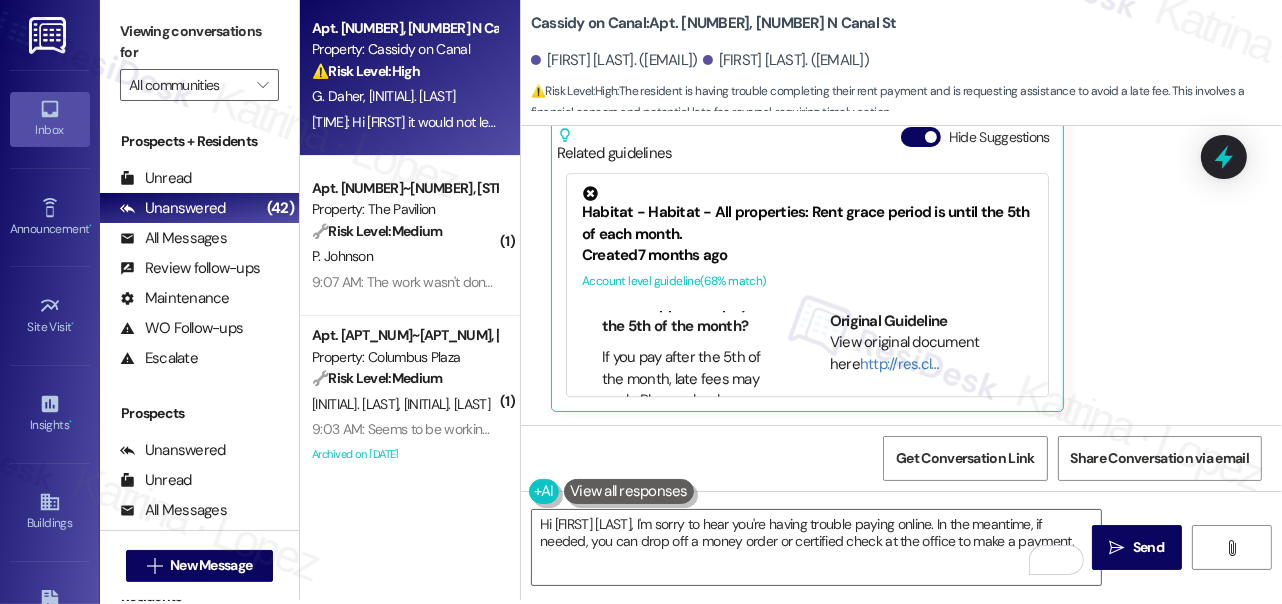 click on "Created  7 months ago" at bounding box center (807, 255) 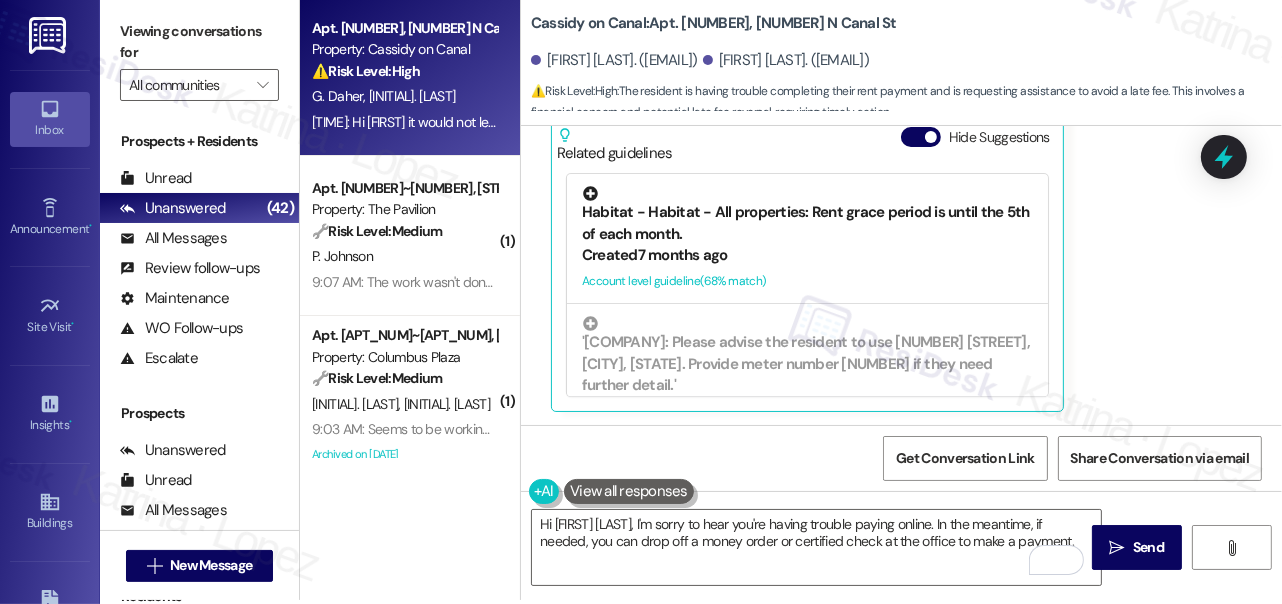 scroll, scrollTop: 0, scrollLeft: 0, axis: both 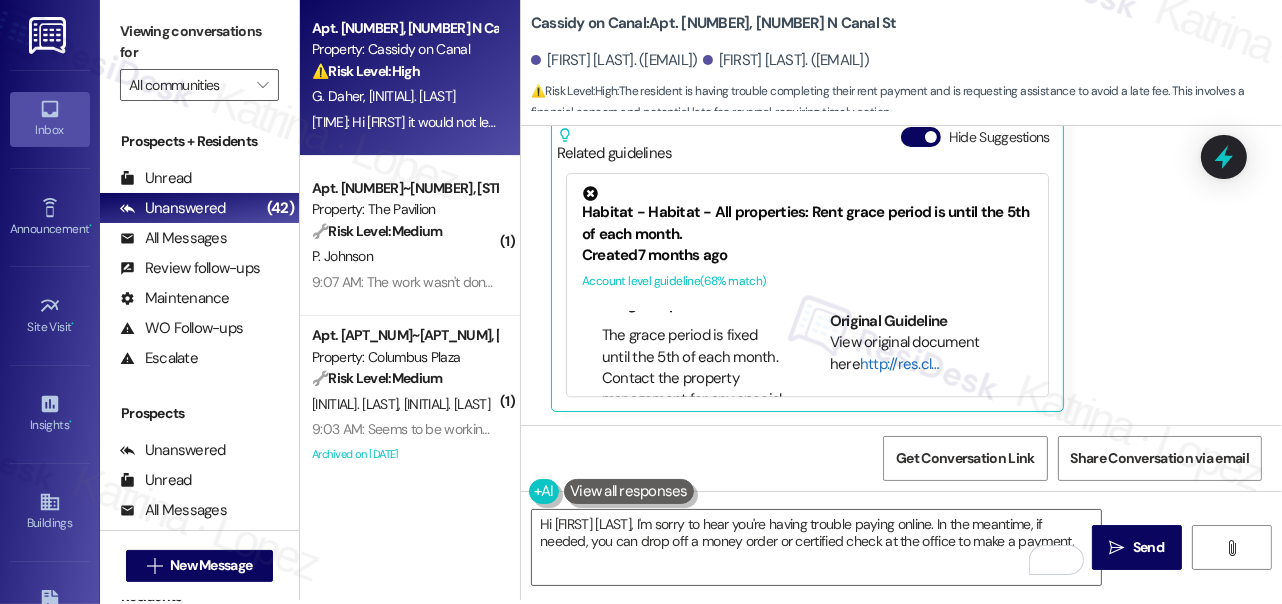 click on "http://res.cl…" at bounding box center (899, 364) 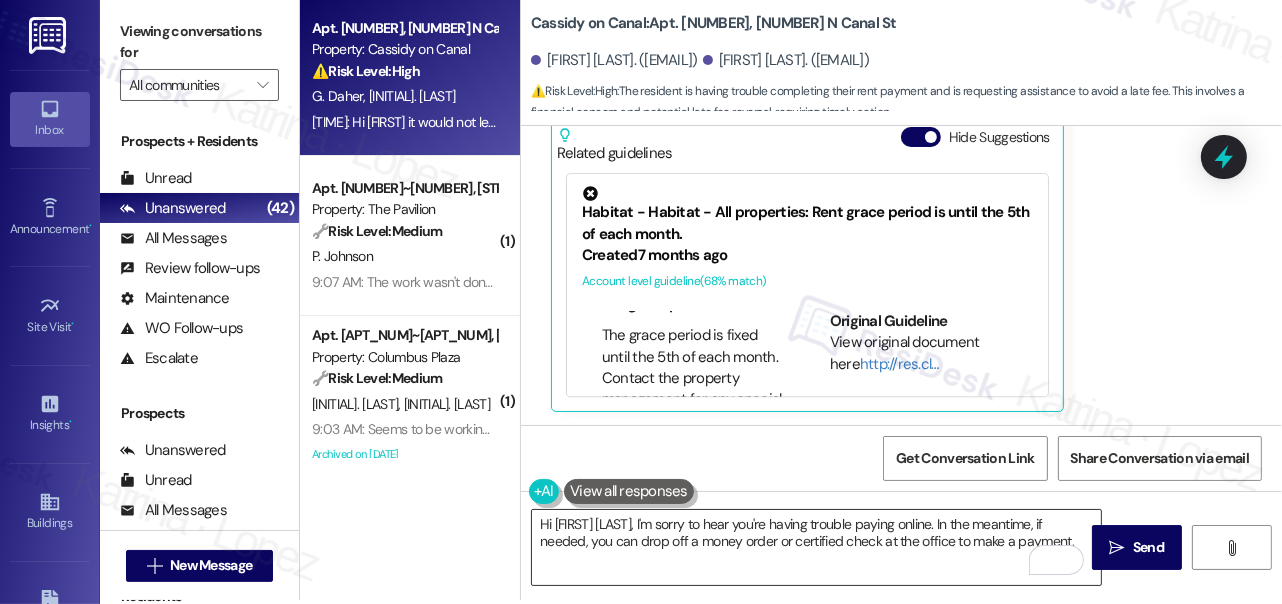 click on "Hi Mohanad, I'm sorry to hear you're having trouble paying online. In the meantime, if needed, you can drop off a money order or certified check at the office to make a payment." at bounding box center (816, 547) 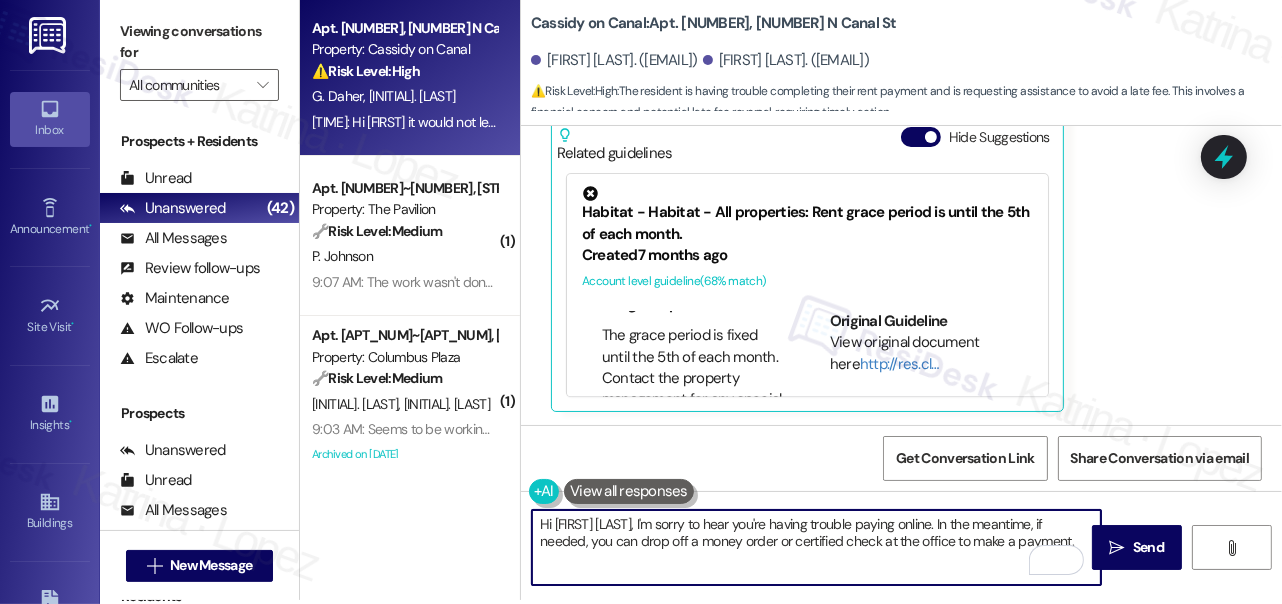 click on "Hi Mohanad, I'm sorry to hear you're having trouble paying online. In the meantime, if needed, you can drop off a money order or certified check at the office to make a payment." at bounding box center (816, 547) 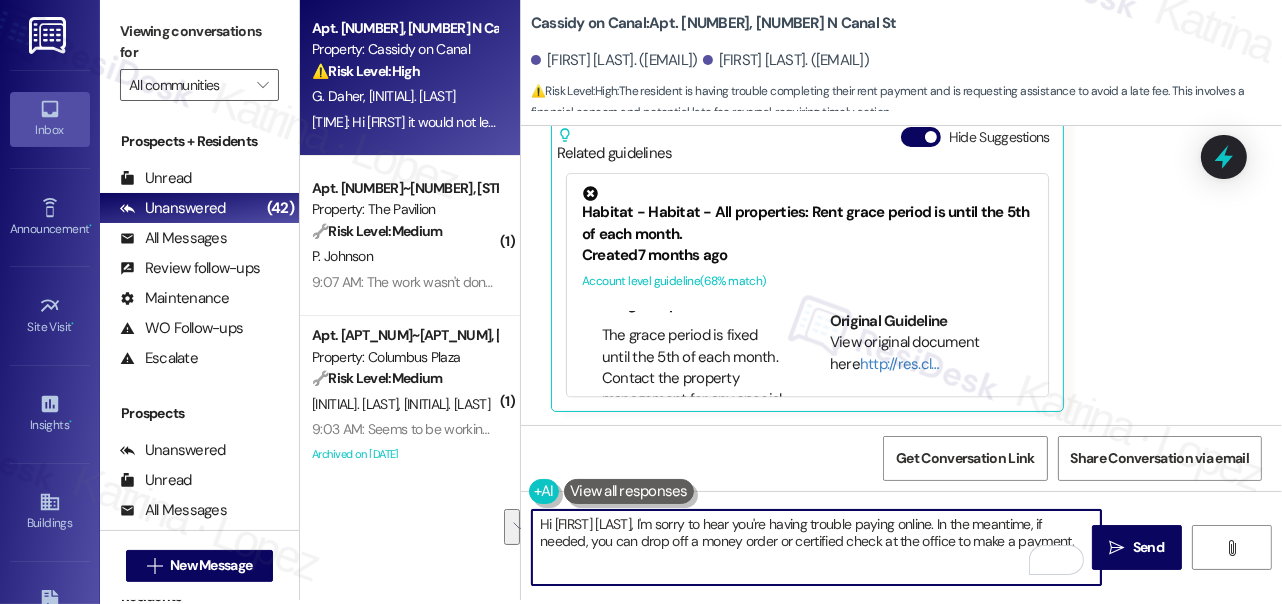 click on "Hi Mohanad, I'm sorry to hear you're having trouble paying online. In the meantime, if needed, you can drop off a money order or certified check at the office to make a payment." at bounding box center [816, 547] 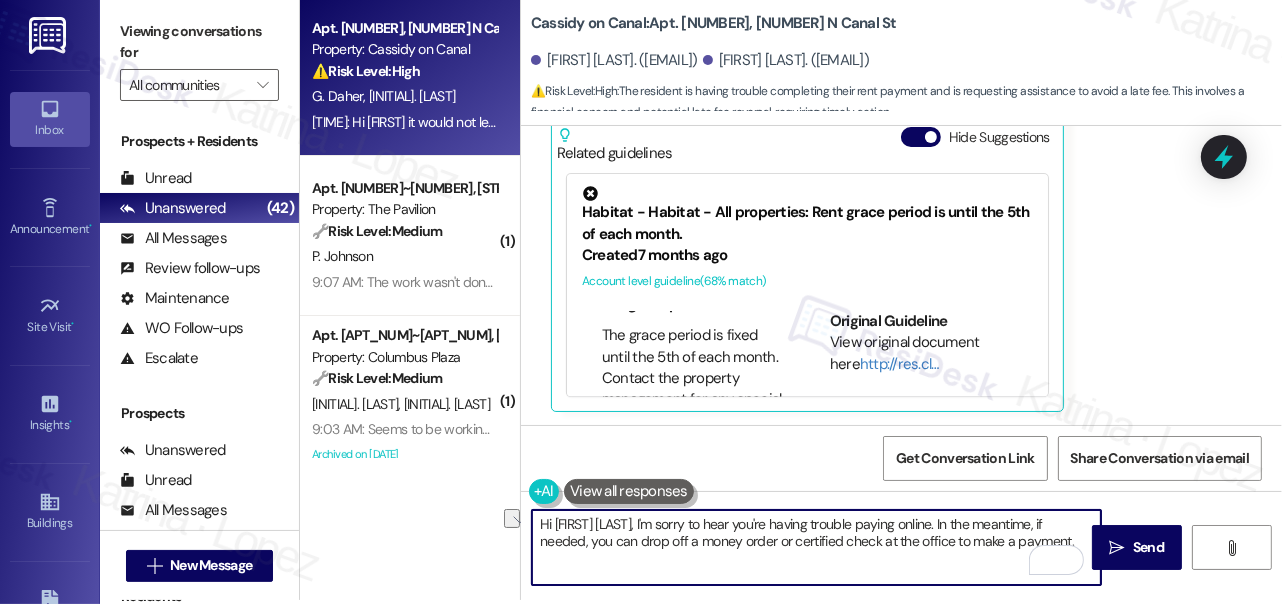 drag, startPoint x: 1014, startPoint y: 521, endPoint x: 984, endPoint y: 519, distance: 30.066593 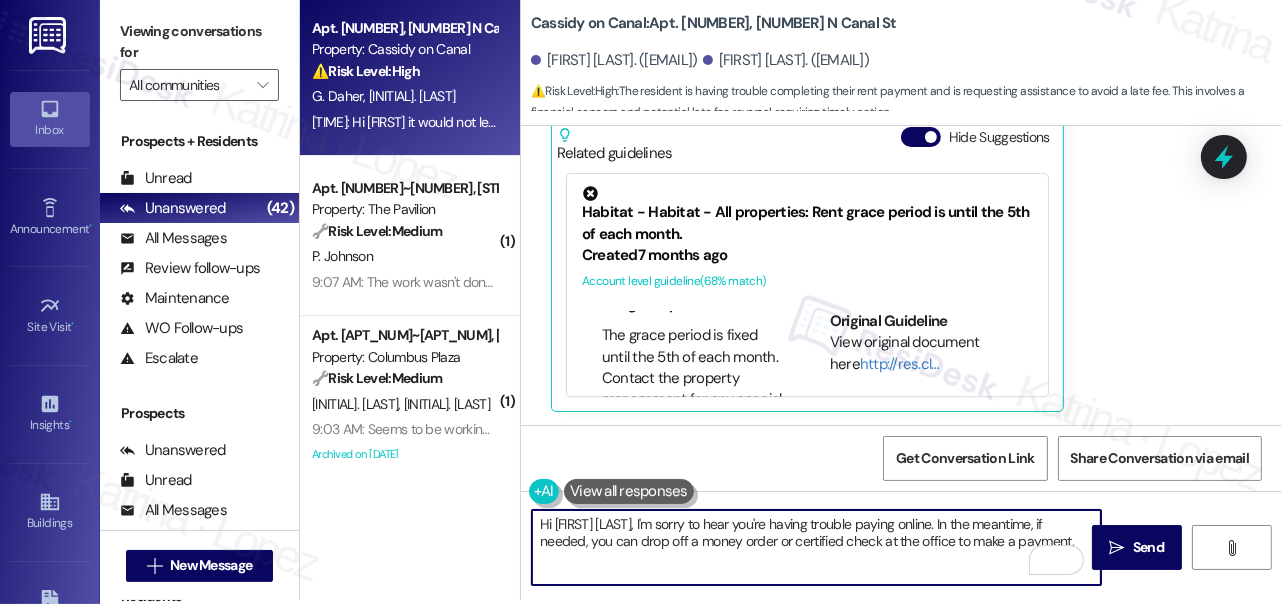 click on "Hi Mohanad, I'm sorry to hear you're having trouble paying online. In the meantime, if needed, you can drop off a money order or certified check at the office to make a payment." at bounding box center [816, 547] 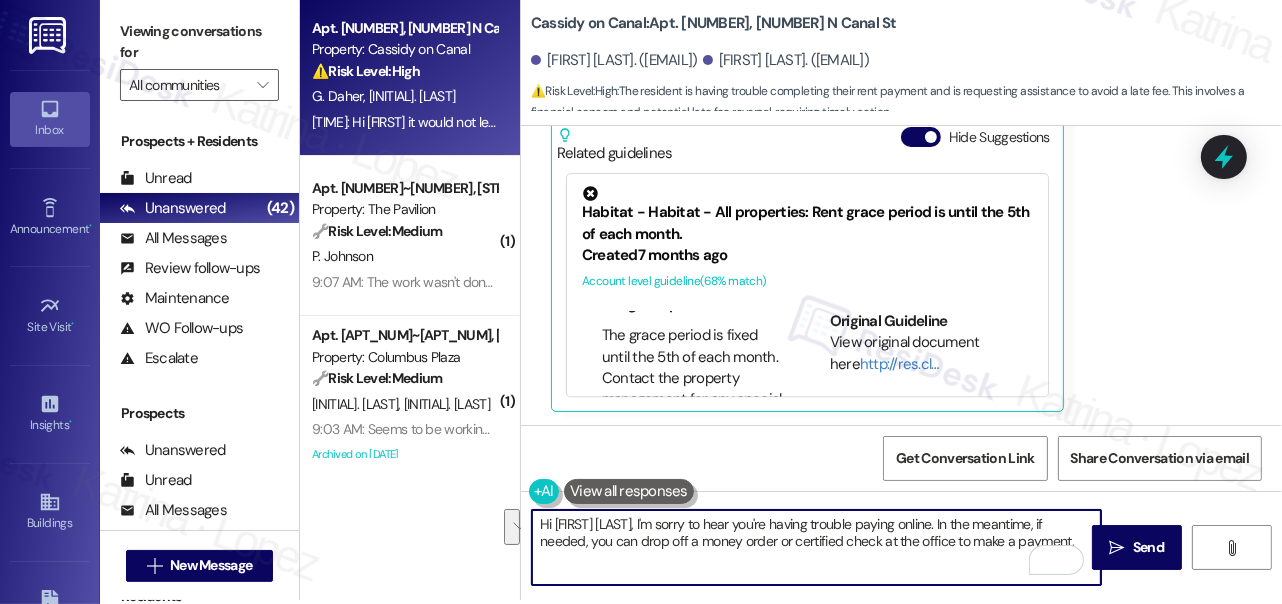 click on "Hi Mohanad, I'm sorry to hear you're having trouble paying online. In the meantime, if needed, you can drop off a money order or certified check at the office to make a payment." at bounding box center (816, 547) 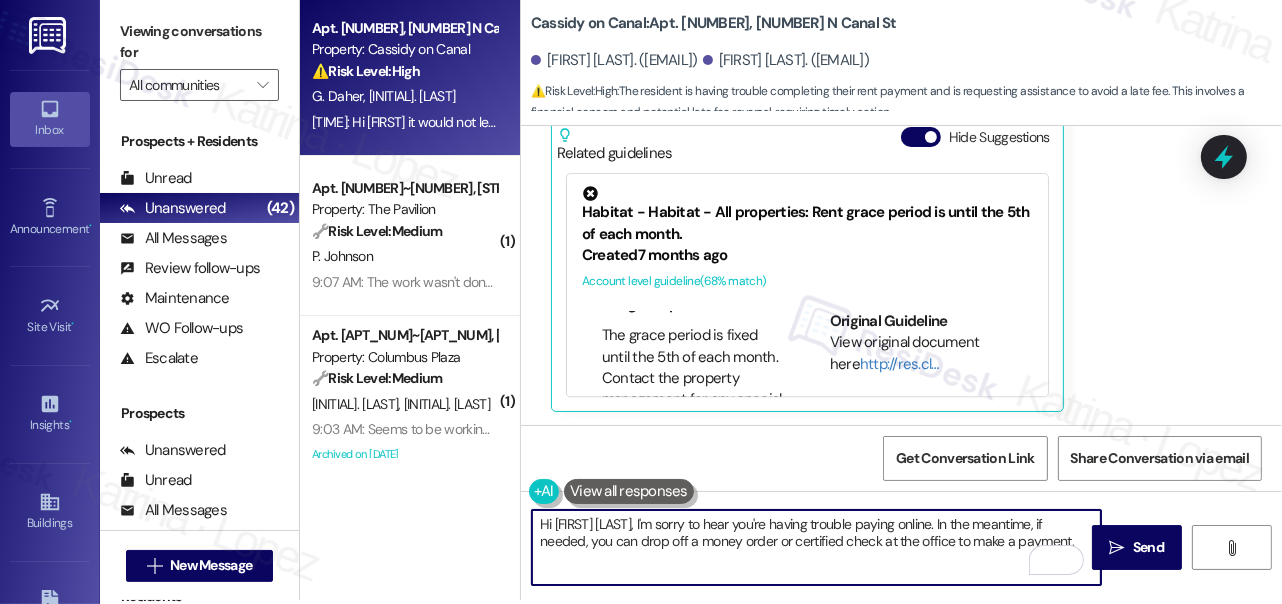 click on "Hi Mohanad, I'm sorry to hear you're having trouble paying online. In the meantime, if needed, you can drop off a money order or certified check at the office to make a payment." at bounding box center [816, 547] 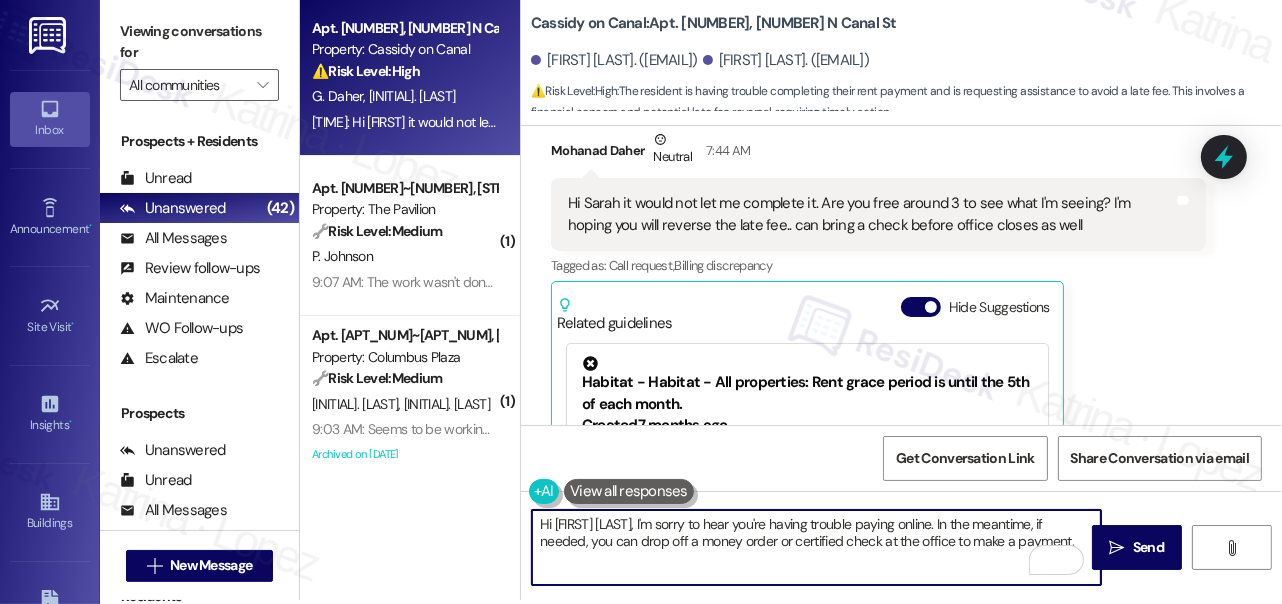 scroll, scrollTop: 3898, scrollLeft: 0, axis: vertical 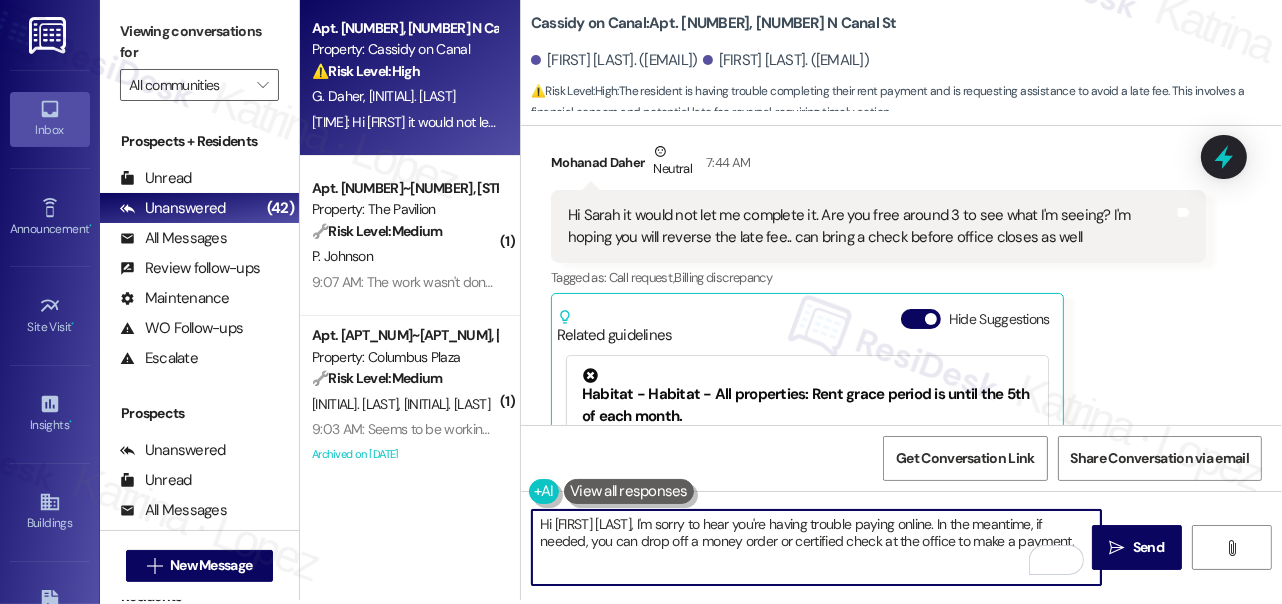 click on "Hi Sarah it would not let me complete it. Are you free around 3 to see what I'm seeing? I'm hoping you will reverse the late fee.. can bring a check before office closes as well" at bounding box center [871, 226] 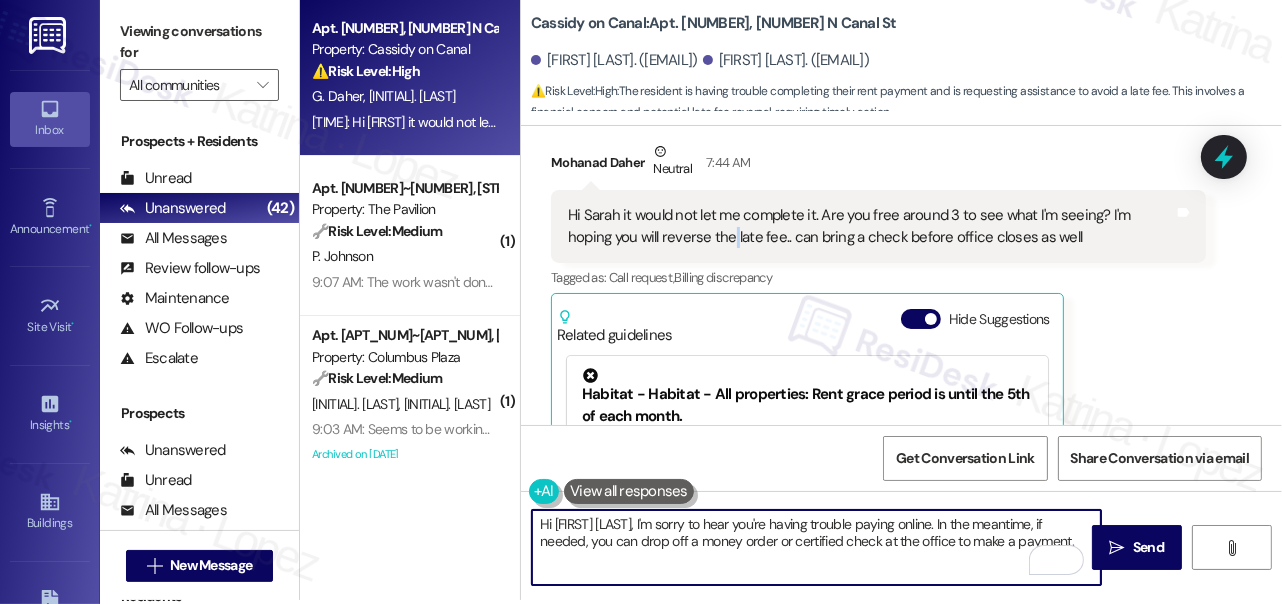click on "Hi Sarah it would not let me complete it. Are you free around 3 to see what I'm seeing? I'm hoping you will reverse the late fee.. can bring a check before office closes as well" at bounding box center (871, 226) 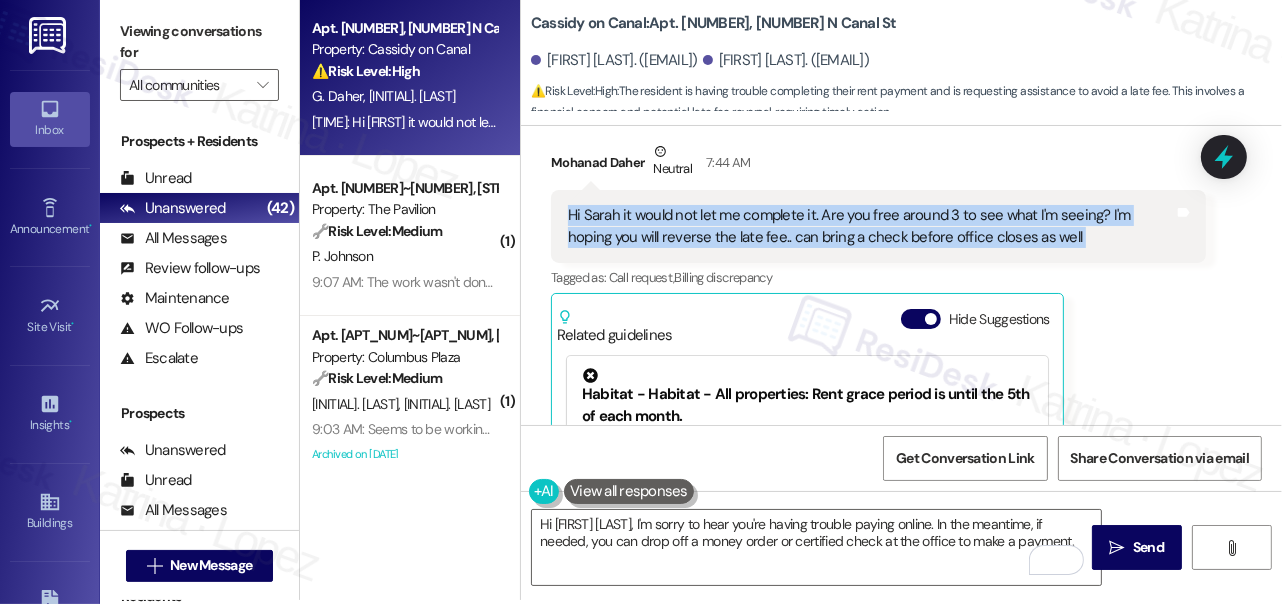 drag, startPoint x: 731, startPoint y: 238, endPoint x: 745, endPoint y: 245, distance: 15.652476 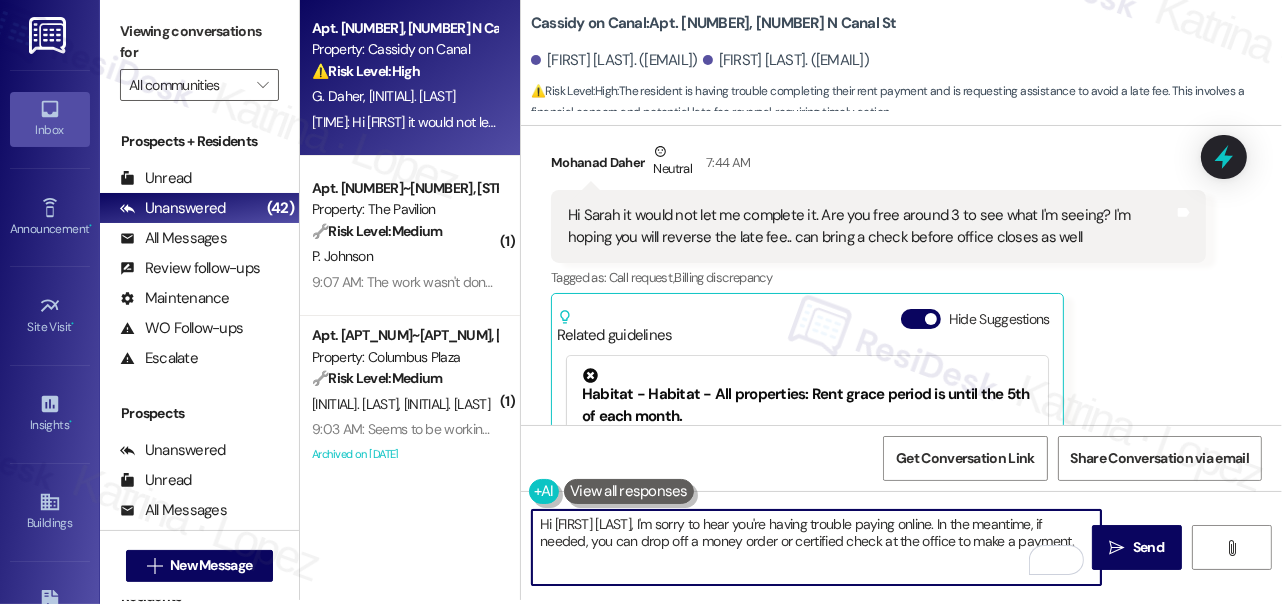 click on "Hi Mohanad, I'm sorry to hear you're having trouble paying online. In the meantime, if needed, you can drop off a money order or certified check at the office to make a payment." at bounding box center [816, 547] 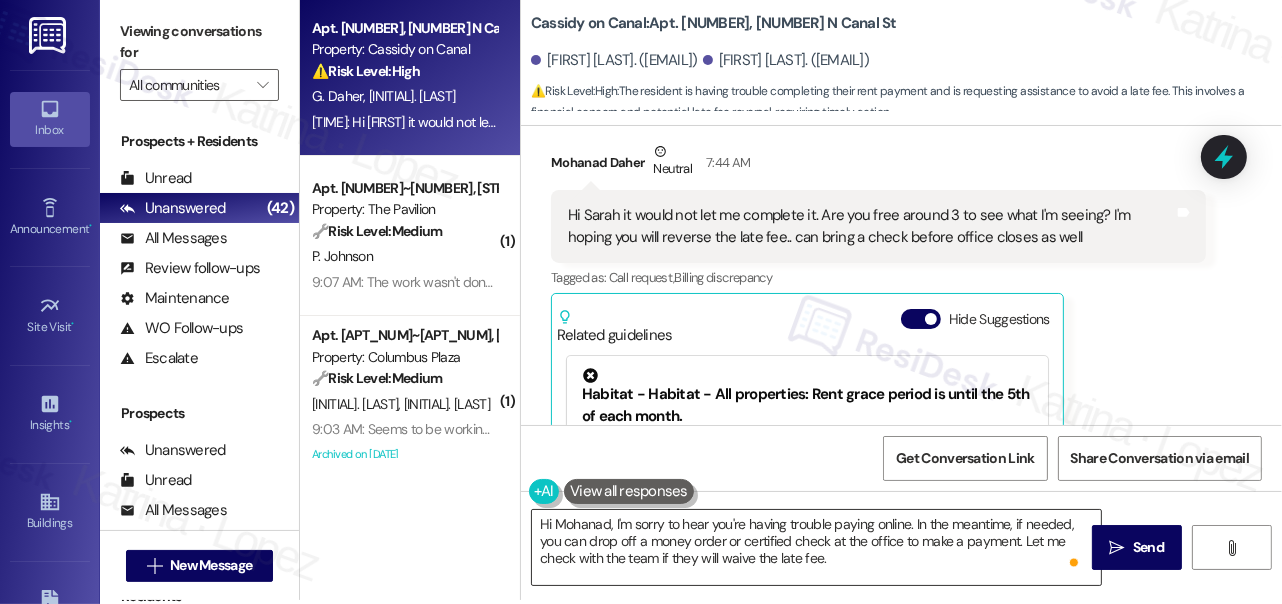 click on "Hi Mohanad, I'm sorry to hear you're having trouble paying online. In the meantime, if needed, you can drop off a money order or certified check at the office to make a payment. Let me check with the team if they will waive the late fee." at bounding box center (816, 547) 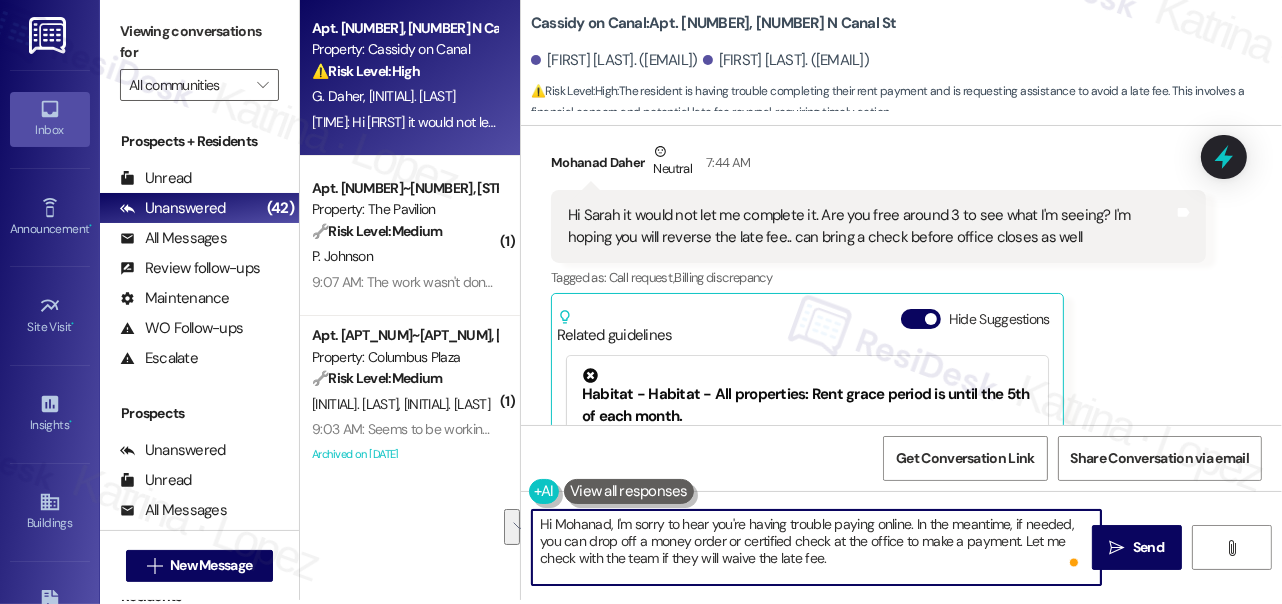 drag, startPoint x: 1022, startPoint y: 540, endPoint x: 1043, endPoint y: 554, distance: 25.23886 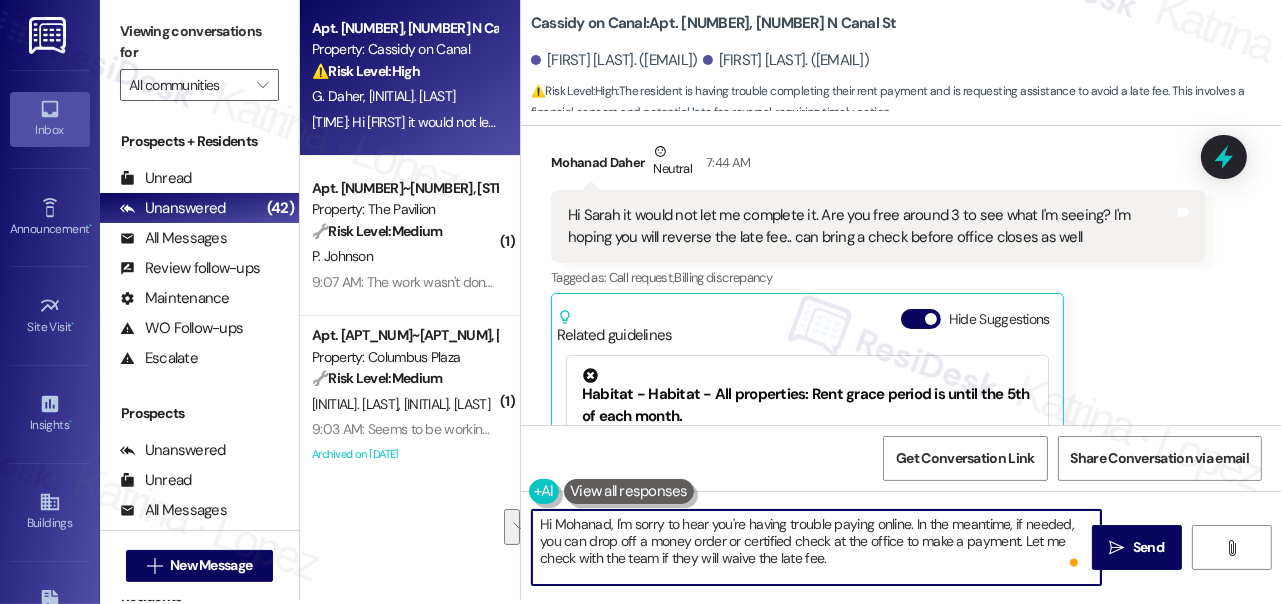 click on "Hi Mohanad, I'm sorry to hear you're having trouble paying online. In the meantime, if needed, you can drop off a money order or certified check at the office to make a payment. Let me check with the team if they will waive the late fee." at bounding box center (816, 547) 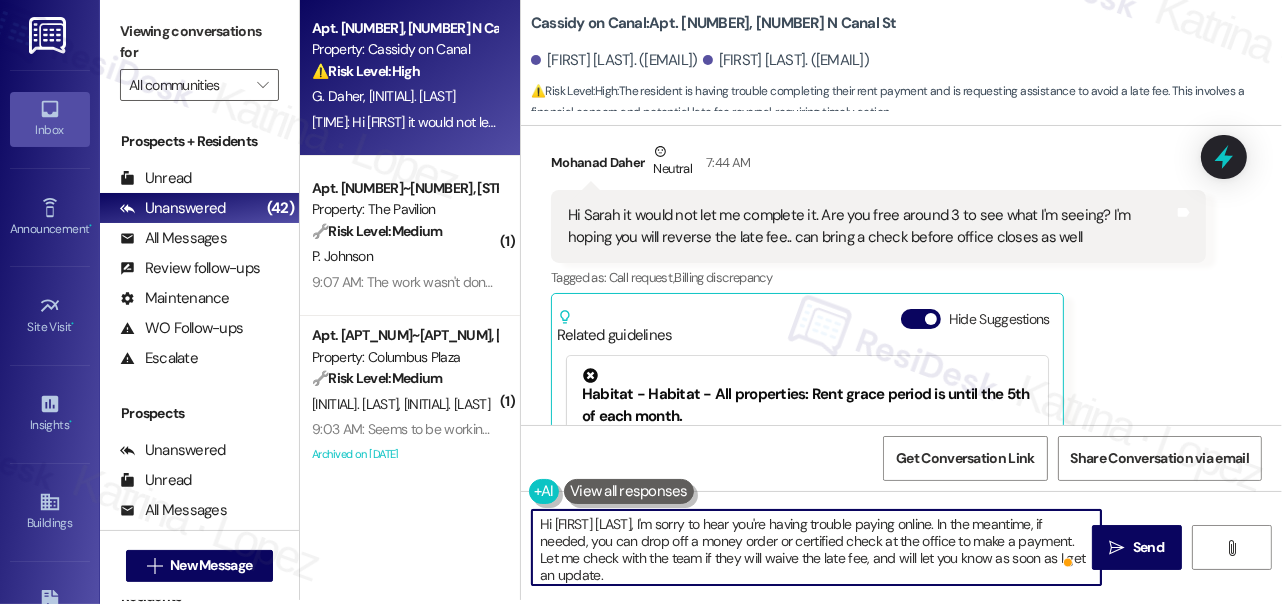 click on "Hi Mohanad, I'm sorry to hear you're having trouble paying online. In the meantime, if needed, you can drop off a money order or certified check at the office to make a payment. Let me check with the team if they will waive the late fee, and will let you know as soon as I get an update." at bounding box center [816, 547] 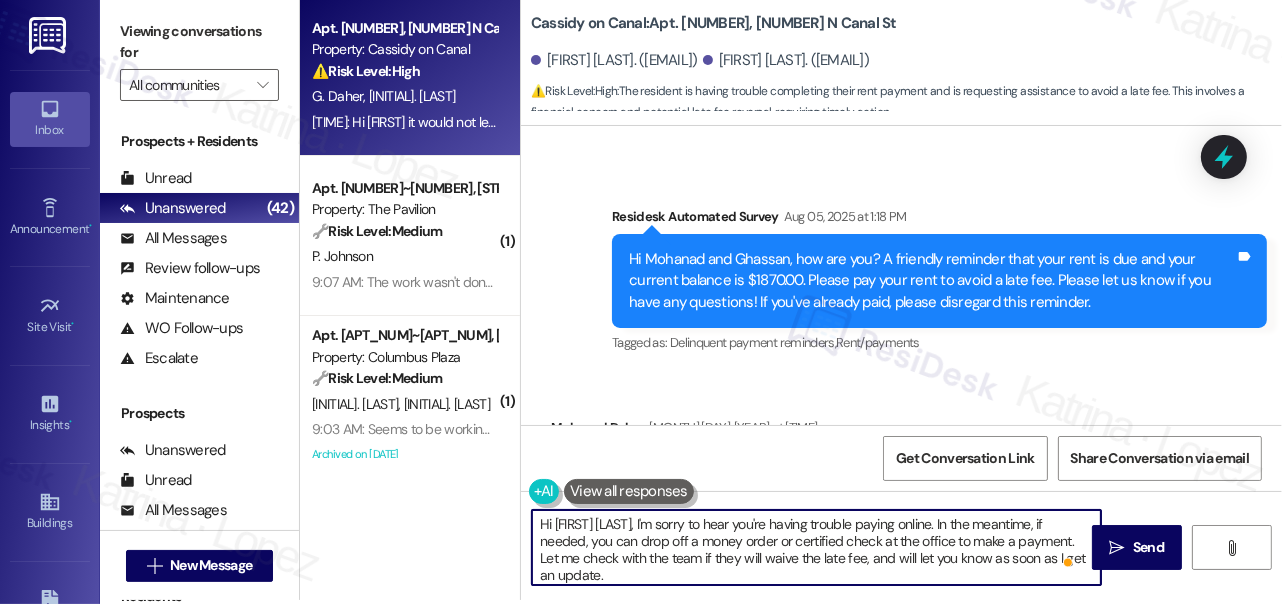 scroll, scrollTop: 3262, scrollLeft: 0, axis: vertical 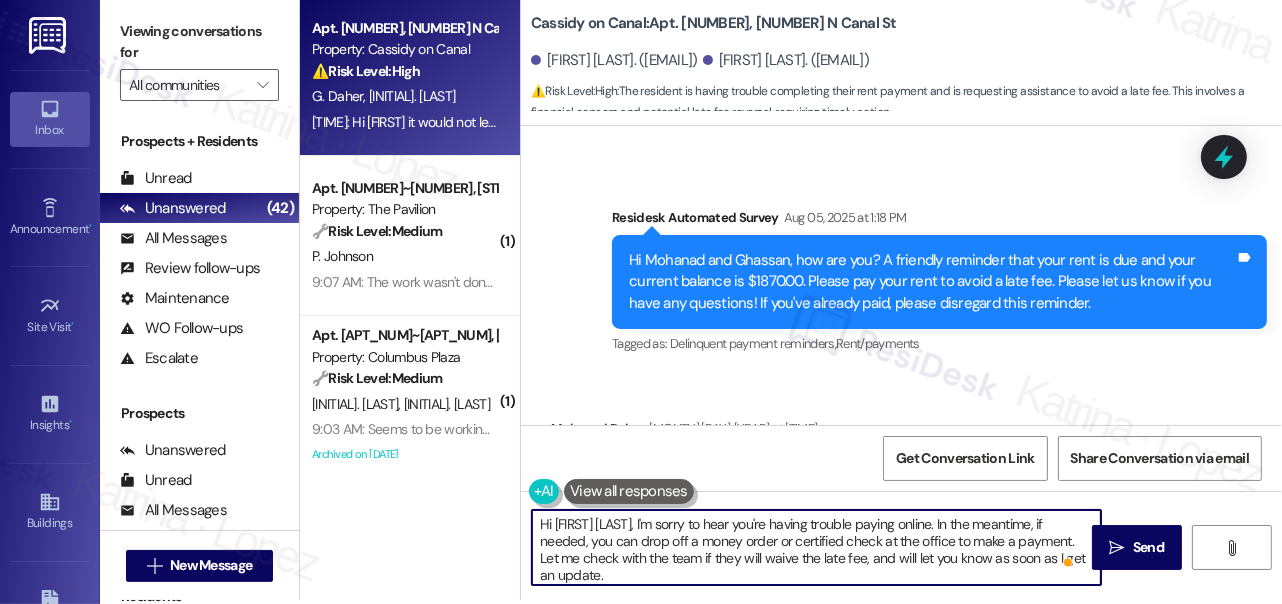click on "Hi Mohanad and Ghassan, how are you? A friendly reminder that your rent is due and your current balance is $1870.00. Please pay your rent to avoid a late fee. Please let us know if you have any questions! If you've already paid, please disregard this reminder." at bounding box center (932, 282) 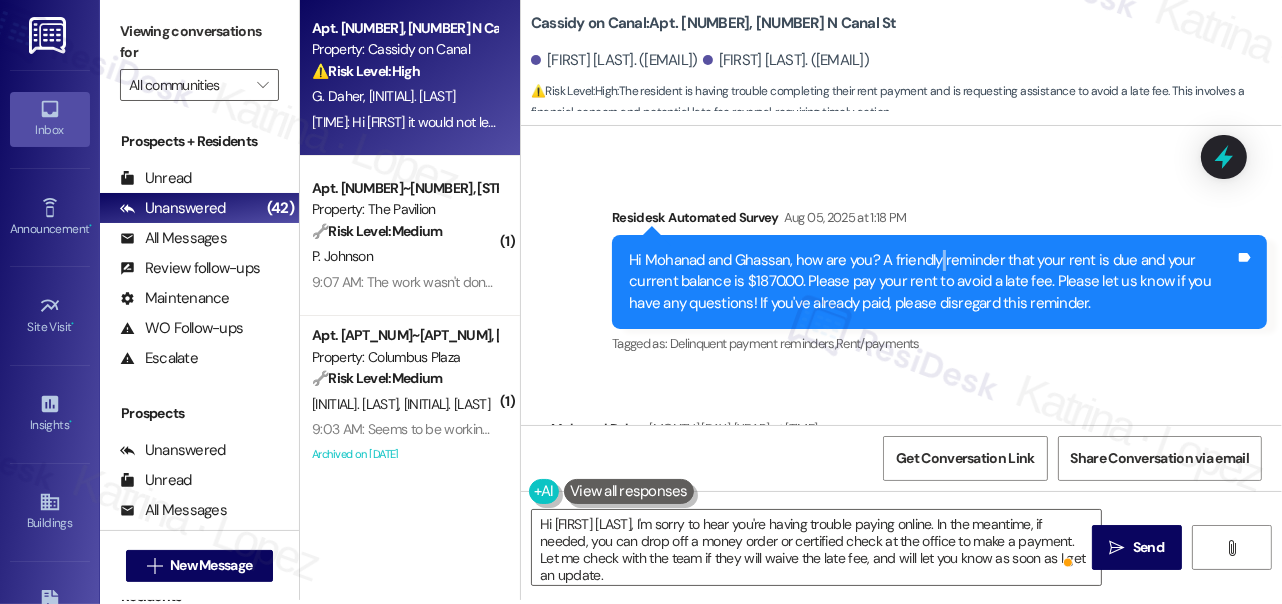 click on "Hi Mohanad and Ghassan, how are you? A friendly reminder that your rent is due and your current balance is $1870.00. Please pay your rent to avoid a late fee. Please let us know if you have any questions! If you've already paid, please disregard this reminder." at bounding box center [932, 282] 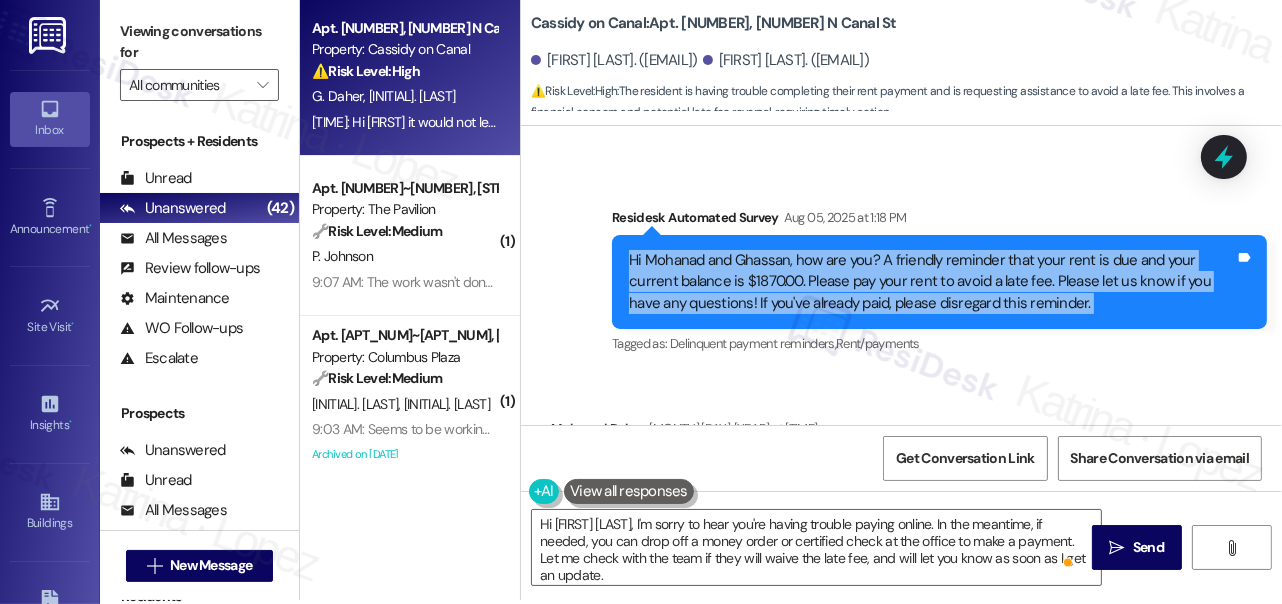 click on "Hi Mohanad and Ghassan, how are you? A friendly reminder that your rent is due and your current balance is $1870.00. Please pay your rent to avoid a late fee. Please let us know if you have any questions! If you've already paid, please disregard this reminder." at bounding box center (932, 282) 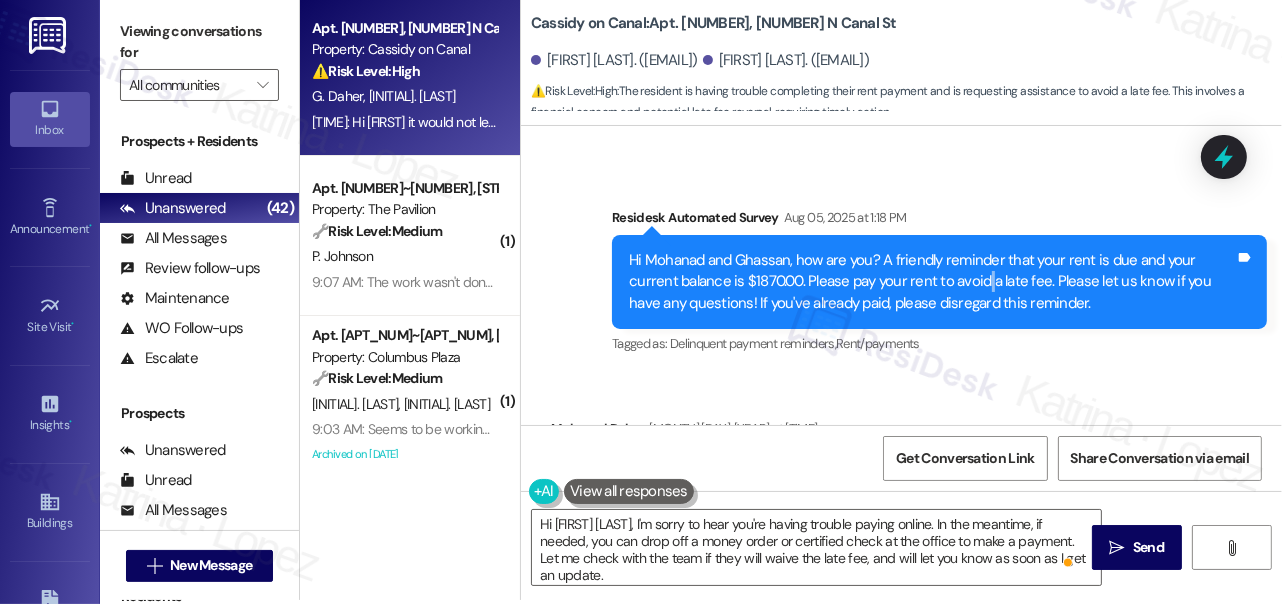 click on "Hi Mohanad and Ghassan, how are you? A friendly reminder that your rent is due and your current balance is $1870.00. Please pay your rent to avoid a late fee. Please let us know if you have any questions! If you've already paid, please disregard this reminder." at bounding box center [932, 282] 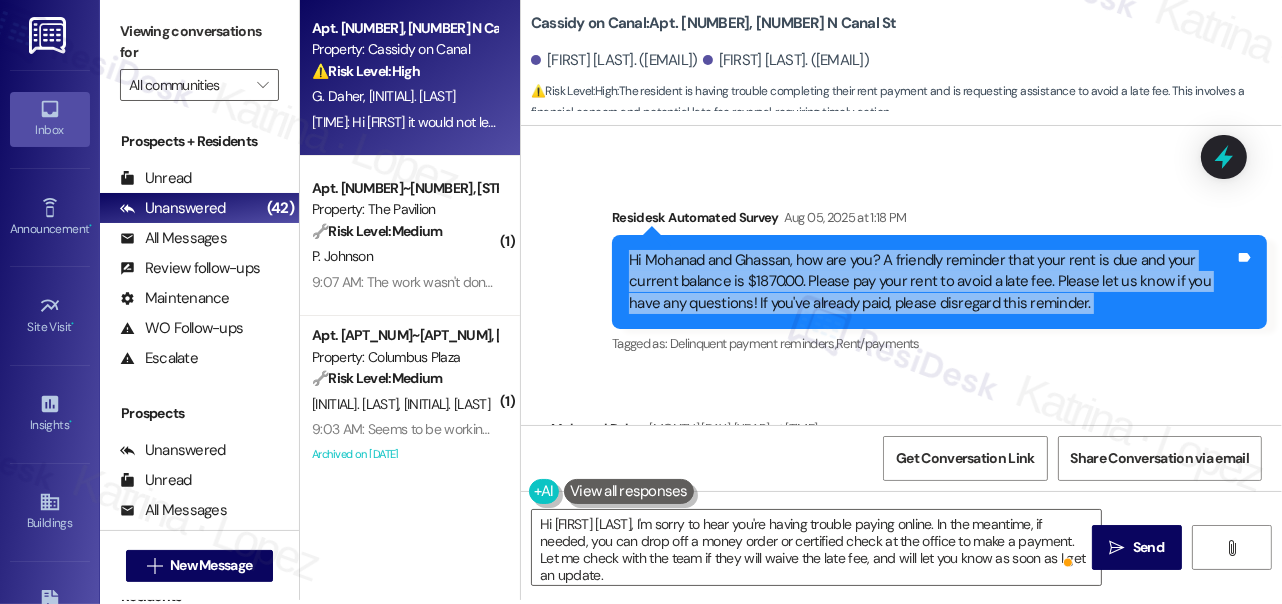 click on "Hi Mohanad and Ghassan, how are you? A friendly reminder that your rent is due and your current balance is $1870.00. Please pay your rent to avoid a late fee. Please let us know if you have any questions! If you've already paid, please disregard this reminder." at bounding box center [932, 282] 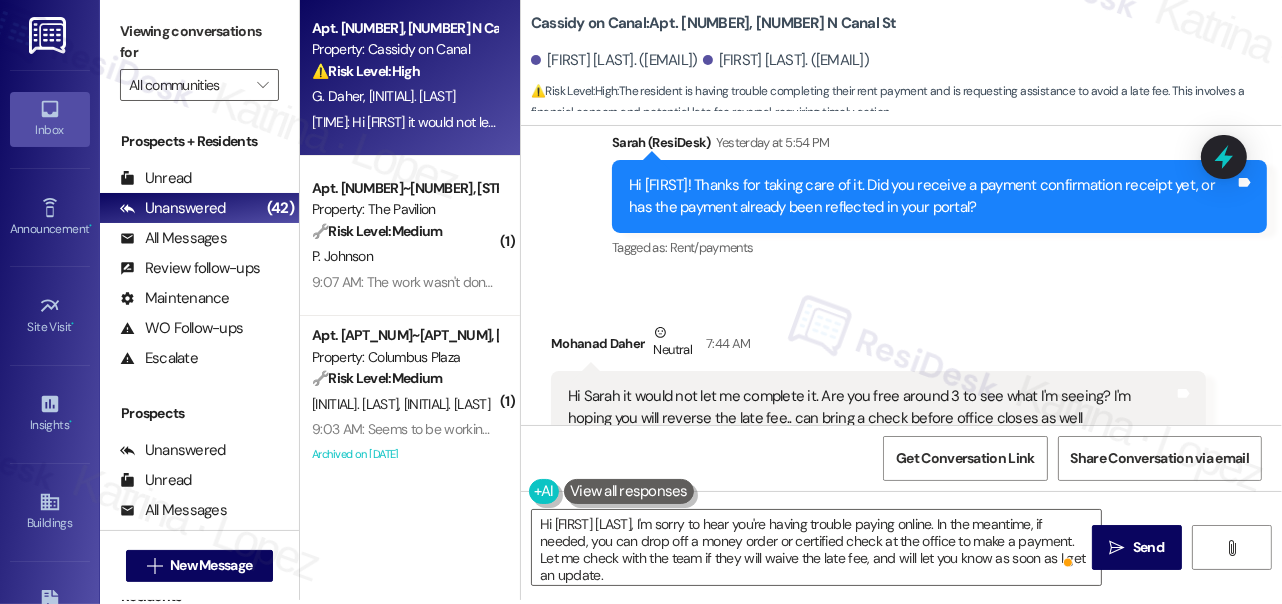 scroll, scrollTop: 3898, scrollLeft: 0, axis: vertical 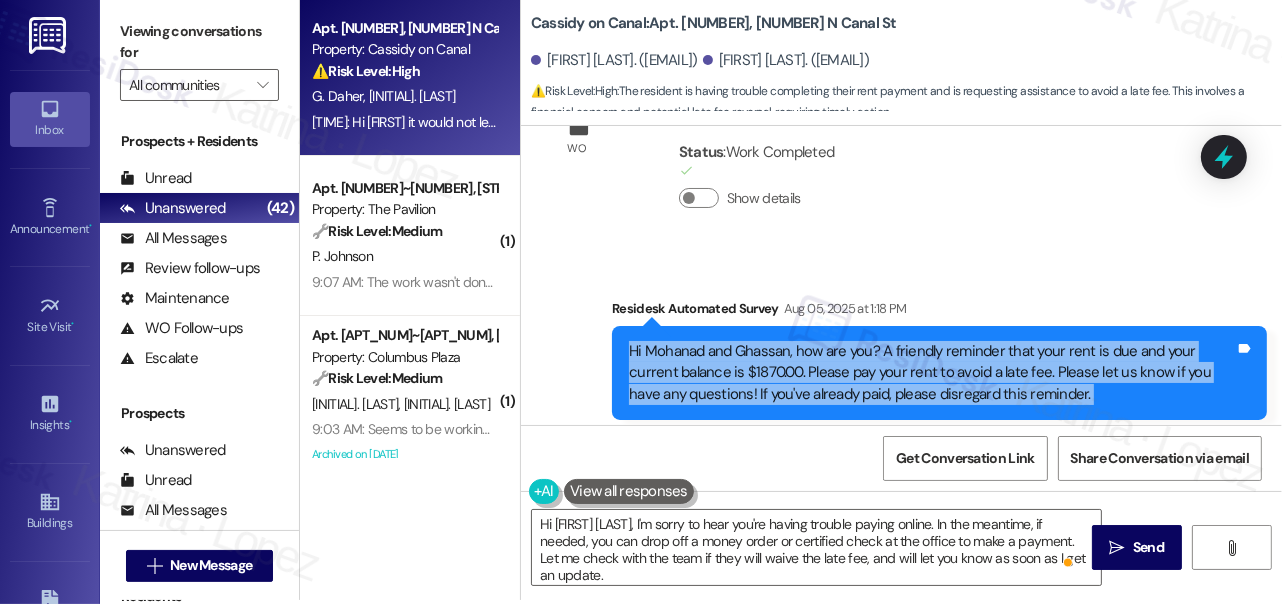 click on "Hi Mohanad and Ghassan, how are you? A friendly reminder that your rent is due and your current balance is $1870.00. Please pay your rent to avoid a late fee. Please let us know if you have any questions! If you've already paid, please disregard this reminder." at bounding box center [932, 373] 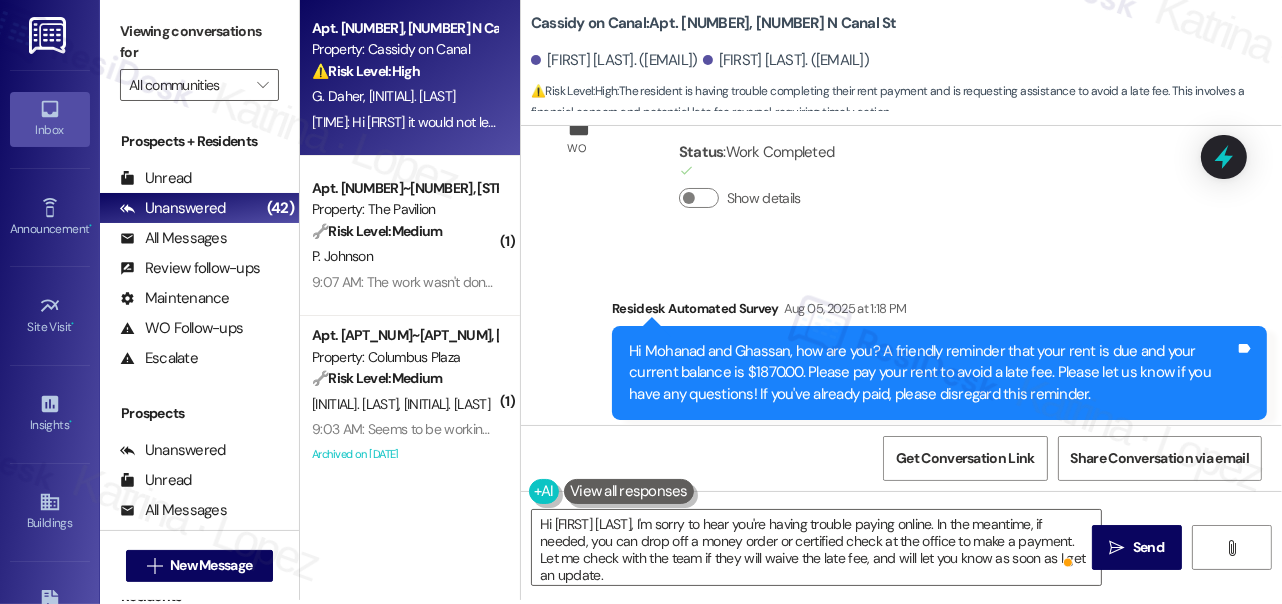 click on "Hi Mohanad and Ghassan, how are you? A friendly reminder that your rent is due and your current balance is $1870.00. Please pay your rent to avoid a late fee. Please let us know if you have any questions! If you've already paid, please disregard this reminder." at bounding box center (932, 373) 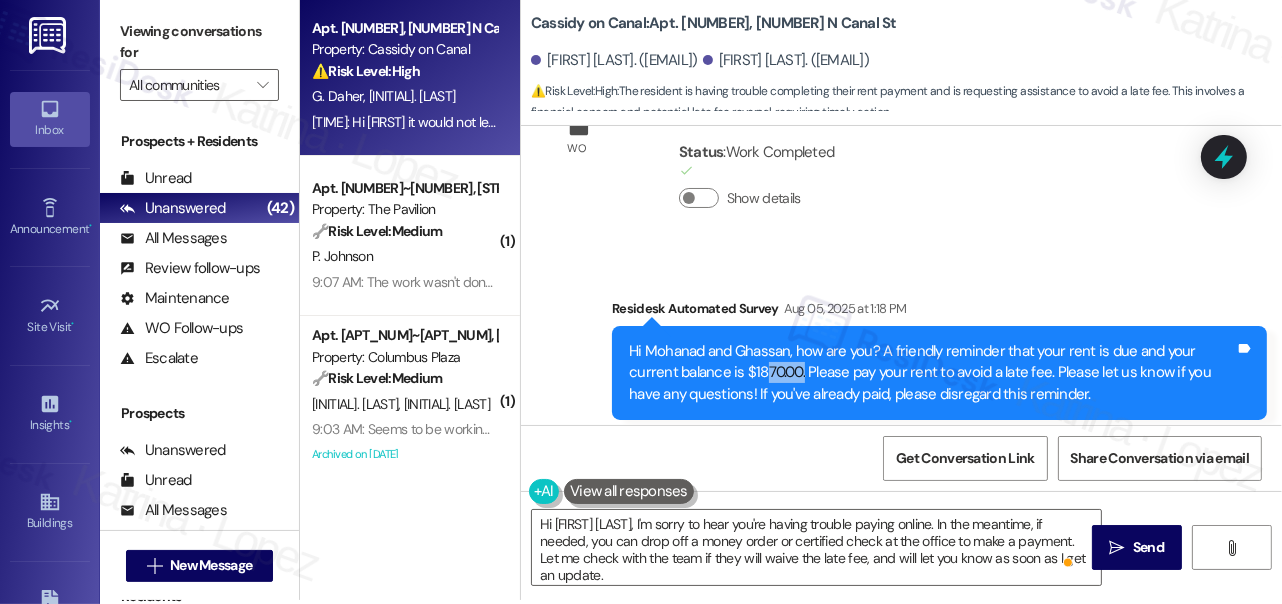 drag, startPoint x: 758, startPoint y: 369, endPoint x: 771, endPoint y: 371, distance: 13.152946 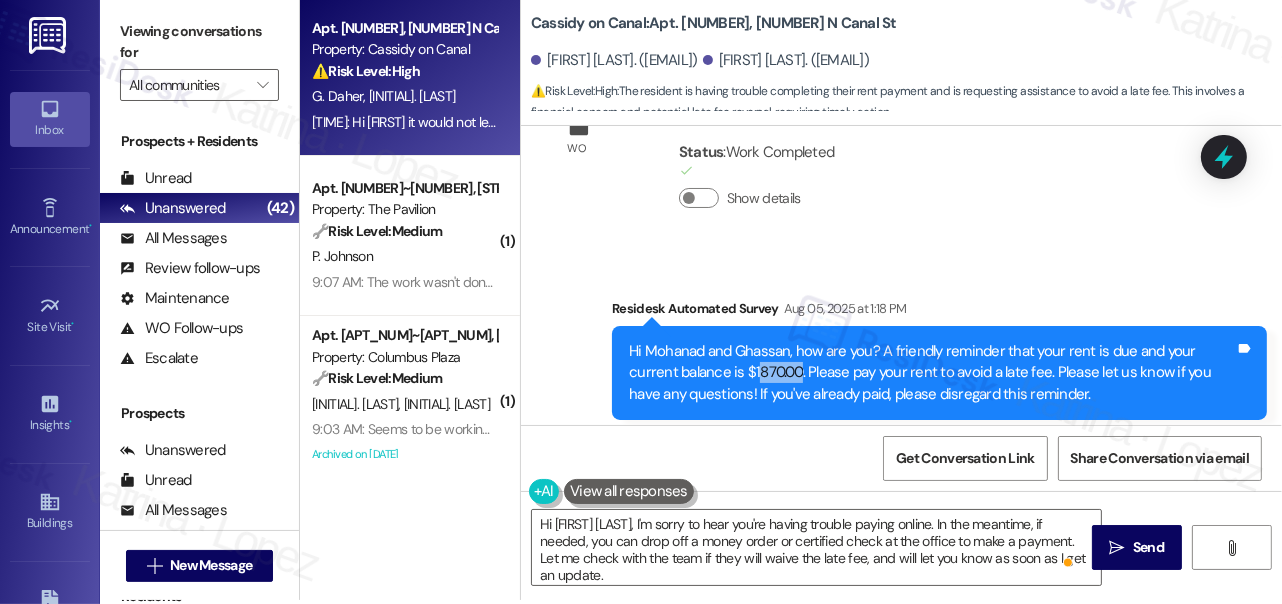 drag, startPoint x: 754, startPoint y: 370, endPoint x: 793, endPoint y: 370, distance: 39 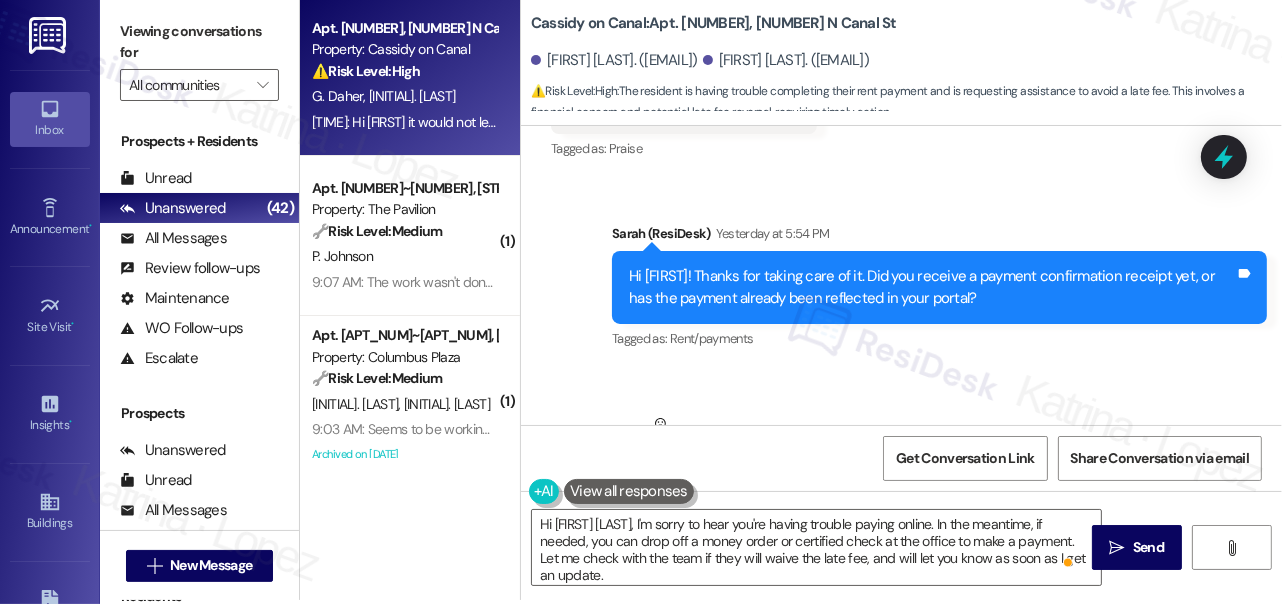 scroll, scrollTop: 4171, scrollLeft: 0, axis: vertical 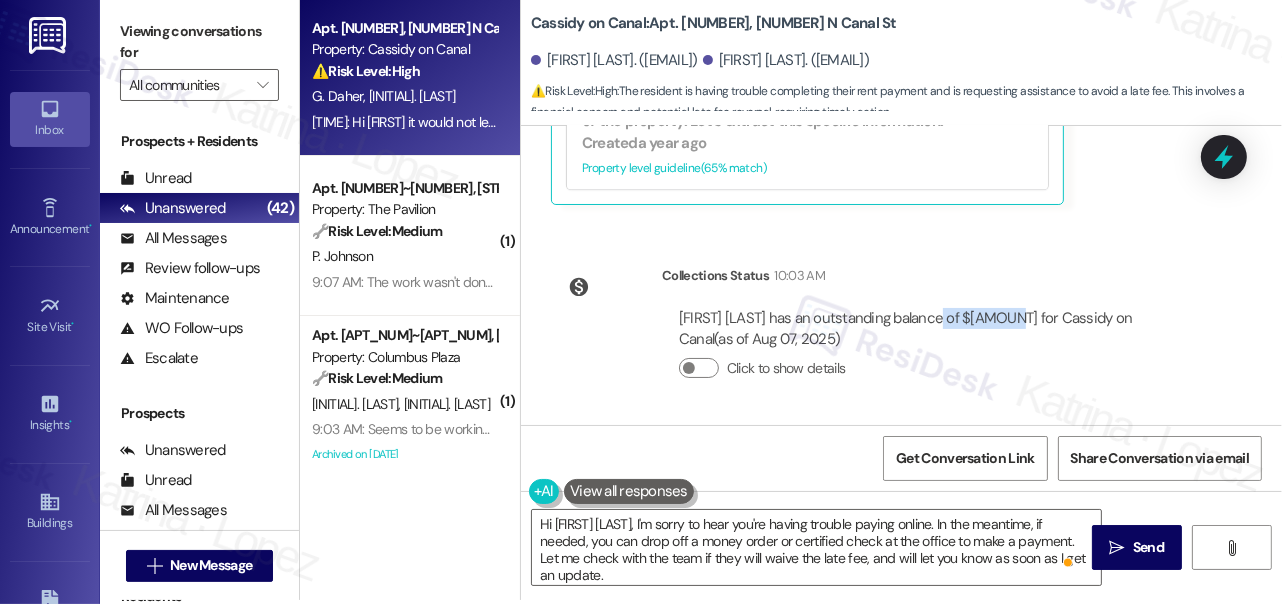 drag, startPoint x: 956, startPoint y: 317, endPoint x: 1026, endPoint y: 322, distance: 70.178345 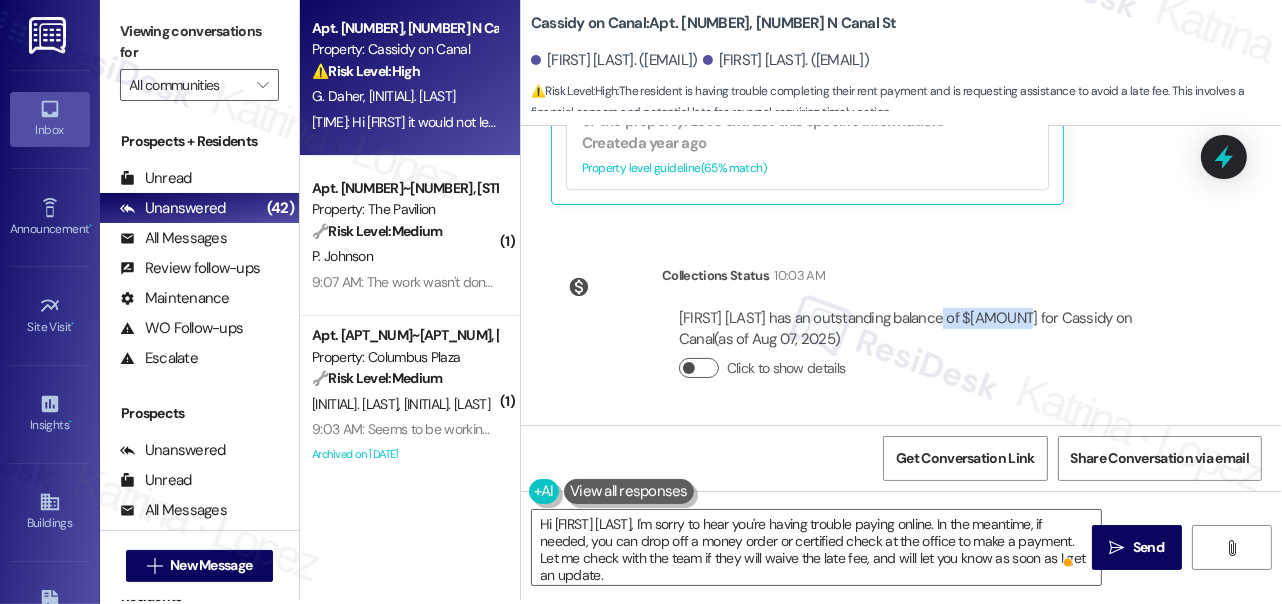 click on "Click to show details" at bounding box center (699, 368) 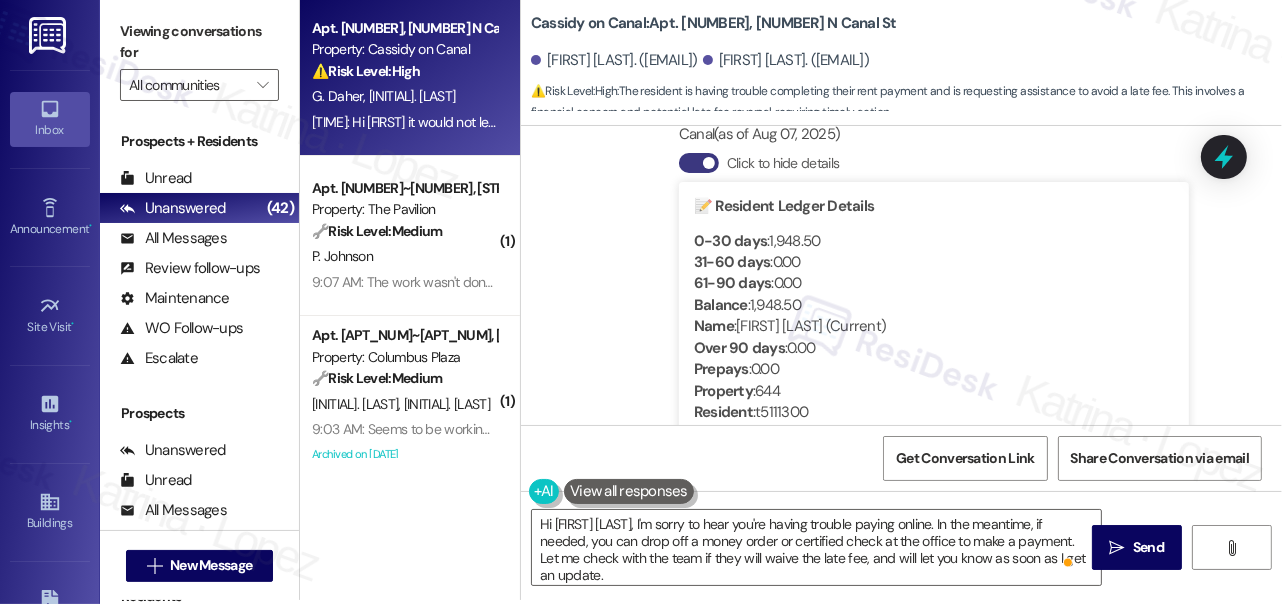 scroll, scrollTop: 4560, scrollLeft: 0, axis: vertical 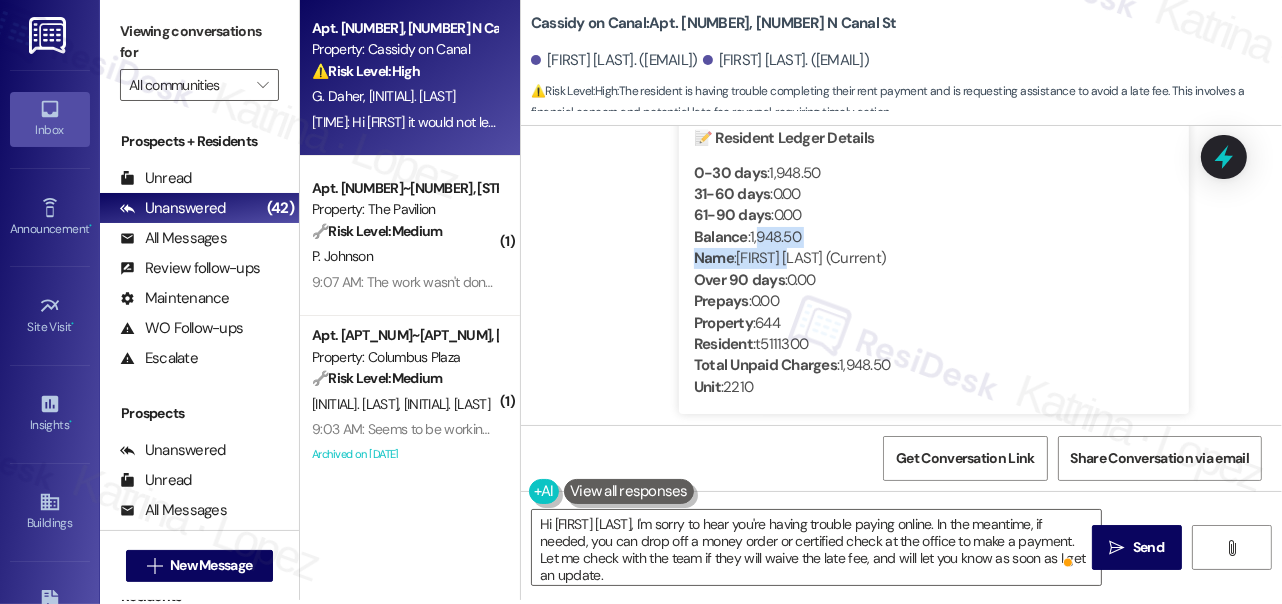 drag, startPoint x: 758, startPoint y: 242, endPoint x: 819, endPoint y: 248, distance: 61.294373 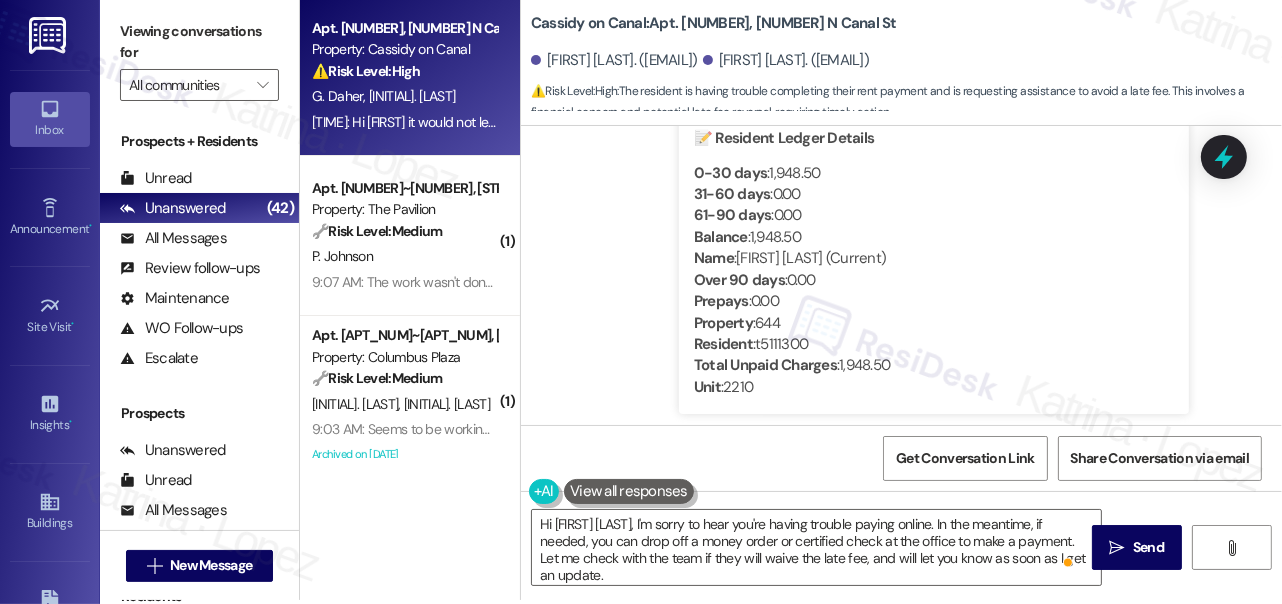 click on "Total Unpaid Charges" at bounding box center [765, 365] 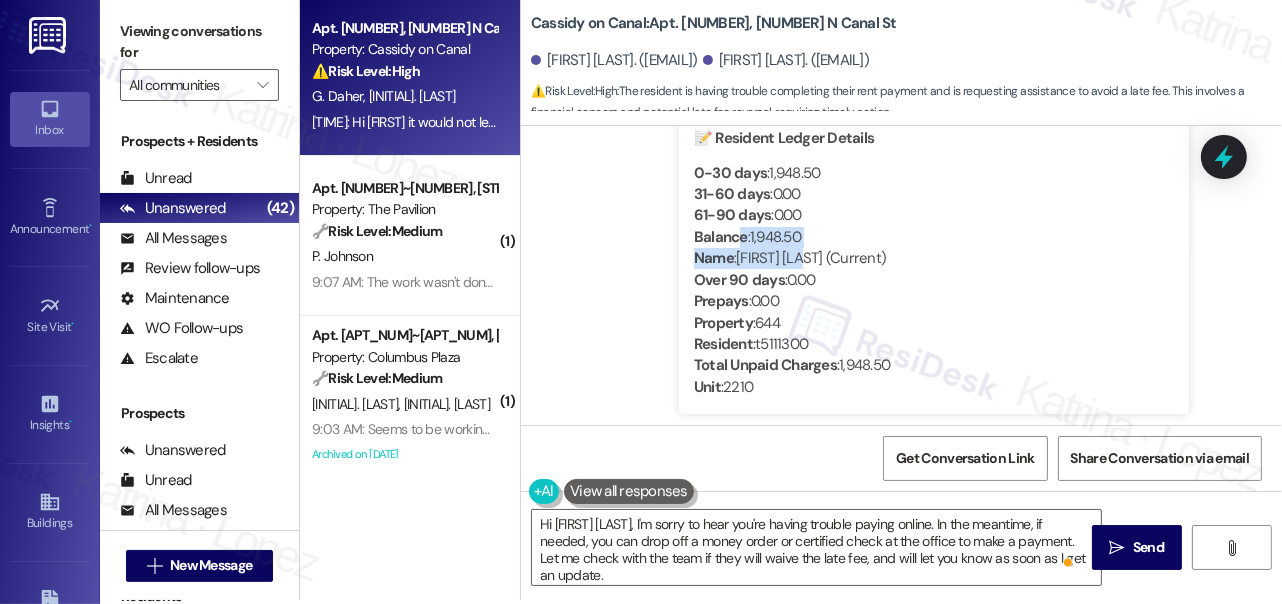 drag, startPoint x: 738, startPoint y: 227, endPoint x: 840, endPoint y: 248, distance: 104.13933 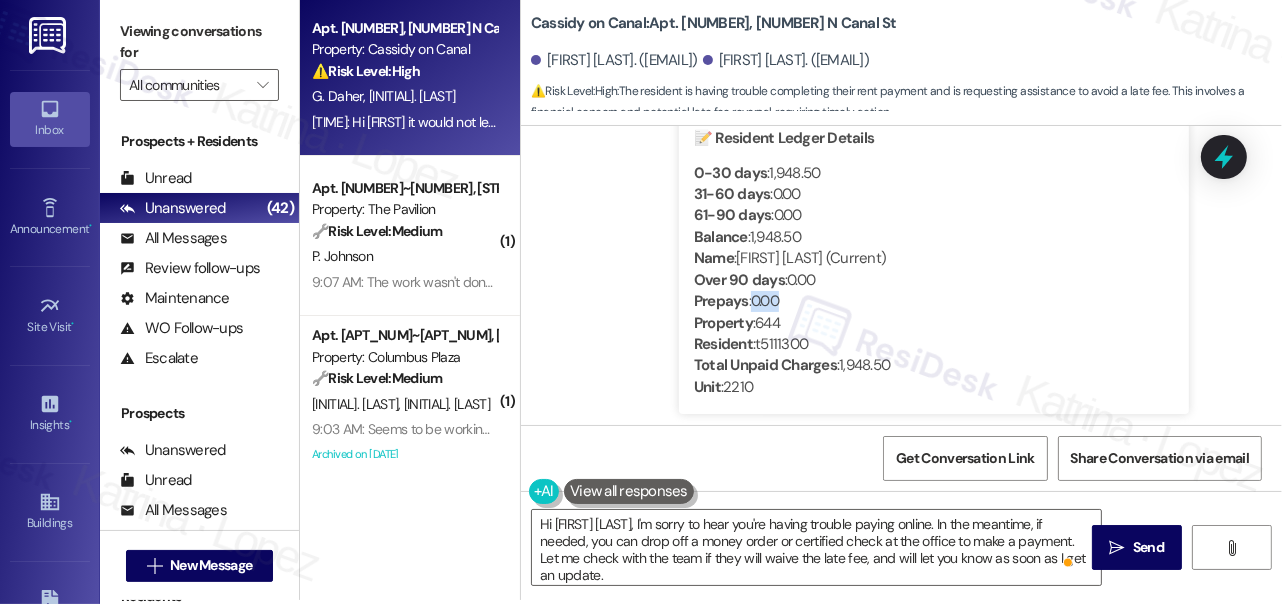 drag, startPoint x: 757, startPoint y: 304, endPoint x: 791, endPoint y: 311, distance: 34.713108 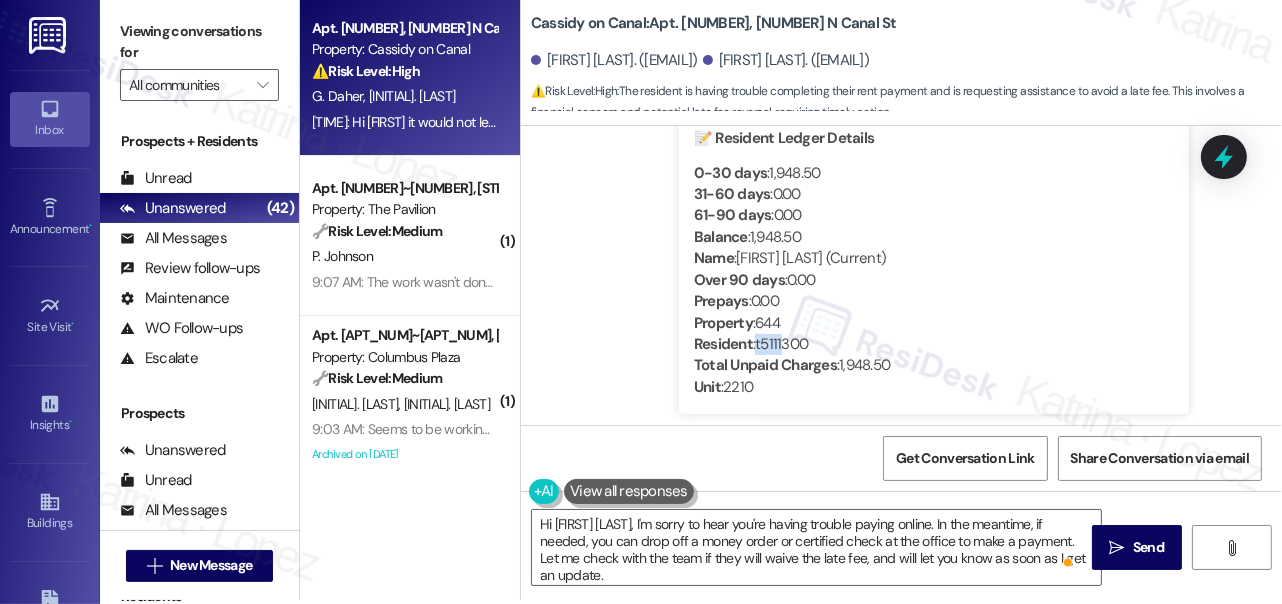 drag, startPoint x: 757, startPoint y: 333, endPoint x: 783, endPoint y: 338, distance: 26.476404 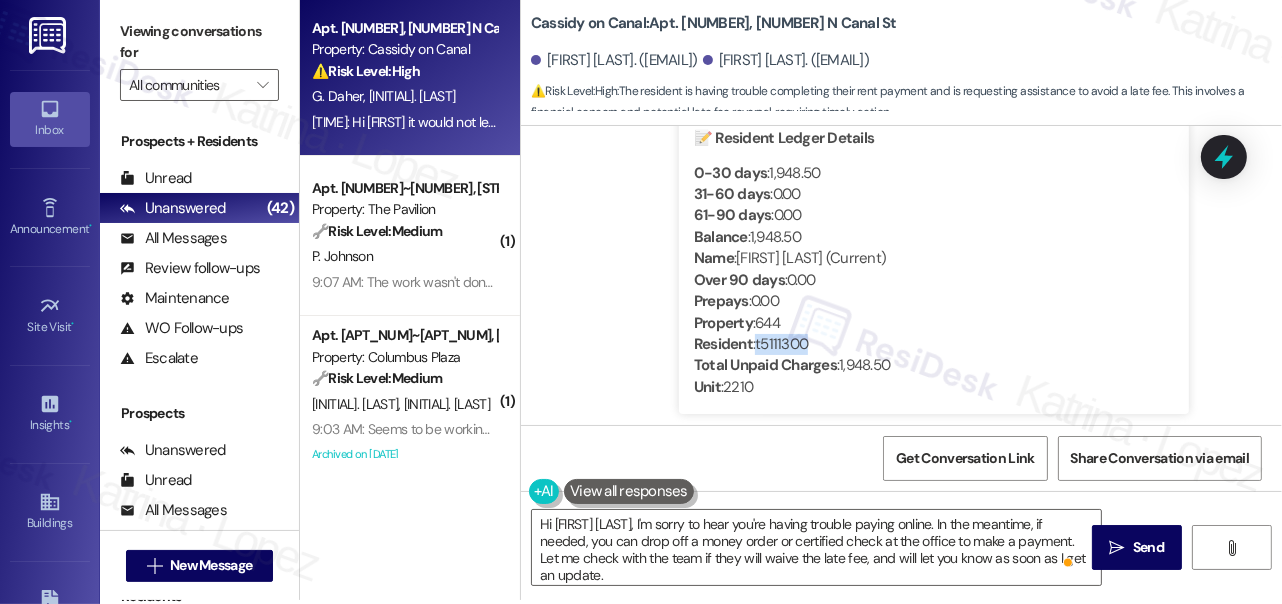 click on "Resident :  t5111300" at bounding box center (934, 344) 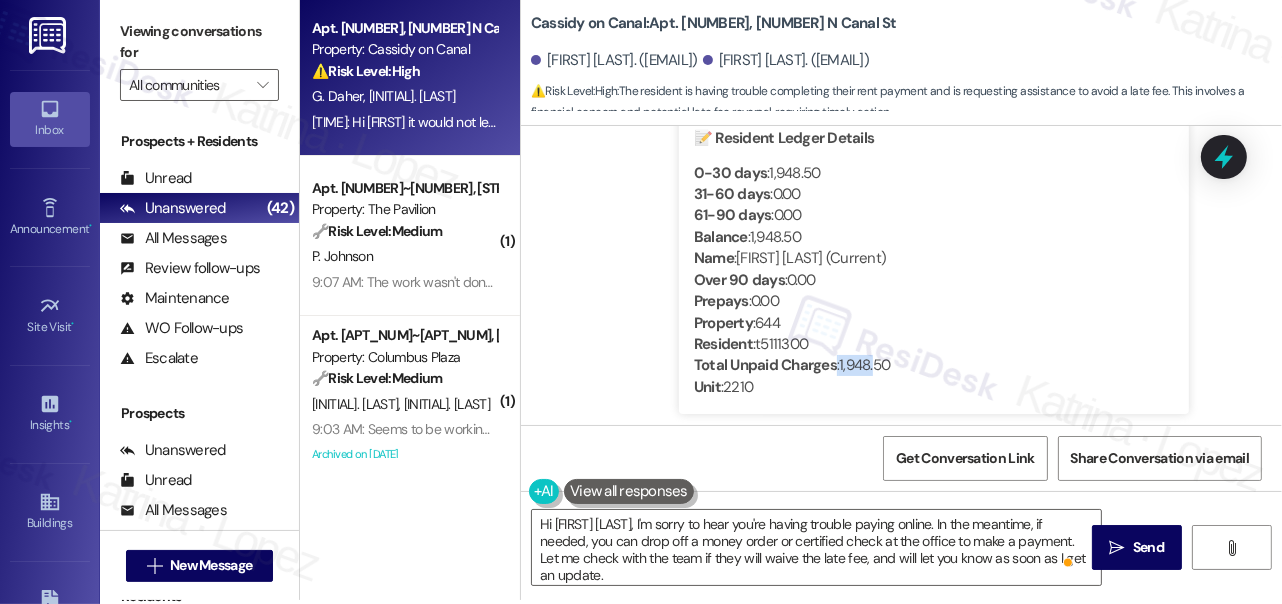 drag, startPoint x: 834, startPoint y: 361, endPoint x: 875, endPoint y: 369, distance: 41.773197 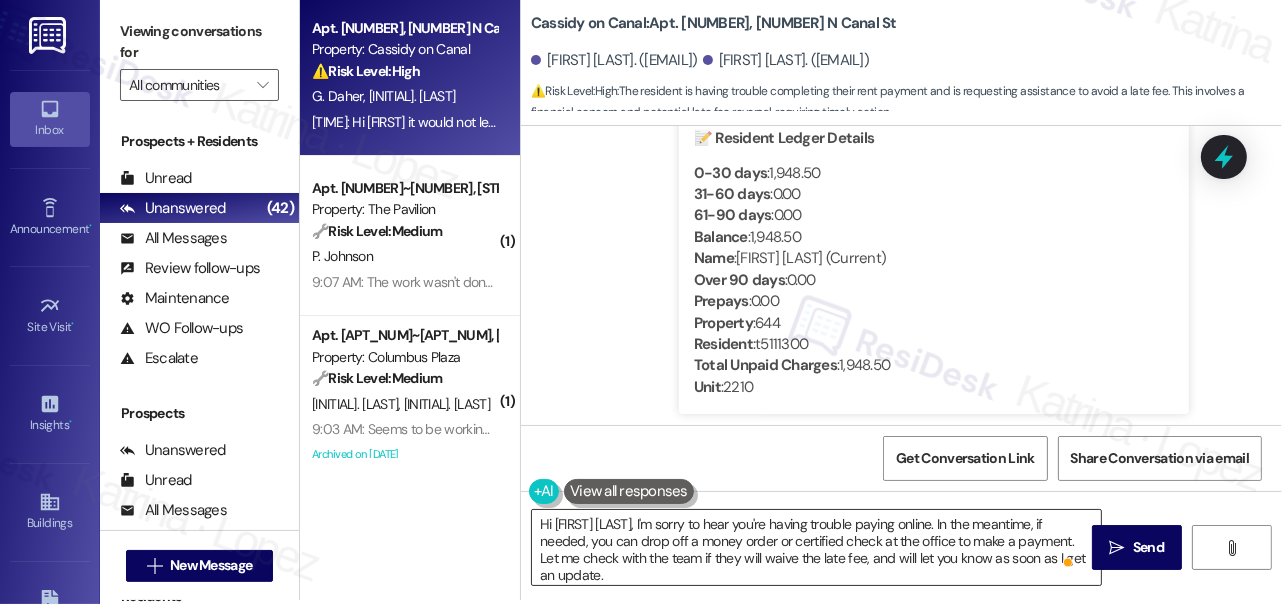 click on "Hi Mohanad, I'm sorry to hear you're having trouble paying online. In the meantime, if needed, you can drop off a money order or certified check at the office to make a payment. Let me check with the team if they will waive the late fee, and will let you know as soon as I get an update." at bounding box center (816, 547) 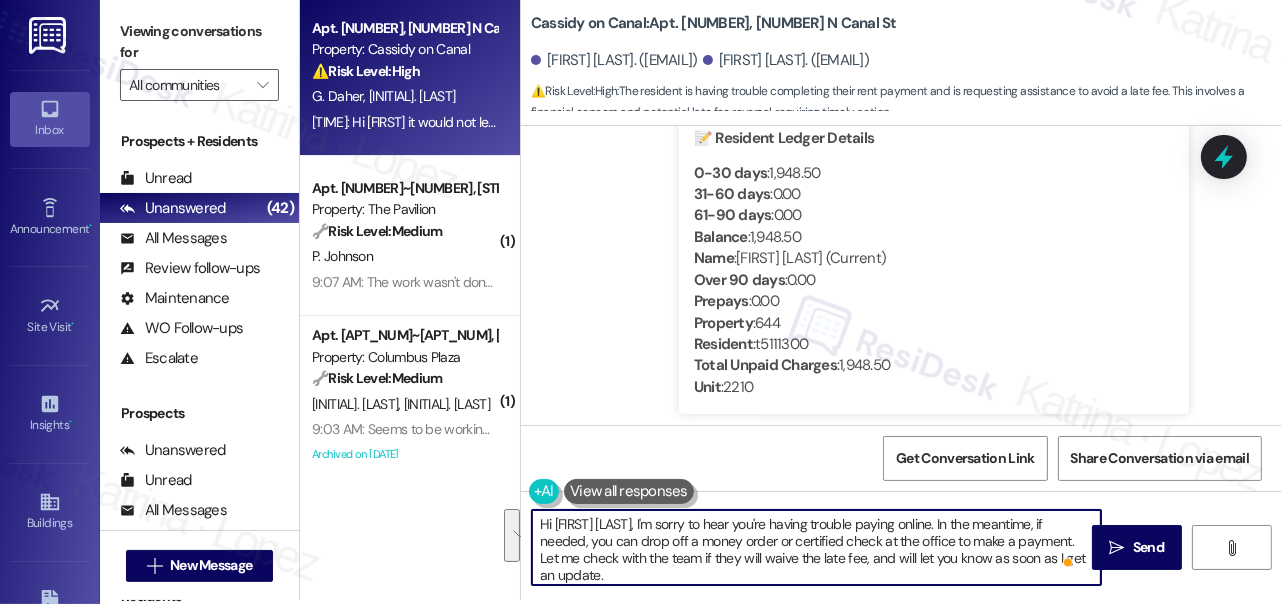 drag, startPoint x: 688, startPoint y: 568, endPoint x: 1025, endPoint y: 538, distance: 338.33267 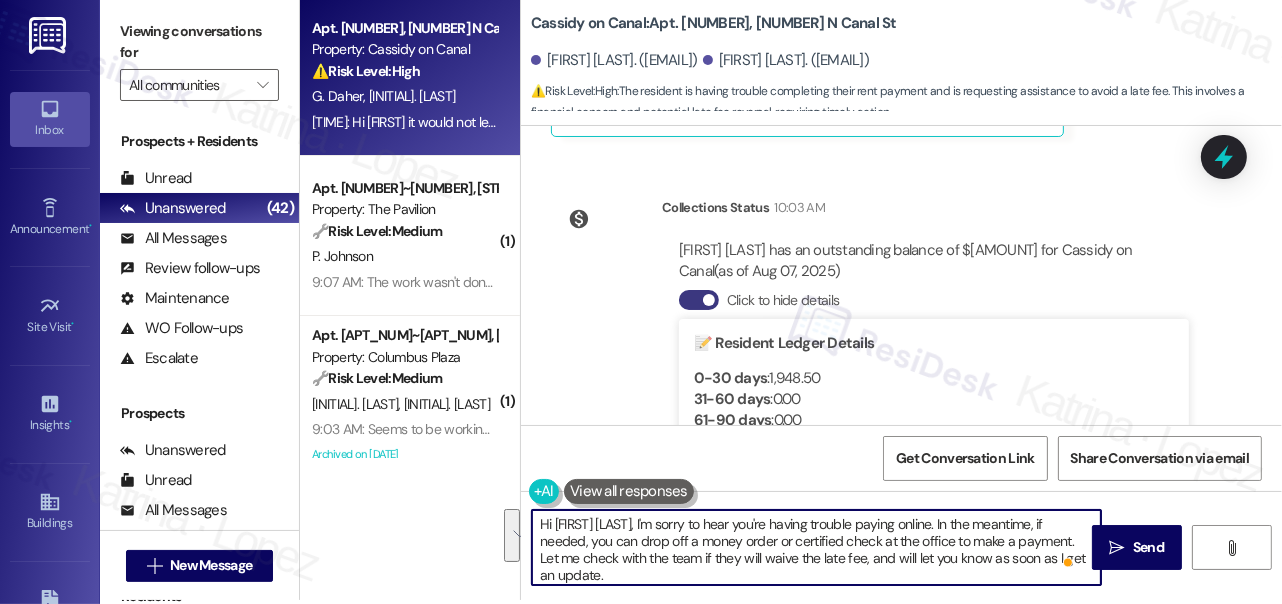 scroll, scrollTop: 4133, scrollLeft: 0, axis: vertical 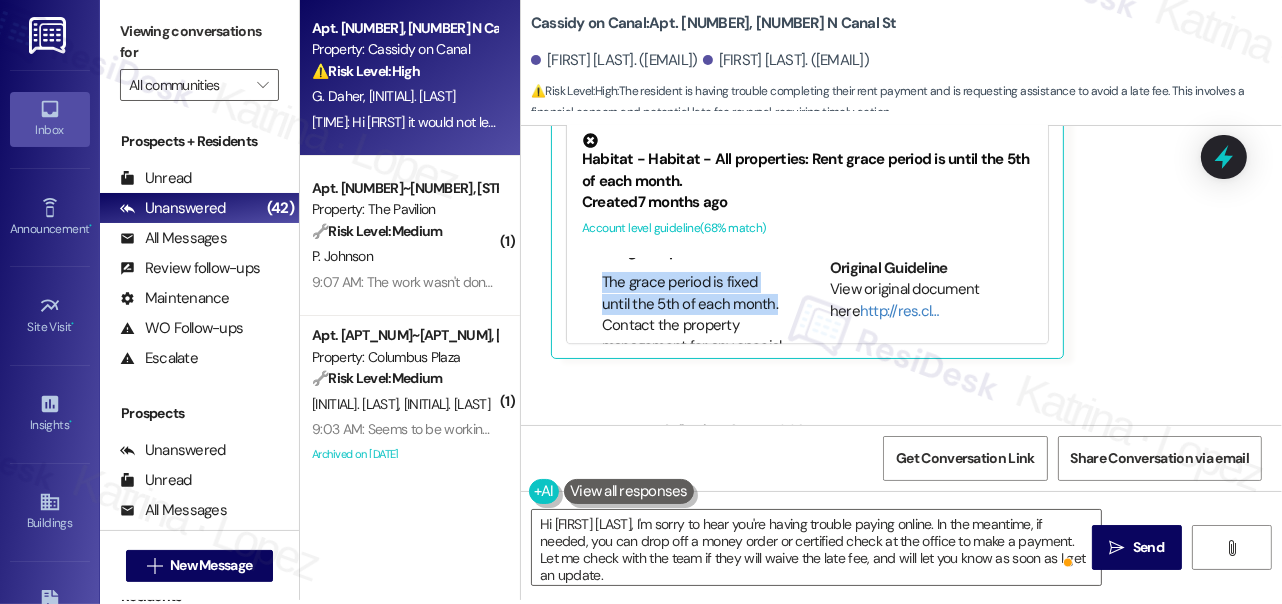 drag, startPoint x: 602, startPoint y: 302, endPoint x: 776, endPoint y: 315, distance: 174.48495 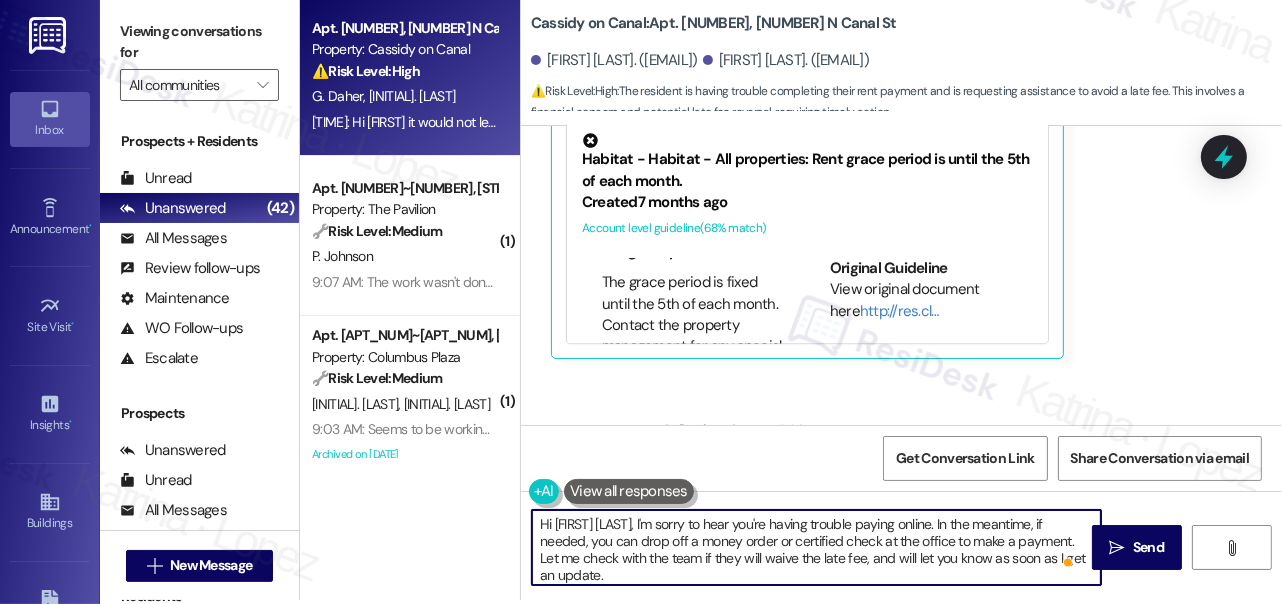 click on "Hi Mohanad, I'm sorry to hear you're having trouble paying online. In the meantime, if needed, you can drop off a money order or certified check at the office to make a payment. Let me check with the team if they will waive the late fee, and will let you know as soon as I get an update." at bounding box center (816, 547) 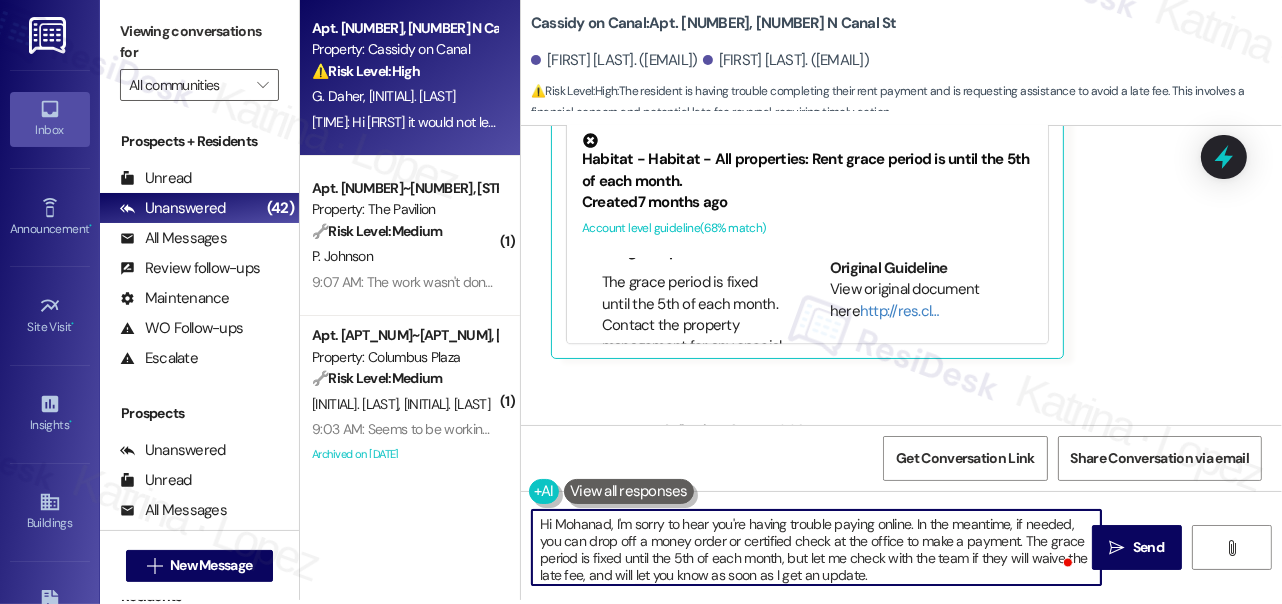 scroll, scrollTop: 4, scrollLeft: 0, axis: vertical 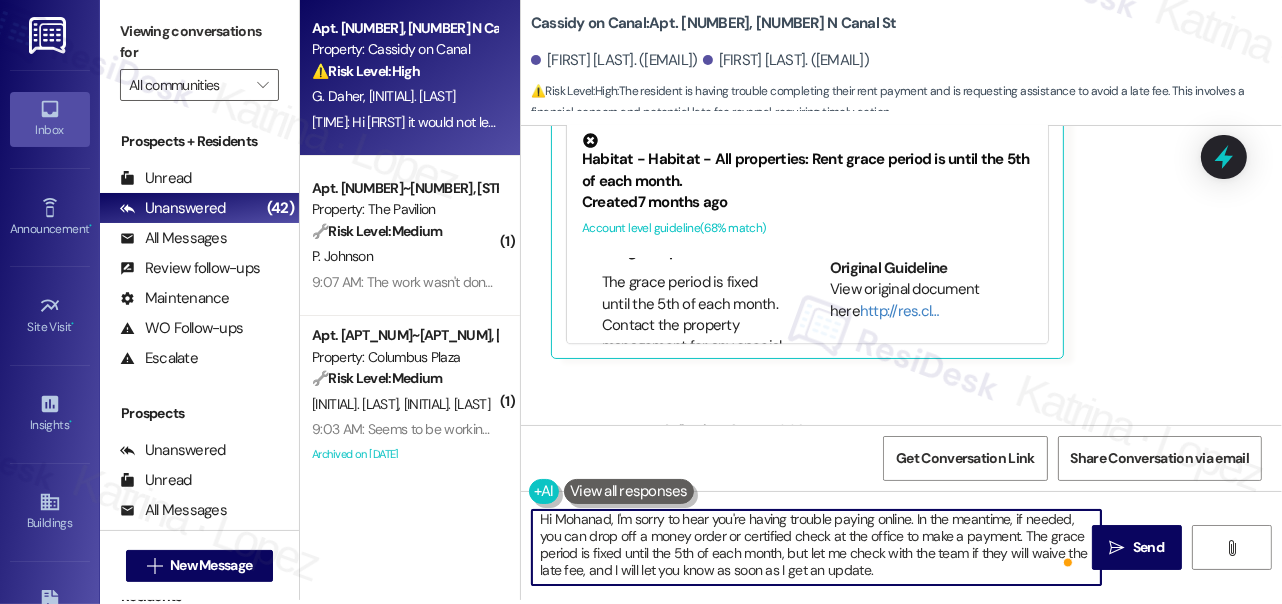 click on "Hi Mohanad, I'm sorry to hear you're having trouble paying online. In the meantime, if needed, you can drop off a money order or certified check at the office to make a payment. The grace period is fixed until the 5th of each month, but let me check with the team if they will waive the late fee, and I will let you know as soon as I get an update." at bounding box center (816, 547) 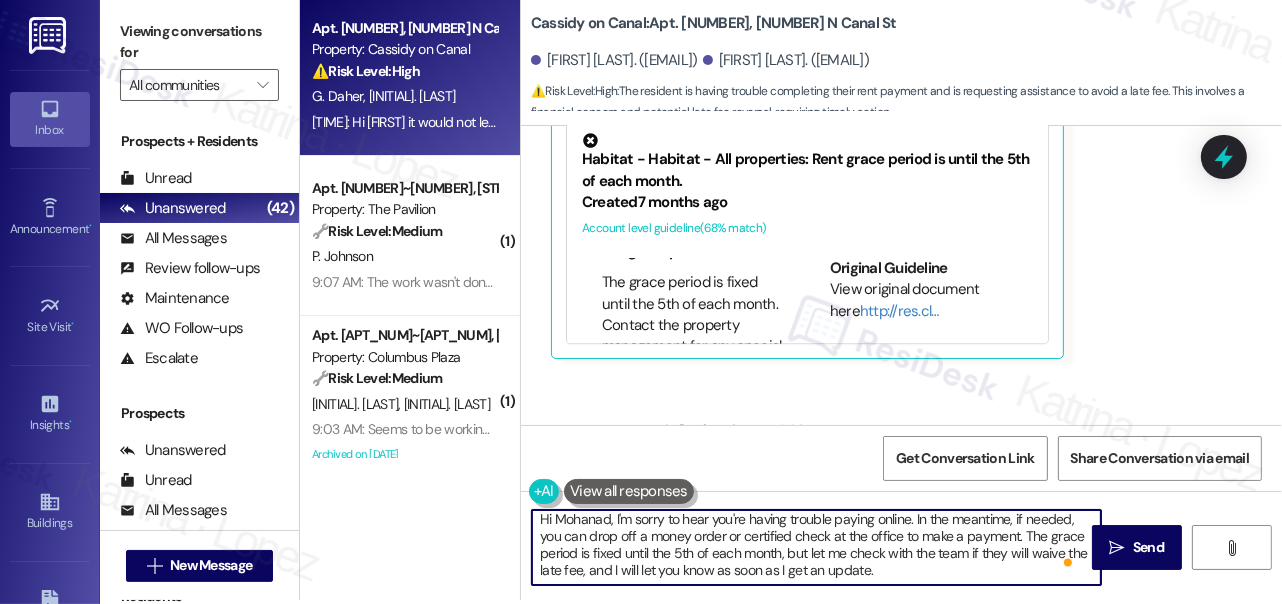 click on "Hi Mohanad, I'm sorry to hear you're having trouble paying online. In the meantime, if needed, you can drop off a money order or certified check at the office to make a payment. The grace period is fixed until the 5th of each month, but let me check with the team if they will waive the late fee, and I will let you know as soon as I get an update." at bounding box center (816, 547) 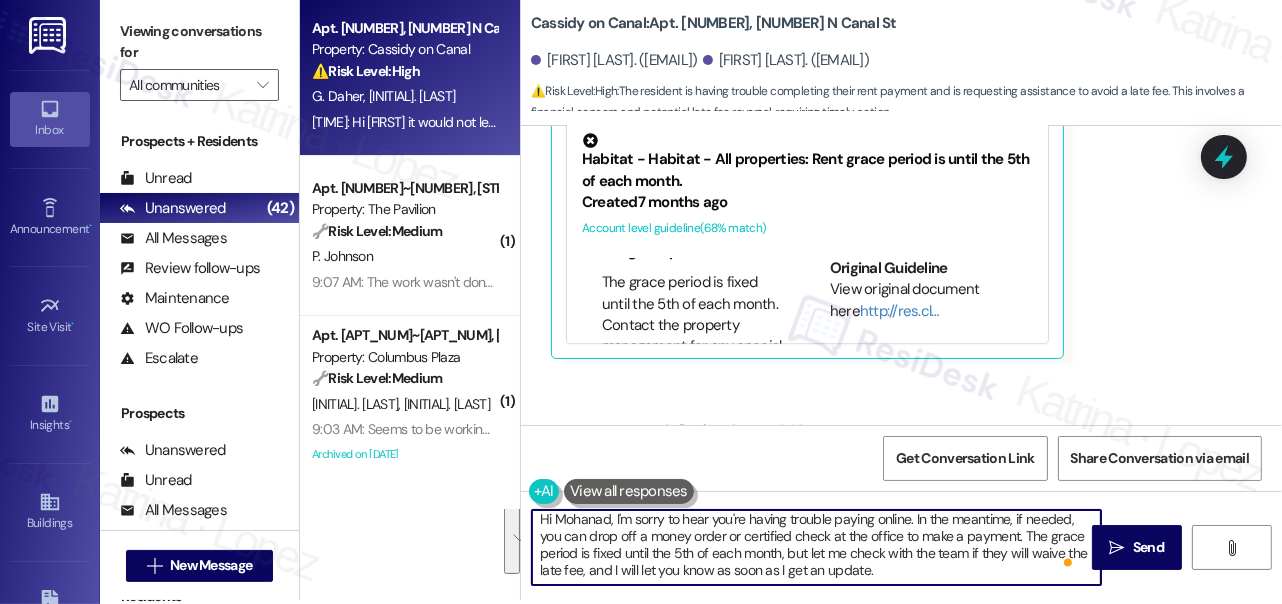 click on "Hi Mohanad, I'm sorry to hear you're having trouble paying online. In the meantime, if needed, you can drop off a money order or certified check at the office to make a payment. The grace period is fixed until the 5th of each month, but let me check with the team if they will waive the late fee, and I will let you know as soon as I get an update." at bounding box center (816, 547) 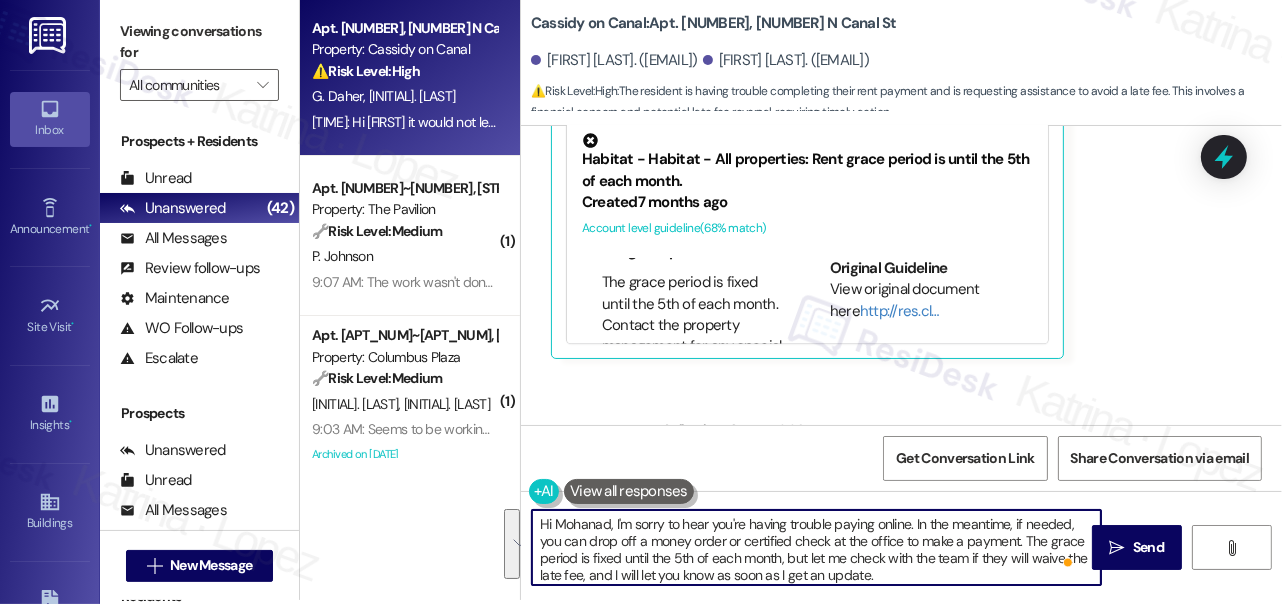 scroll, scrollTop: 0, scrollLeft: 0, axis: both 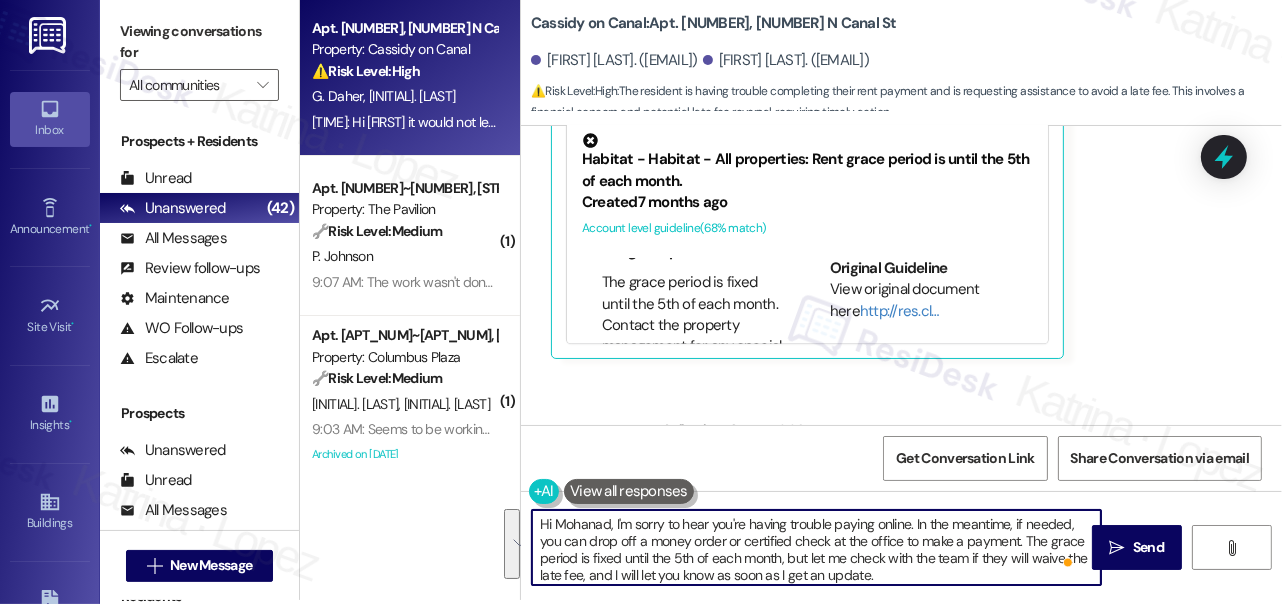 click on "Hi Mohanad, I'm sorry to hear you're having trouble paying online. In the meantime, if needed, you can drop off a money order or certified check at the office to make a payment. The grace period is fixed until the 5th of each month, but let me check with the team if they will waive the late fee, and I will let you know as soon as I get an update." at bounding box center (816, 547) 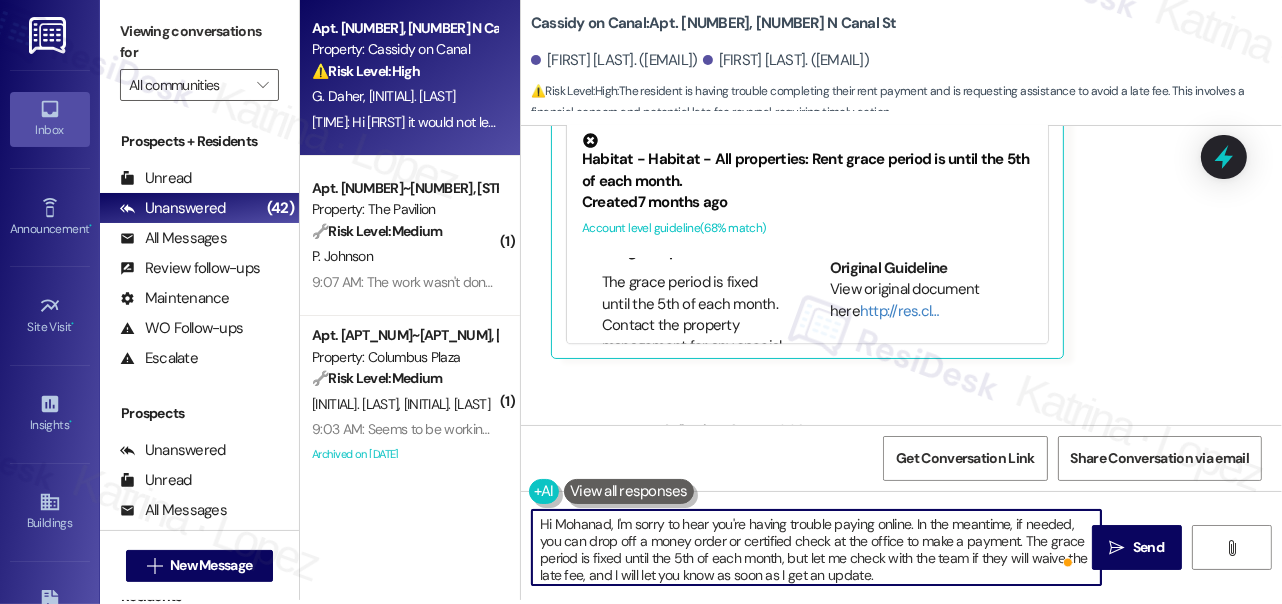 click on "Hi Mohanad, I'm sorry to hear you're having trouble paying online. In the meantime, if needed, you can drop off a money order or certified check at the office to make a payment. The grace period is fixed until the 5th of each month, but let me check with the team if they will waive the late fee, and I will let you know as soon as I get an update." at bounding box center [816, 547] 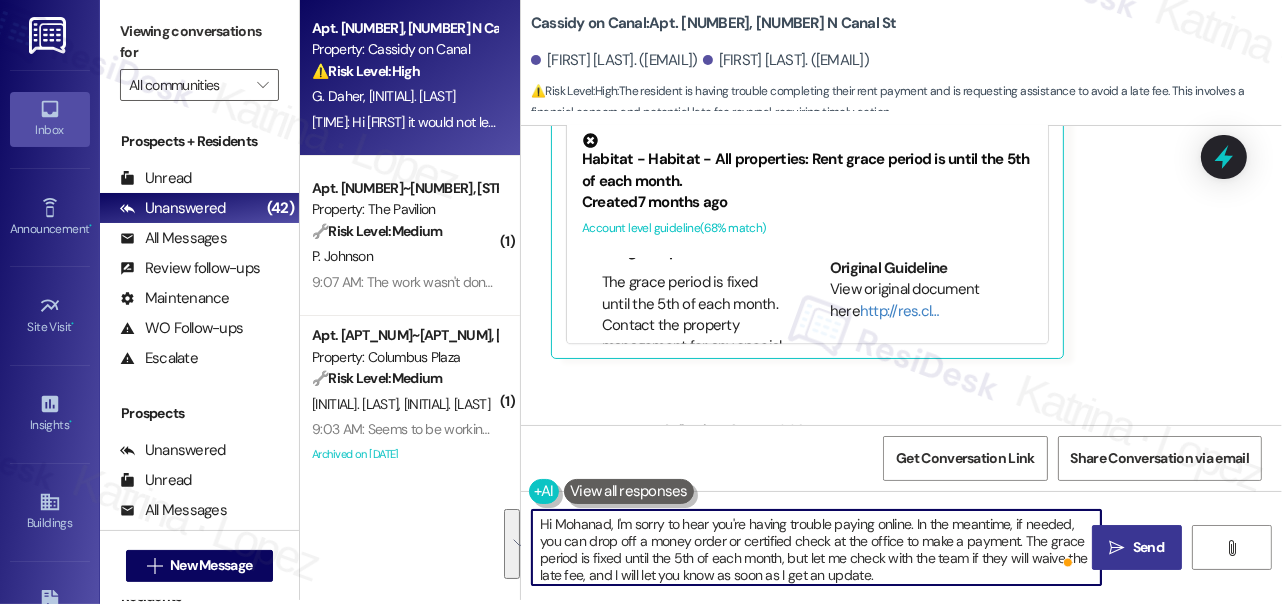 type on "Hi Mohanad, I'm sorry to hear you're having trouble paying online. In the meantime, if needed, you can drop off a money order or certified check at the office to make a payment. The grace period is fixed until the 5th of each month, but let me check with the team if they will waive the late fee, and I will let you know as soon as I get an update." 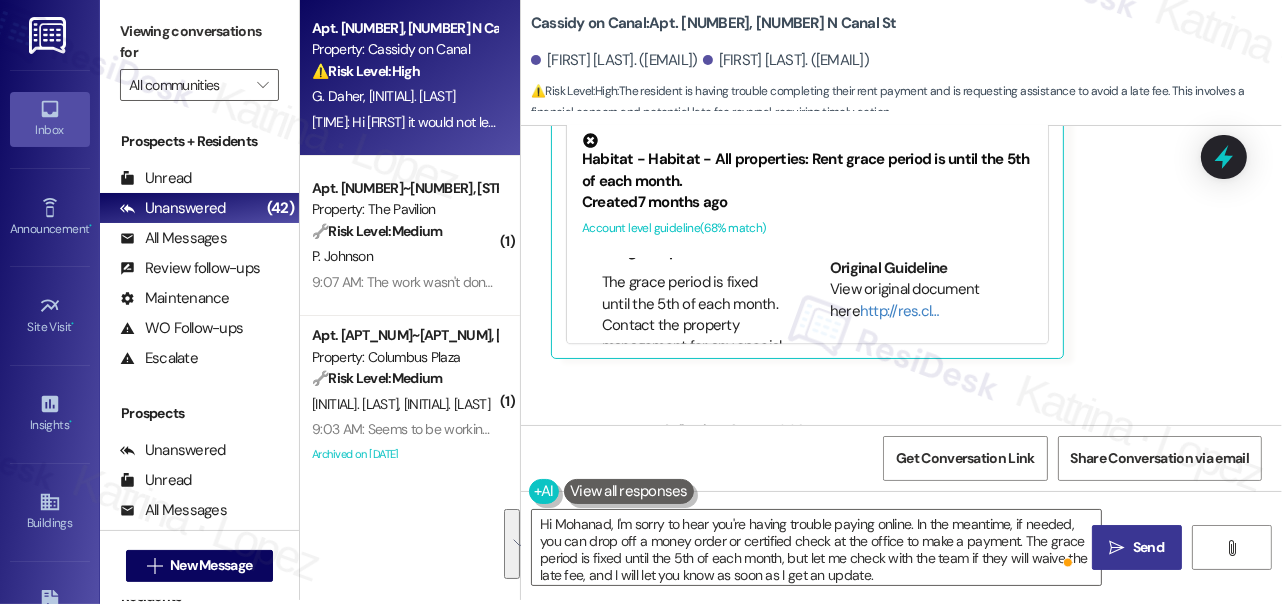 click on "Send" at bounding box center (1148, 547) 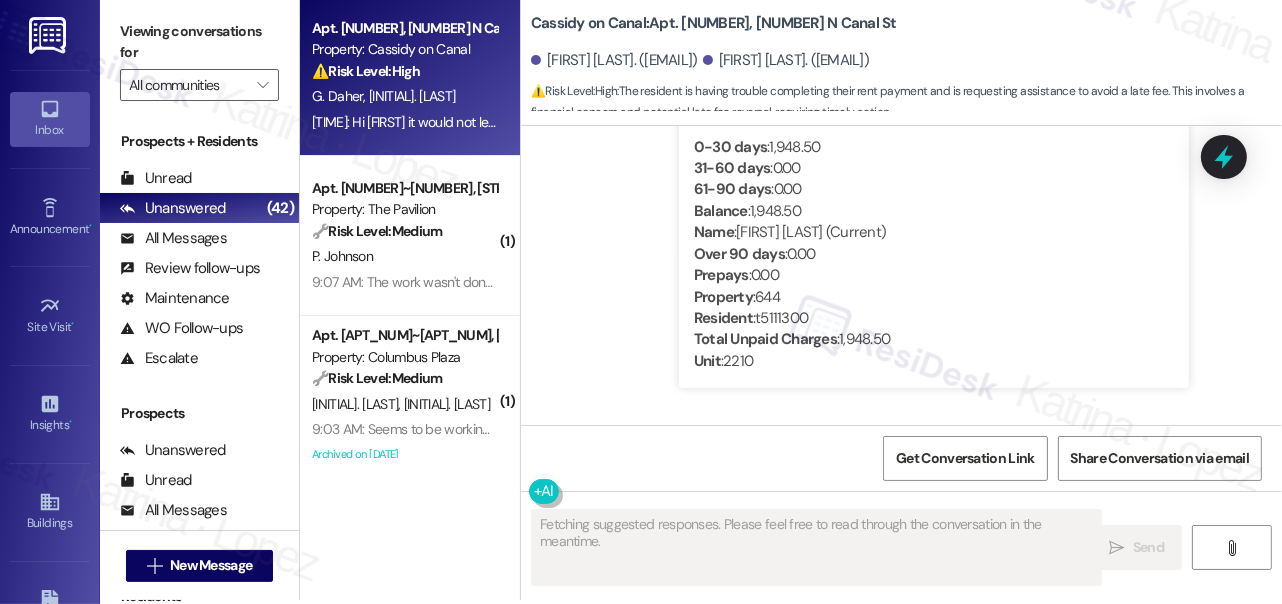 scroll, scrollTop: 4403, scrollLeft: 0, axis: vertical 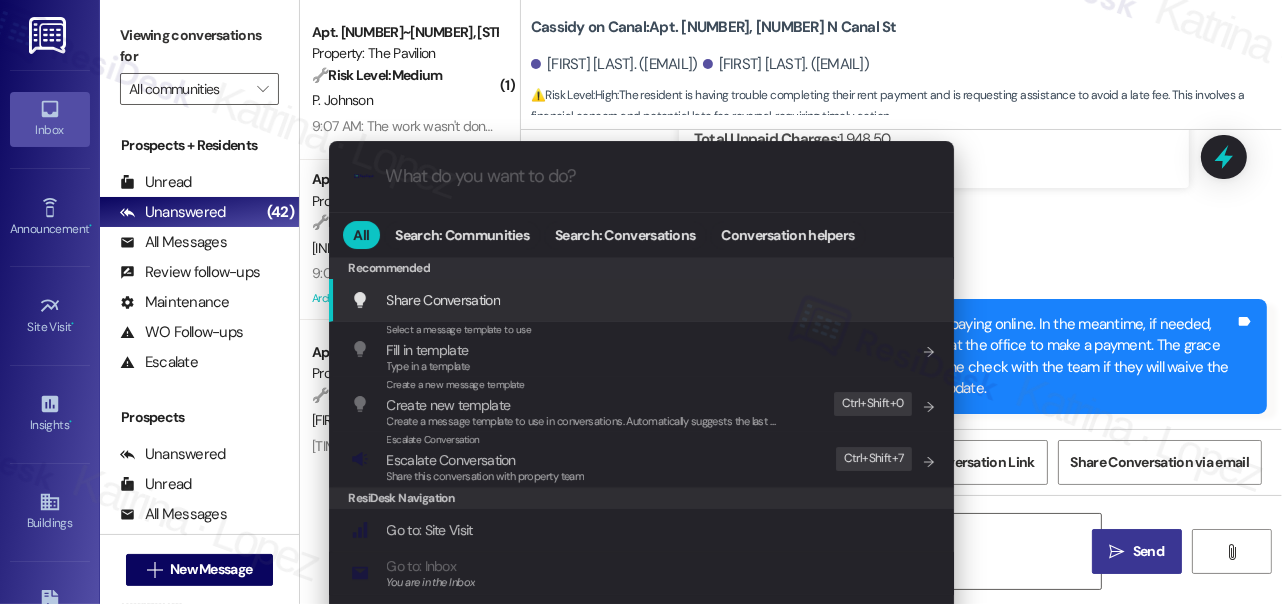 click on "Escalate Conversation Escalate Conversation Share this conversation with property team Edit Ctrl+ Shift+ 7" at bounding box center (643, 459) 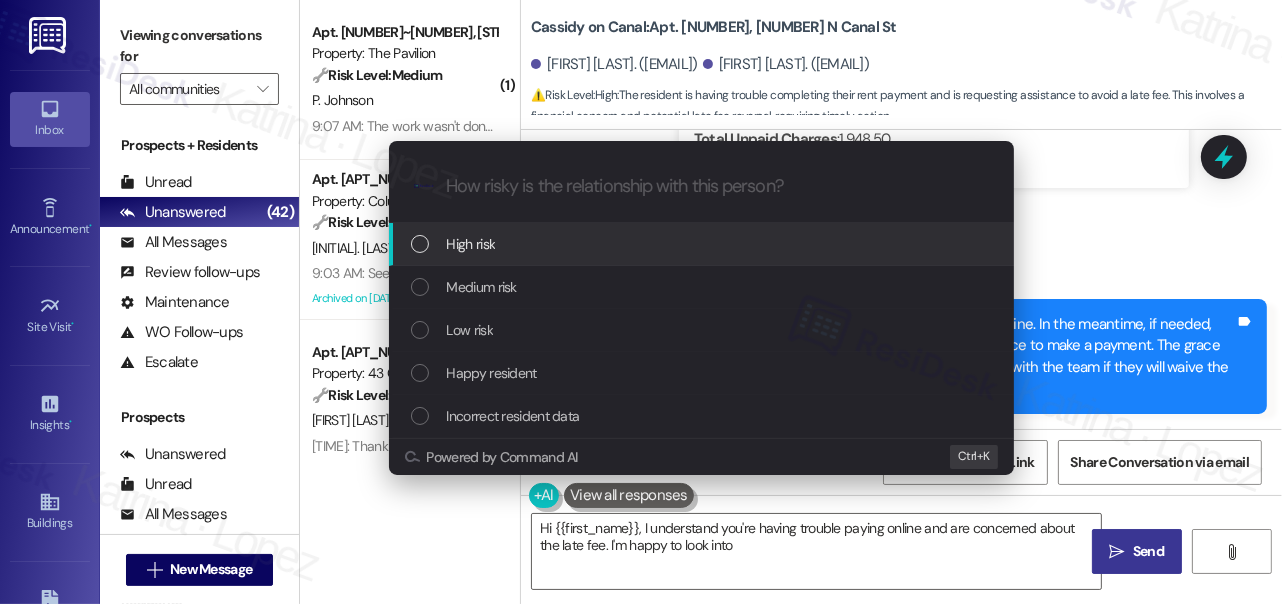 click on "Medium risk" at bounding box center (482, 287) 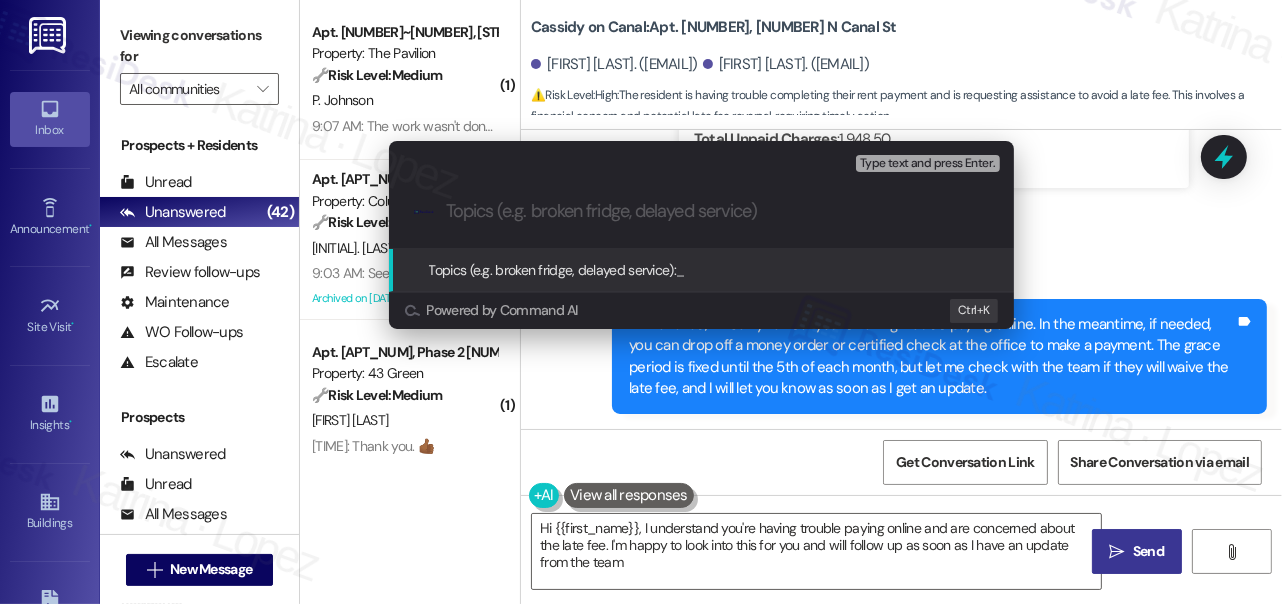 type on "Hi {{first_name}}, I understand you're having trouble paying online and are concerned about the late fee. I'm happy to look into this for you and will follow up as soon as I have an update from the team!" 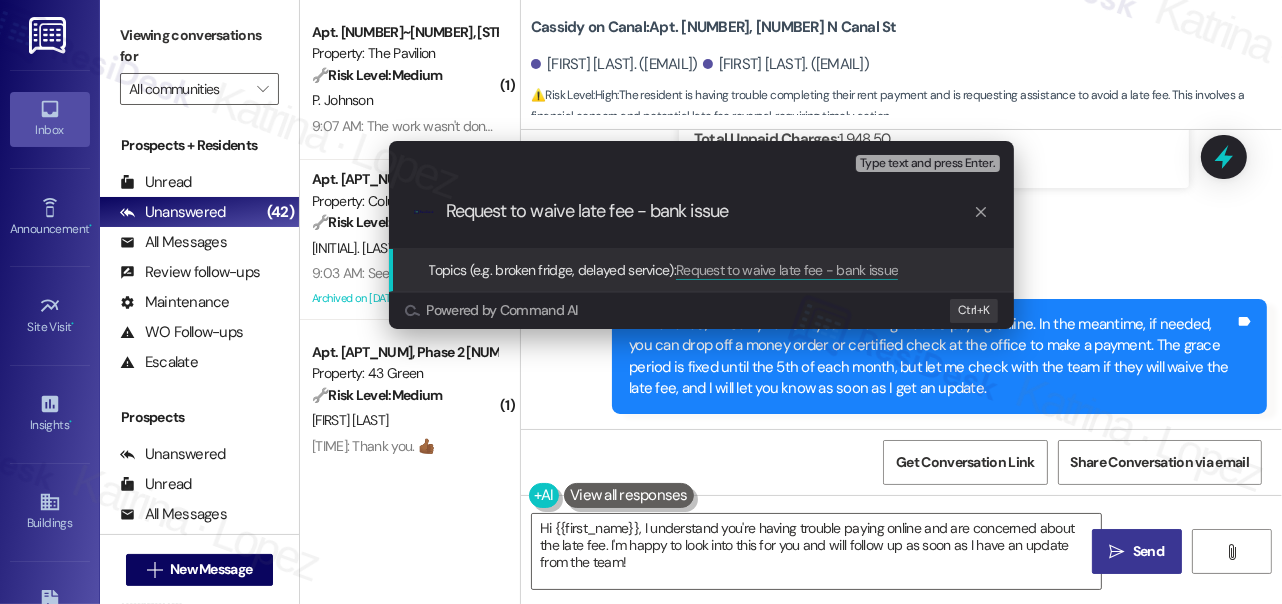 click on "Escalate Conversation Medium risk Topics (e.g. broken fridge, delayed service) Any messages to highlight in the email? Type text and press Enter. .cls-1{fill:#0a055f;}.cls-2{fill:#0cc4c4;} resideskLogoBlueOrange Request to waive late fee - bank issue Topics (e.g. broken fridge, delayed service):  Request to waive late fee - bank issue Powered by Command AI Ctrl+ K" at bounding box center [641, 302] 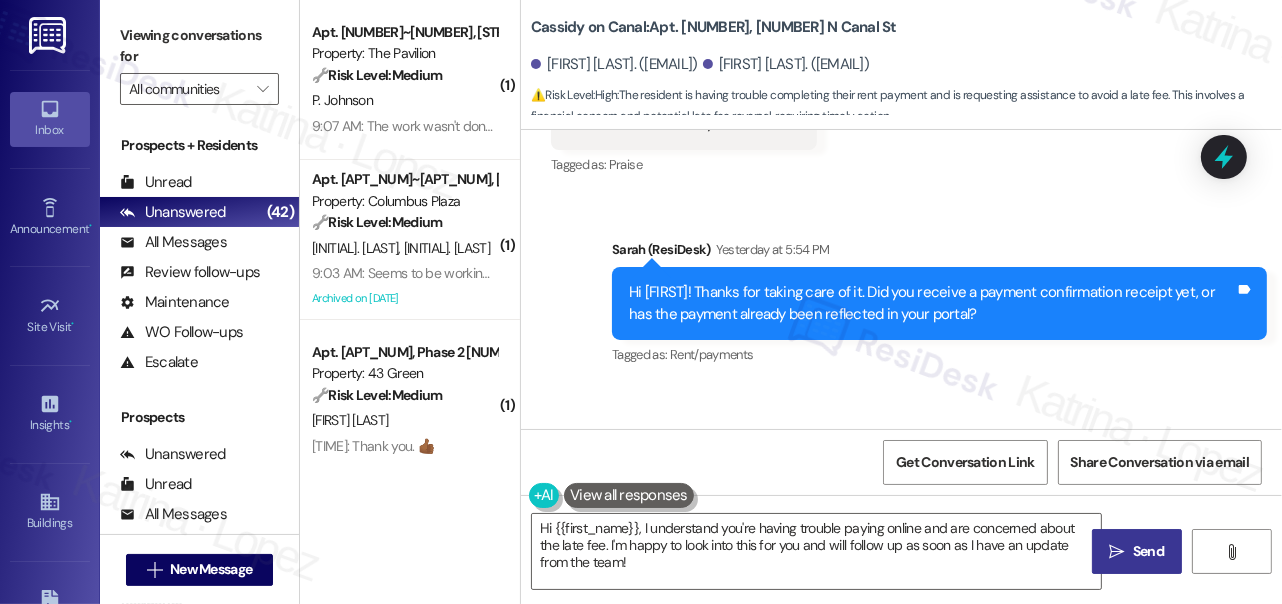 scroll, scrollTop: 3608, scrollLeft: 0, axis: vertical 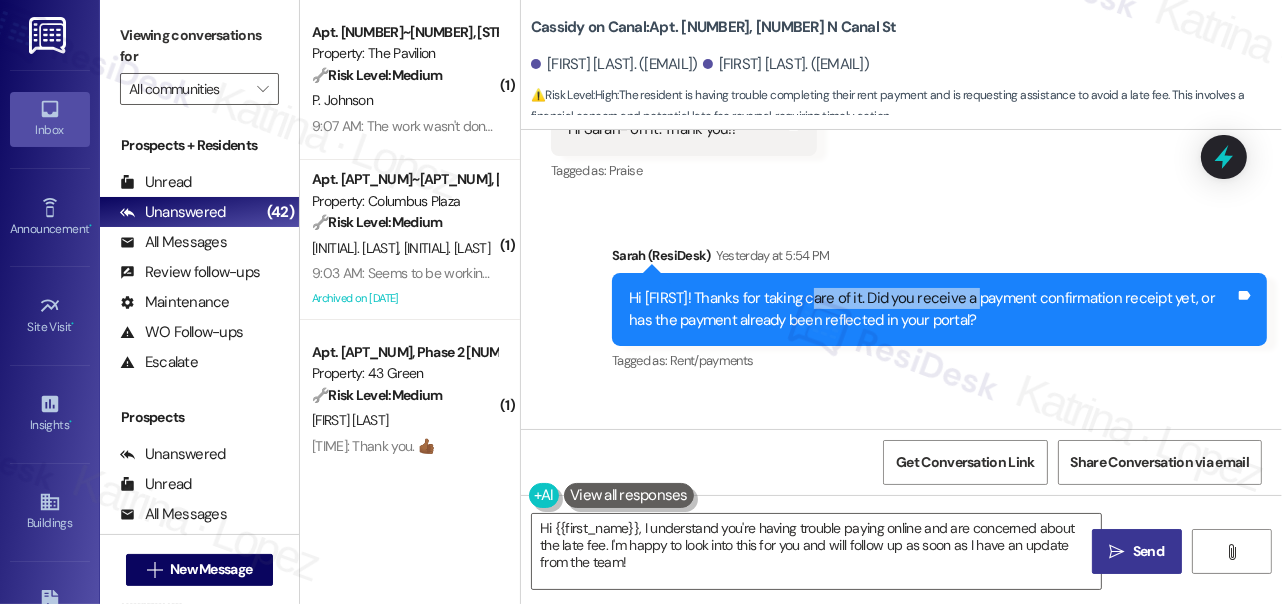 drag, startPoint x: 823, startPoint y: 295, endPoint x: 986, endPoint y: 299, distance: 163.04907 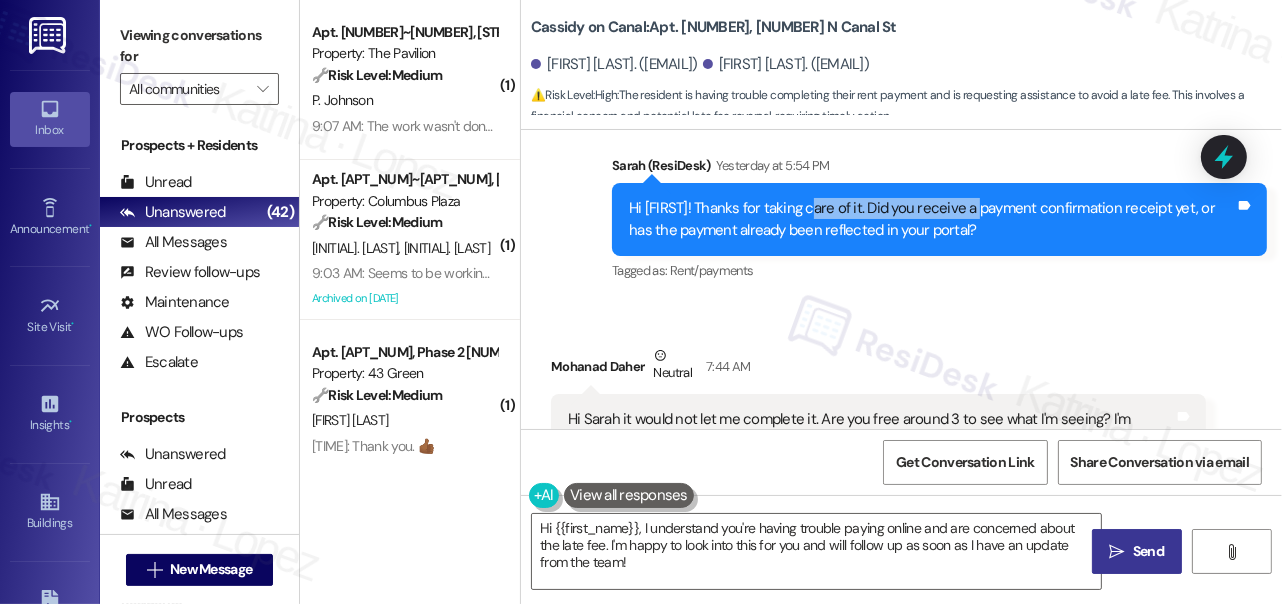 scroll, scrollTop: 3790, scrollLeft: 0, axis: vertical 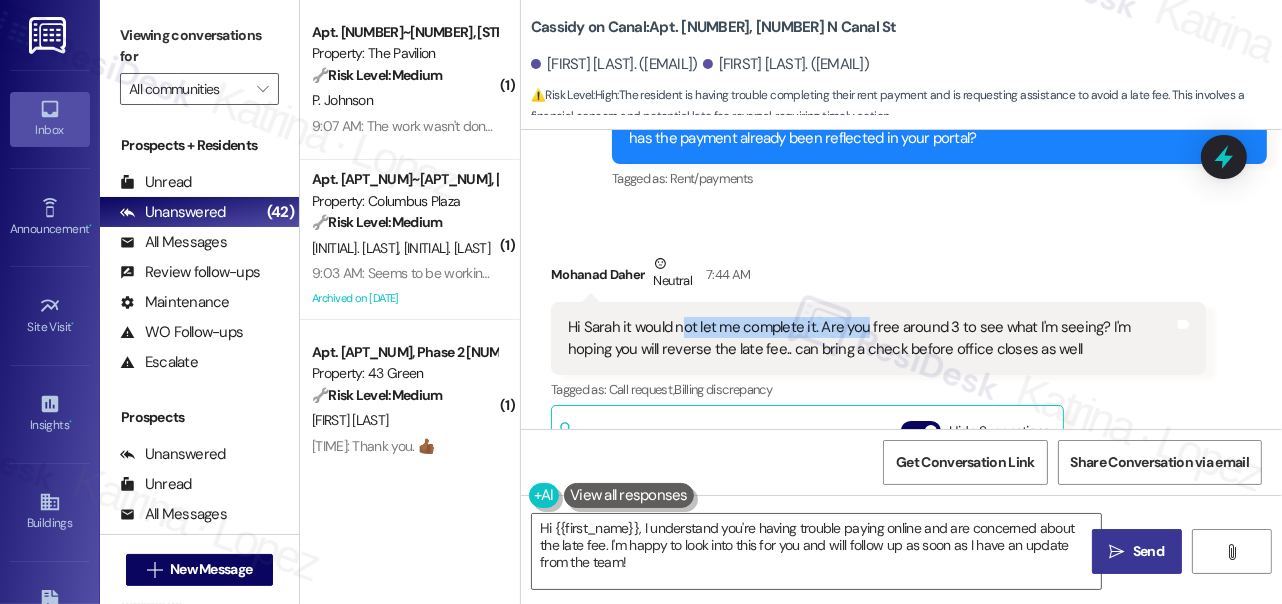 drag, startPoint x: 680, startPoint y: 325, endPoint x: 861, endPoint y: 328, distance: 181.02486 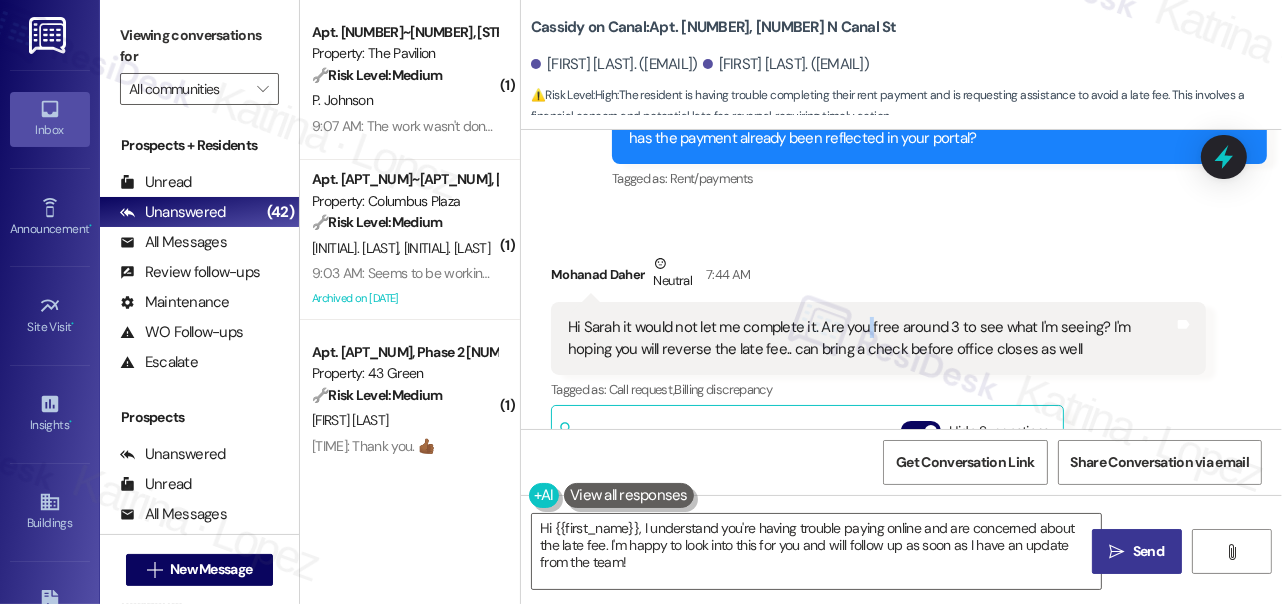 click on "Hi Sarah it would not let me complete it. Are you free around 3 to see what I'm seeing? I'm hoping you will reverse the late fee.. can bring a check before office closes as well" at bounding box center (871, 338) 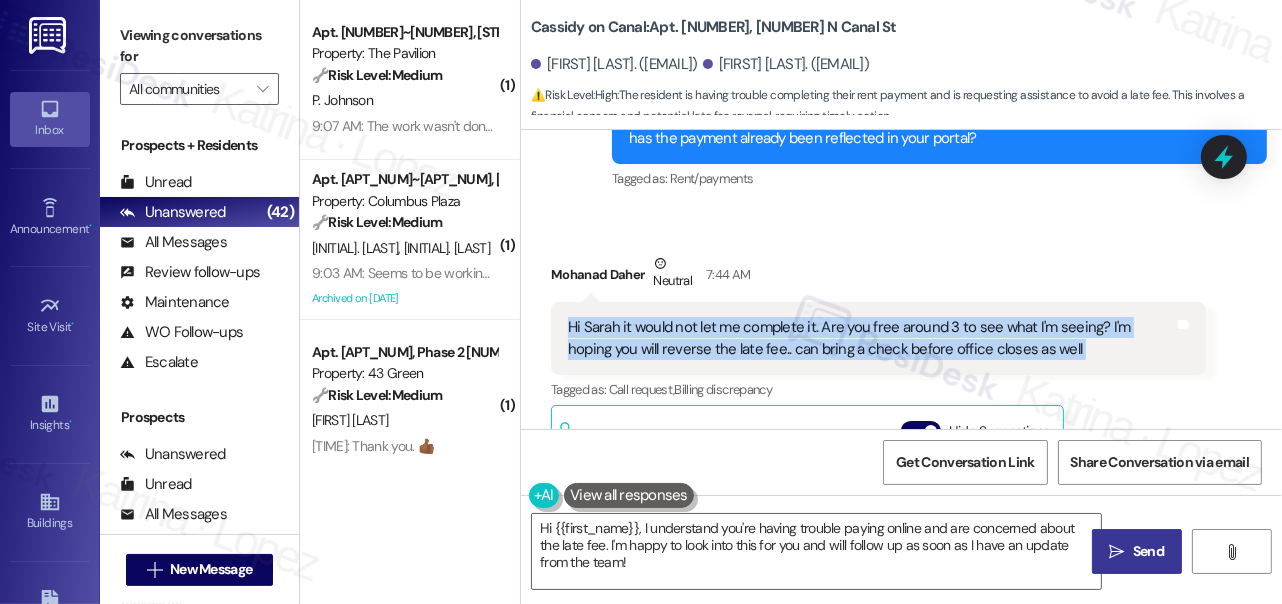 click on "Hi Sarah it would not let me complete it. Are you free around 3 to see what I'm seeing? I'm hoping you will reverse the late fee.. can bring a check before office closes as well" at bounding box center [871, 338] 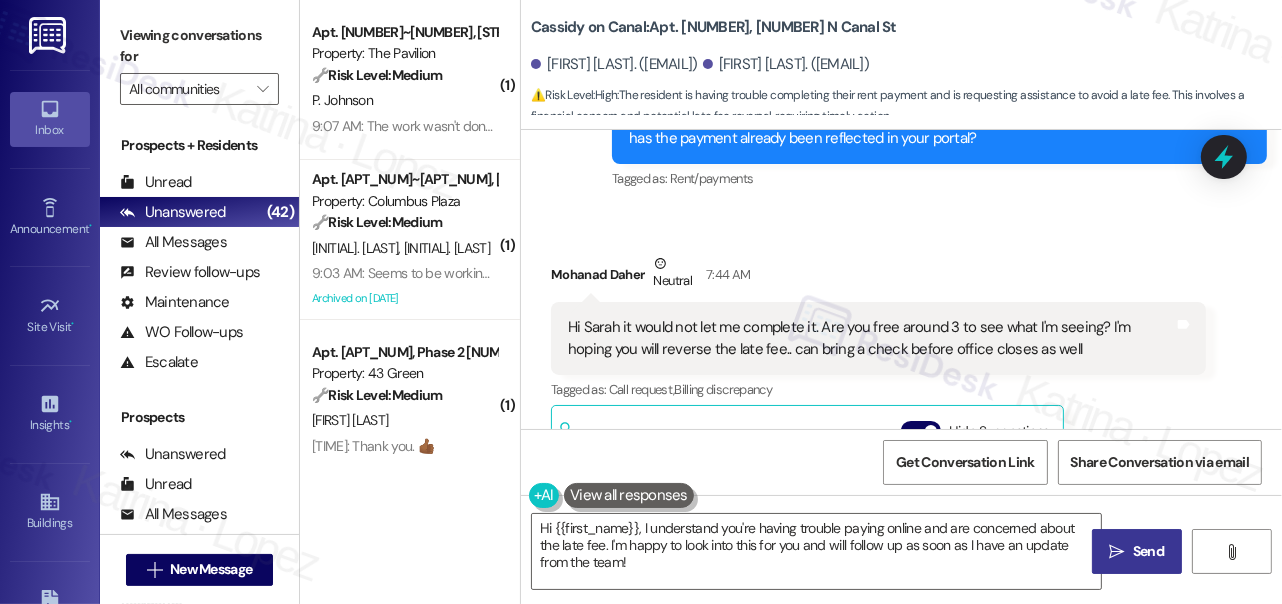 click on "Mohanad Daher   Neutral 7:44 AM" at bounding box center (878, 277) 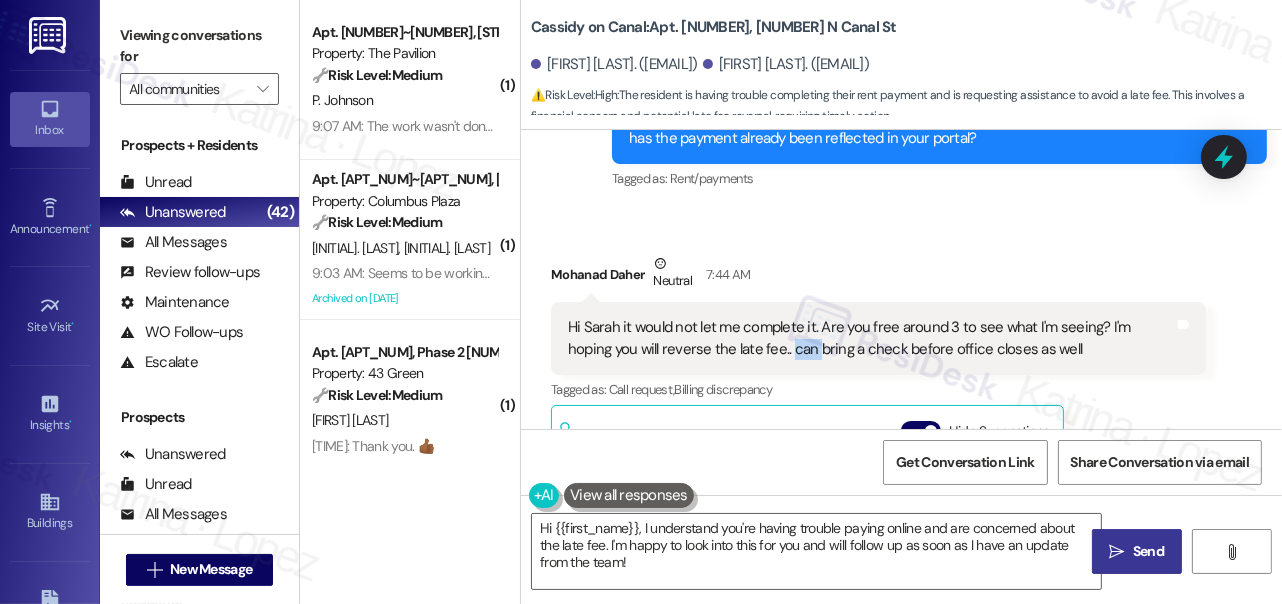 click on "Hi Sarah it would not let me complete it. Are you free around 3 to see what I'm seeing? I'm hoping you will reverse the late fee.. can bring a check before office closes as well" at bounding box center (871, 338) 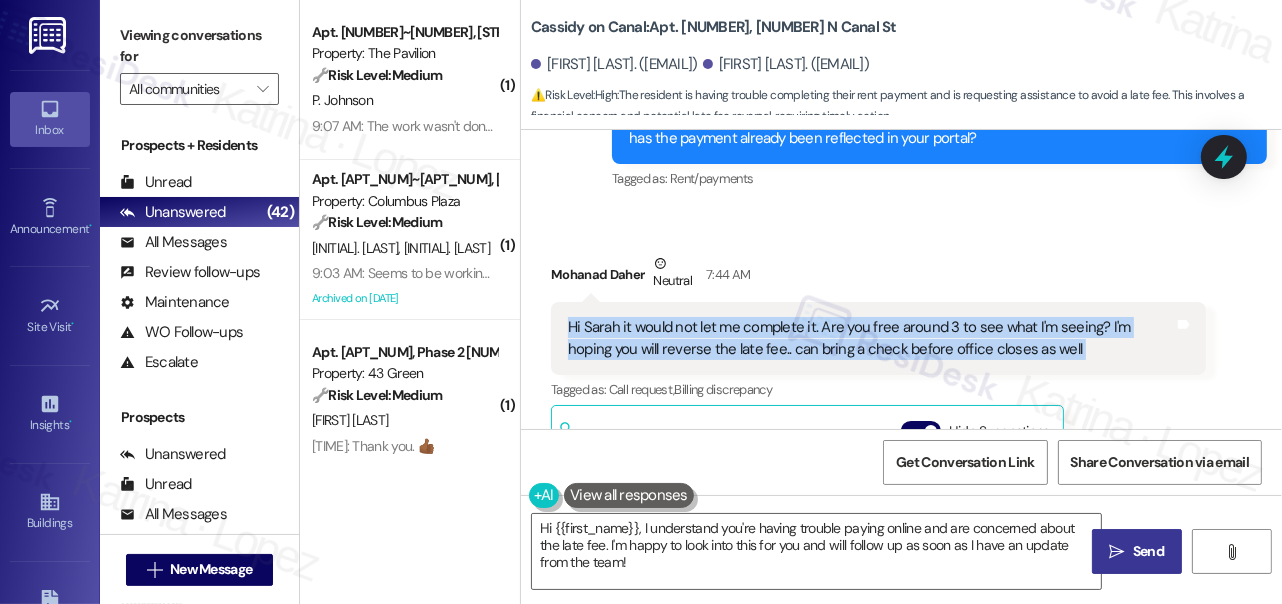 click on "Hi Sarah it would not let me complete it. Are you free around 3 to see what I'm seeing? I'm hoping you will reverse the late fee.. can bring a check before office closes as well" at bounding box center [871, 338] 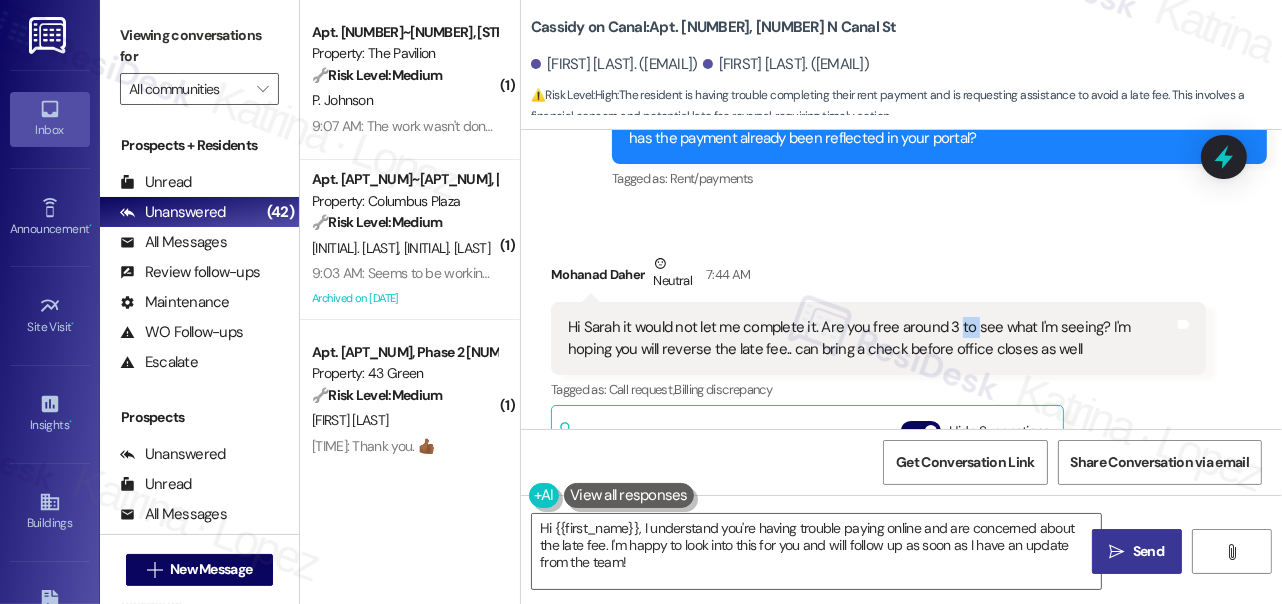 click on "Hi Sarah it would not let me complete it. Are you free around 3 to see what I'm seeing? I'm hoping you will reverse the late fee.. can bring a check before office closes as well" at bounding box center (871, 338) 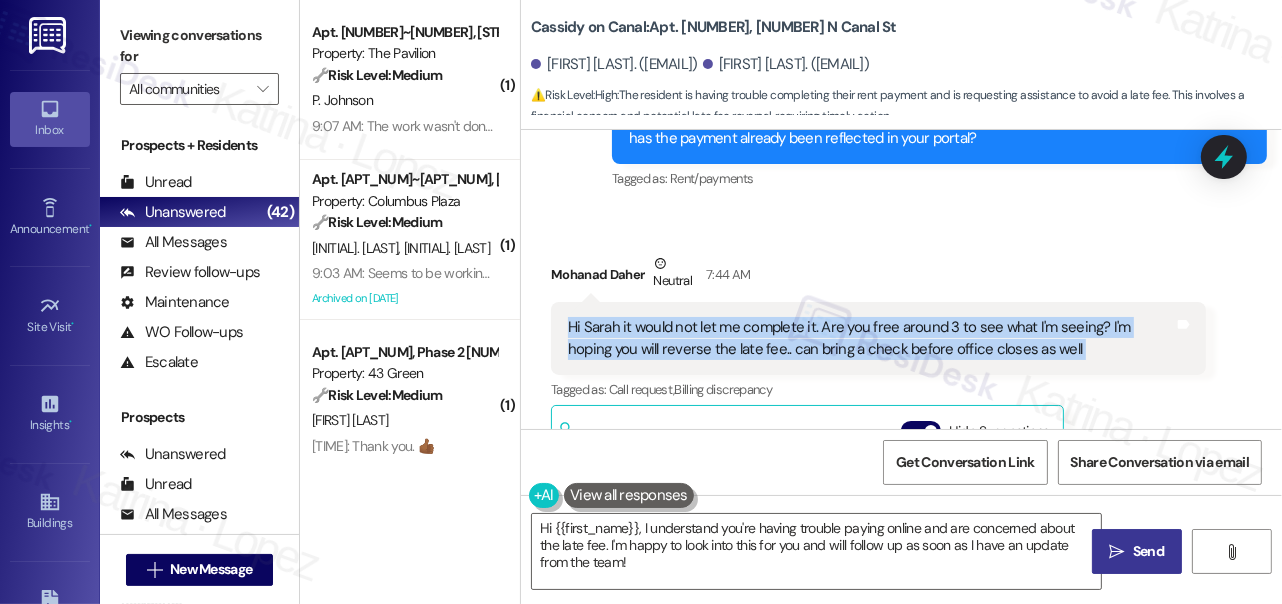click on "Hi Sarah it would not let me complete it. Are you free around 3 to see what I'm seeing? I'm hoping you will reverse the late fee.. can bring a check before office closes as well" at bounding box center (871, 338) 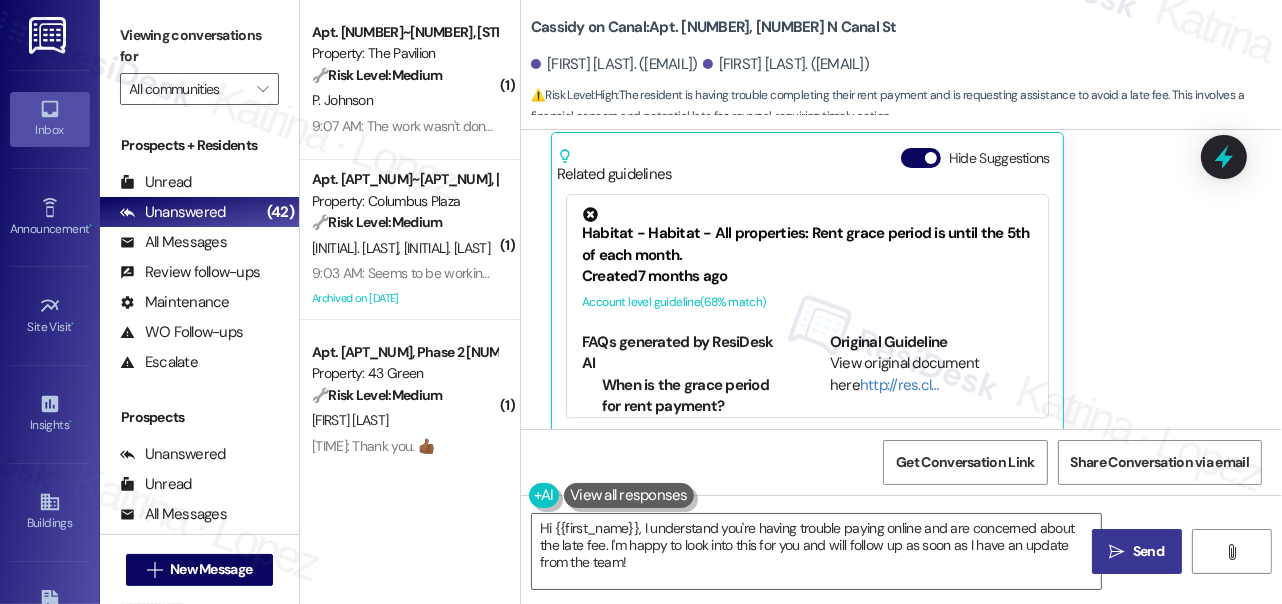 scroll, scrollTop: 454, scrollLeft: 0, axis: vertical 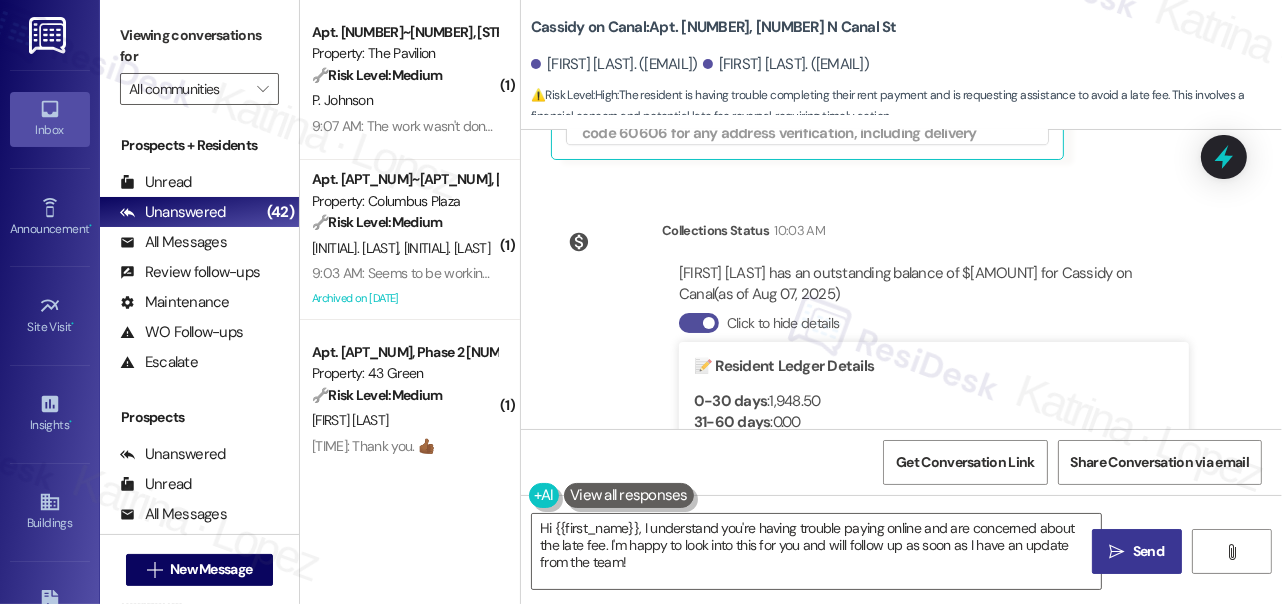 click at bounding box center (709, 323) 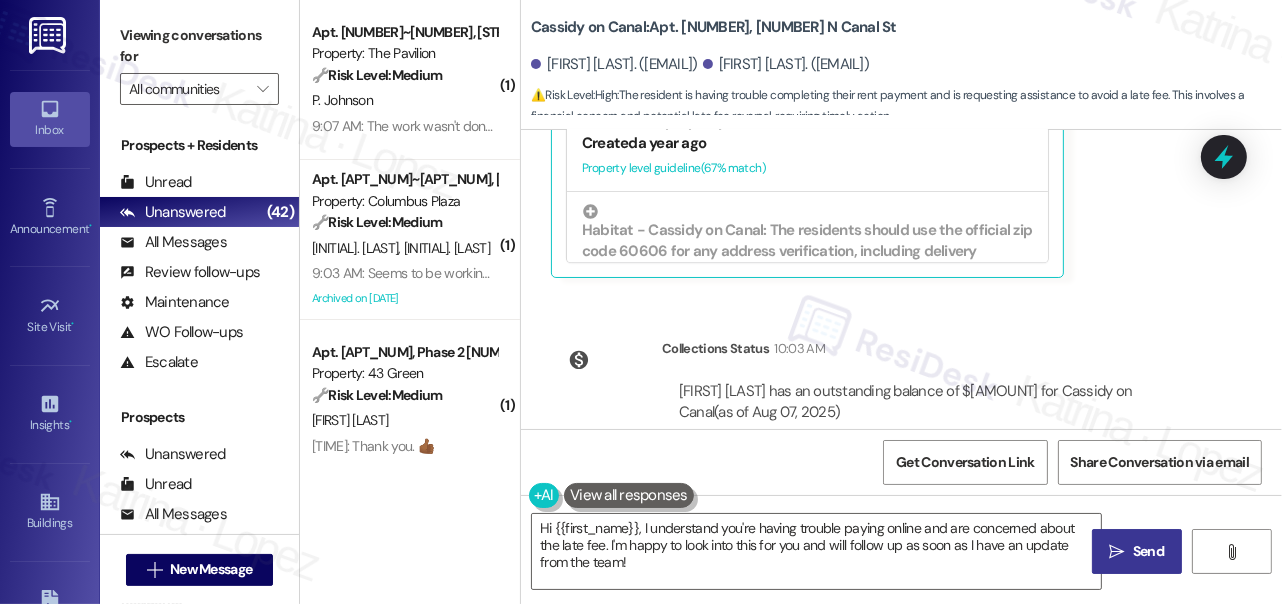 scroll, scrollTop: 4063, scrollLeft: 0, axis: vertical 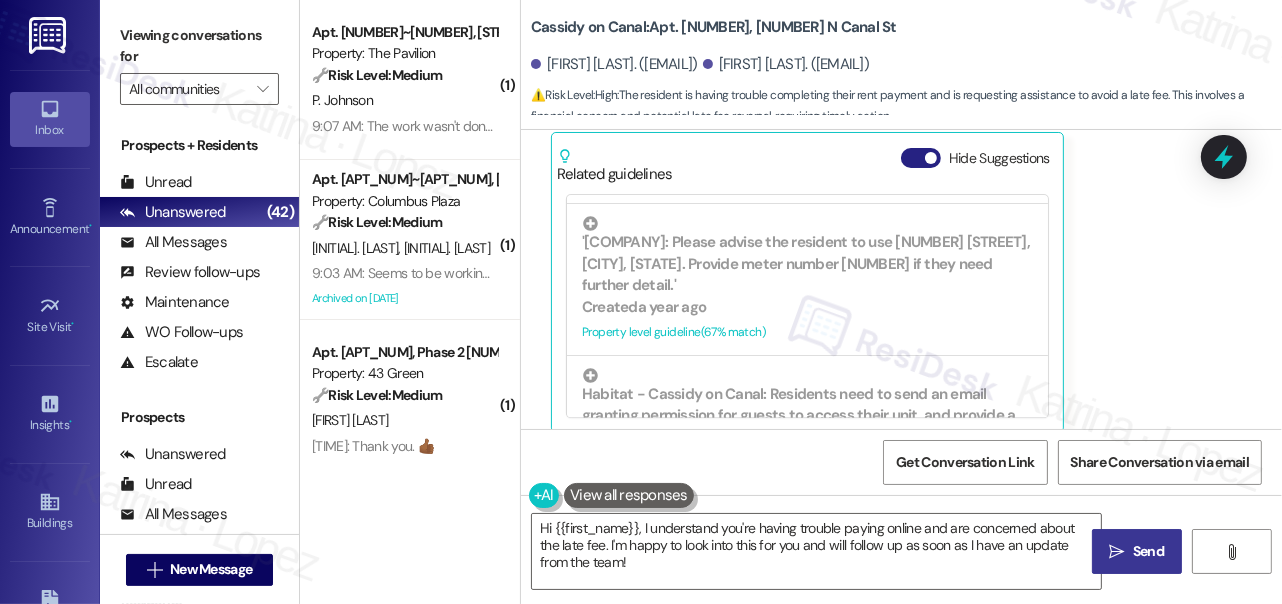 click at bounding box center (931, 158) 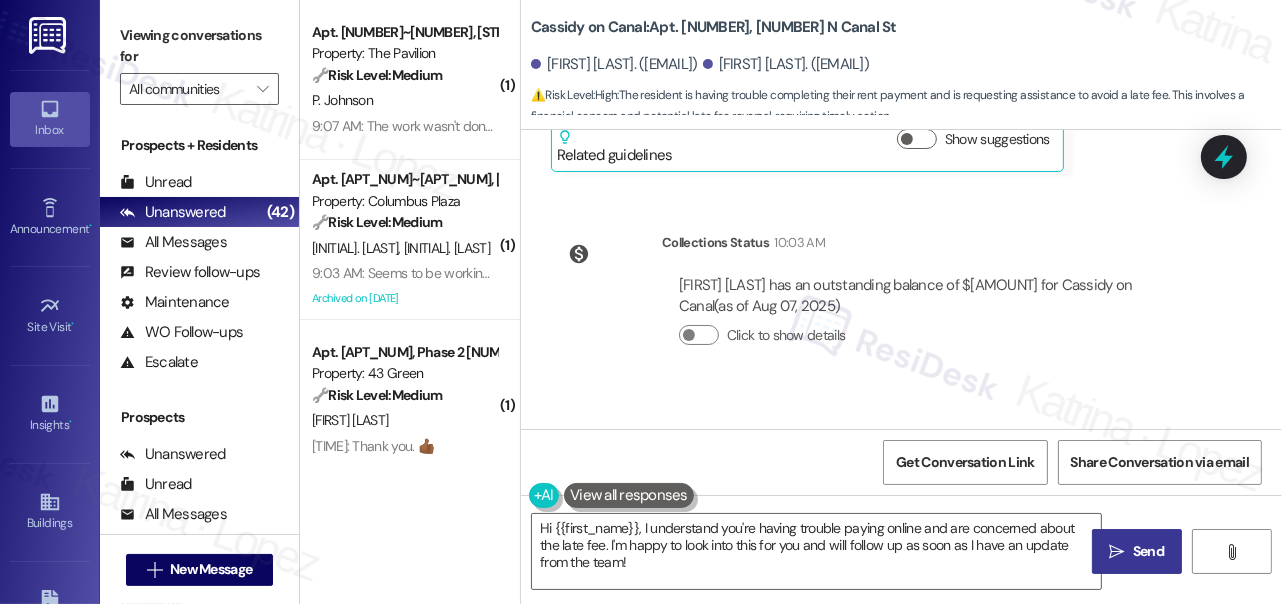 scroll, scrollTop: 4249, scrollLeft: 0, axis: vertical 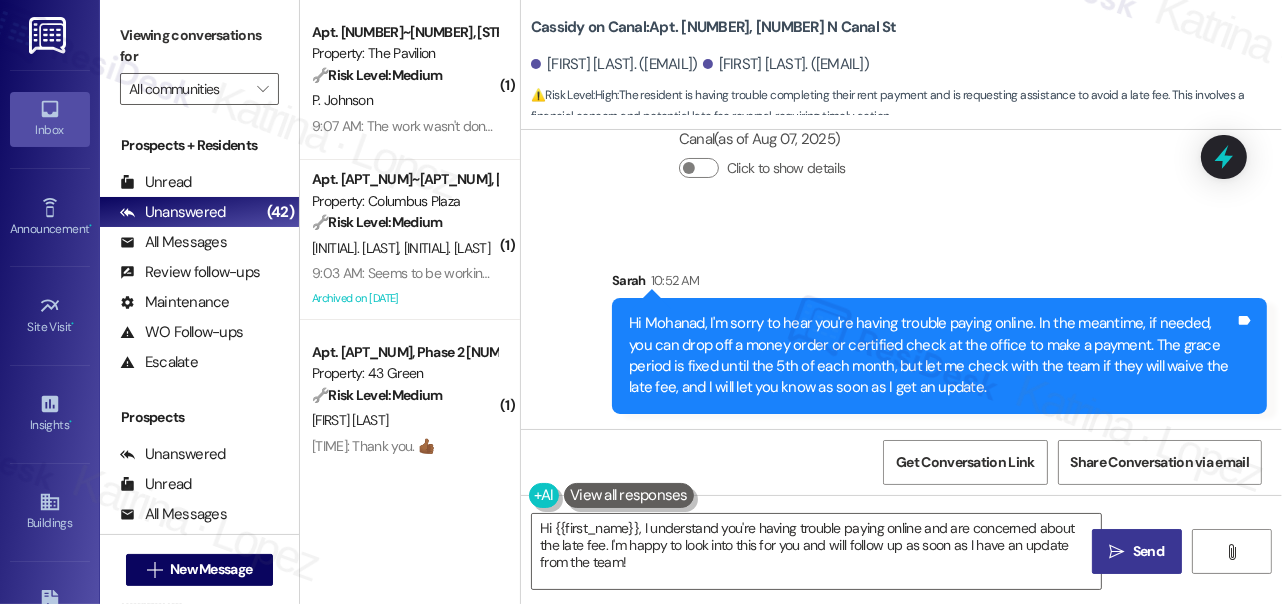 click on "Hi Mohanad, I'm sorry to hear you're having trouble paying online. In the meantime, if needed, you can drop off a money order or certified check at the office to make a payment. The grace period is fixed until the 5th of each month, but let me check with the team if they will waive the late fee, and I will let you know as soon as I get an update. Tags and notes" at bounding box center (939, 356) 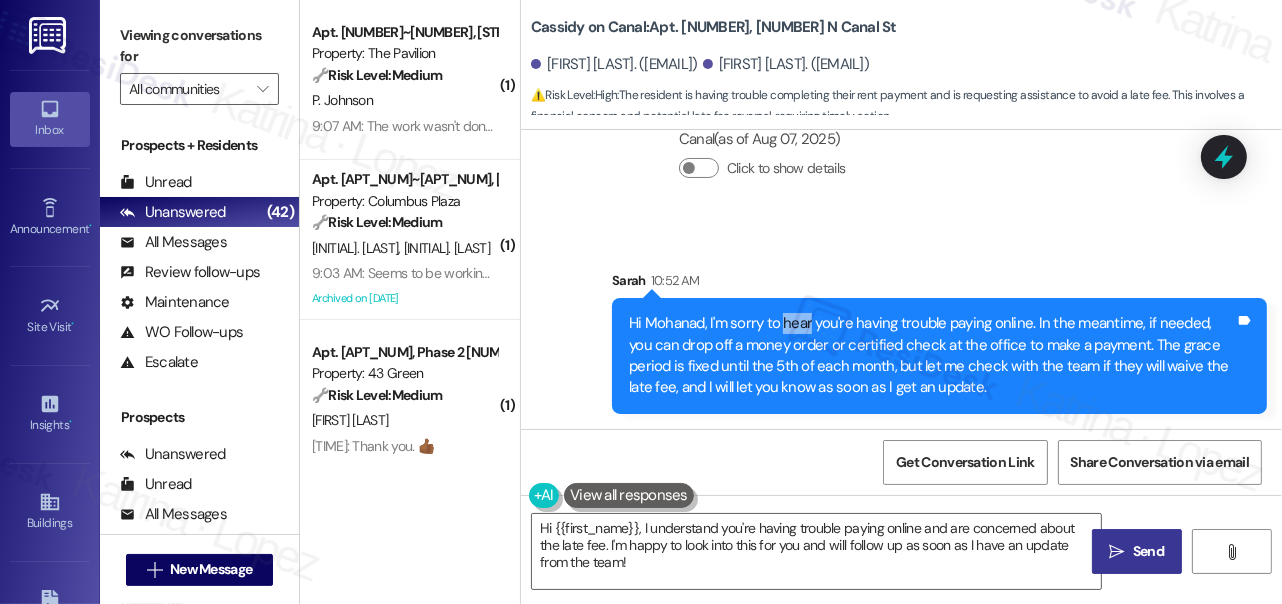 click on "Hi Mohanad, I'm sorry to hear you're having trouble paying online. In the meantime, if needed, you can drop off a money order or certified check at the office to make a payment. The grace period is fixed until the 5th of each month, but let me check with the team if they will waive the late fee, and I will let you know as soon as I get an update. Tags and notes" at bounding box center [939, 356] 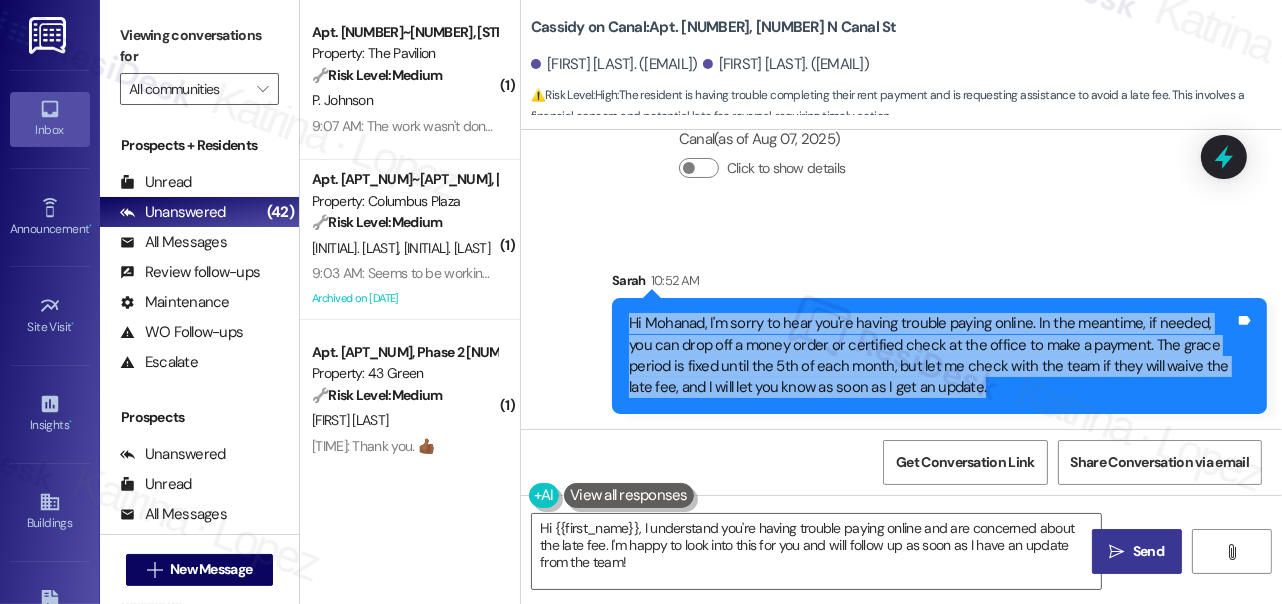 click on "Hi Mohanad, I'm sorry to hear you're having trouble paying online. In the meantime, if needed, you can drop off a money order or certified check at the office to make a payment. The grace period is fixed until the 5th of each month, but let me check with the team if they will waive the late fee, and I will let you know as soon as I get an update. Tags and notes" at bounding box center [939, 356] 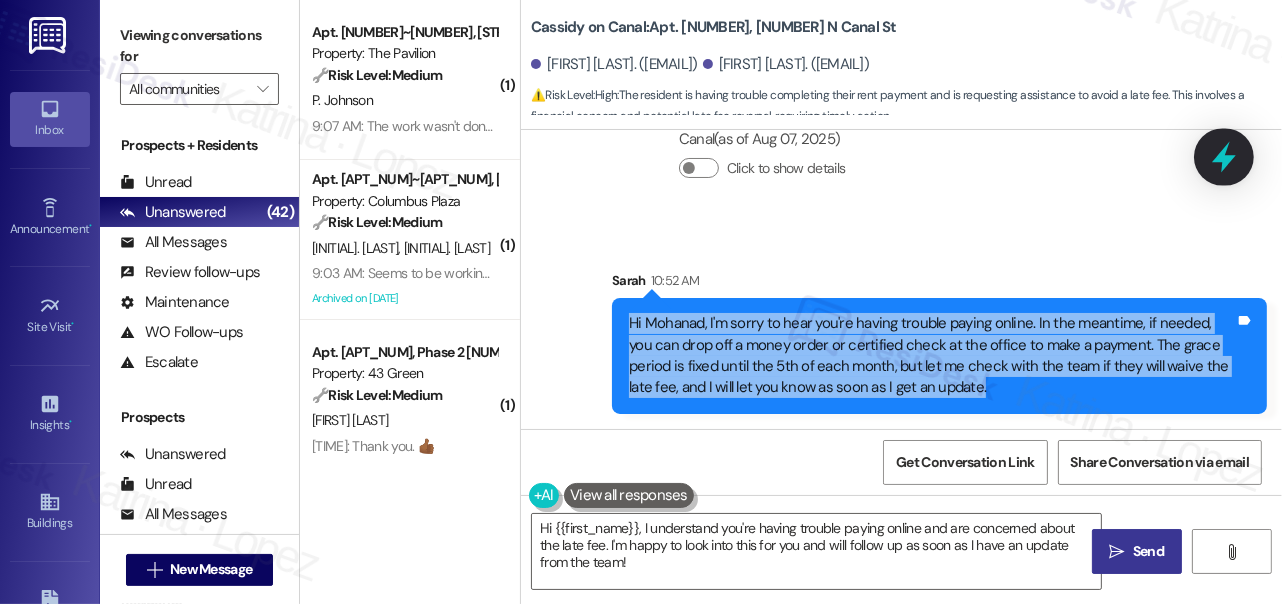 click 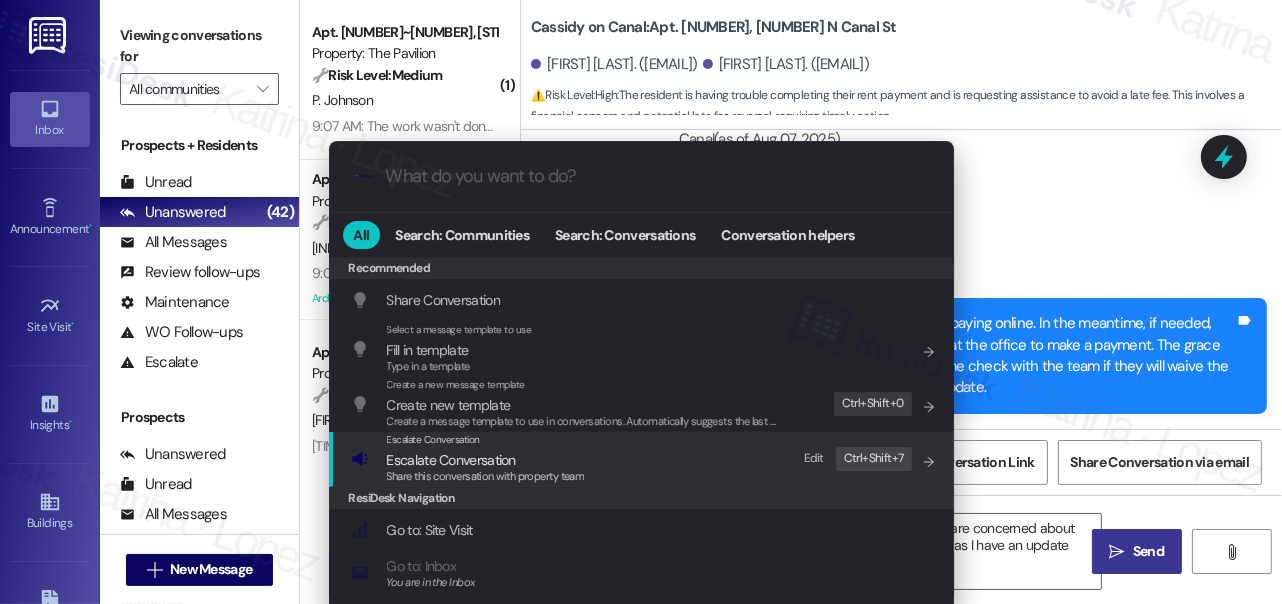 click on "Escalate Conversation" at bounding box center [486, 460] 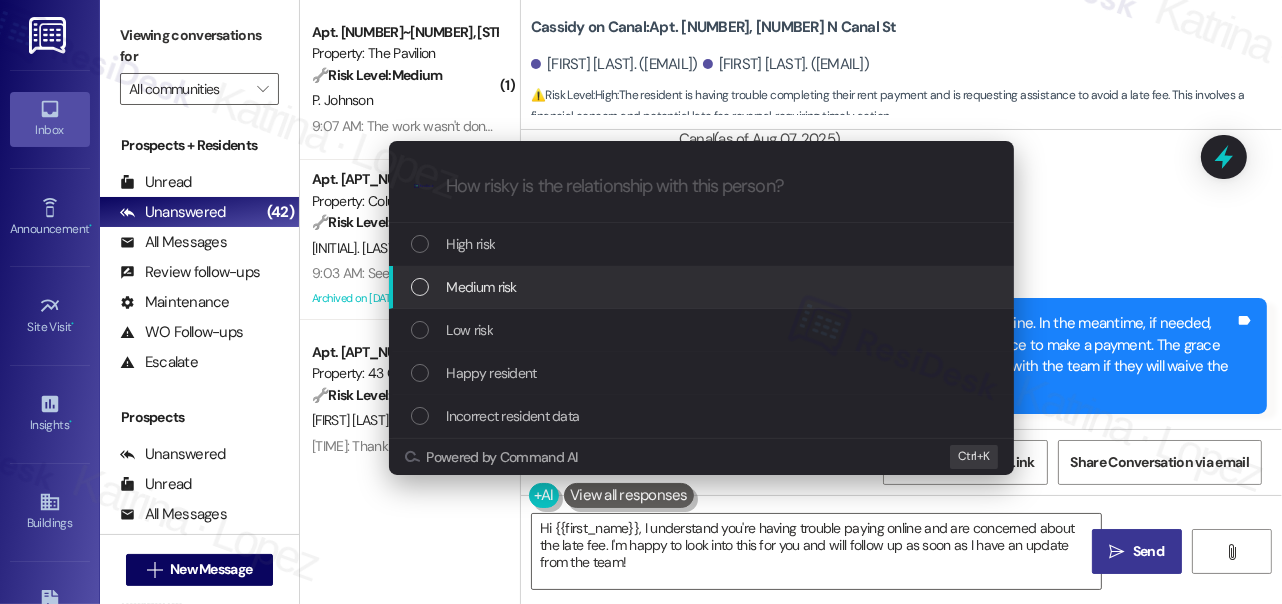 click on "Medium risk" at bounding box center [703, 287] 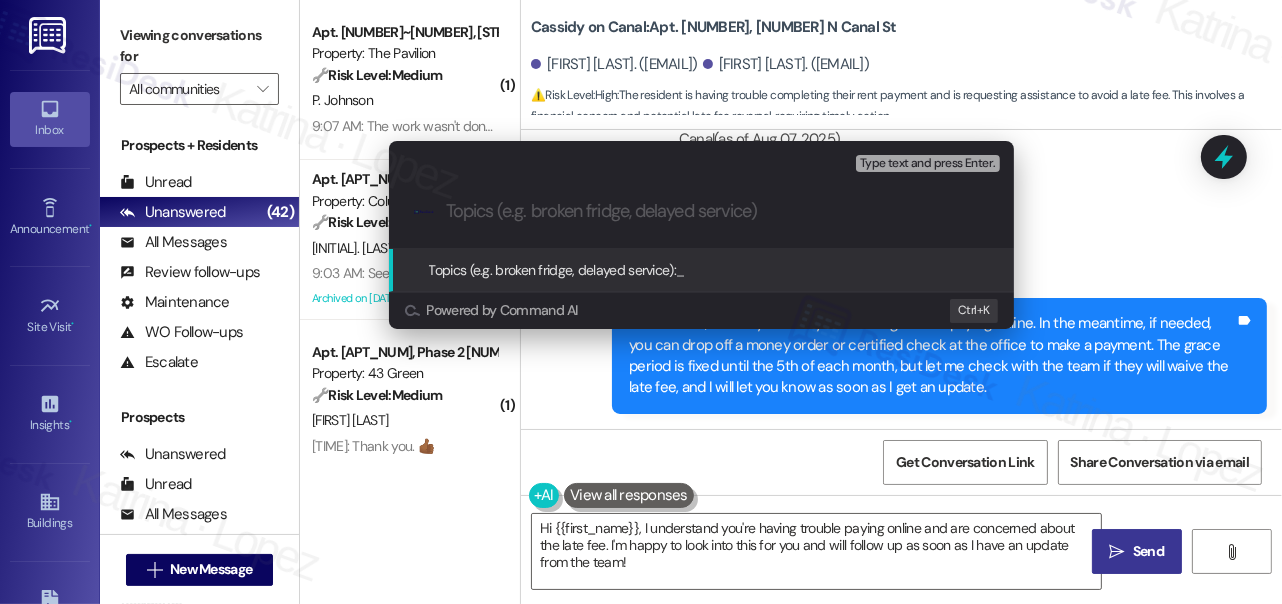 paste on "Request to waive late fee - bank issue" 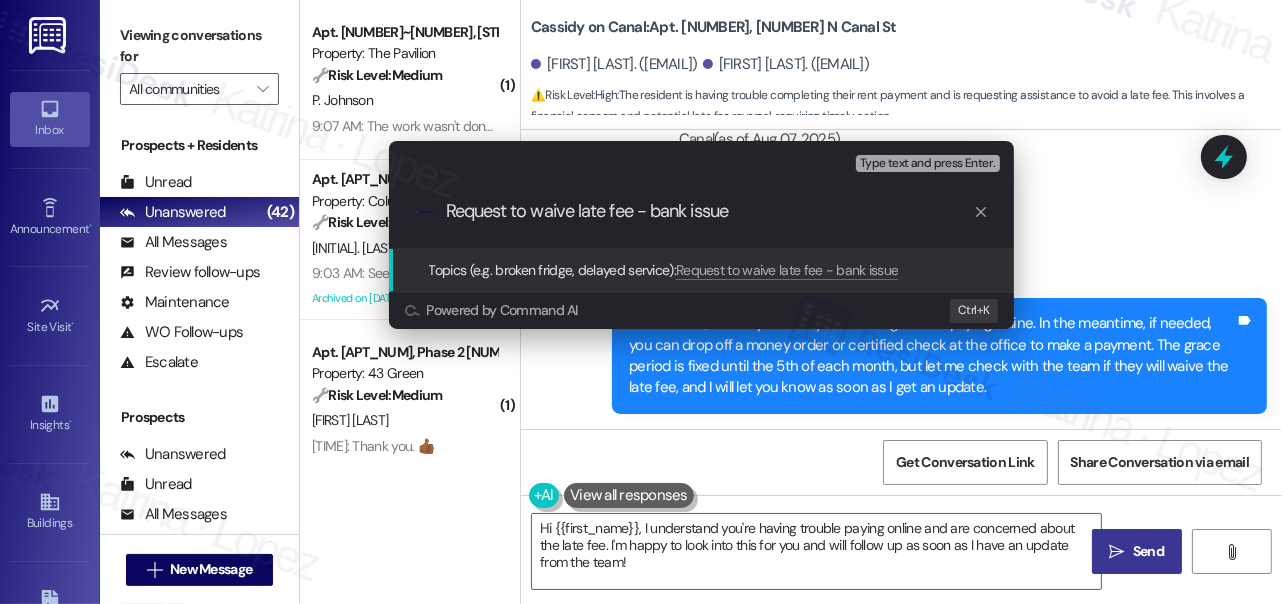 click on "Request to waive late fee - bank issue" at bounding box center (709, 211) 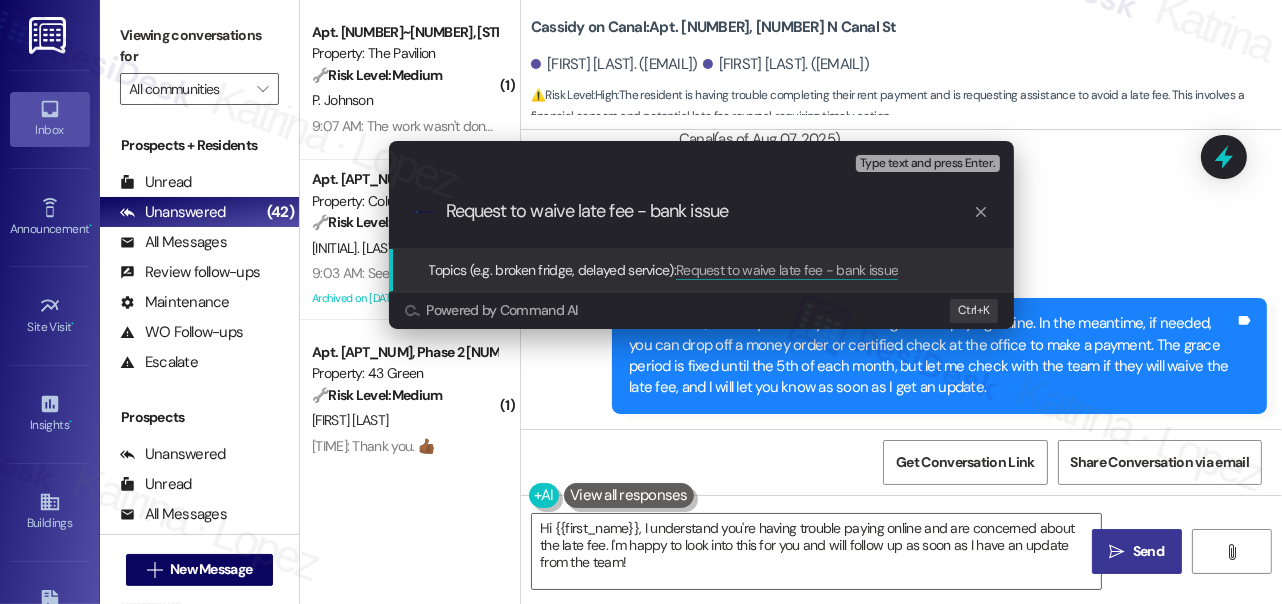 type 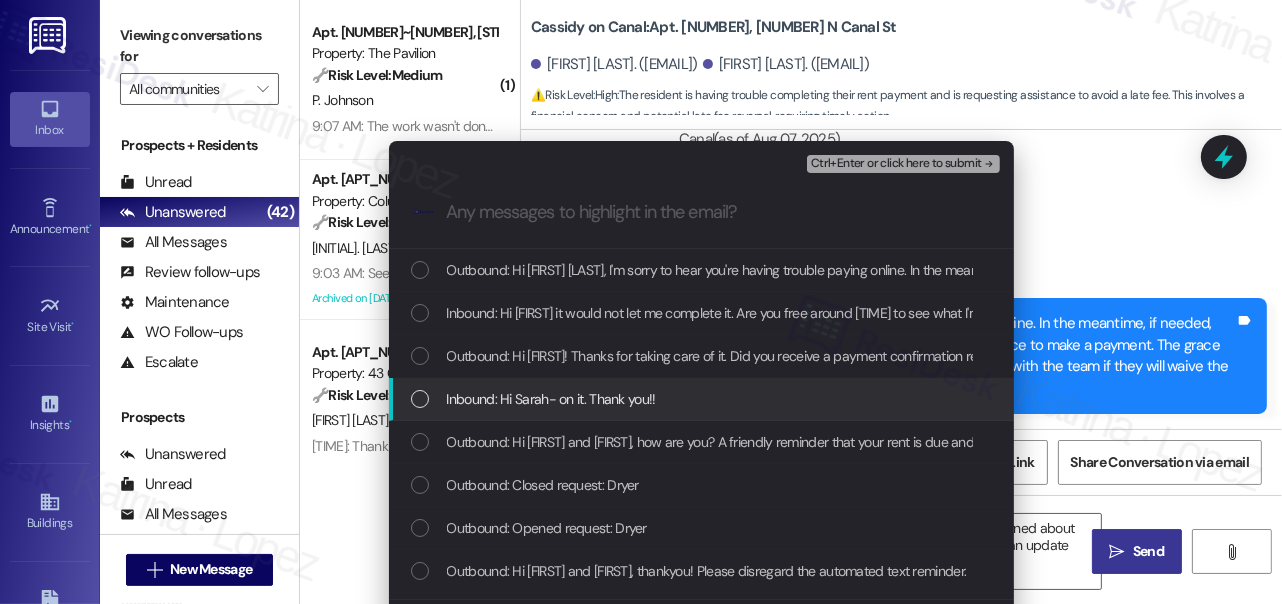 click on "Inbound: Hi Sarah- on it. Thank you!!" at bounding box center [551, 399] 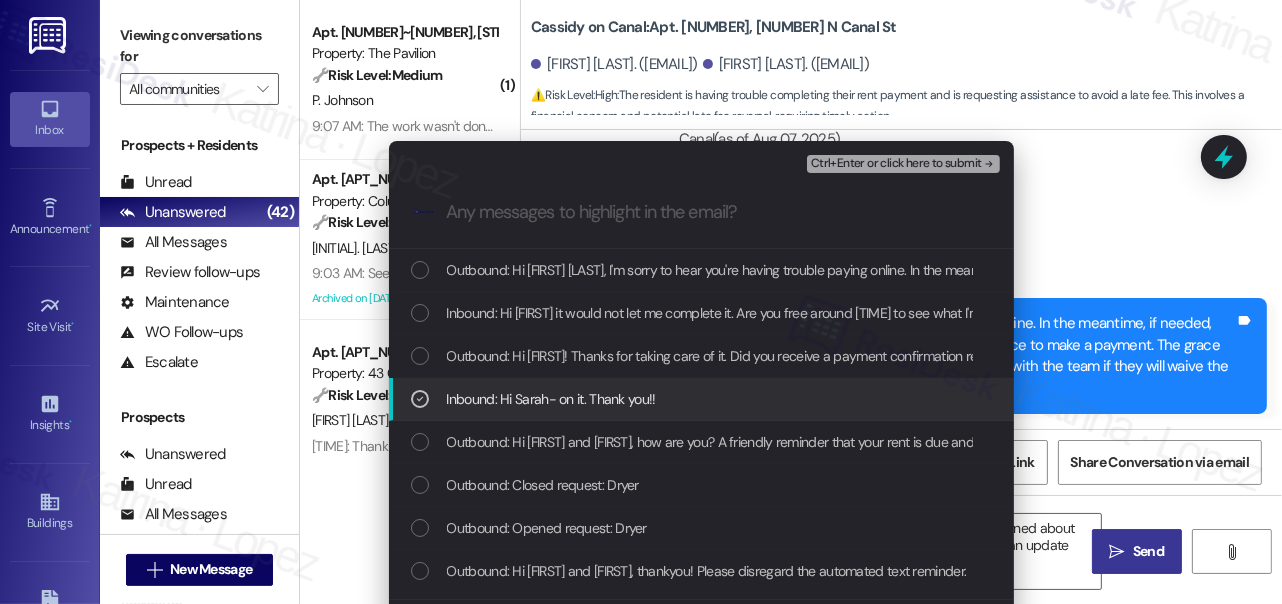 click on "Inbound: Hi Sarah- on it. Thank you!!" at bounding box center [551, 399] 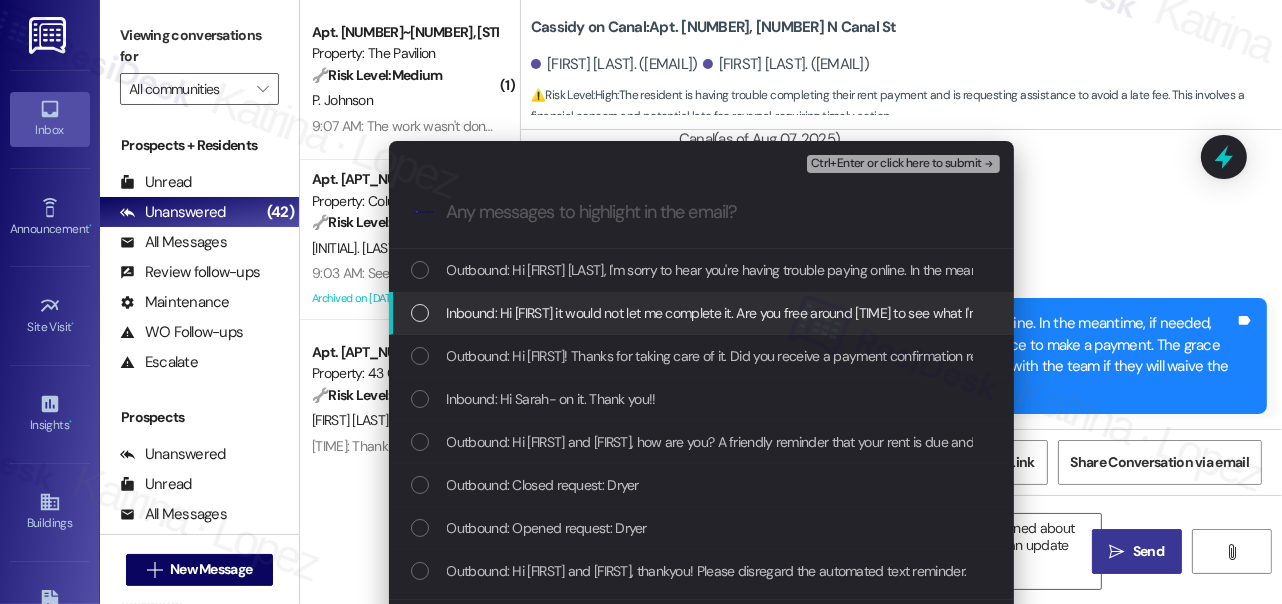 click on "Inbound: Hi Sarah it would not let me complete it. Are you free around 3 to see what I'm seeing? I'm hoping you will reverse the late fee.. can bring a check before office closes as well" at bounding box center (984, 313) 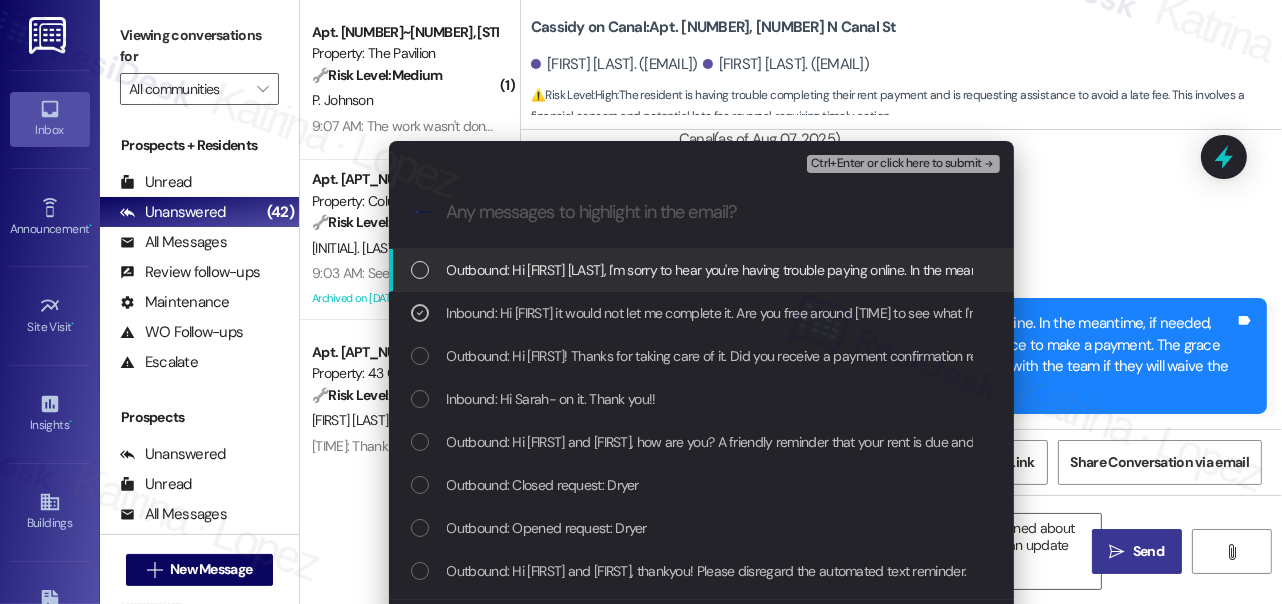 click on "Escalate Conversation Medium risk Request to waive late fee - bank issue Inbound: Hi Sarah it would not let me complete it. Are you free around 3 to see what I'm seeing? I'm hoping you will reverse the late fee.. can bring a check before office closes as well  Ctrl+Enter or click here to submit .cls-1{fill:#0a055f;}.cls-2{fill:#0cc4c4;} resideskLogoBlueOrange Outbound: Hi Mohanad, I'm sorry to hear you're having trouble paying online. In the meantime, if needed, you can drop off a money order or certified check at the office to make a payment. The grace period is fixed until the 5th of each month, but let me check with the team if they will waive the late fee, and I will let you know as soon as I get an update. Inbound: Hi Sarah it would not let me complete it. Are you free around 3 to see what I'm seeing? I'm hoping you will reverse the late fee.. can bring a check before office closes as well  Inbound: Hi Sarah- on it. Thank you!!  Outbound: Closed request: Dryer Outbound: Opened request: Dryer Ctrl+ K" at bounding box center [641, 302] 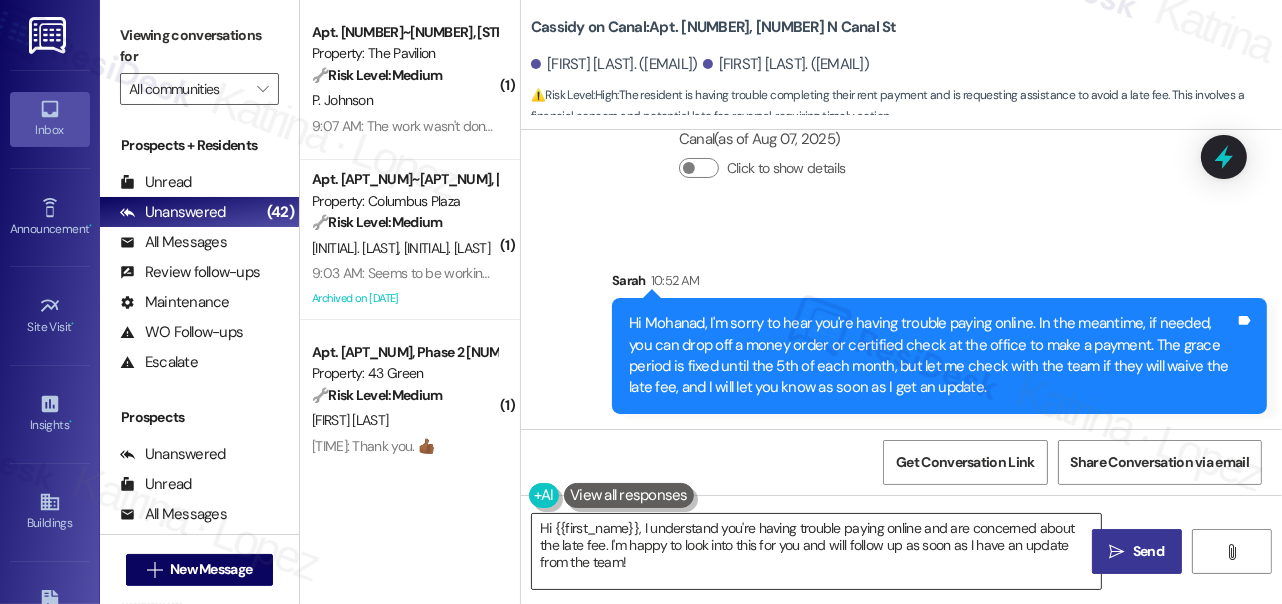 click on "Hi {{first_name}}, I understand you're having trouble paying online and are concerned about the late fee. I'm happy to look into this for you and will follow up as soon as I have an update from the team!" at bounding box center [816, 551] 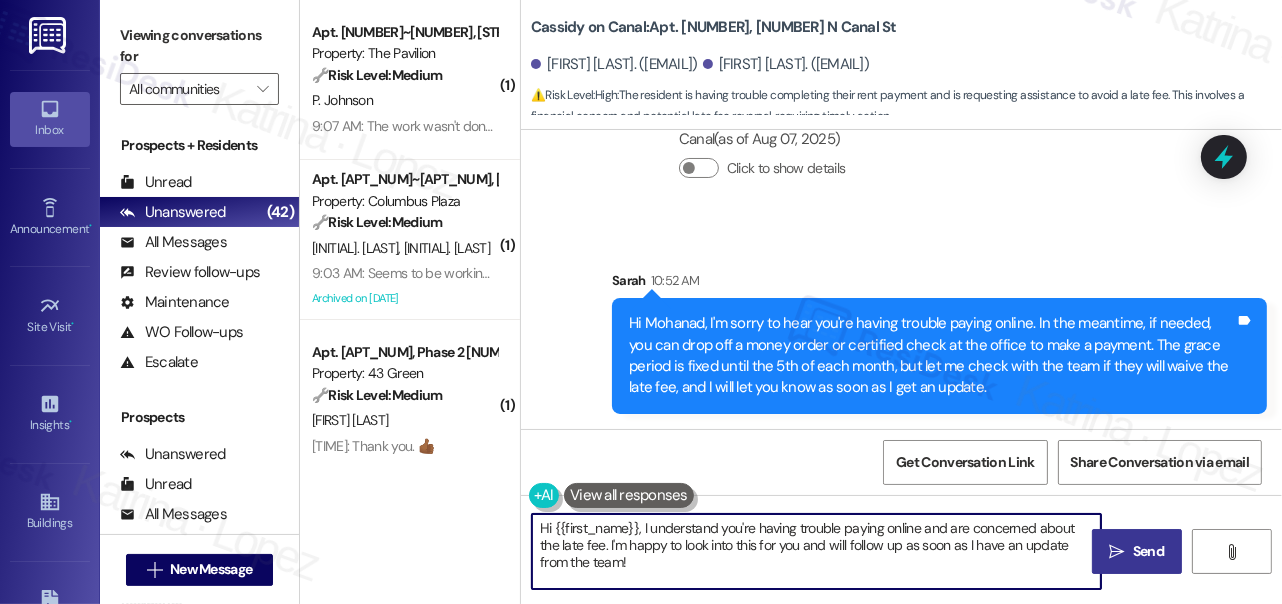 click on "Hi {{first_name}}, I understand you're having trouble paying online and are concerned about the late fee. I'm happy to look into this for you and will follow up as soon as I have an update from the team!" at bounding box center (816, 551) 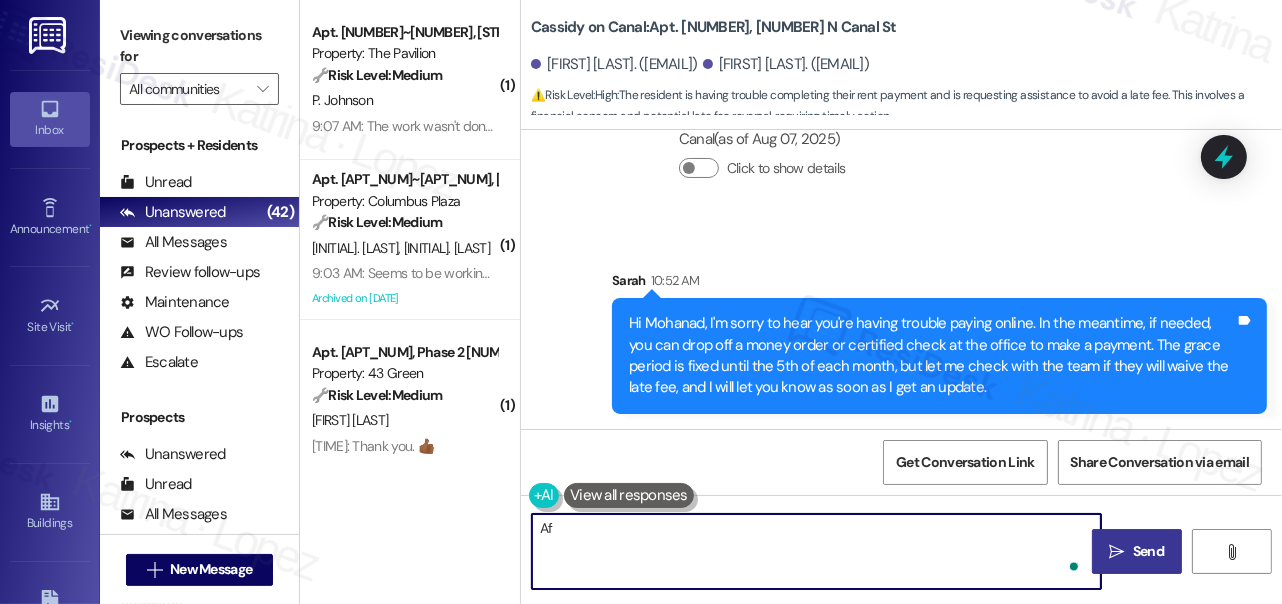 type on "A" 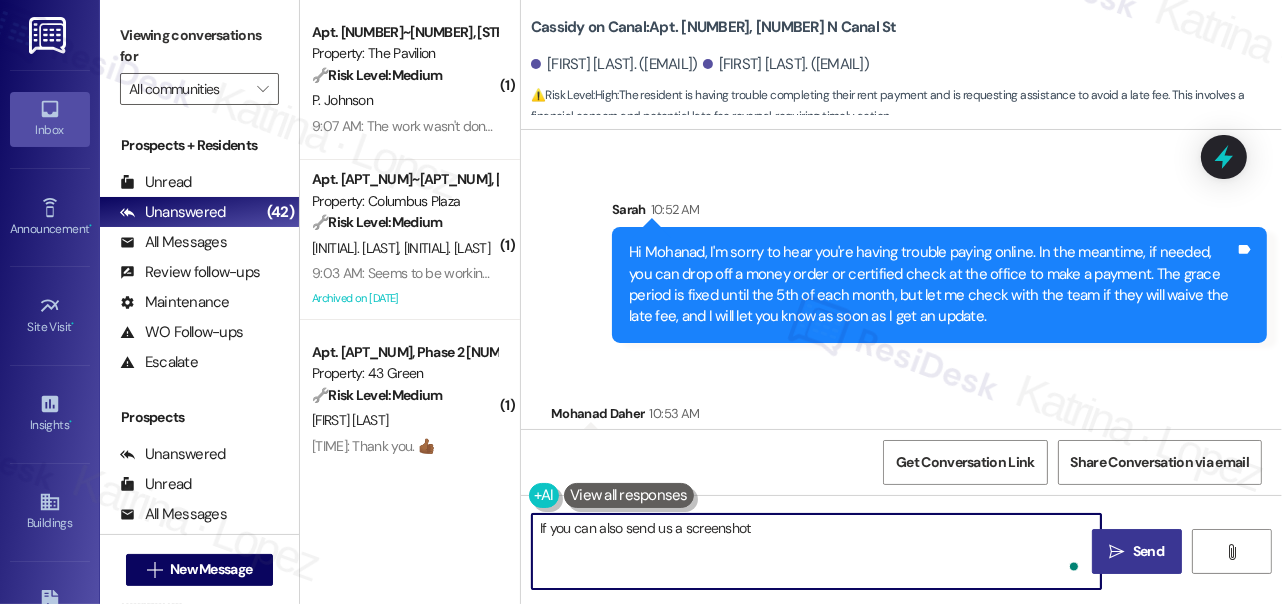 scroll, scrollTop: 4387, scrollLeft: 0, axis: vertical 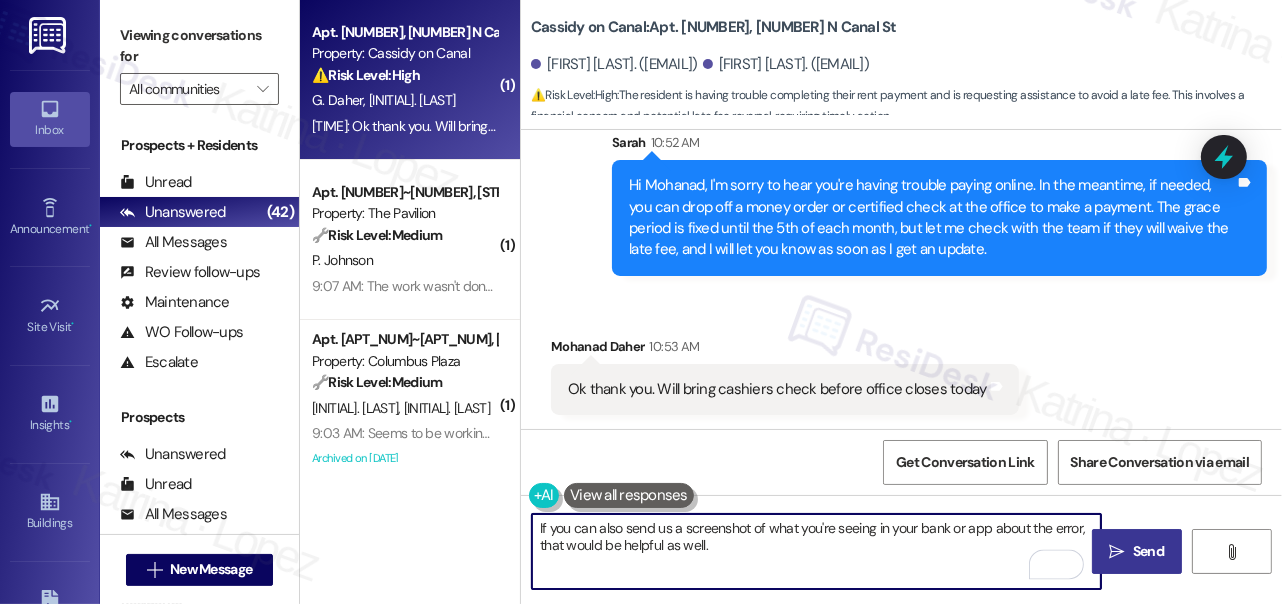 click on "If you can also send us a screenshot of what you're seeing in your bank or app about the error, that would be helpful as well." at bounding box center (816, 551) 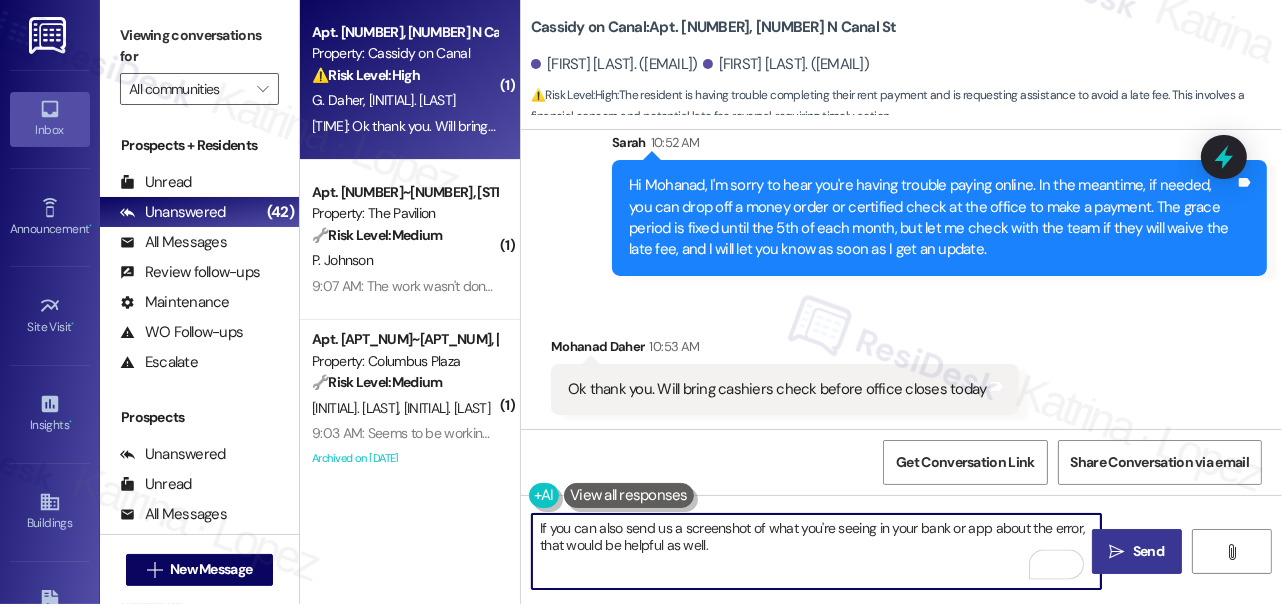 click on "If you can also send us a screenshot of what you're seeing in your bank or app about the error, that would be helpful as well." at bounding box center (816, 551) 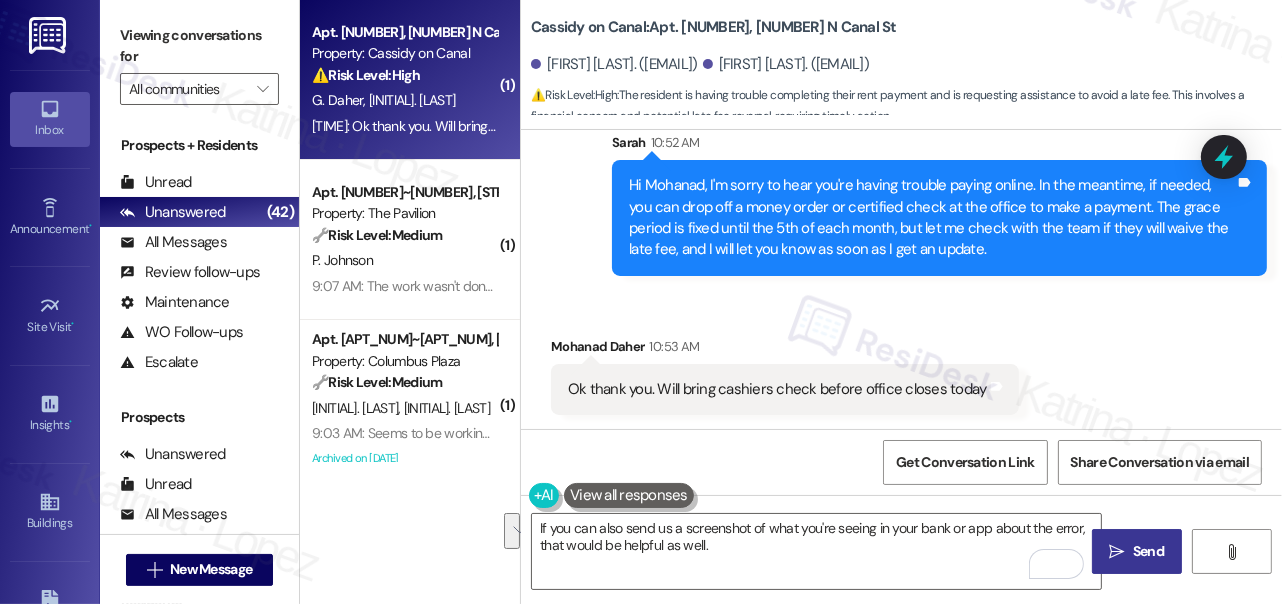 click on "Viewing conversations for" at bounding box center [199, 46] 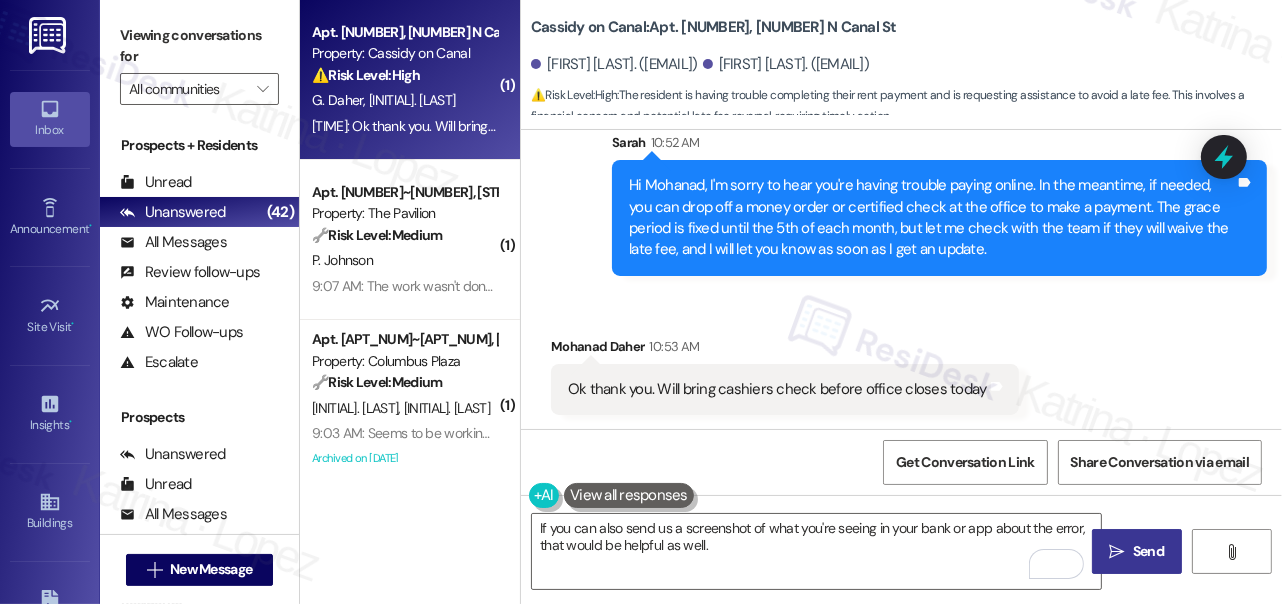 click on "Viewing conversations for" at bounding box center (199, 46) 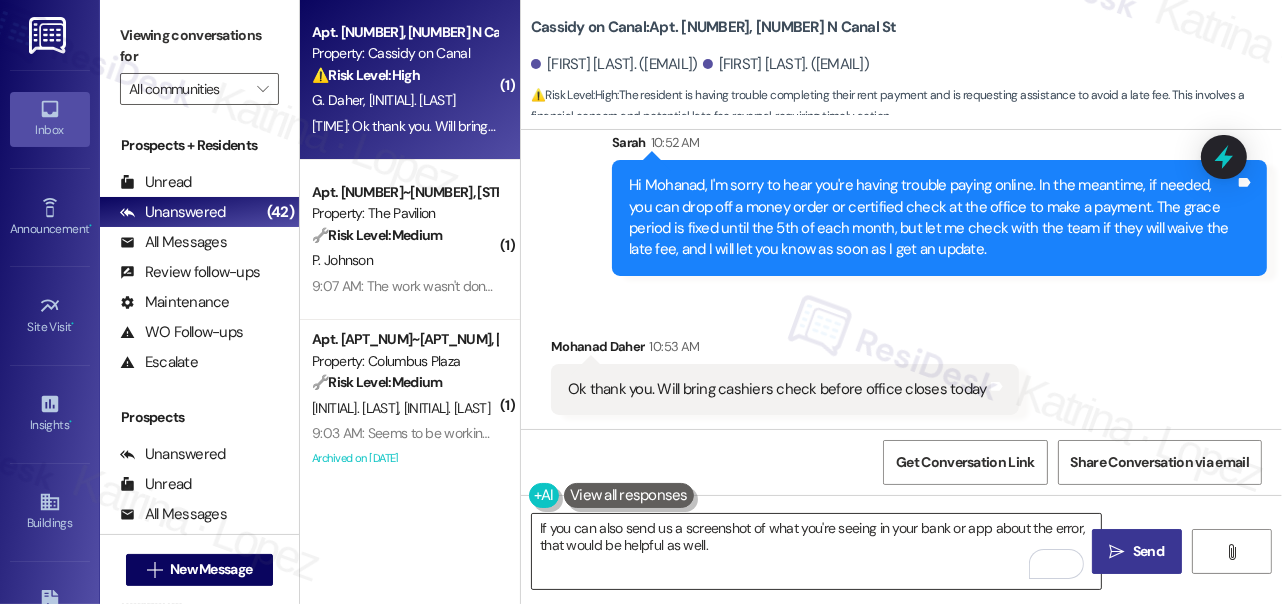 click on "If you can also send us a screenshot of what you're seeing in your bank or app about the error, that would be helpful as well." at bounding box center [816, 551] 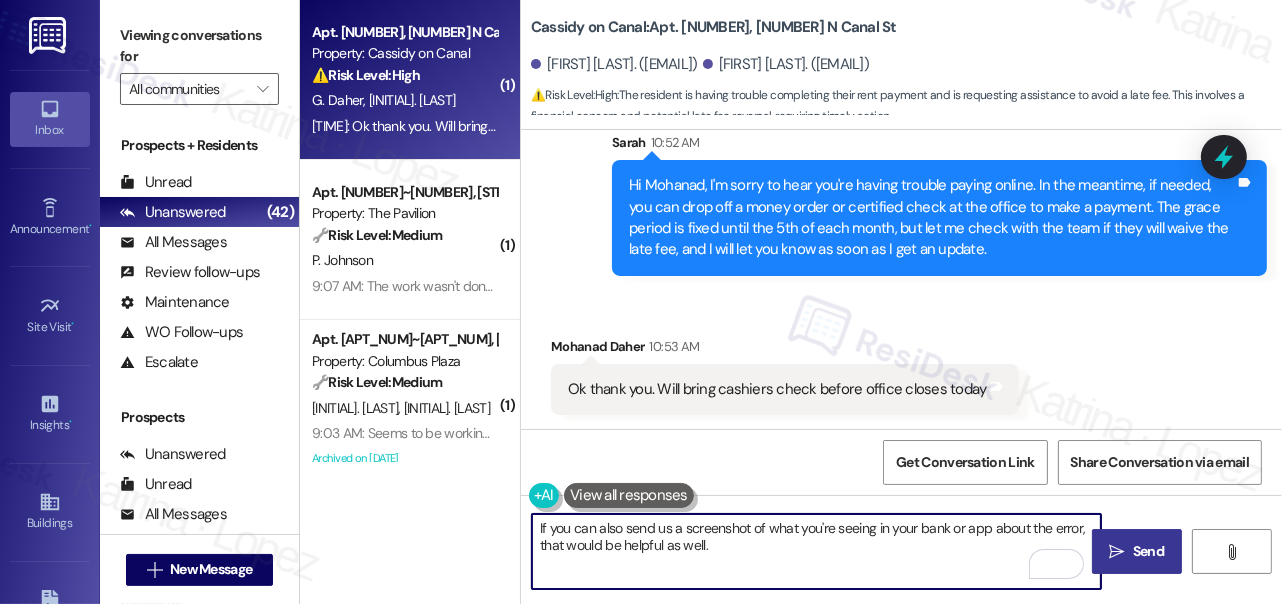 click on "If you can also send us a screenshot of what you're seeing in your bank or app about the error, that would be helpful as well." at bounding box center (816, 551) 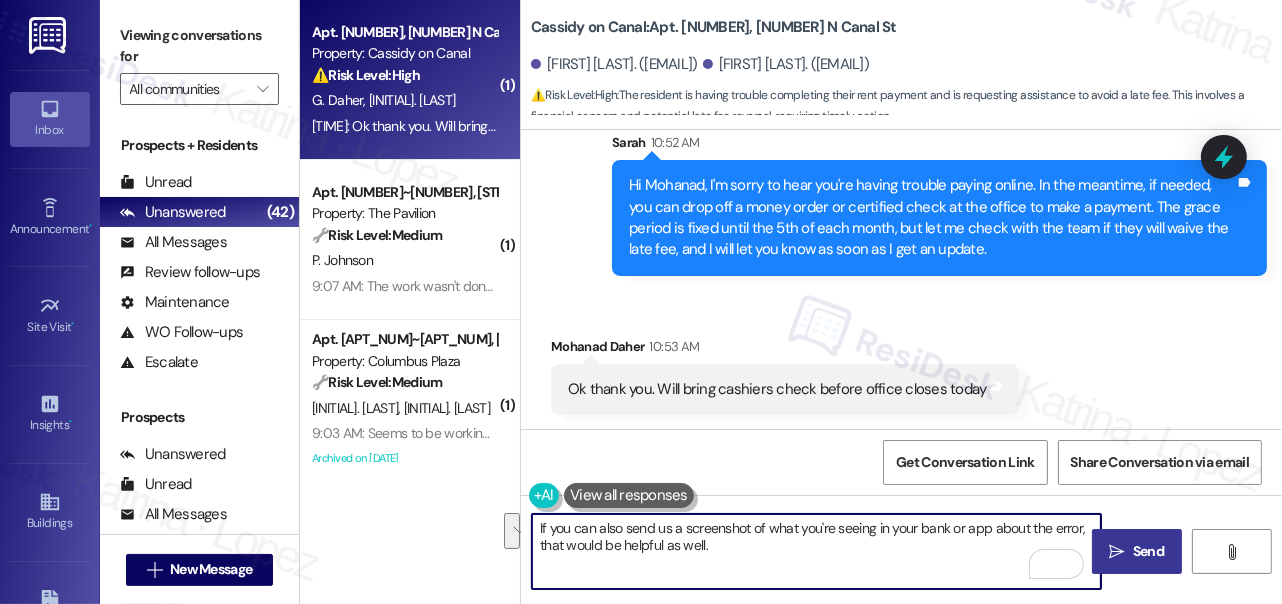 paste on "’re able to, please send us a screenshot of what you’re seeing in your bank or app — especially if there’s an error message. That would be really helpful as we look into this on our end." 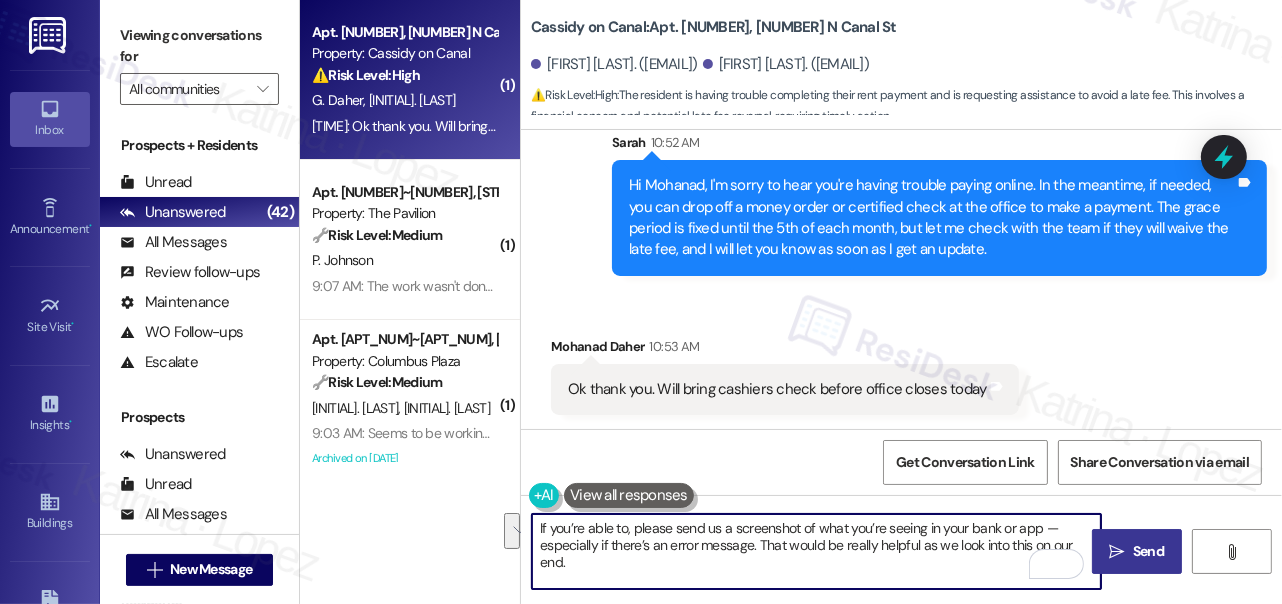 scroll, scrollTop: 16, scrollLeft: 0, axis: vertical 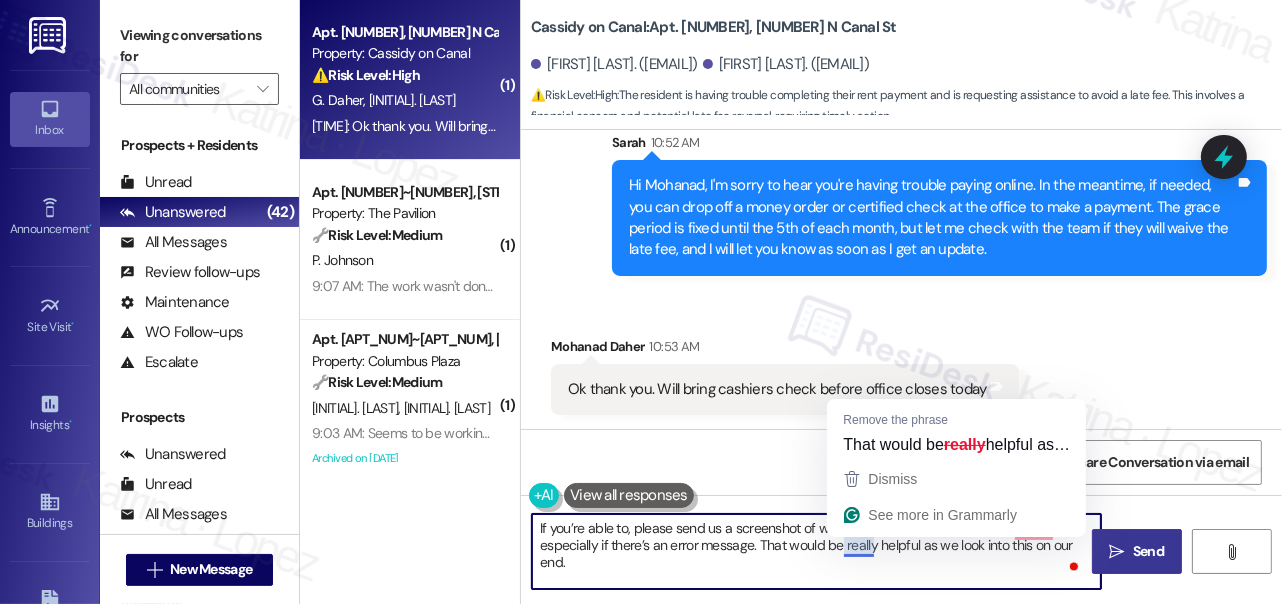 click on "If you’re able to, please send us a screenshot of what you’re seeing in your bank or app — especially if there’s an error message. That would be really helpful as we look into this on our end." at bounding box center [816, 551] 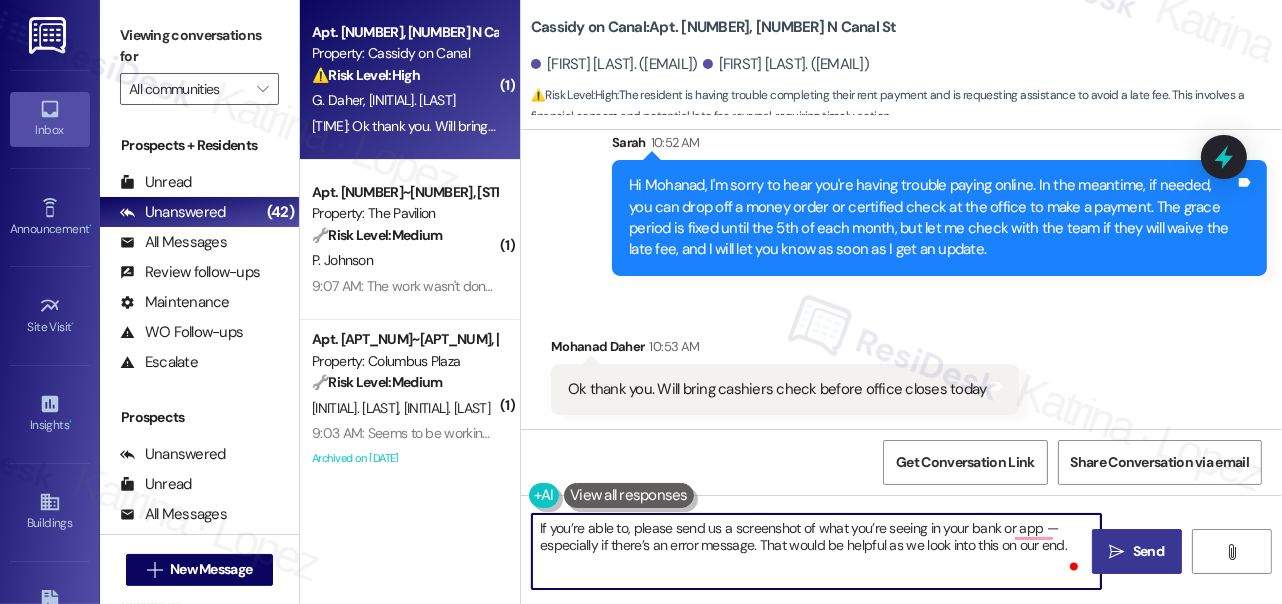 click on "If you’re able to, please send us a screenshot of what you’re seeing in your bank or app — especially if there’s an error message. That would be helpful as we look into this on our end." at bounding box center (816, 551) 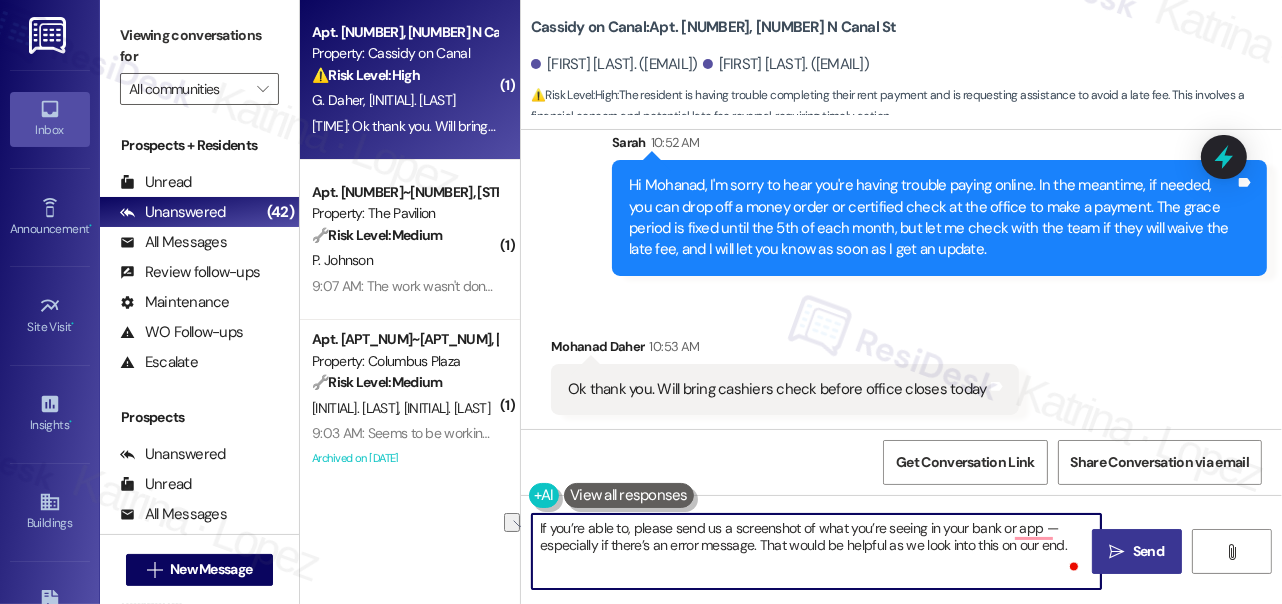drag, startPoint x: 904, startPoint y: 544, endPoint x: 1062, endPoint y: 540, distance: 158.05063 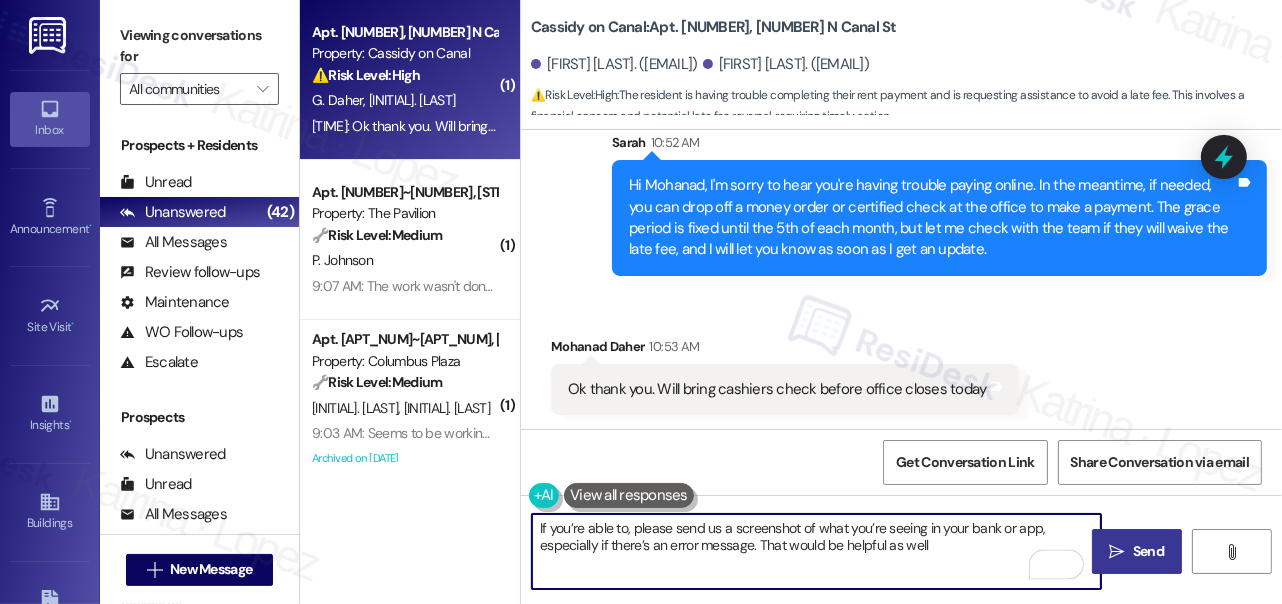 click on "If you’re able to, please send us a screenshot of what you’re seeing in your bank or app, especially if there’s an error message. That would be helpful as well" at bounding box center (816, 551) 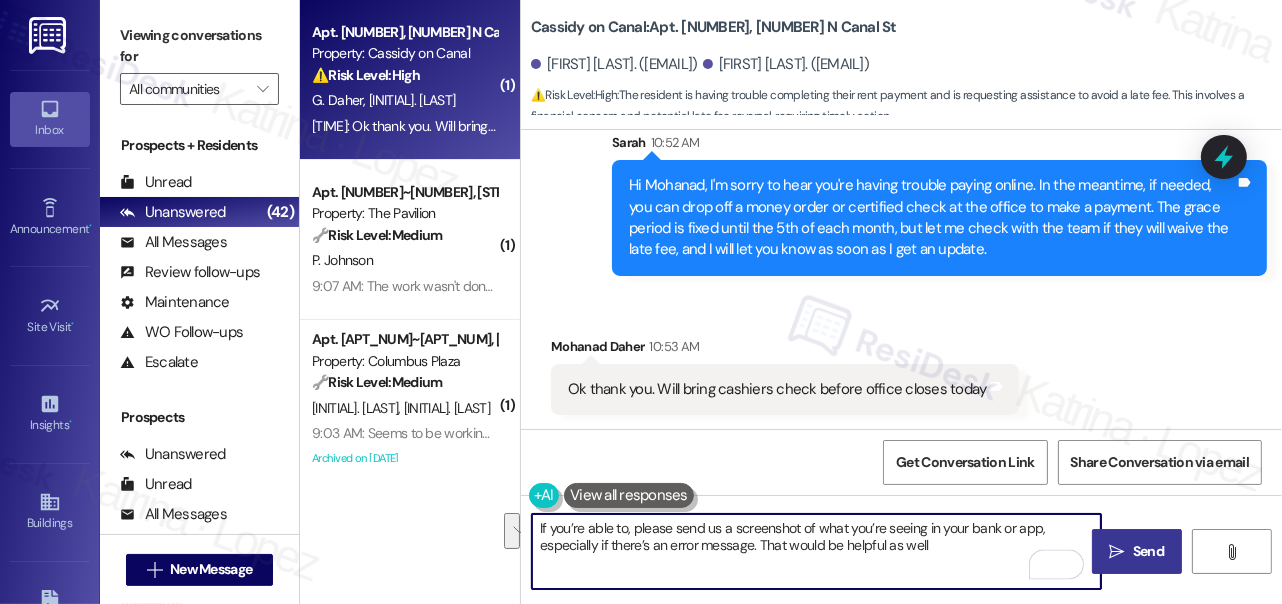 click on "If you’re able to, please send us a screenshot of what you’re seeing in your bank or app, especially if there’s an error message. That would be helpful as well" at bounding box center (816, 551) 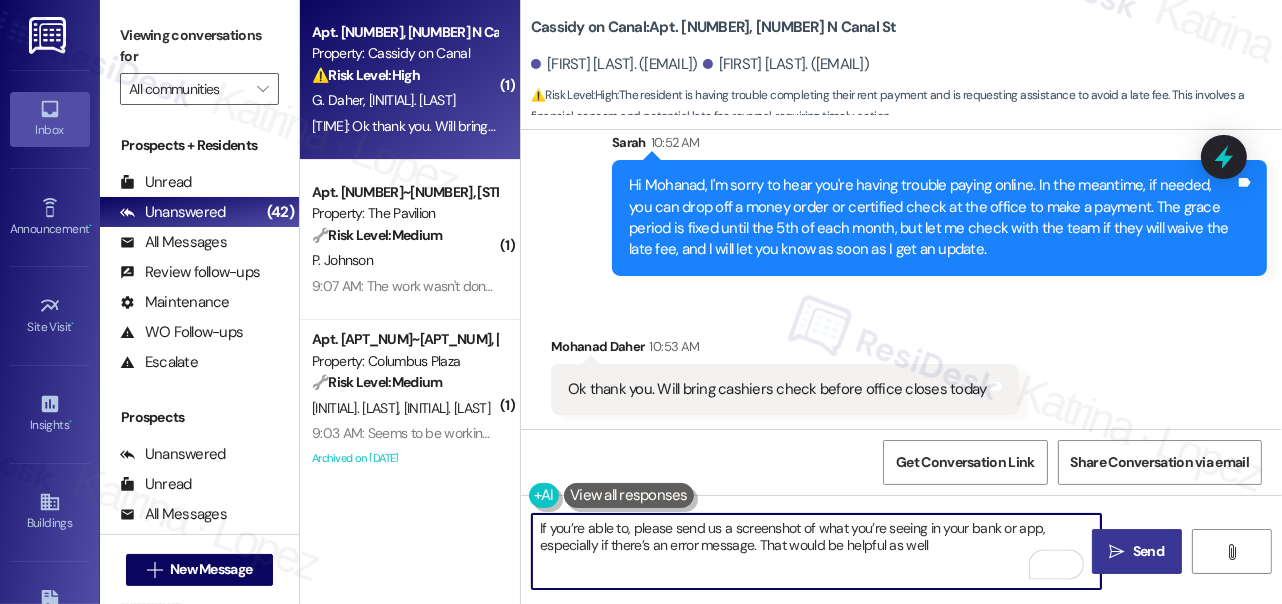 click on "If you’re able to, please send us a screenshot of what you’re seeing in your bank or app, especially if there’s an error message. That would be helpful as well" at bounding box center (816, 551) 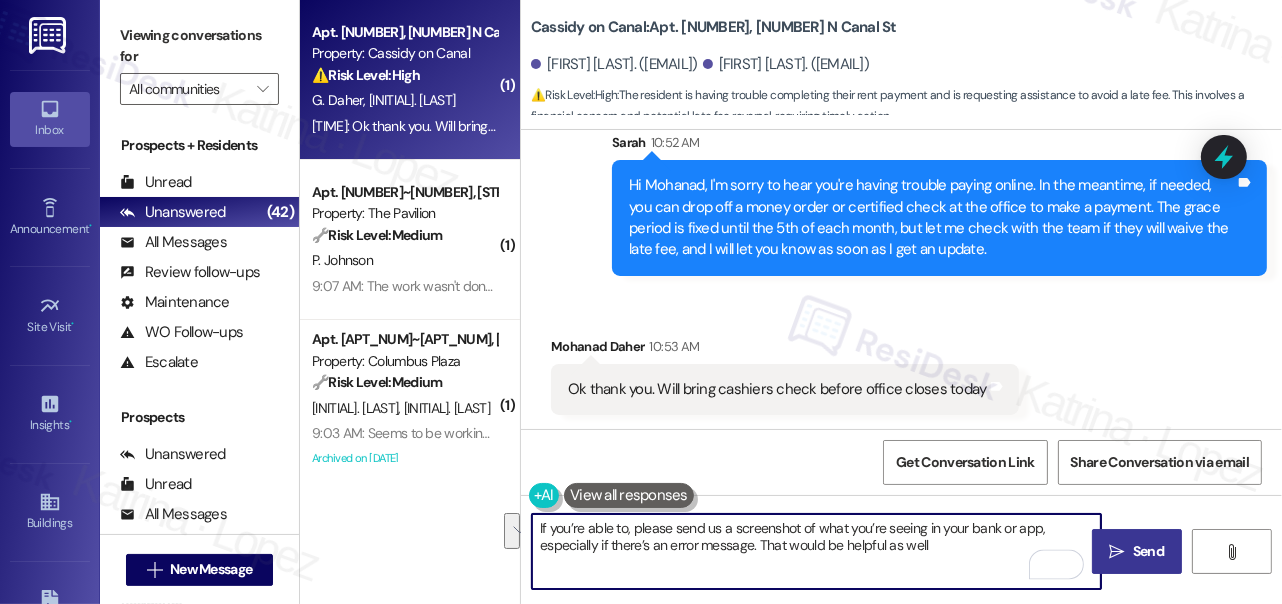 click on "If you’re able to, please send us a screenshot of what you’re seeing in your bank or app, especially if there’s an error message. That would be helpful as well" at bounding box center (816, 551) 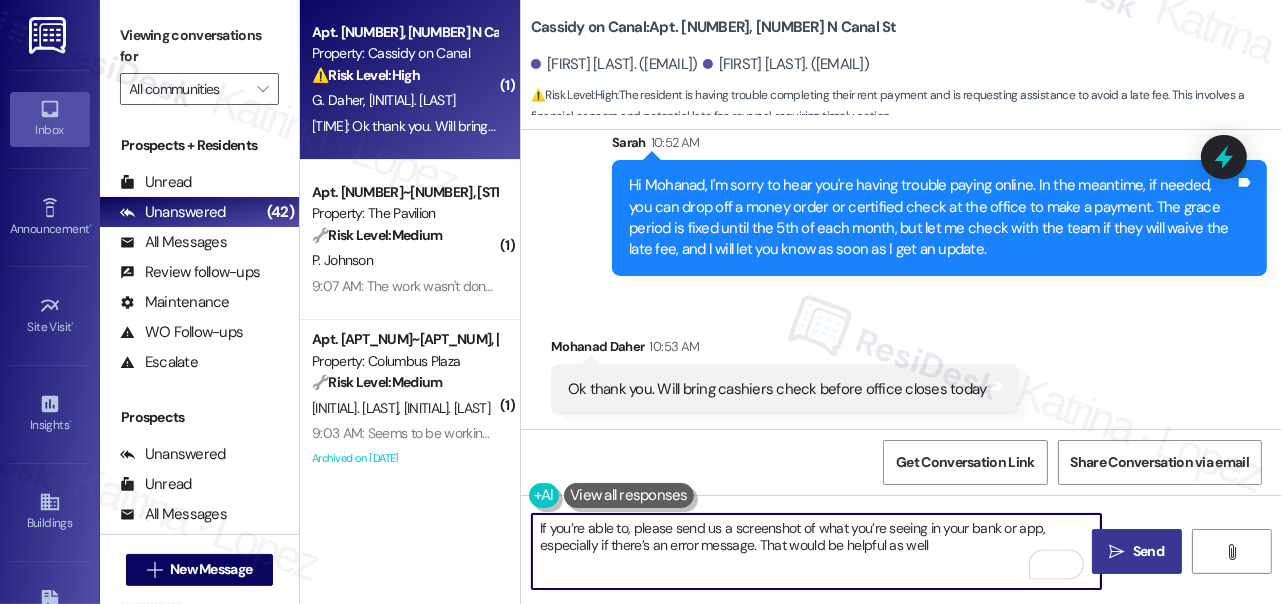 drag, startPoint x: 758, startPoint y: 545, endPoint x: 927, endPoint y: 545, distance: 169 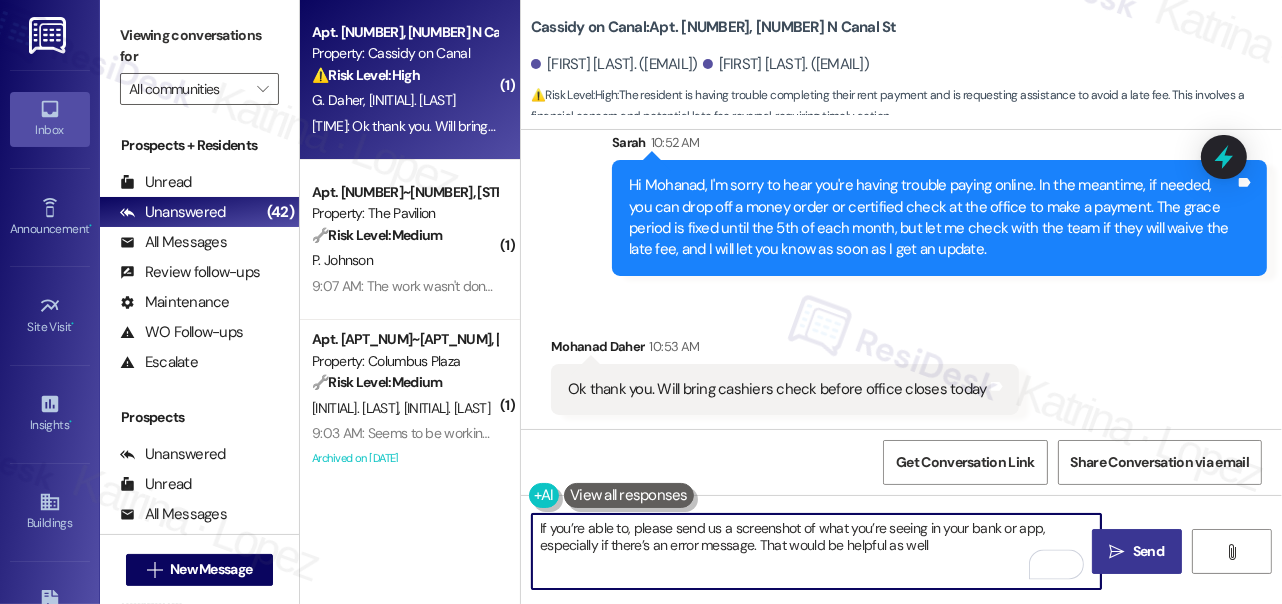 click on "If you’re able to, please send us a screenshot of what you’re seeing in your bank or app, especially if there’s an error message. That would be helpful as well" at bounding box center (816, 551) 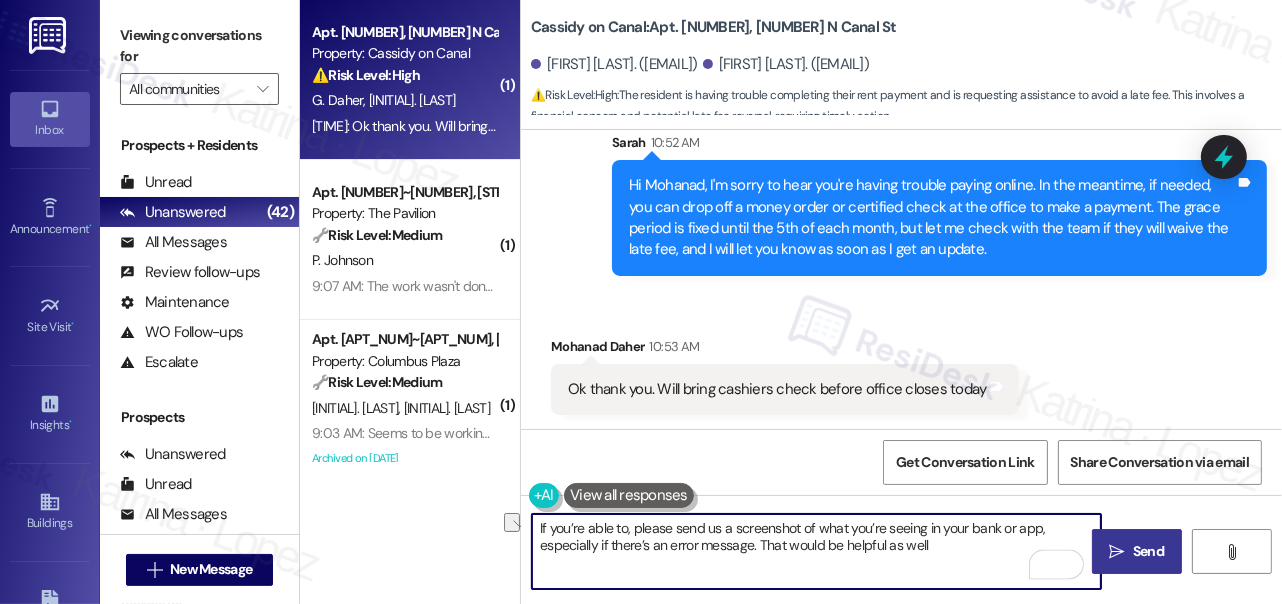 click on "If you’re able to, please send us a screenshot of what you’re seeing in your bank or app, especially if there’s an error message. That would be helpful as well" at bounding box center (816, 551) 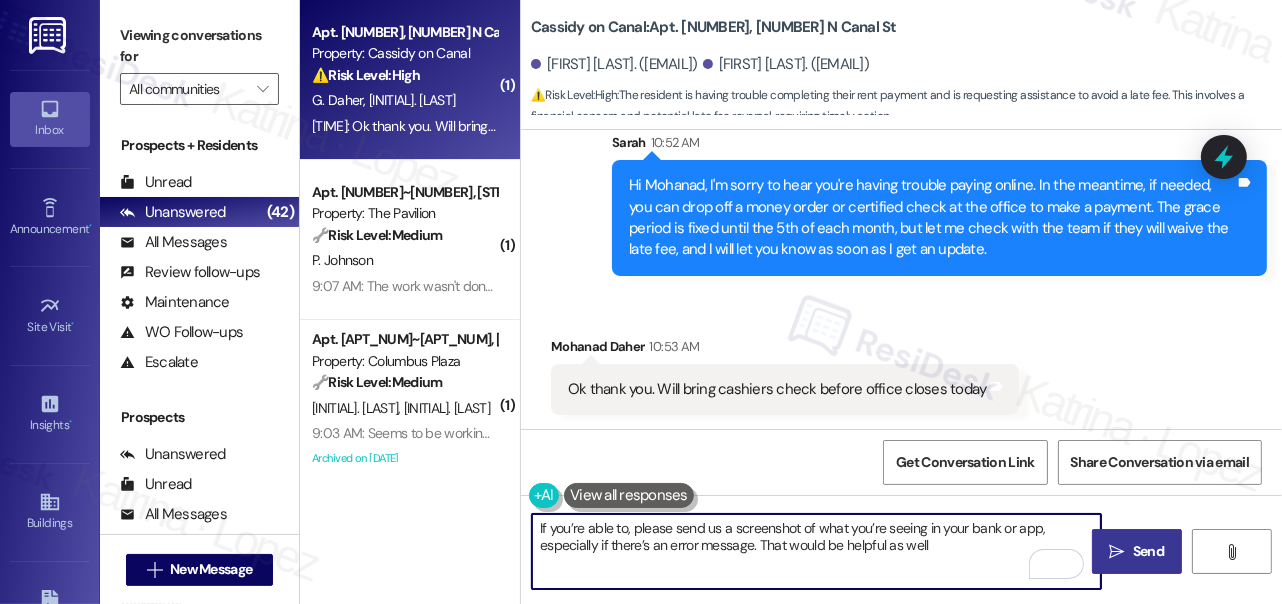 scroll, scrollTop: 4388, scrollLeft: 0, axis: vertical 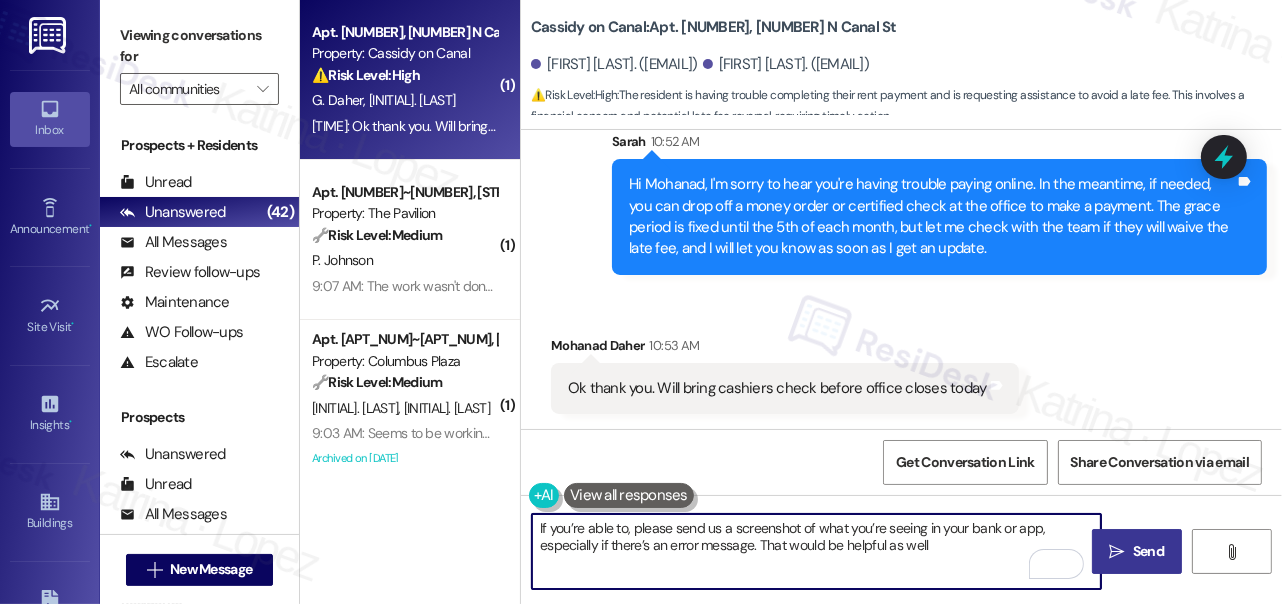 click on "If you’re able to, please send us a screenshot of what you’re seeing in your bank or app, especially if there’s an error message. That would be helpful as well" at bounding box center (816, 551) 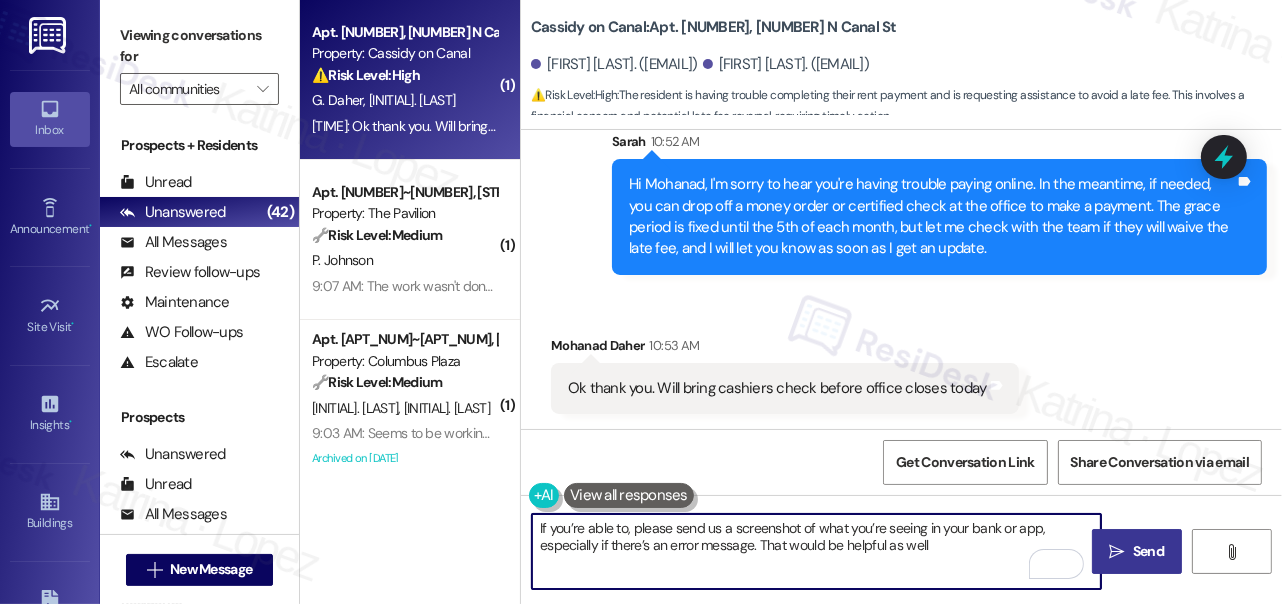 click on "If you’re able to, please send us a screenshot of what you’re seeing in your bank or app, especially if there’s an error message. That would be helpful as well" at bounding box center [816, 551] 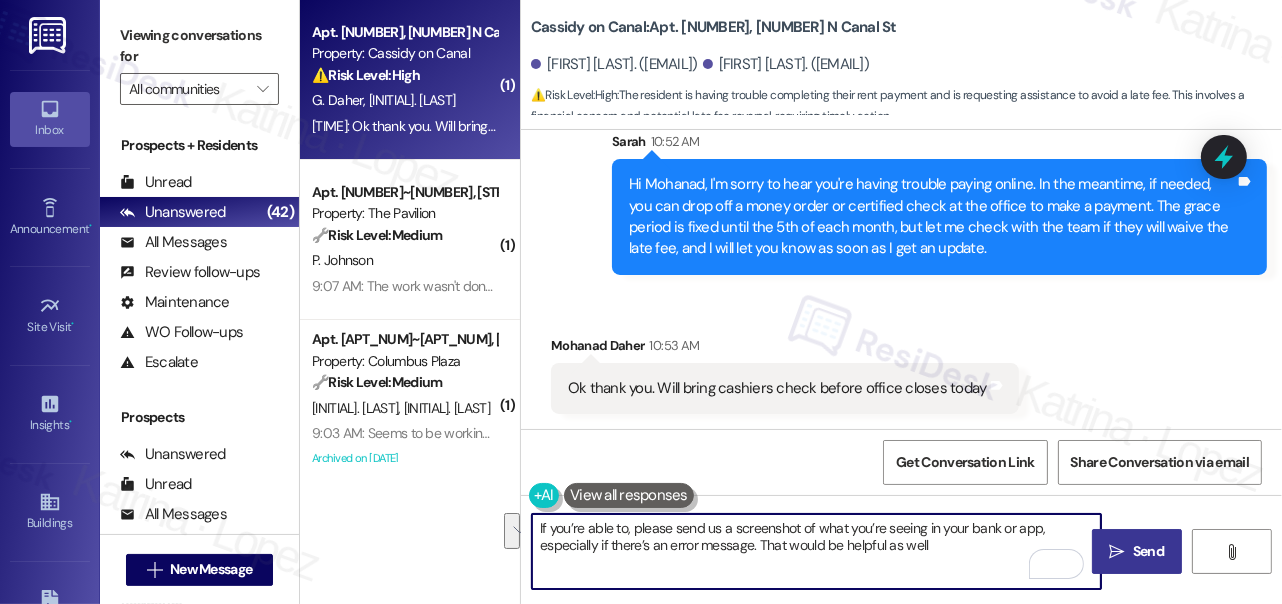 click on "If you’re able to, please send us a screenshot of what you’re seeing in your bank or app, especially if there’s an error message. That would be helpful as well" at bounding box center [816, 551] 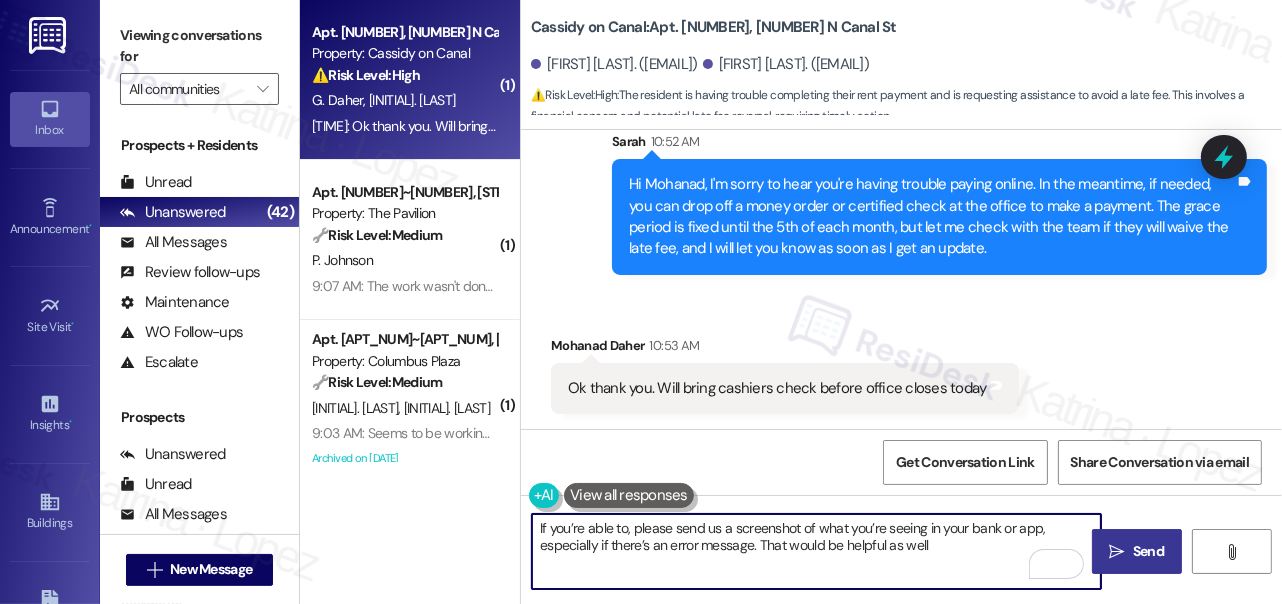 click on "If you’re able to, please send us a screenshot of what you’re seeing in your bank or app, especially if there’s an error message. That would be helpful as well" at bounding box center [816, 551] 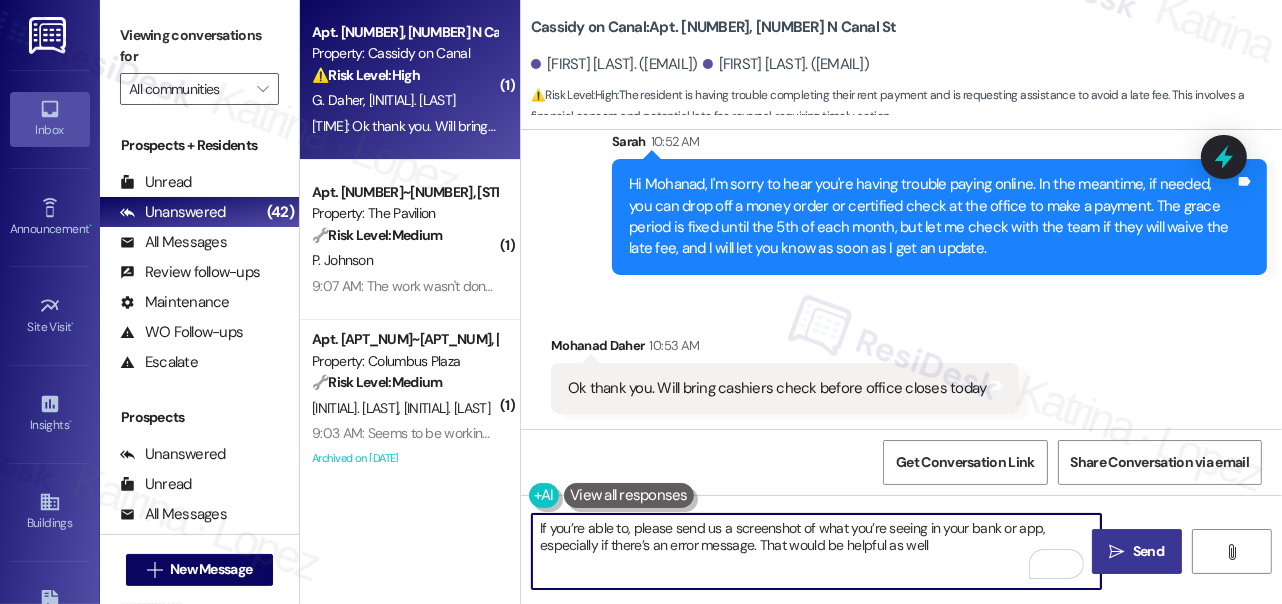 type on "If you’re able to, please send us a screenshot of what you’re seeing in your bank or app, especially if there’s an error message. That would be helpful as well" 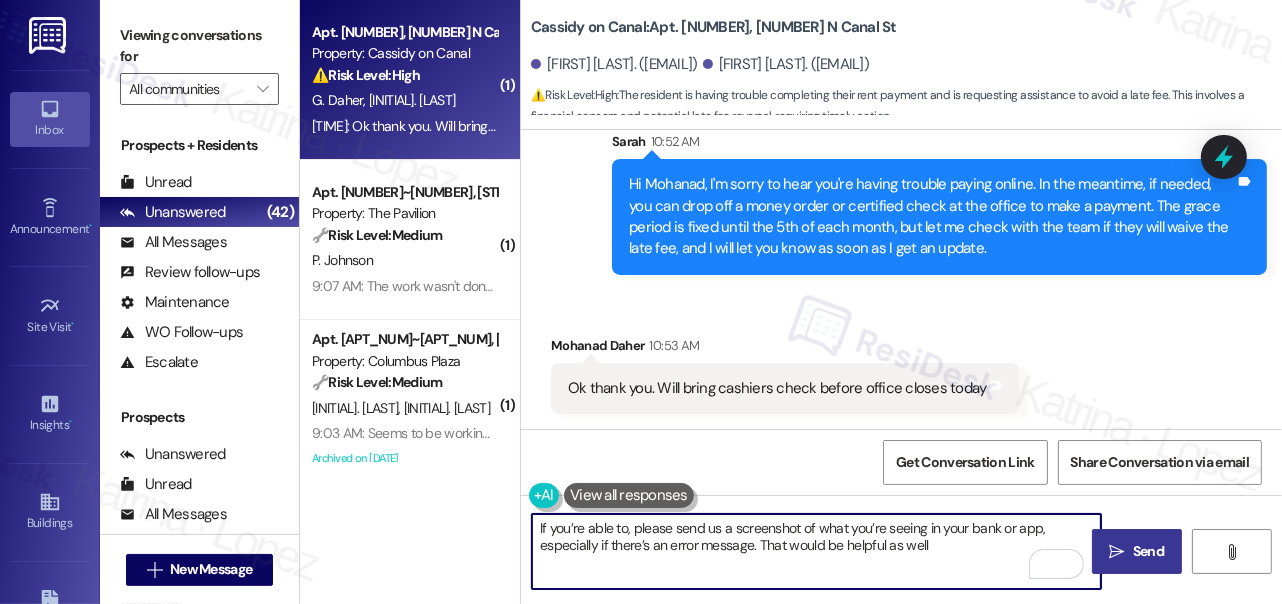 click on " Send" at bounding box center (1137, 551) 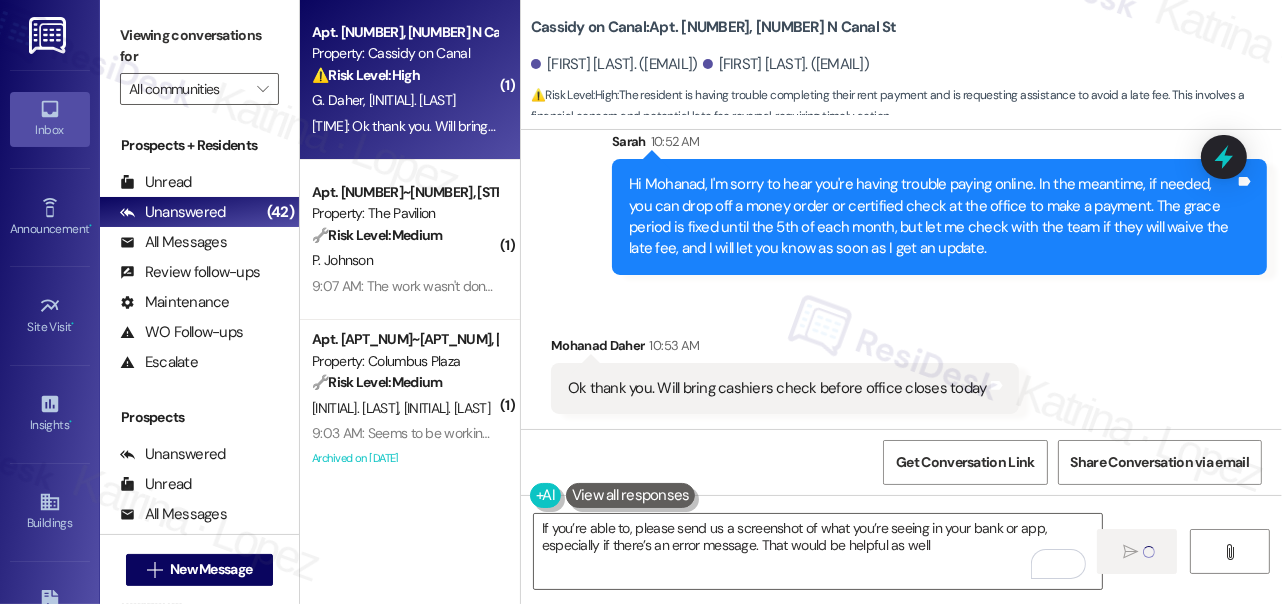 type 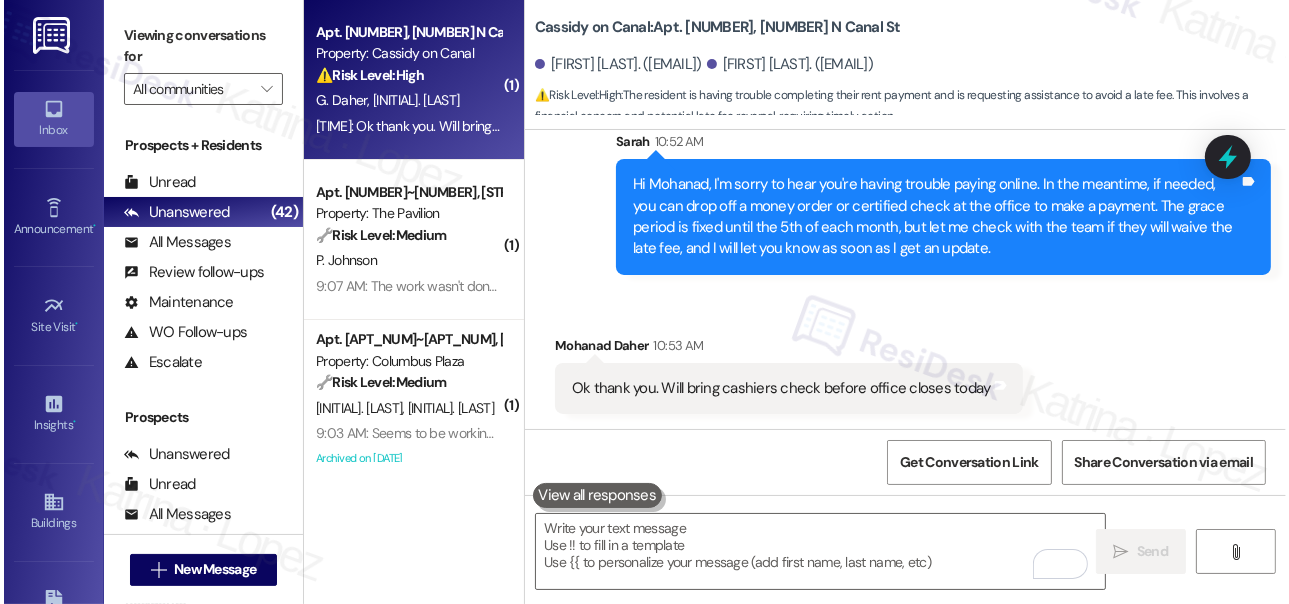 scroll, scrollTop: 4387, scrollLeft: 0, axis: vertical 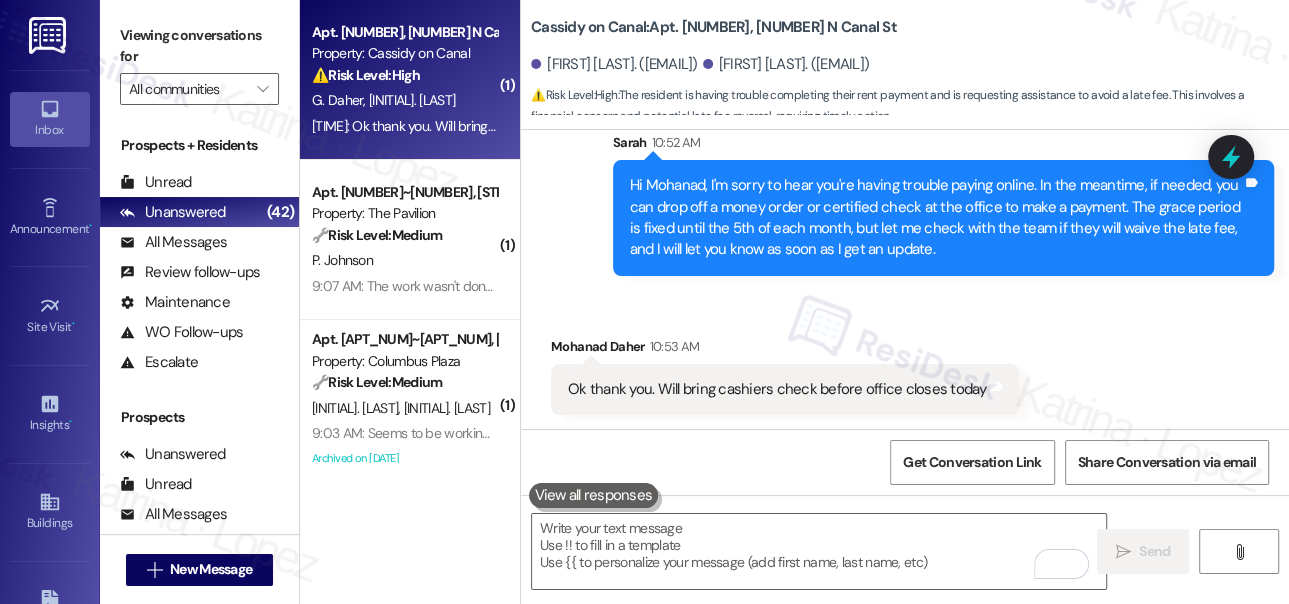 click on "Received via SMS Mohanad Daher 10:53 AM Ok thank you. Will bring cashiers check before office closes today Tags and notes" at bounding box center (905, 360) 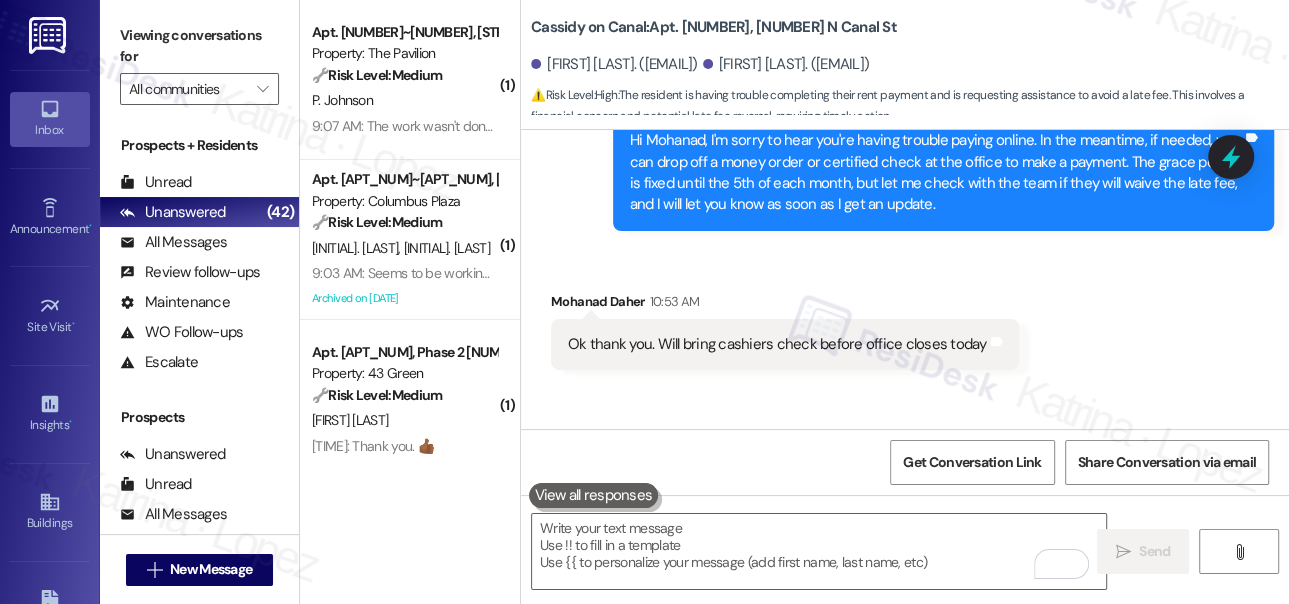 scroll, scrollTop: 4549, scrollLeft: 0, axis: vertical 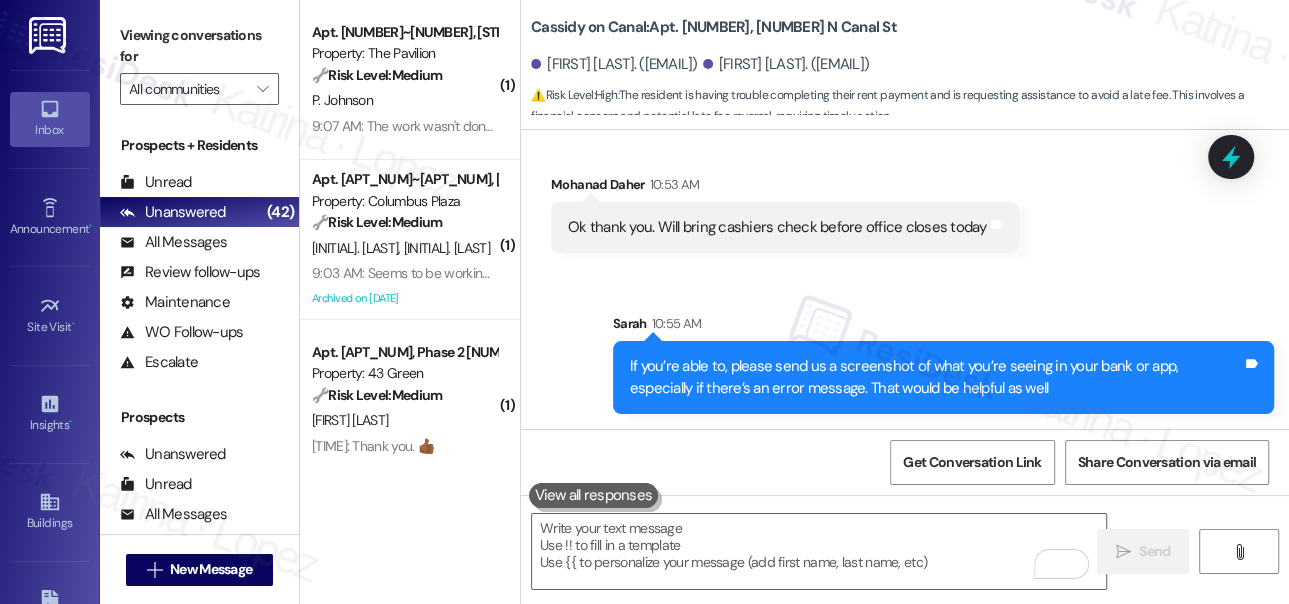 click on "If you’re able to, please send us a screenshot of what you’re seeing in your bank or app, especially if there’s an error message. That would be helpful as well" at bounding box center (936, 377) 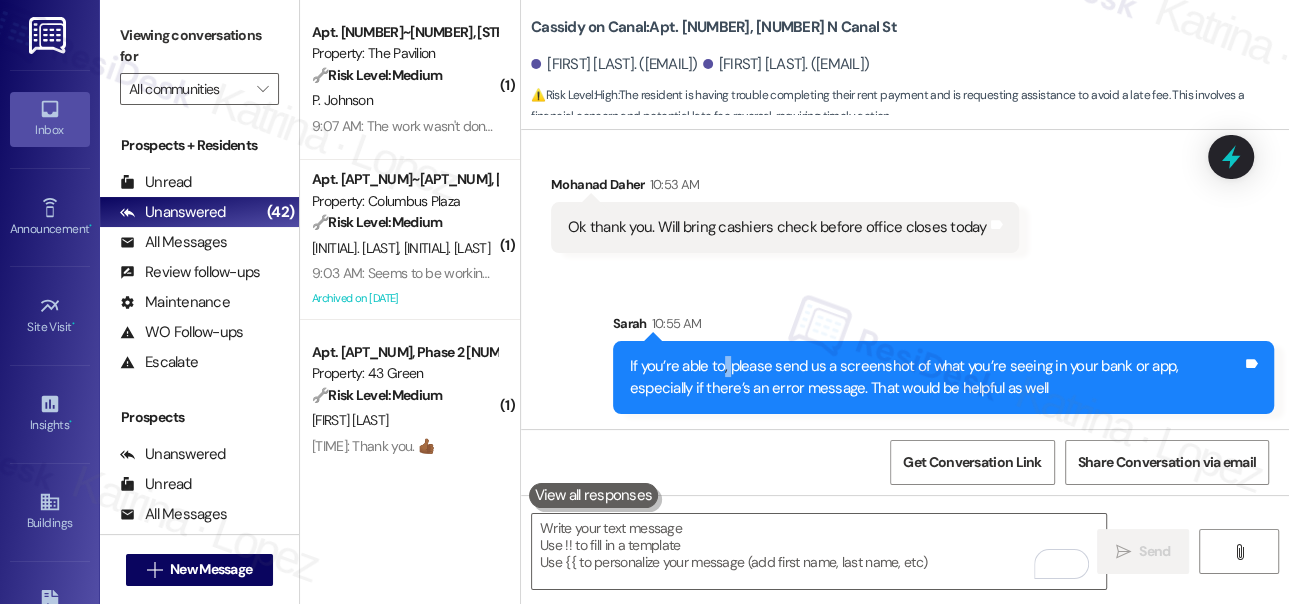 click on "If you’re able to, please send us a screenshot of what you’re seeing in your bank or app, especially if there’s an error message. That would be helpful as well" at bounding box center [936, 377] 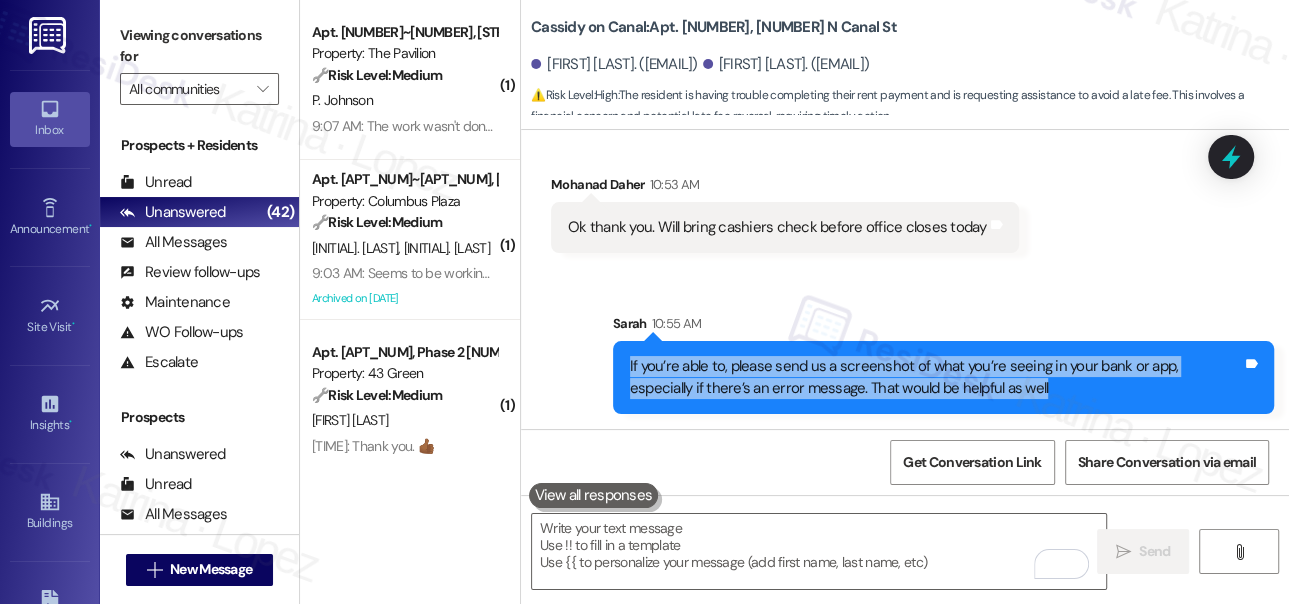 click on "If you’re able to, please send us a screenshot of what you’re seeing in your bank or app, especially if there’s an error message. That would be helpful as well" at bounding box center [936, 377] 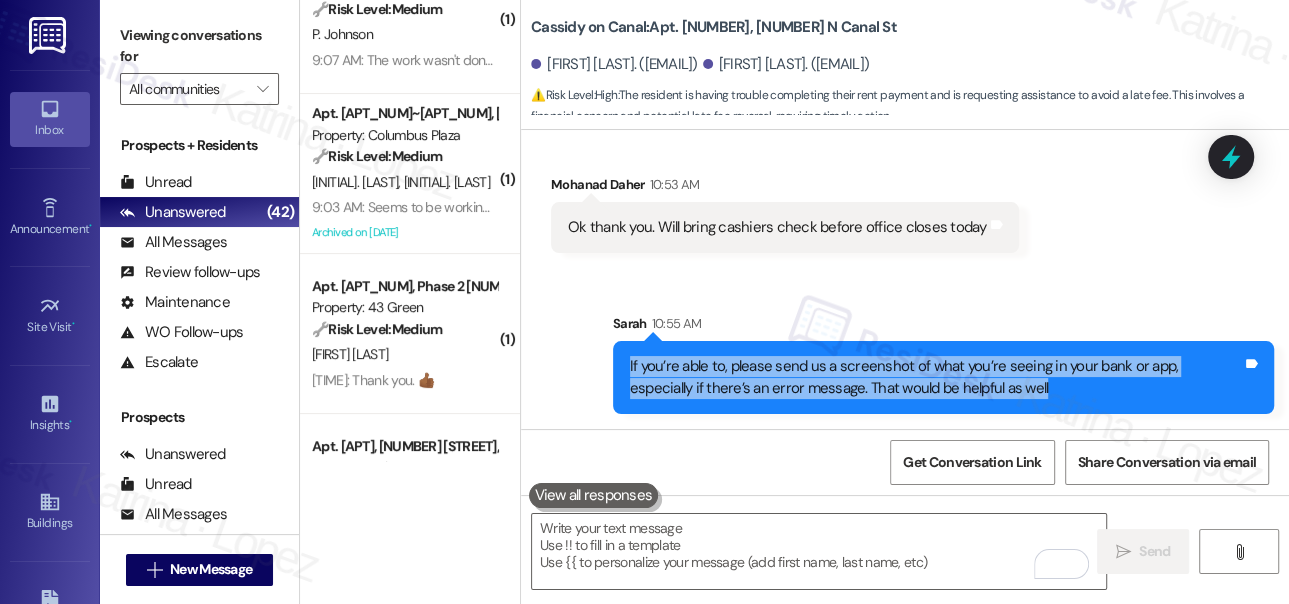scroll, scrollTop: 0, scrollLeft: 0, axis: both 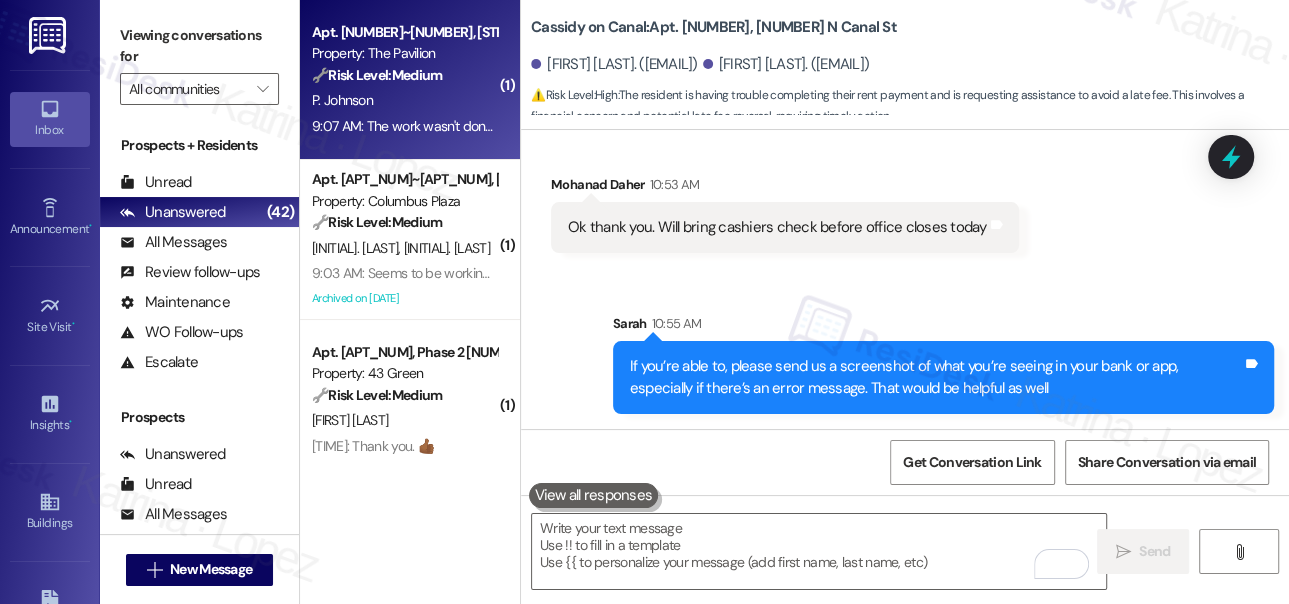 click on "P. Johnson" at bounding box center (404, 100) 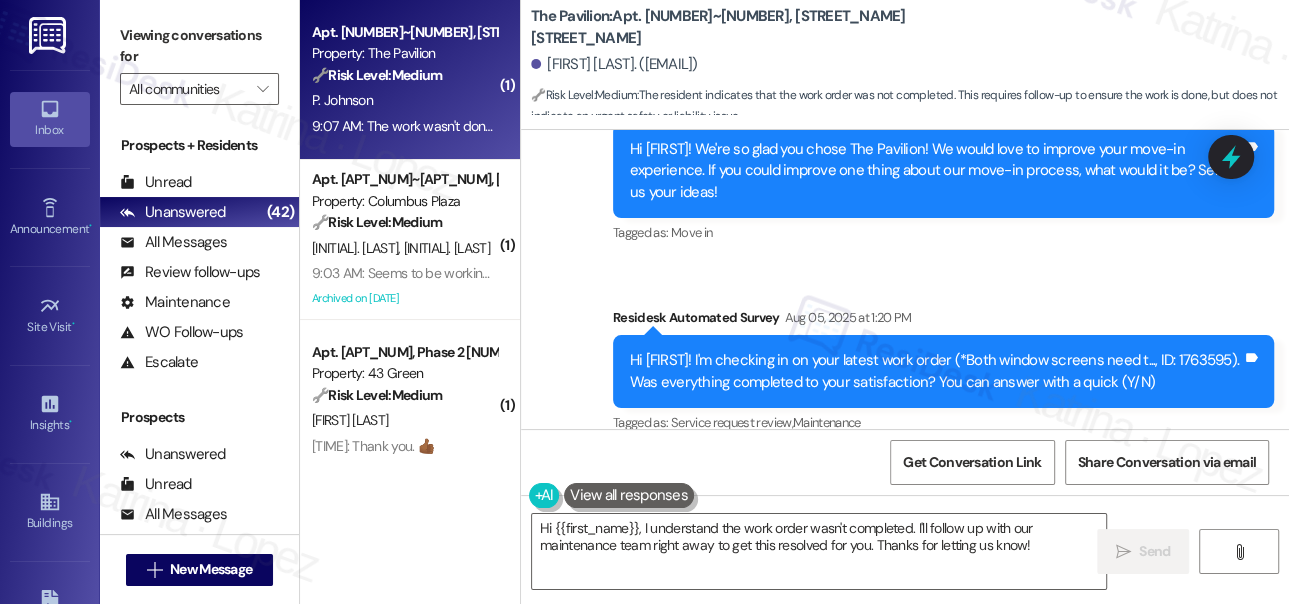 scroll, scrollTop: 3120, scrollLeft: 0, axis: vertical 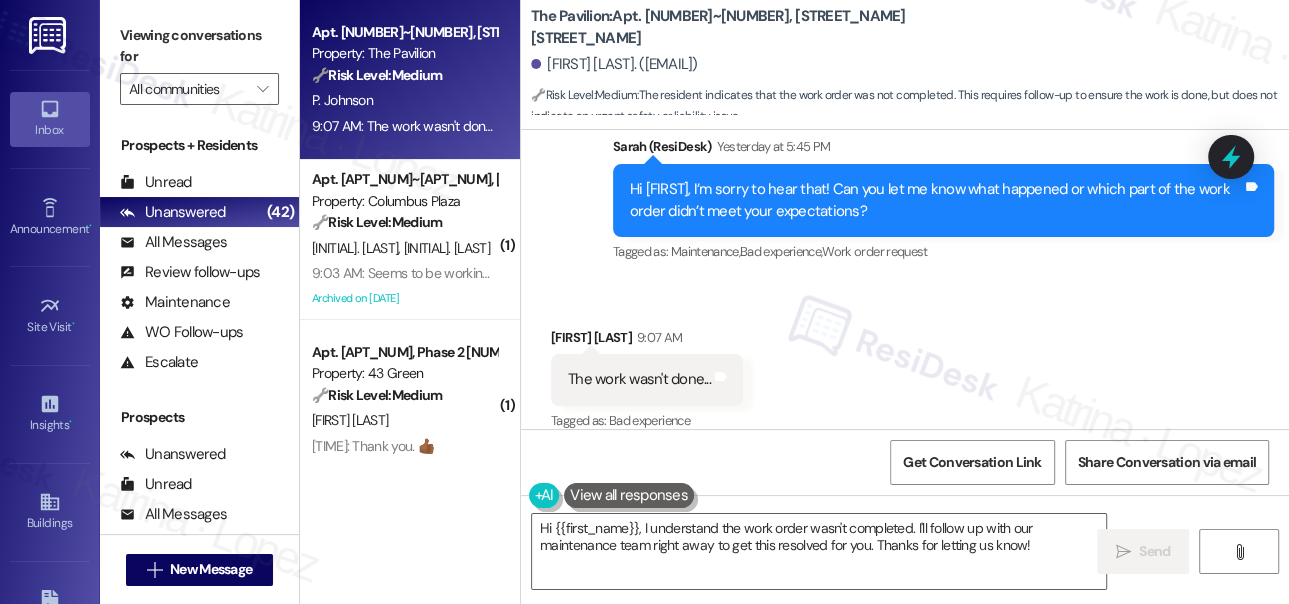 click on "Hi Philip, I’m sorry to hear that! Can you let me know what happened or which part of the work order didn’t meet your expectations?" at bounding box center (936, 200) 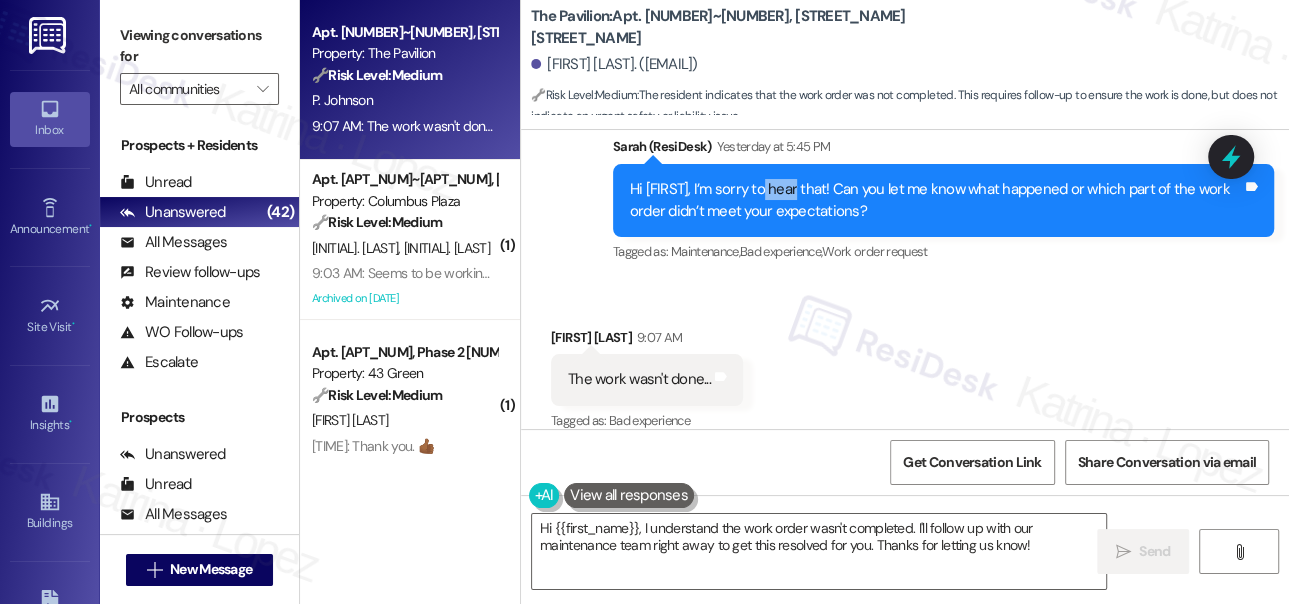 click on "Hi Philip, I’m sorry to hear that! Can you let me know what happened or which part of the work order didn’t meet your expectations?" at bounding box center [936, 200] 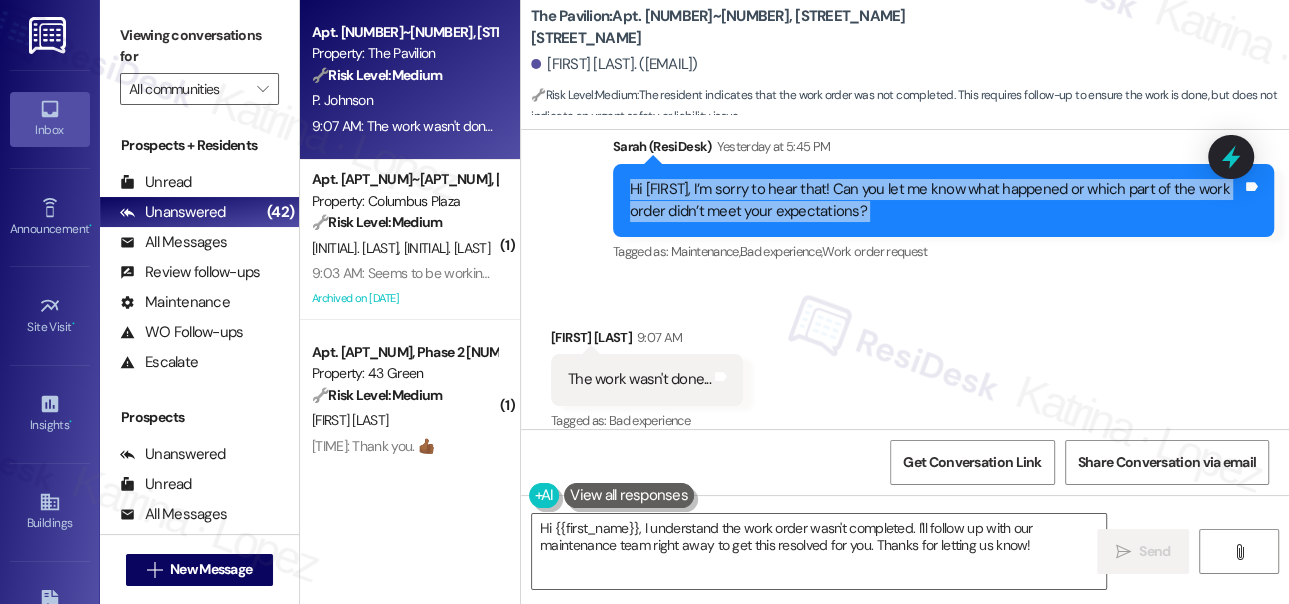 click on "Hi Philip, I’m sorry to hear that! Can you let me know what happened or which part of the work order didn’t meet your expectations?" at bounding box center [936, 200] 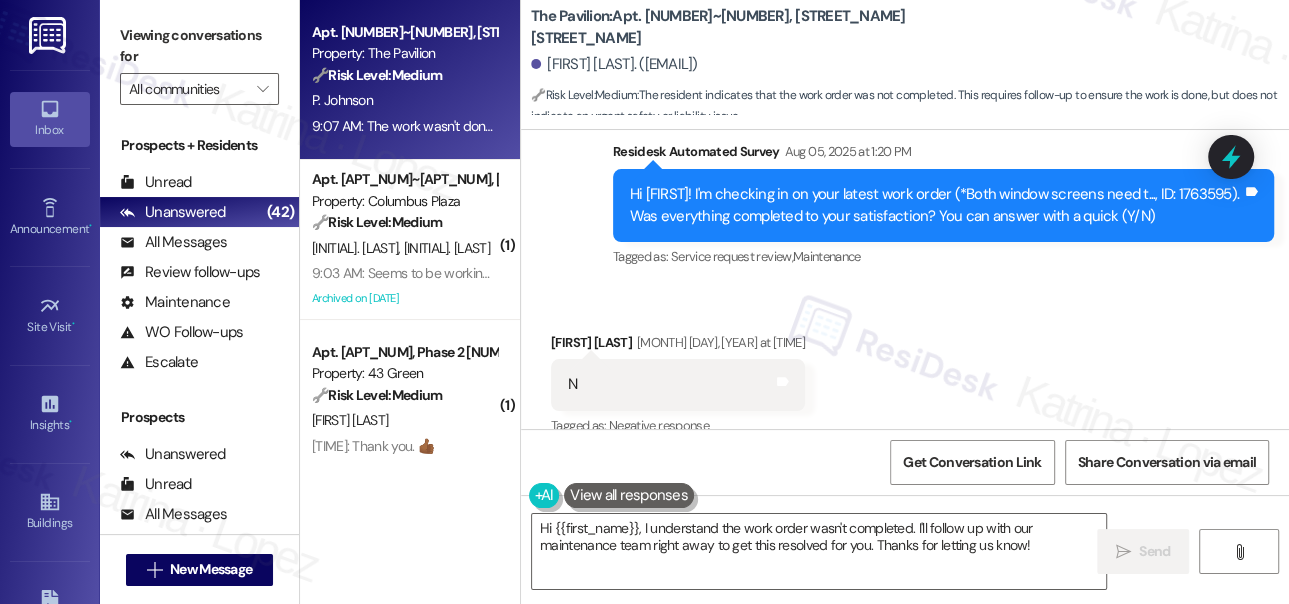 scroll, scrollTop: 2665, scrollLeft: 0, axis: vertical 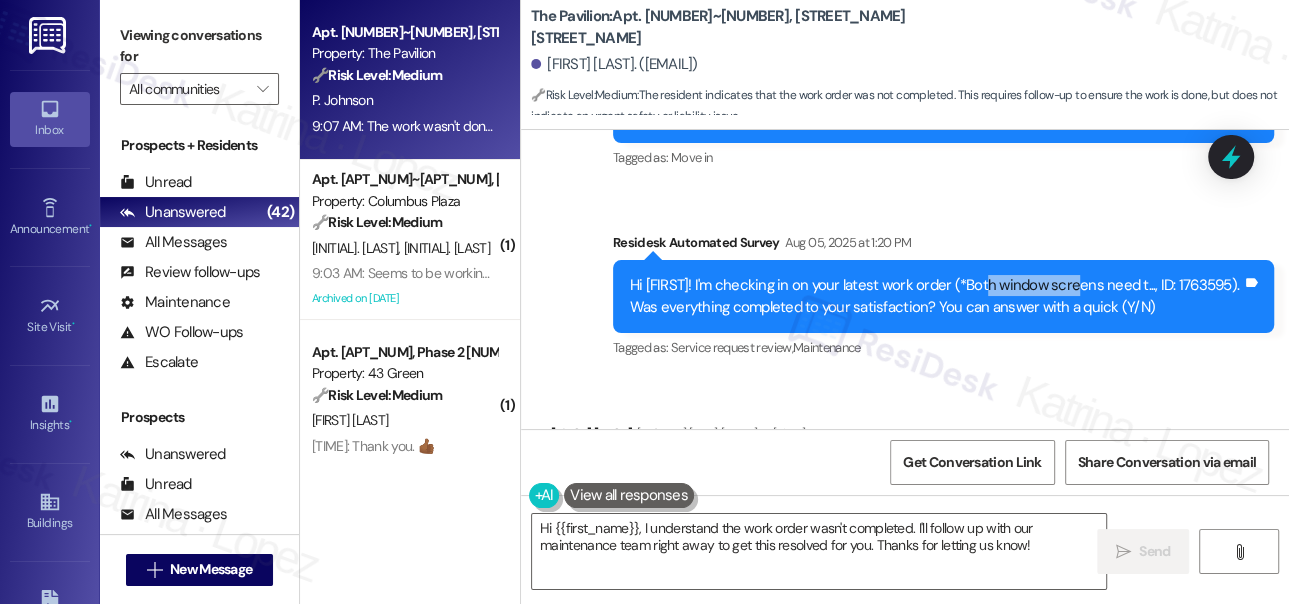 drag, startPoint x: 976, startPoint y: 258, endPoint x: 1064, endPoint y: 262, distance: 88.09086 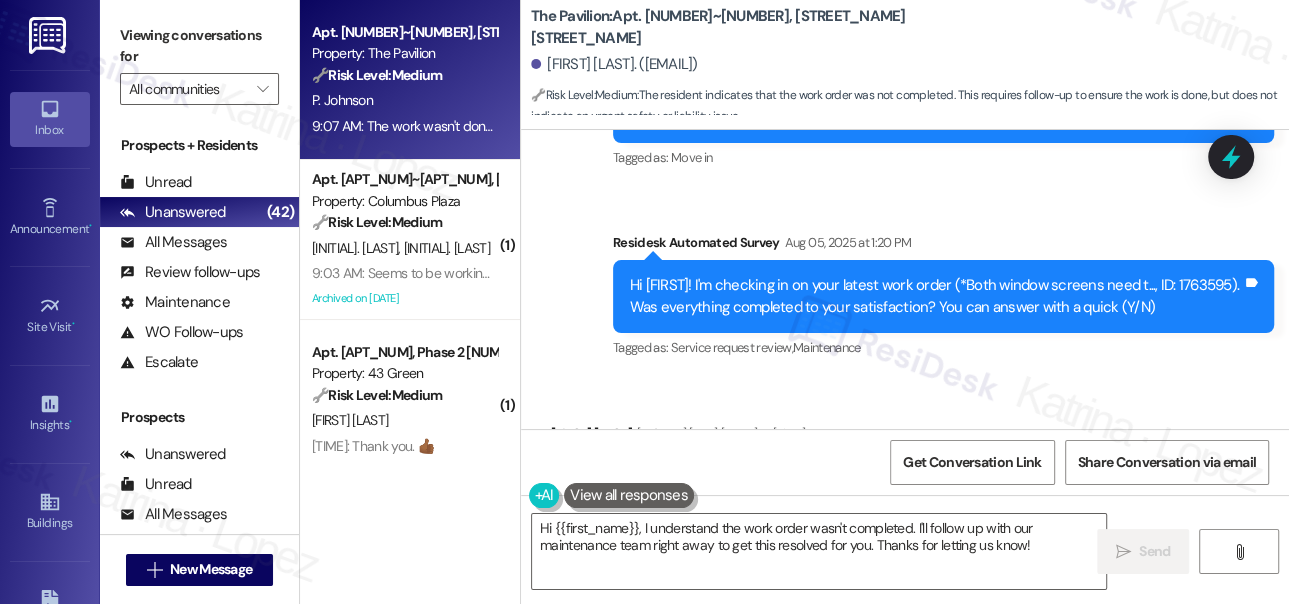 drag, startPoint x: 1104, startPoint y: 258, endPoint x: 1121, endPoint y: 259, distance: 17.029387 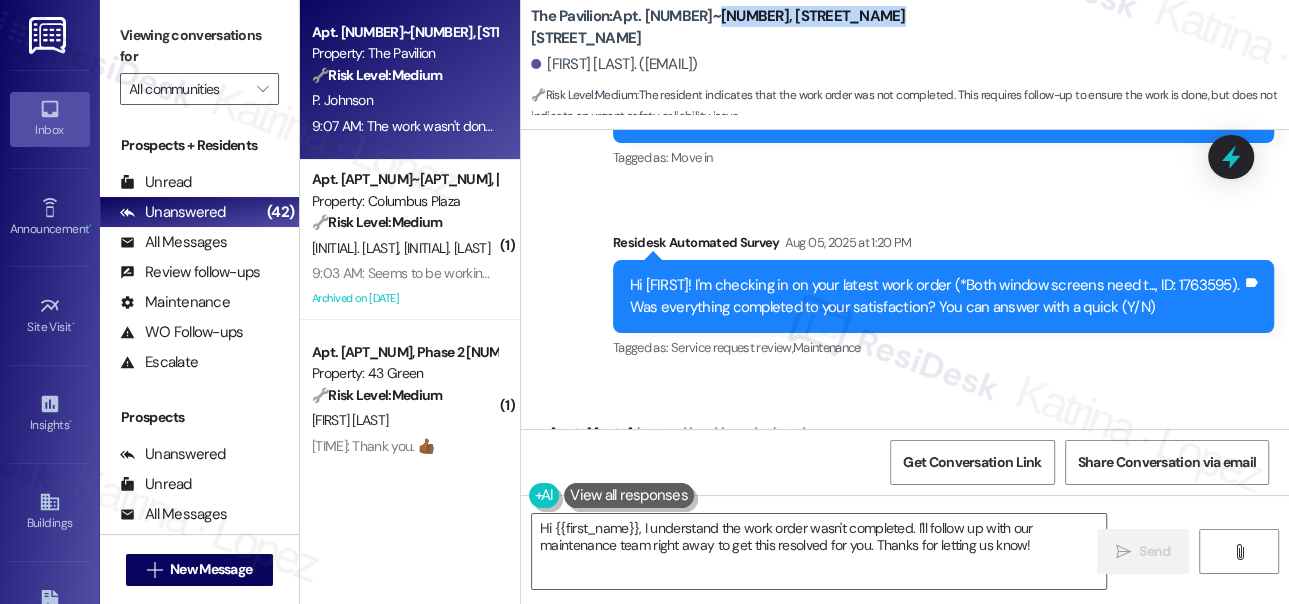 drag, startPoint x: 865, startPoint y: 26, endPoint x: 701, endPoint y: 25, distance: 164.00305 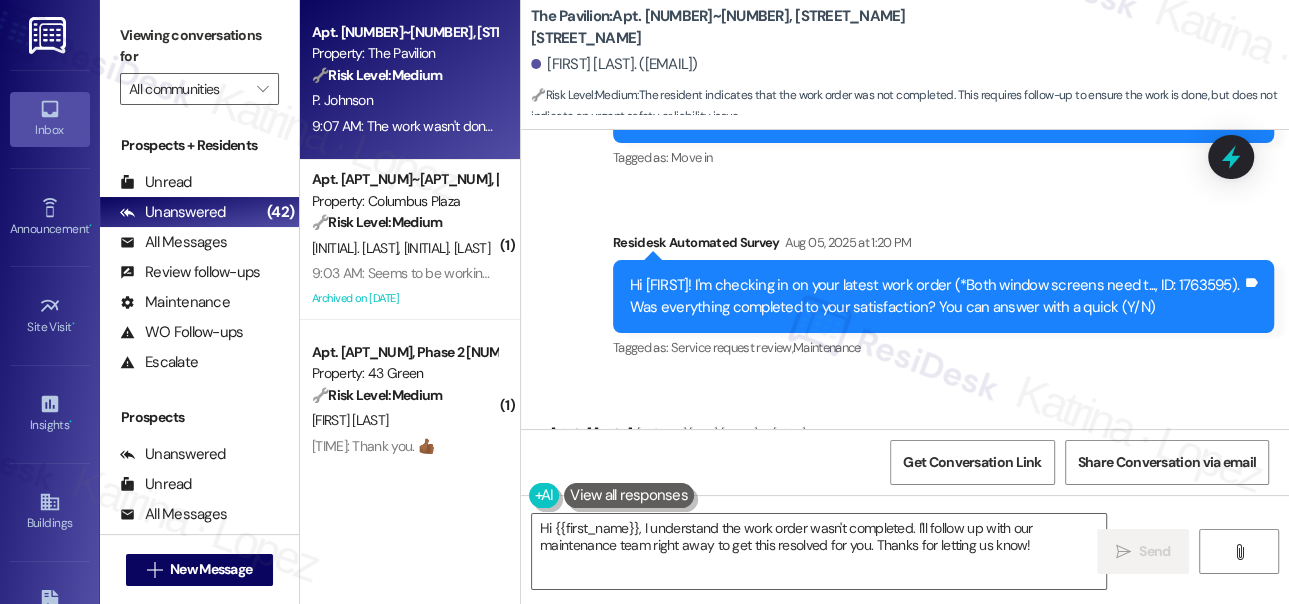 click on "Hi Philip! I'm checking in on your latest work order (*Both window screens need t..., ID: 1763595). Was everything completed to your satisfaction? You can answer with a quick (Y/N)" at bounding box center [936, 296] 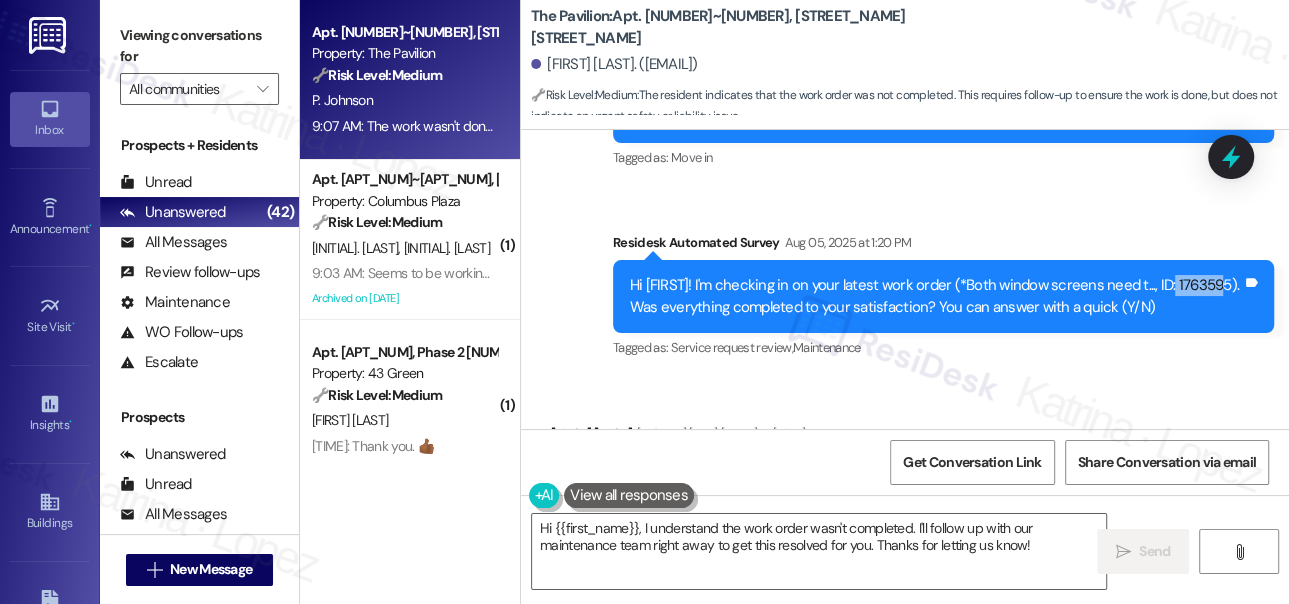 click on "Hi Philip! I'm checking in on your latest work order (*Both window screens need t..., ID: 1763595). Was everything completed to your satisfaction? You can answer with a quick (Y/N)" at bounding box center [936, 296] 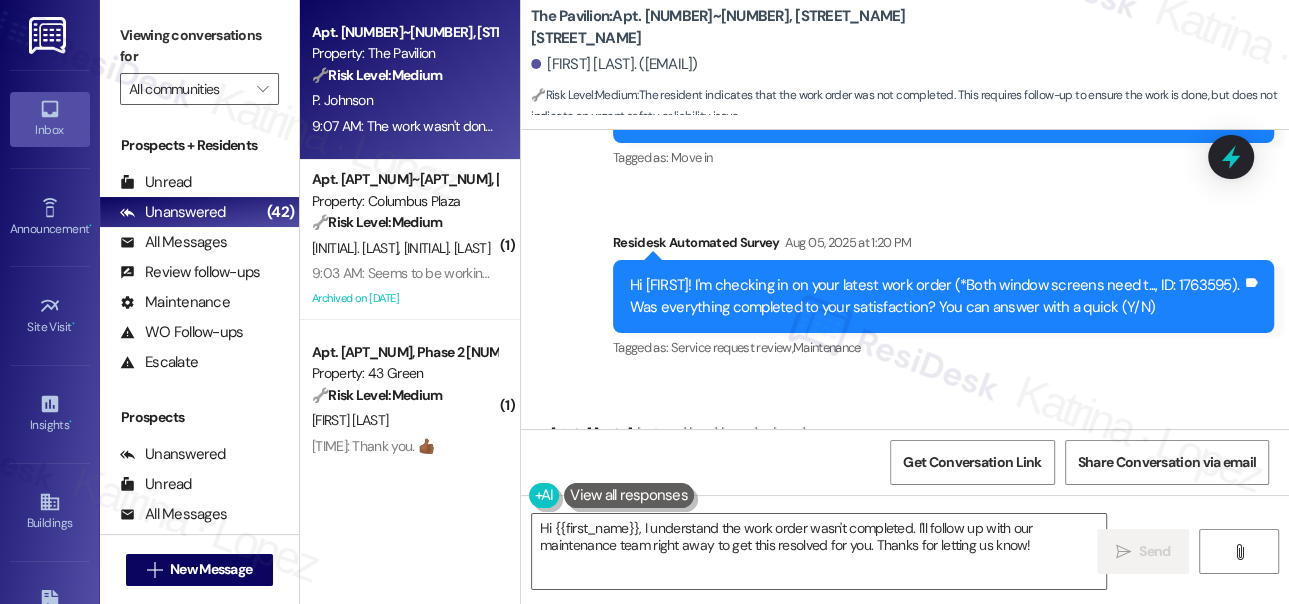 drag, startPoint x: 124, startPoint y: 24, endPoint x: 127, endPoint y: 5, distance: 19.235384 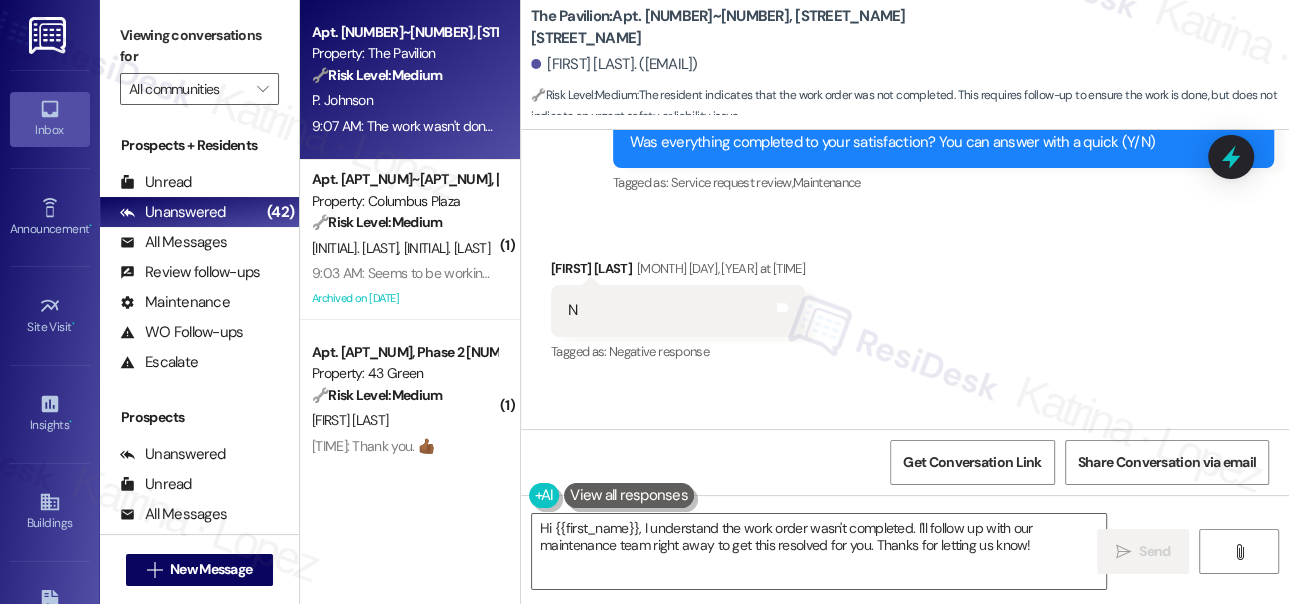 scroll, scrollTop: 2665, scrollLeft: 0, axis: vertical 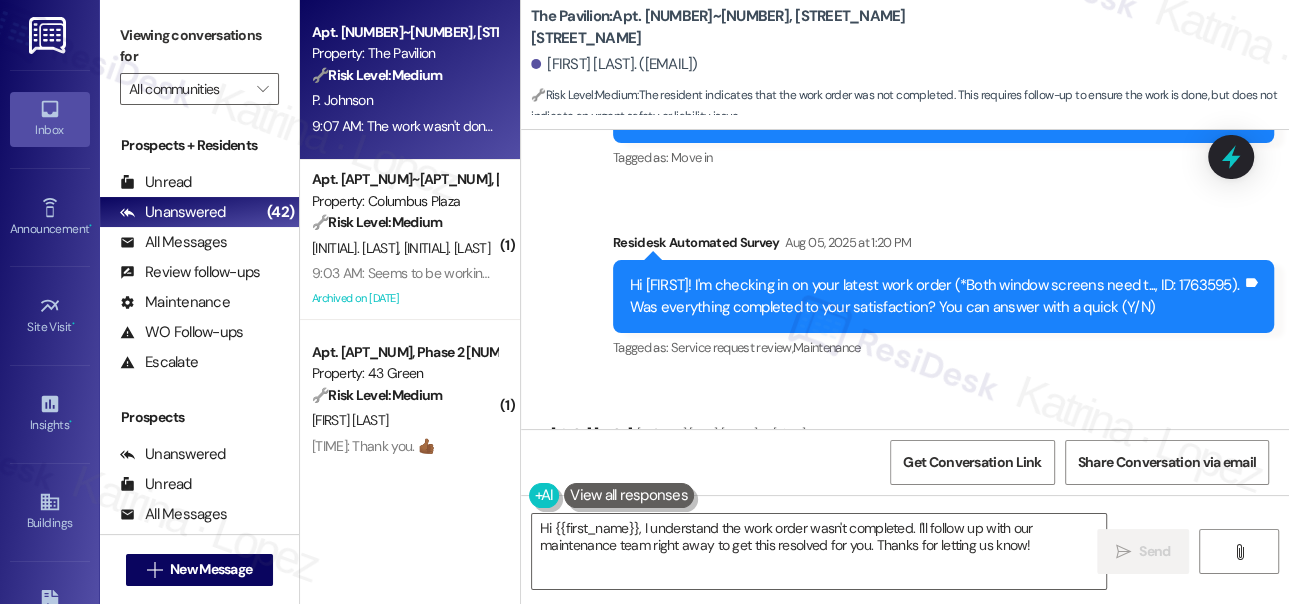 click on "Hi Philip! I'm checking in on your latest work order (*Both window screens need t..., ID: 1763595). Was everything completed to your satisfaction? You can answer with a quick (Y/N)" at bounding box center (936, 296) 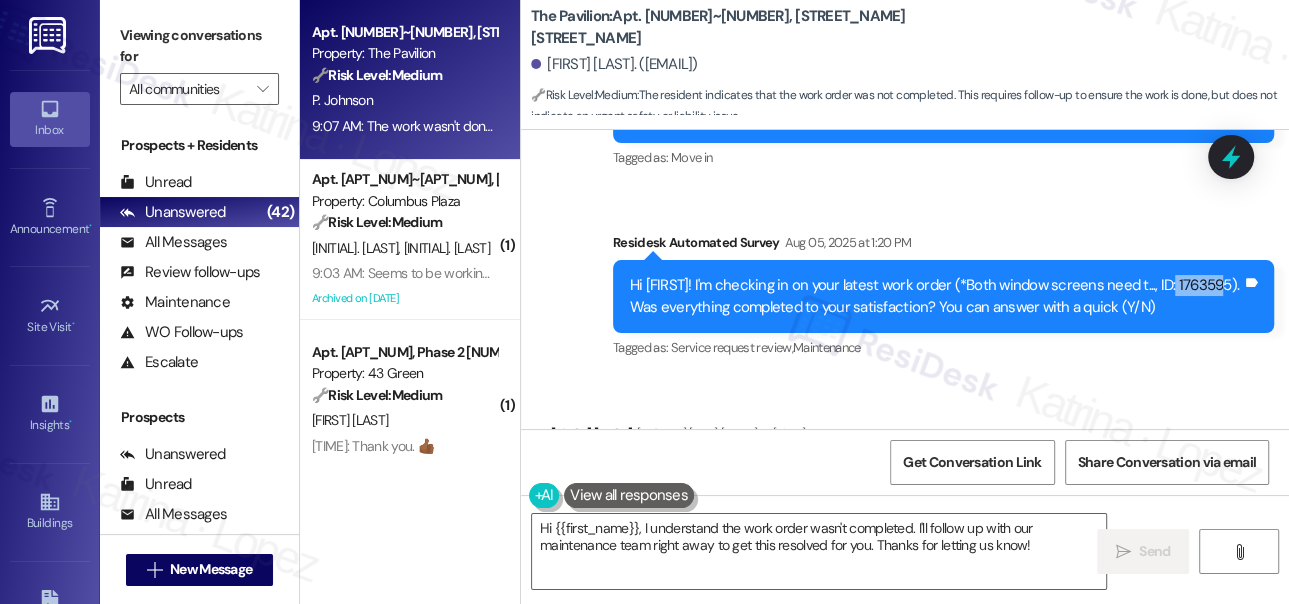 click on "Hi Philip! I'm checking in on your latest work order (*Both window screens need t..., ID: 1763595). Was everything completed to your satisfaction? You can answer with a quick (Y/N)" at bounding box center [936, 296] 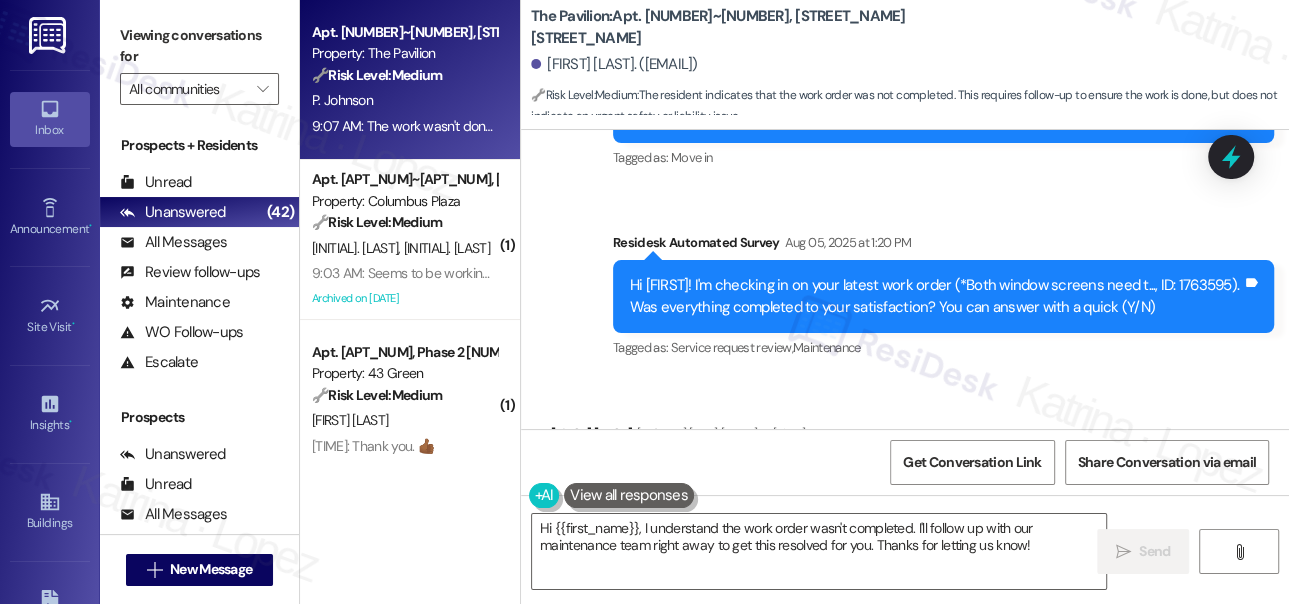 click on "Viewing conversations for" at bounding box center [199, 46] 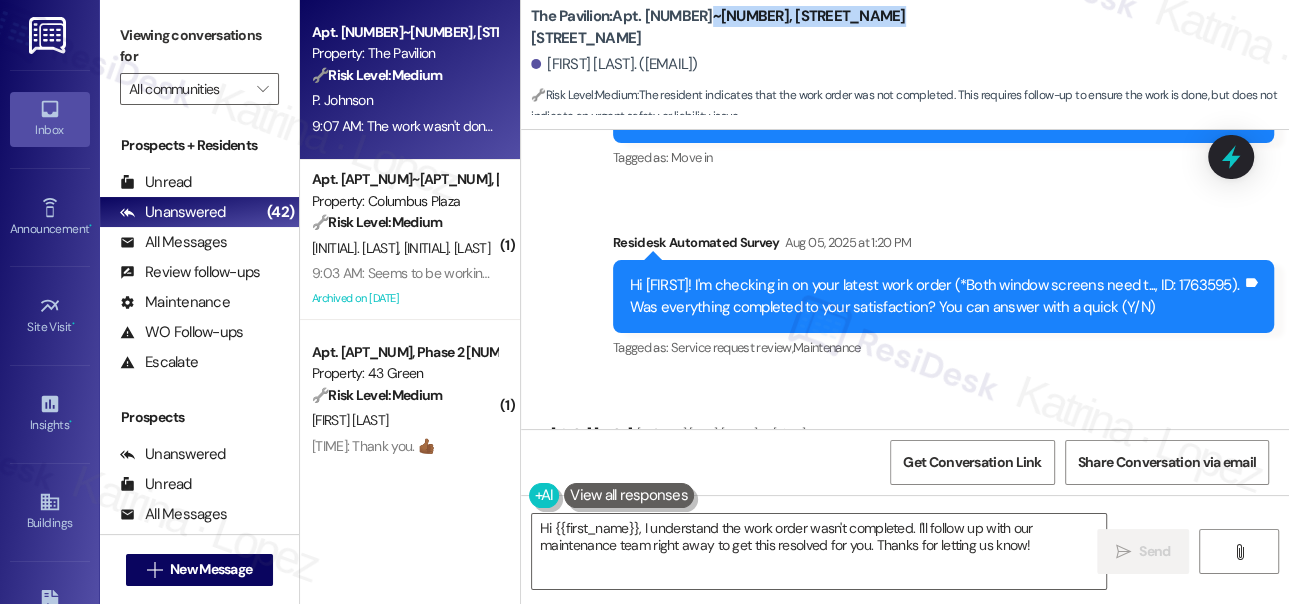 drag, startPoint x: 864, startPoint y: 36, endPoint x: 695, endPoint y: 30, distance: 169.10648 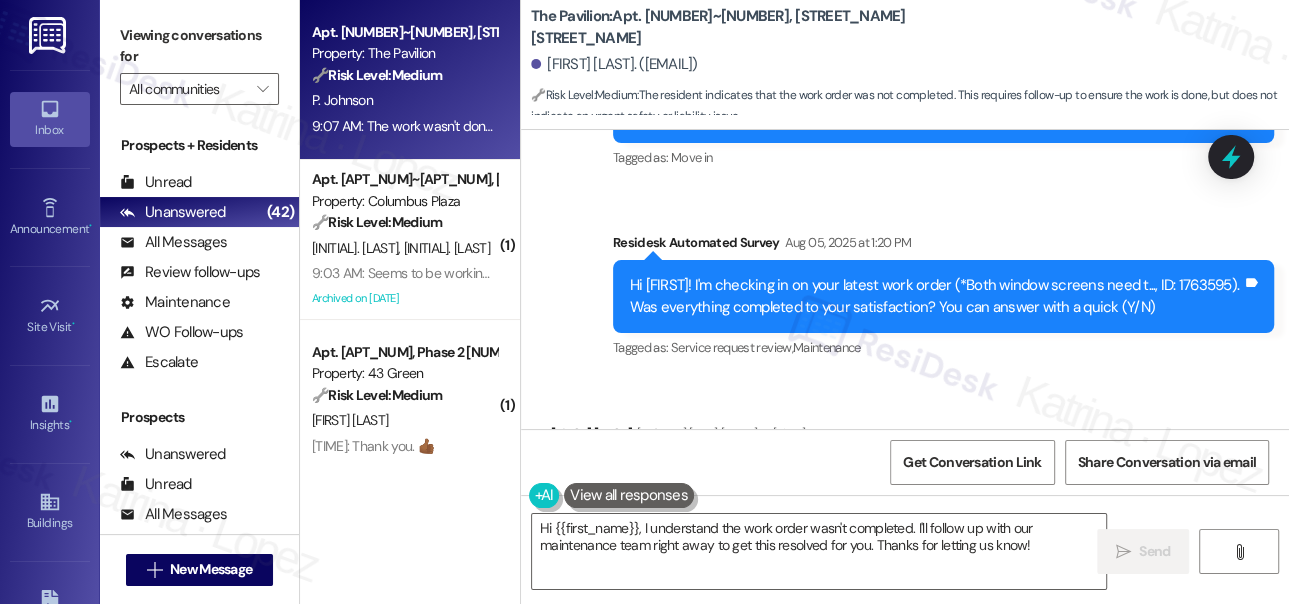 click on "The Pavilion:  Apt. 01~1212, One Lafayette Plaisance" at bounding box center [731, 27] 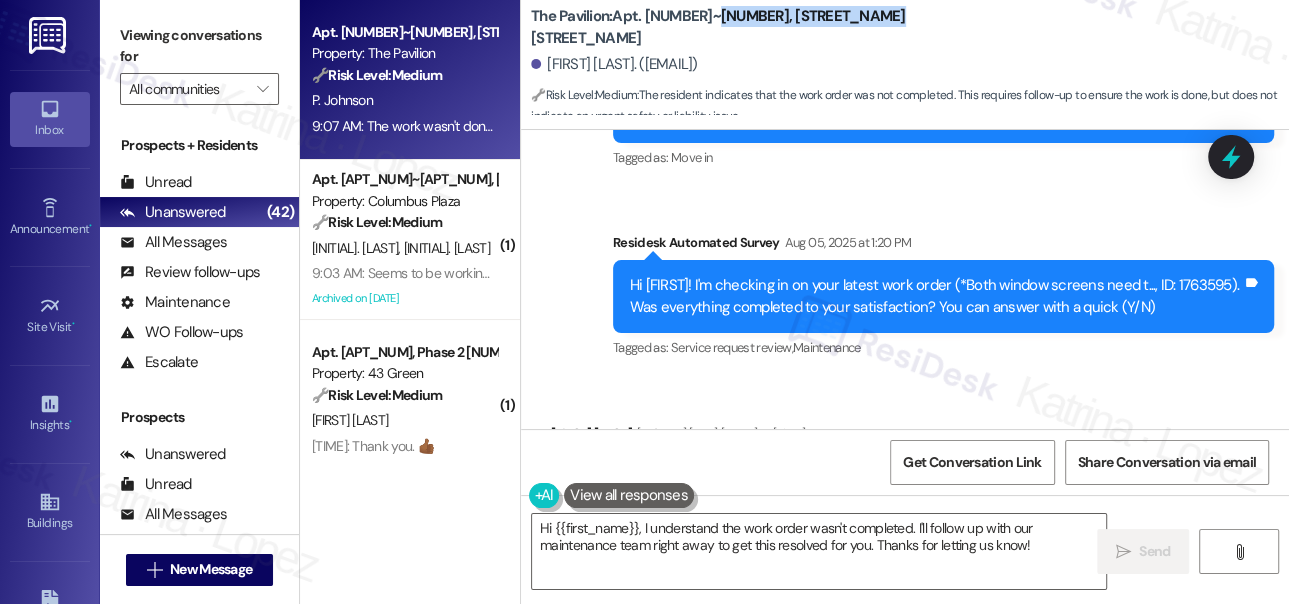 drag, startPoint x: 874, startPoint y: 34, endPoint x: 702, endPoint y: 36, distance: 172.01163 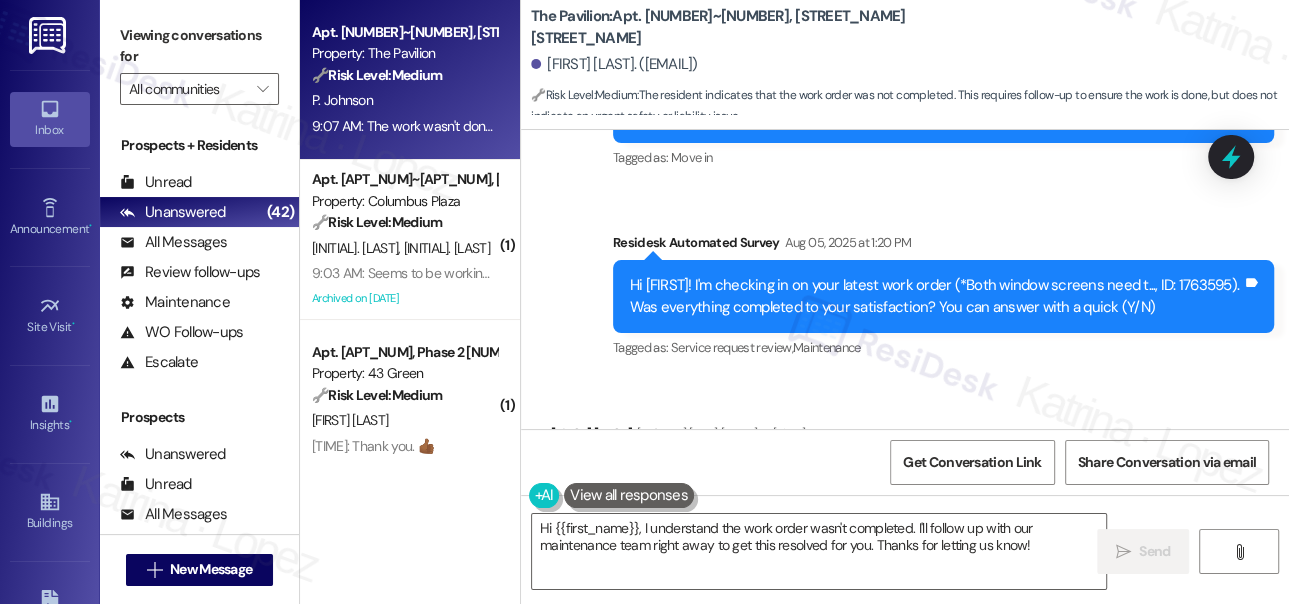 drag, startPoint x: 137, startPoint y: 12, endPoint x: 190, endPoint y: 26, distance: 54.81788 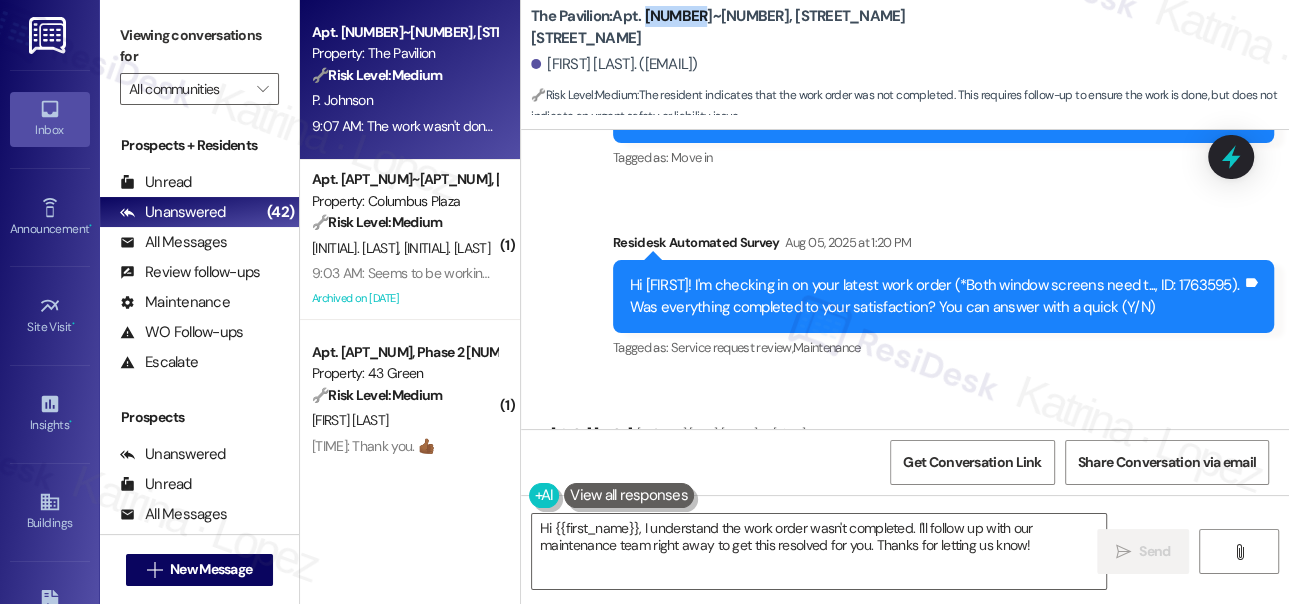 drag, startPoint x: 666, startPoint y: 28, endPoint x: 692, endPoint y: 28, distance: 26 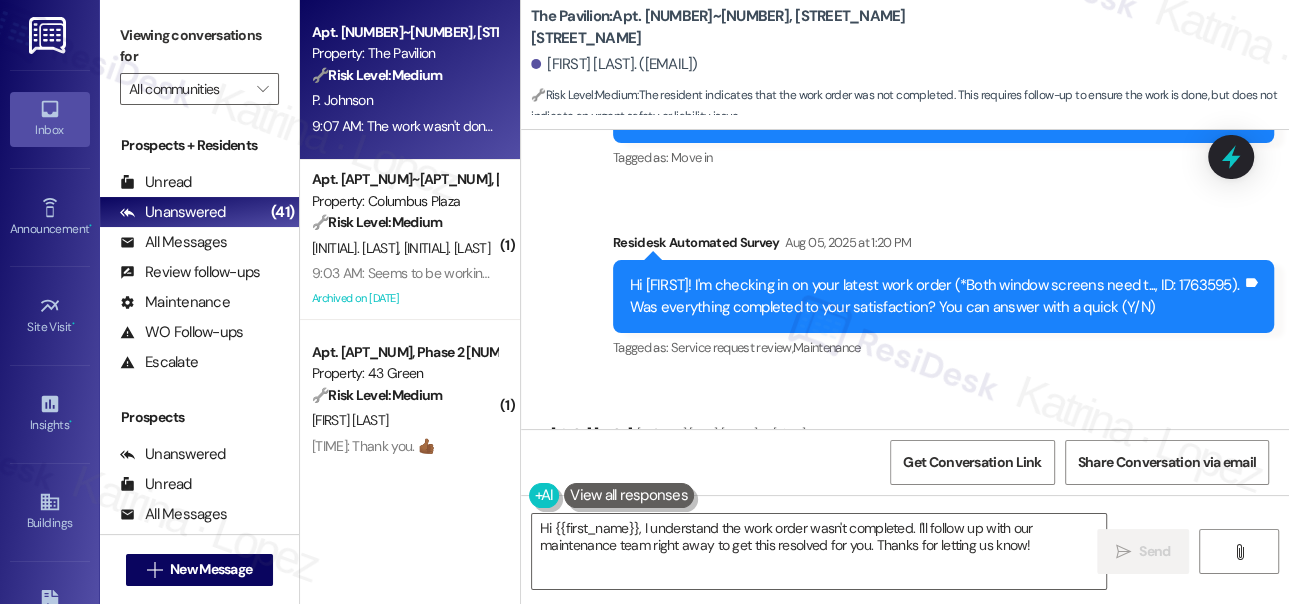 click on "Viewing conversations for All communities " at bounding box center (199, 62) 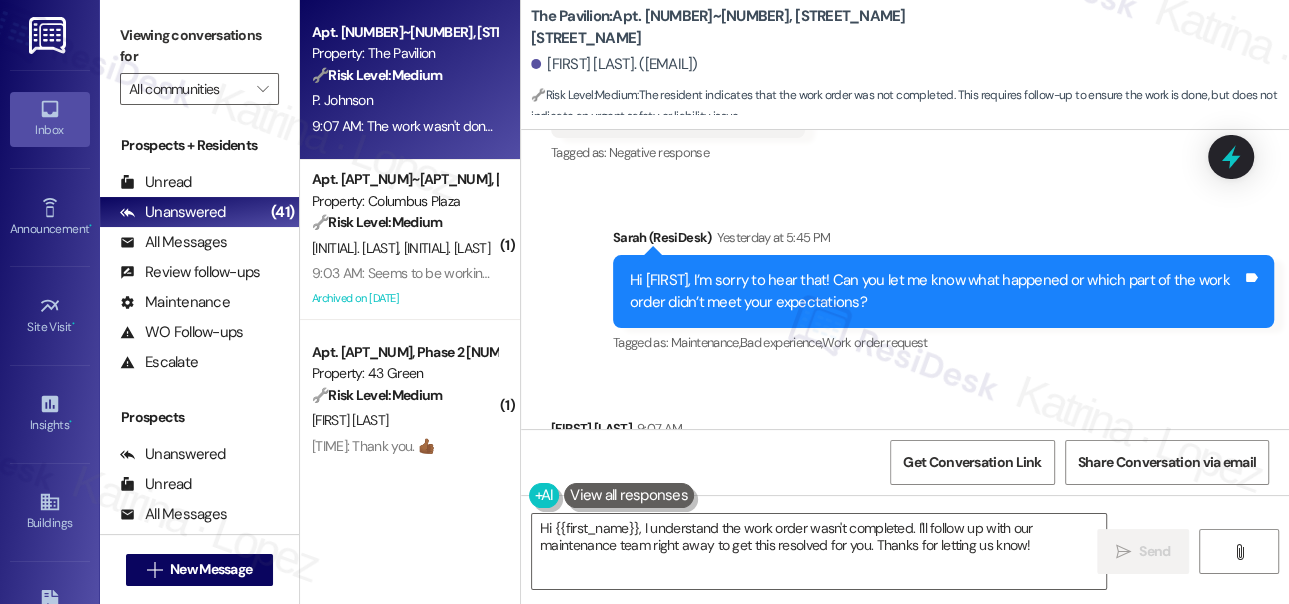scroll, scrollTop: 3325, scrollLeft: 0, axis: vertical 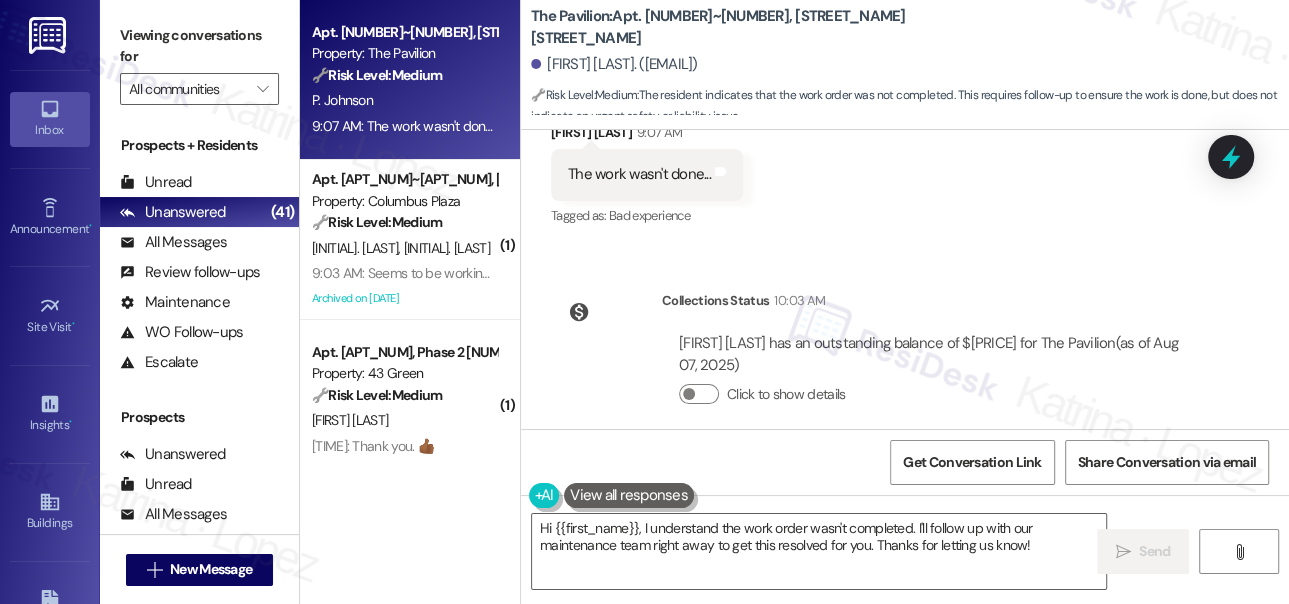 click on "Received via SMS Philip Johnson 9:07 AM The work wasn't done... Tags and notes Tagged as:   Bad experience Click to highlight conversations about Bad experience" at bounding box center (905, 161) 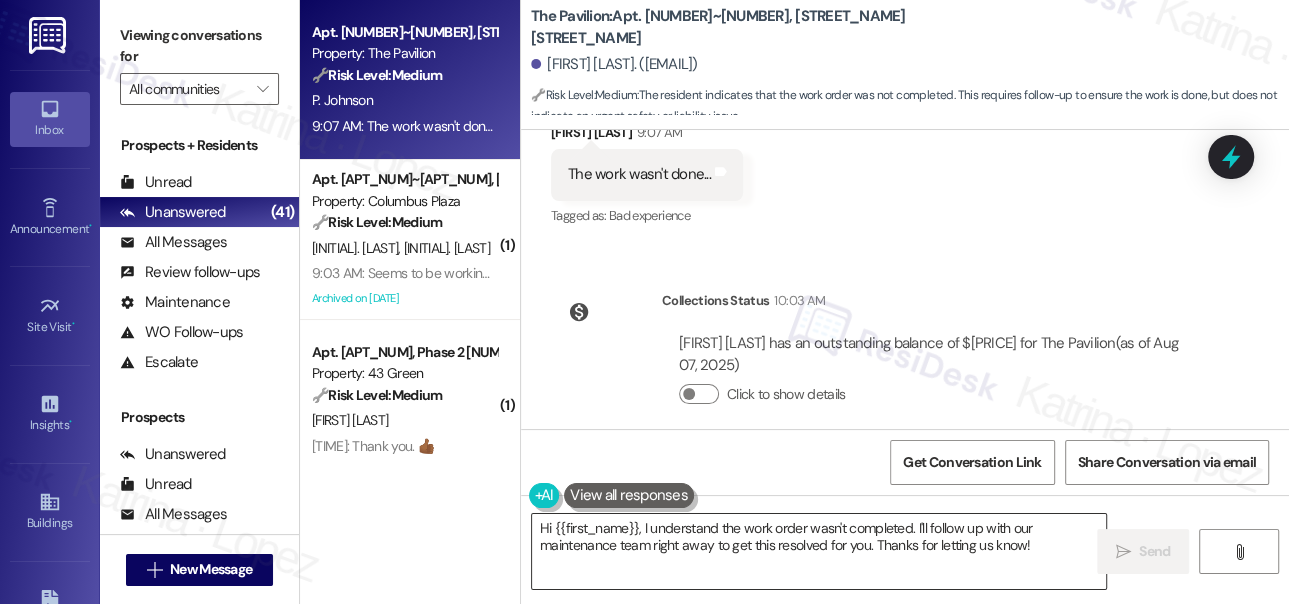click on "Hi {{first_name}}, I understand the work order wasn't completed. I'll follow up with our maintenance team right away to get this resolved for you. Thanks for letting us know!" at bounding box center (819, 551) 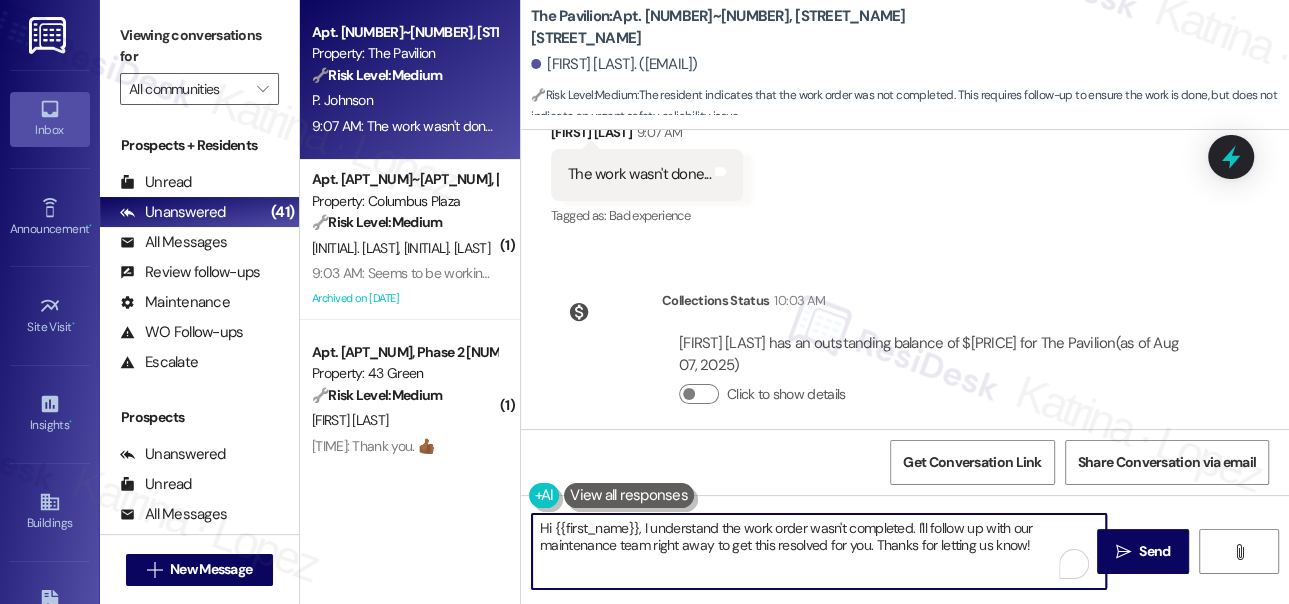 click on "Hi {{first_name}}, I understand the work order wasn't completed. I'll follow up with our maintenance team right away to get this resolved for you. Thanks for letting us know!" at bounding box center [819, 551] 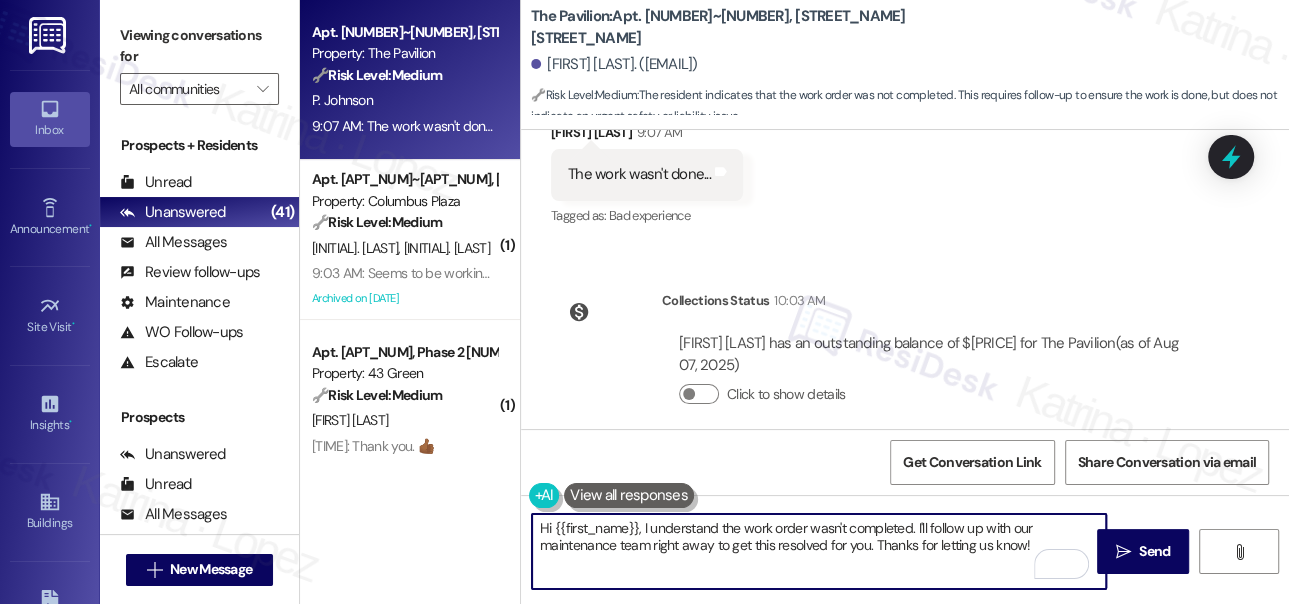 click on "Hi {{first_name}}, I understand the work order wasn't completed. I'll follow up with our maintenance team right away to get this resolved for you. Thanks for letting us know!" at bounding box center (819, 551) 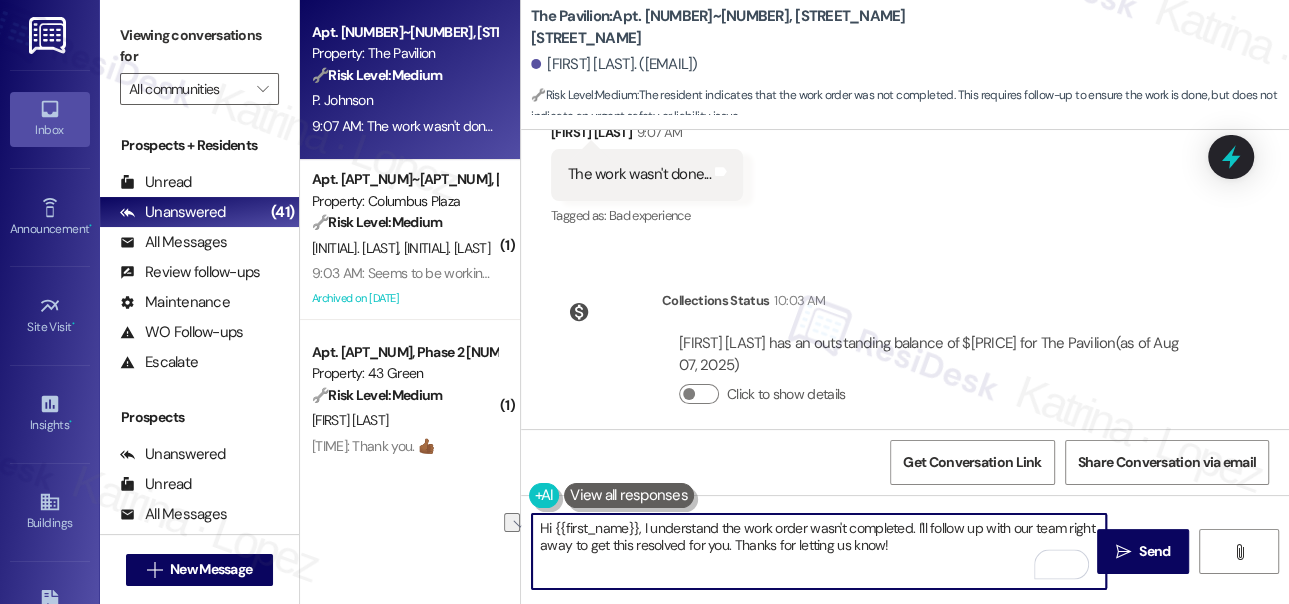 drag, startPoint x: 937, startPoint y: 552, endPoint x: 542, endPoint y: 554, distance: 395.00507 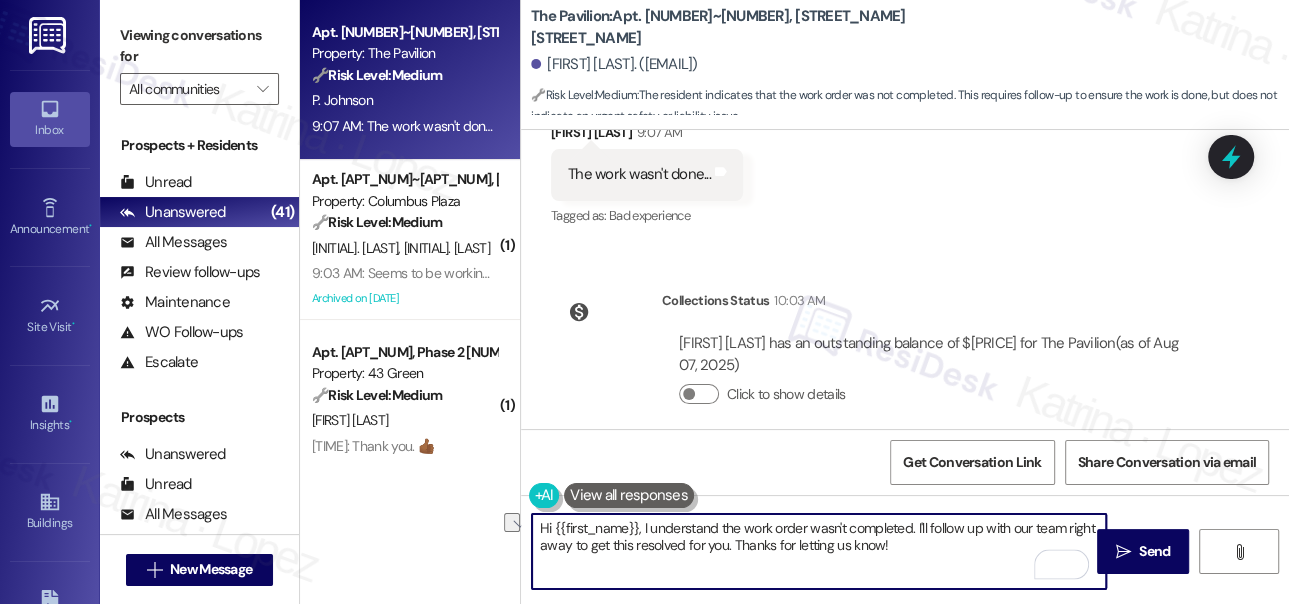 click on "Hi {{first_name}}, I understand the work order wasn't completed. I'll follow up with our team right away to get this resolved for you. Thanks for letting us know!" at bounding box center (819, 551) 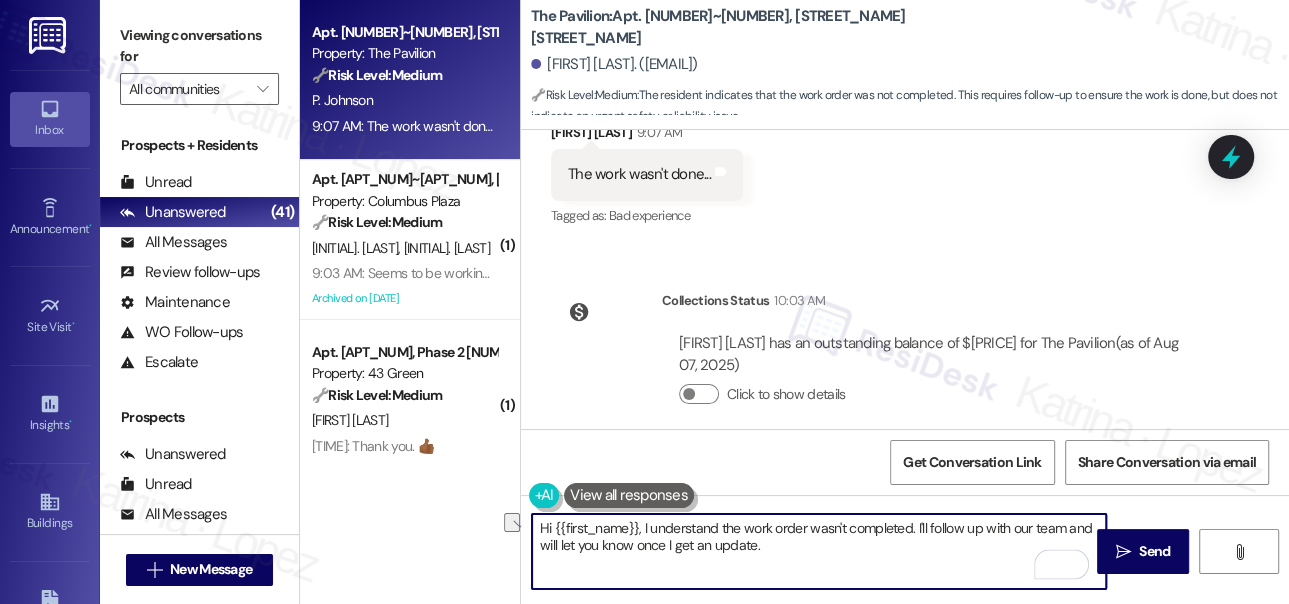drag, startPoint x: 647, startPoint y: 522, endPoint x: 726, endPoint y: 522, distance: 79 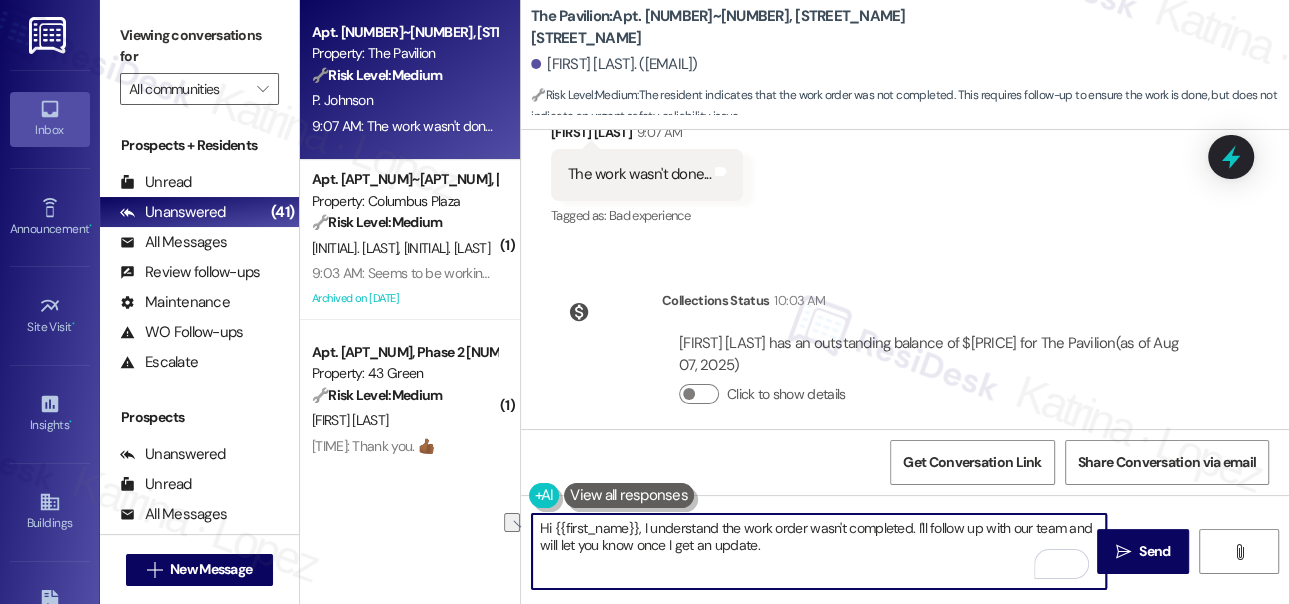drag, startPoint x: 722, startPoint y: 526, endPoint x: 650, endPoint y: 524, distance: 72.02777 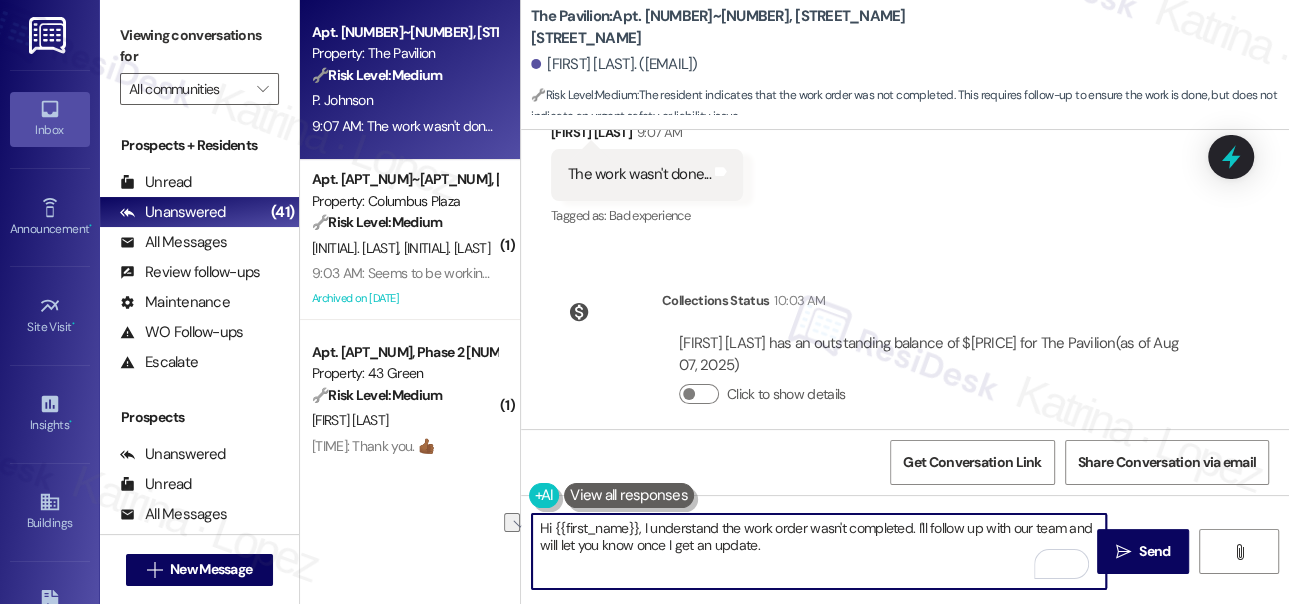 click on "Hi {{first_name}}, I understand the work order wasn't completed. I'll follow up with our team and will let you know once I get an update." at bounding box center [819, 551] 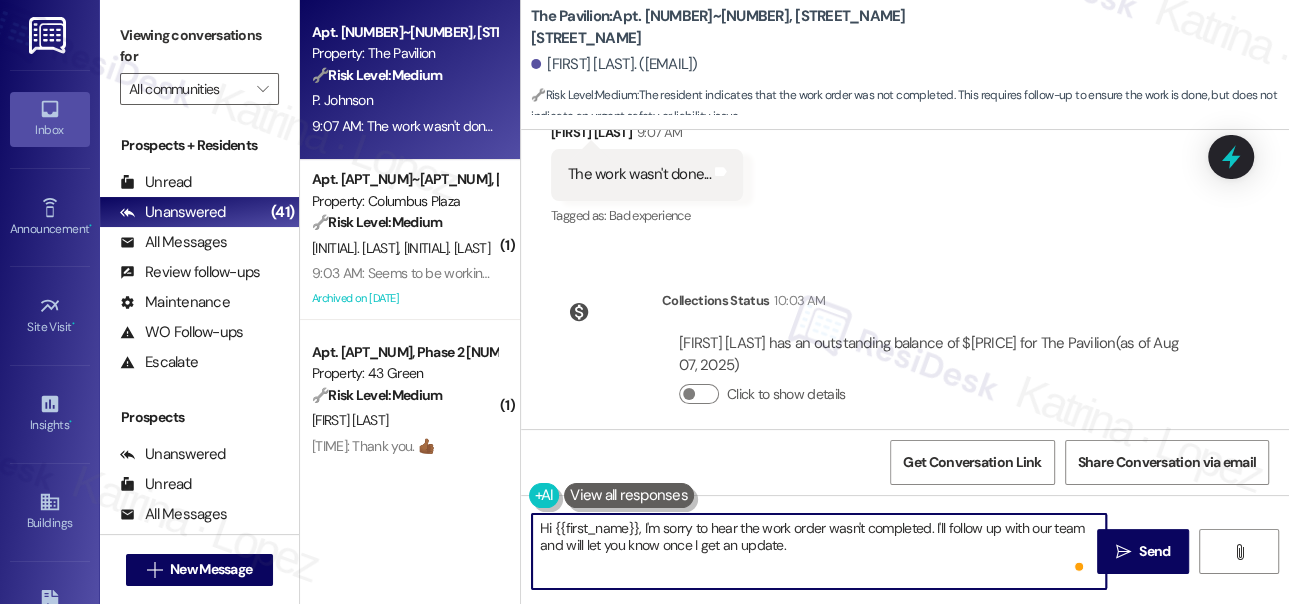 click on "Hi {{first_name}}, I'm sorry to hear the work order wasn't completed. I'll follow up with our team and will let you know once I get an update." at bounding box center (819, 551) 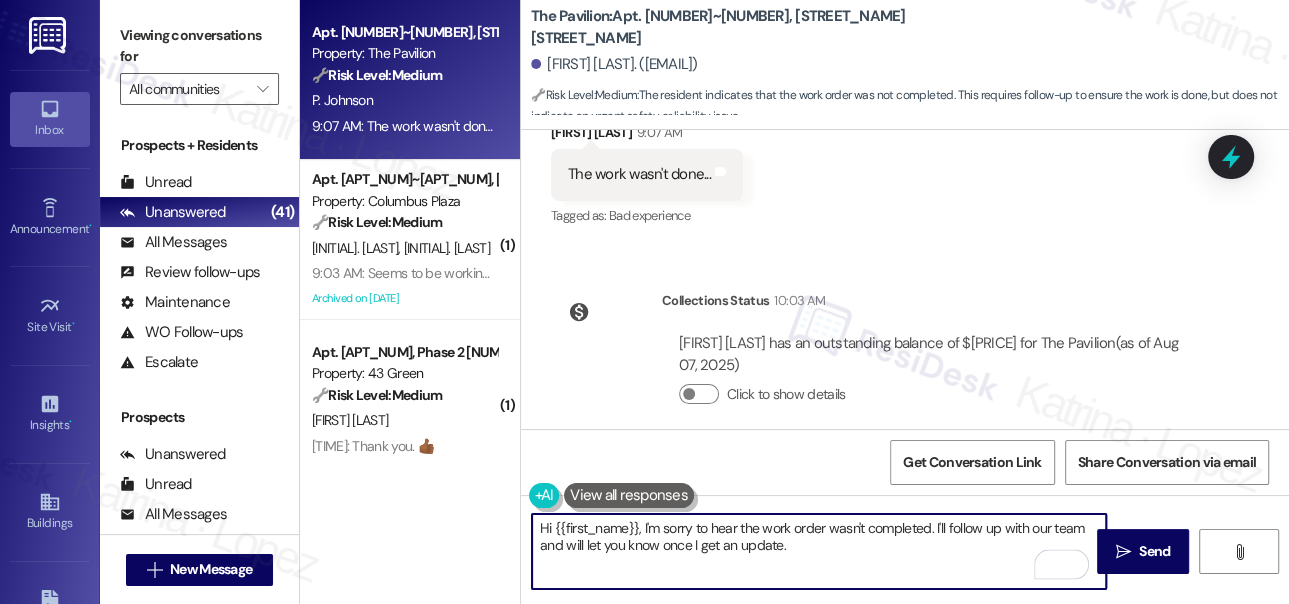 click on "Hi {{first_name}}, I'm sorry to hear the work order wasn't completed. I'll follow up with our team and will let you know once I get an update." at bounding box center [819, 551] 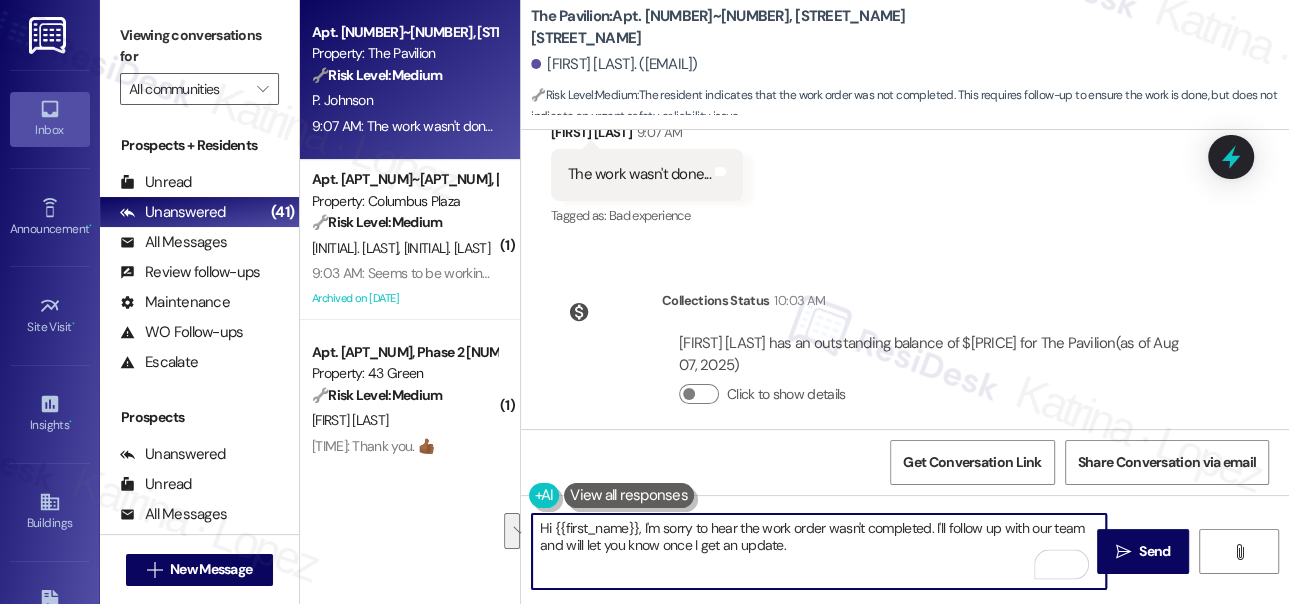click on "Hi {{first_name}}, I'm sorry to hear the work order wasn't completed. I'll follow up with our team and will let you know once I get an update." at bounding box center [819, 551] 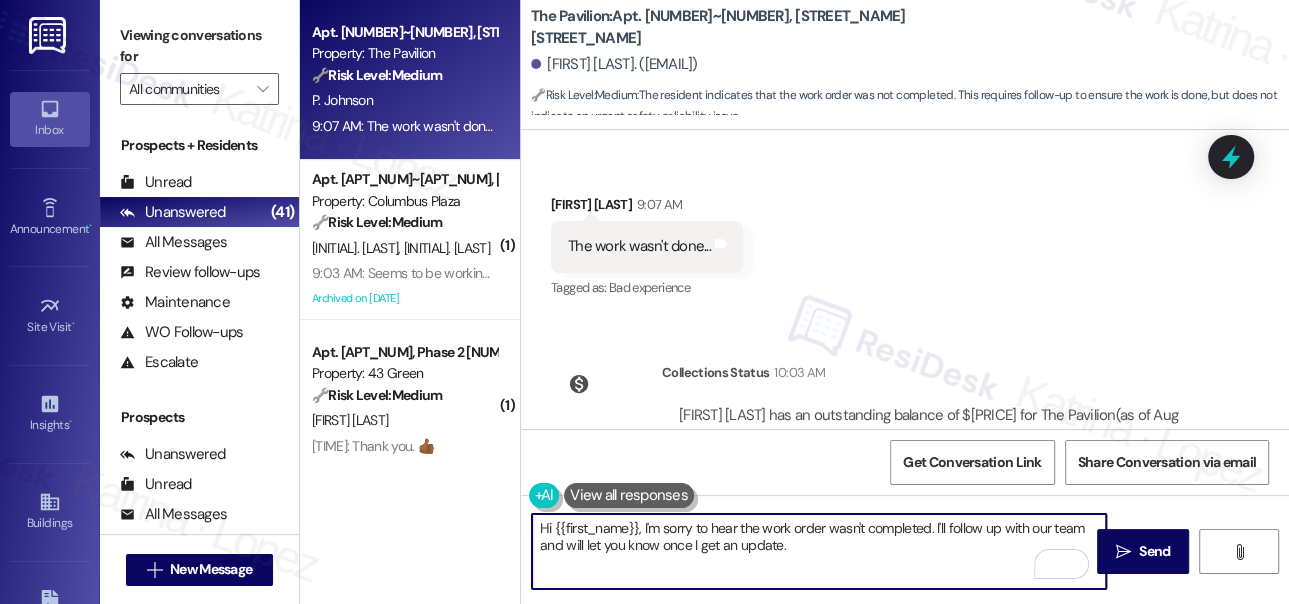 scroll, scrollTop: 3144, scrollLeft: 0, axis: vertical 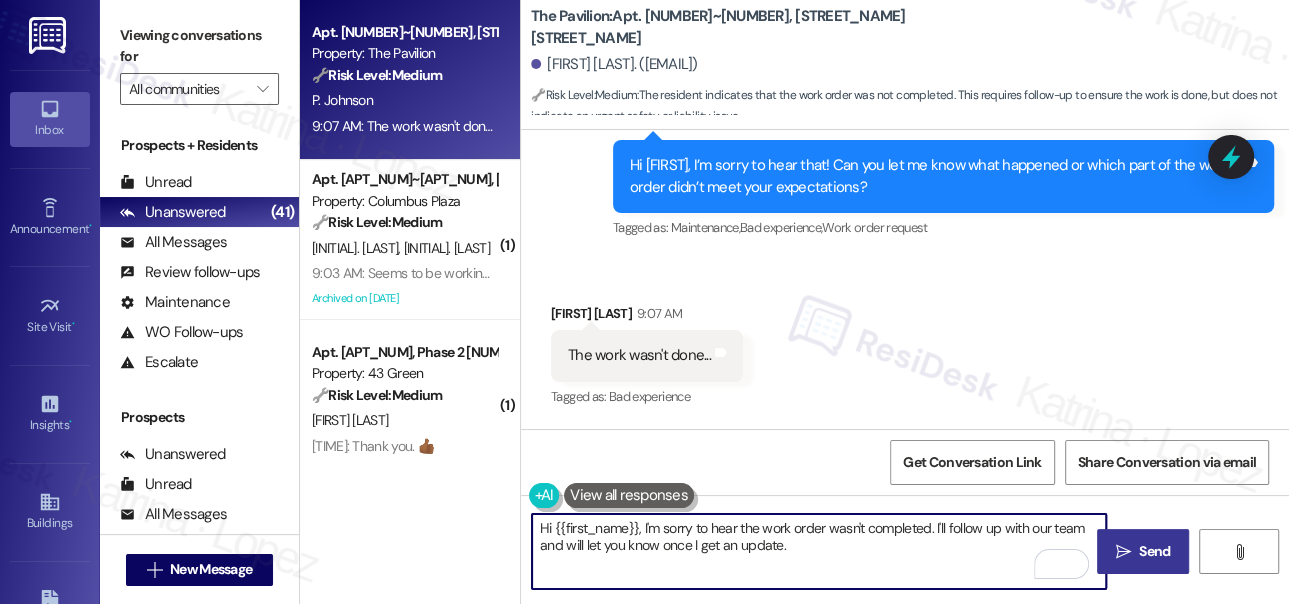type on "Hi {{first_name}}, I'm sorry to hear the work order wasn't completed. I'll follow up with our team and will let you know once I get an update." 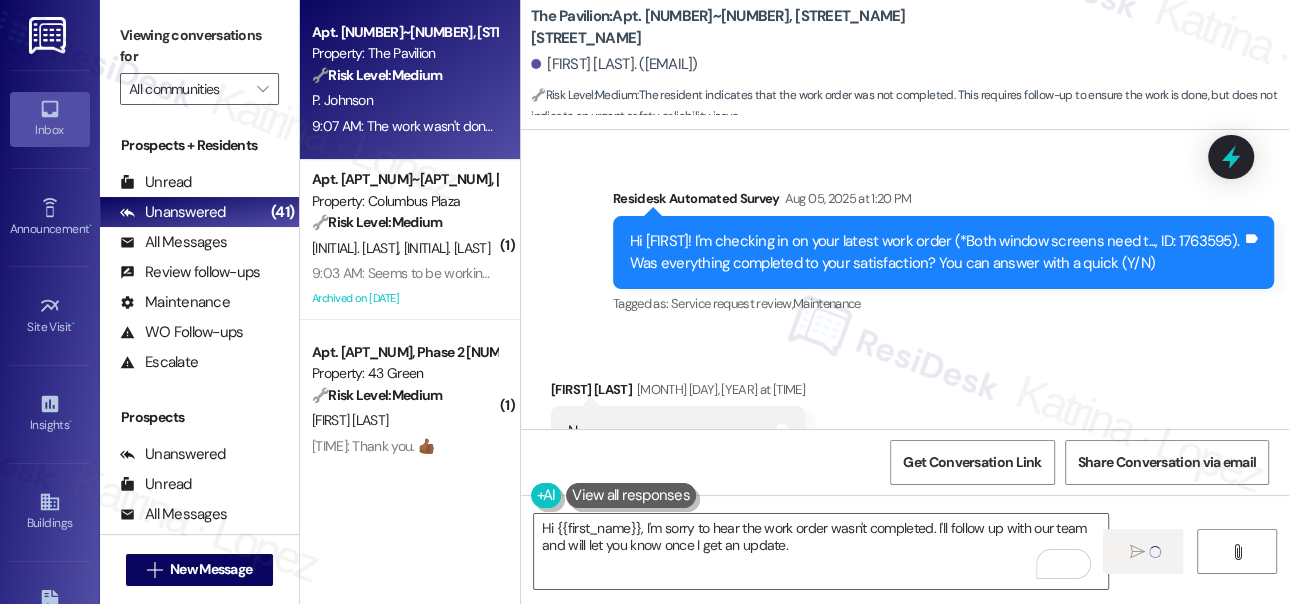 scroll, scrollTop: 2598, scrollLeft: 0, axis: vertical 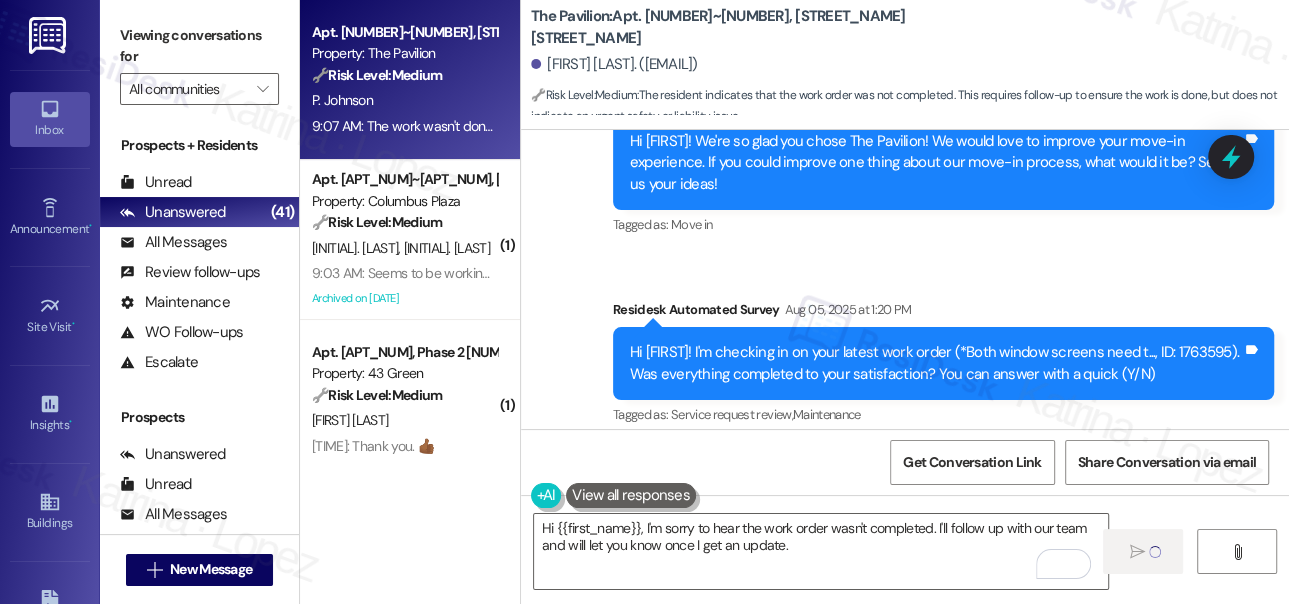 click on "Hi Philip! I'm checking in on your latest work order (*Both window screens need t..., ID: 1763595). Was everything completed to your satisfaction? You can answer with a quick (Y/N)" at bounding box center (936, 363) 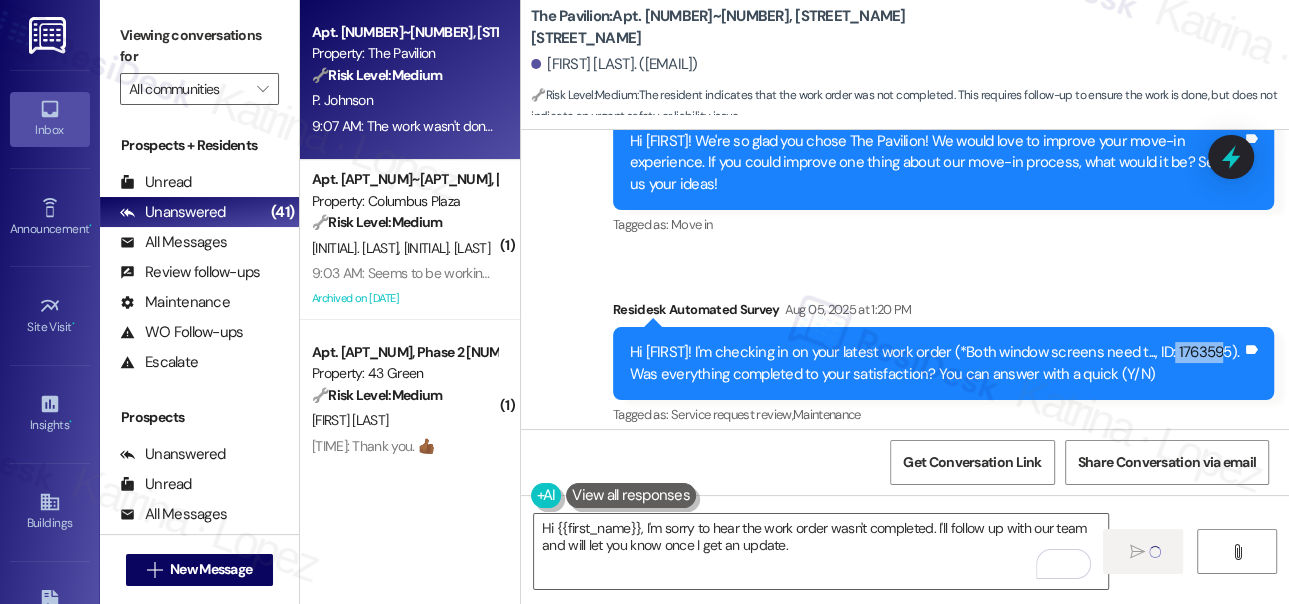 click on "Hi Philip! I'm checking in on your latest work order (*Both window screens need t..., ID: 1763595). Was everything completed to your satisfaction? You can answer with a quick (Y/N)" at bounding box center (936, 363) 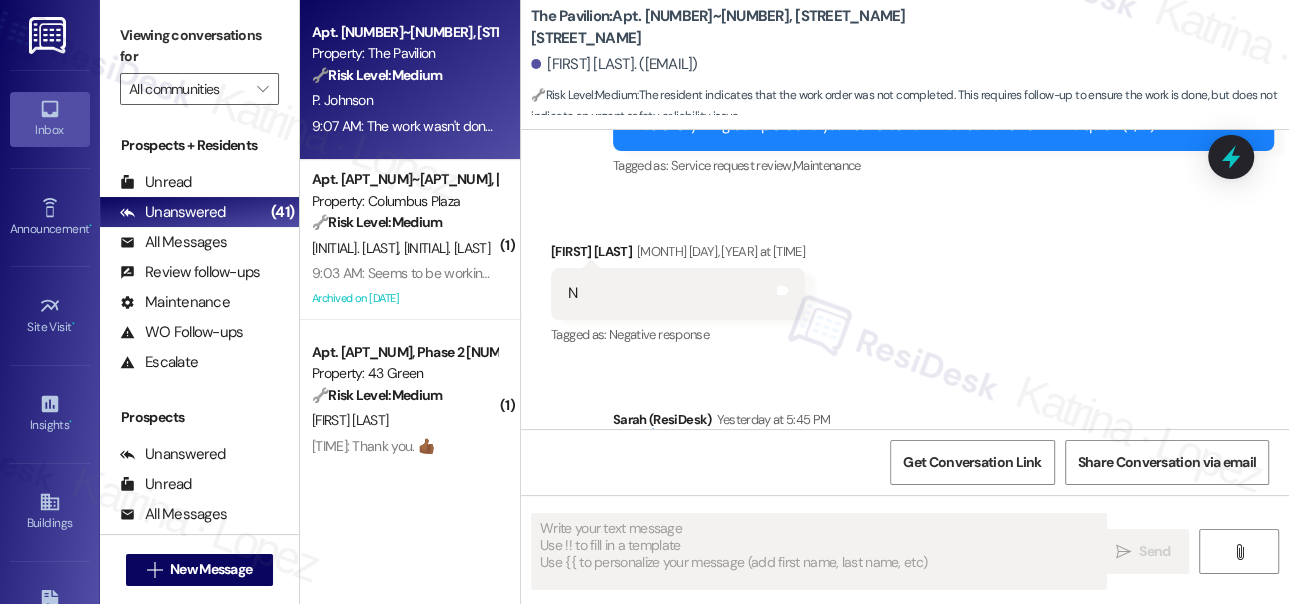 scroll, scrollTop: 2665, scrollLeft: 0, axis: vertical 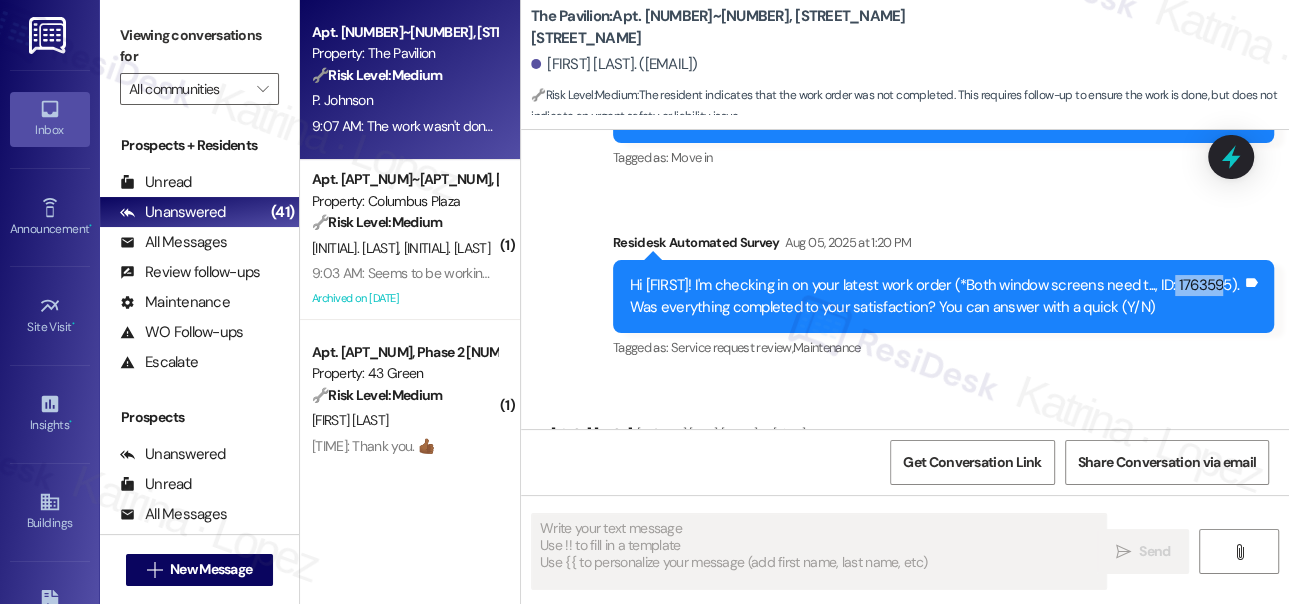 click on "Hi Philip! I'm checking in on your latest work order (*Both window screens need t..., ID: 1763595). Was everything completed to your satisfaction? You can answer with a quick (Y/N)" at bounding box center [936, 296] 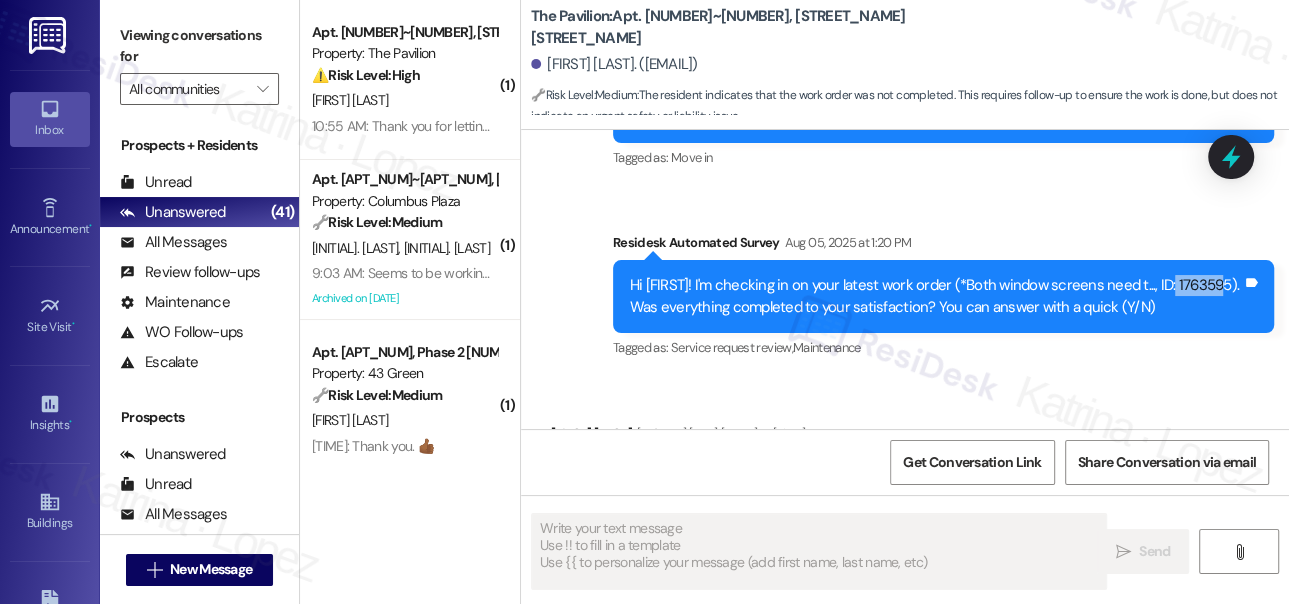 click on "Hi Philip! I'm checking in on your latest work order (*Both window screens need t..., ID: 1763595). Was everything completed to your satisfaction? You can answer with a quick (Y/N)" at bounding box center [936, 296] 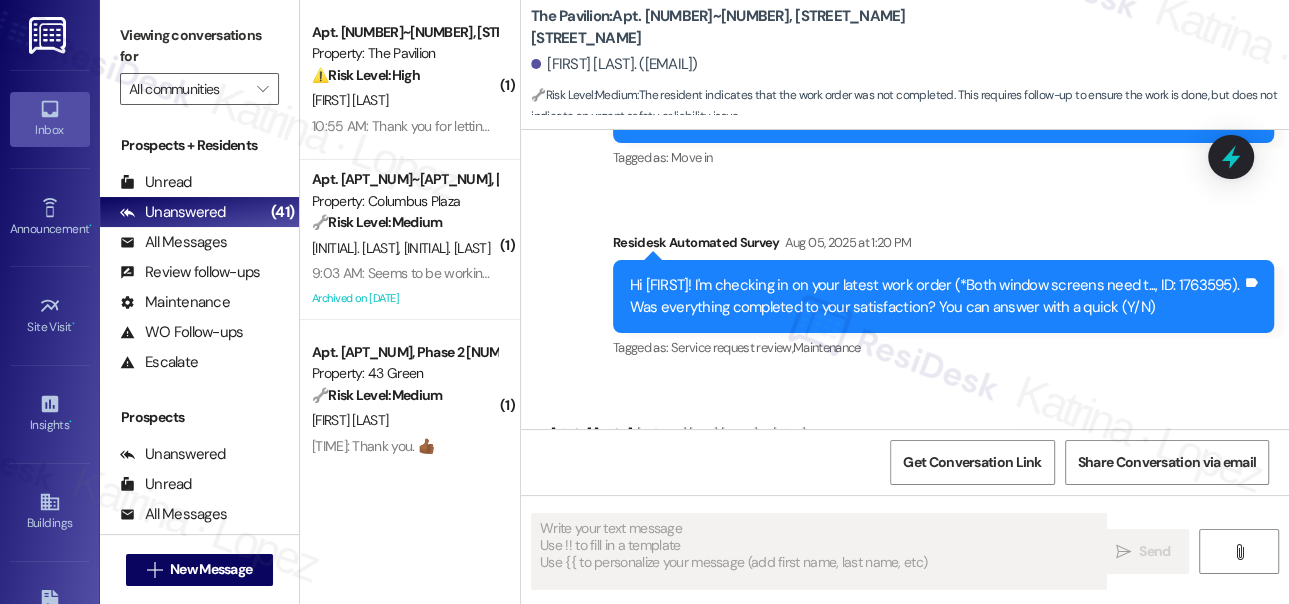 click on "Received via SMS Philip Johnson Aug 05, 2025 at 1:55 PM N Tags and notes Tagged as:   Negative response Click to highlight conversations about Negative response" at bounding box center [905, 462] 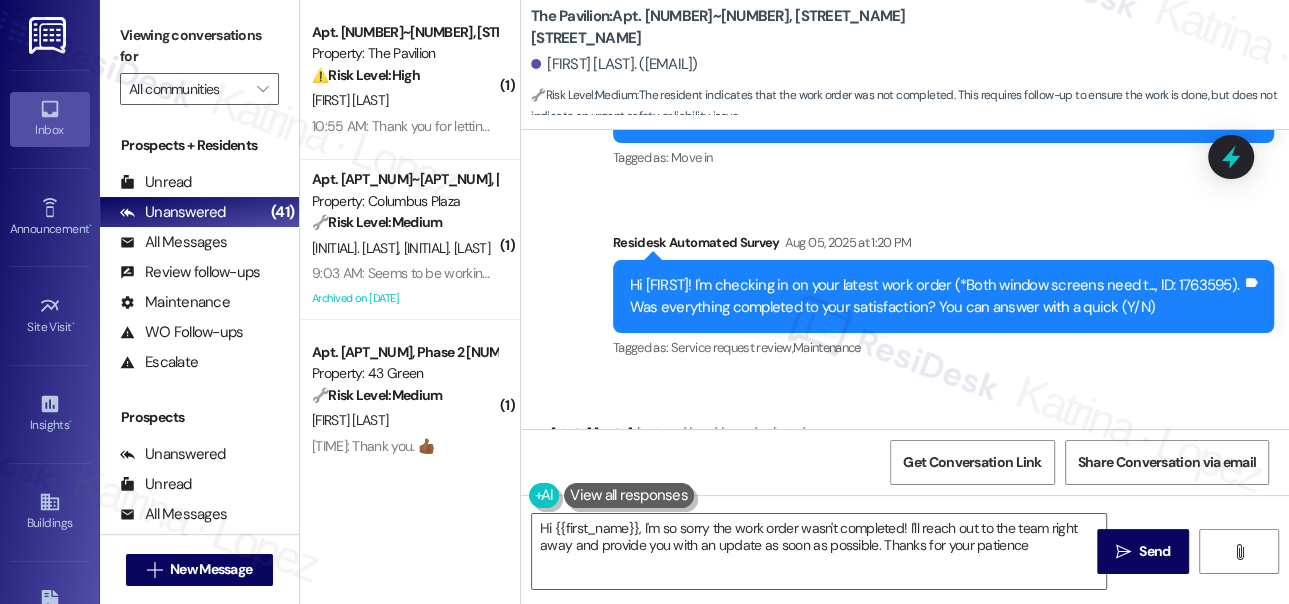 type on "Hi {{first_name}}, I'm so sorry the work order wasn't completed! I'll reach out to the team right away and provide you with an update as soon as possible. Thanks for your patience!" 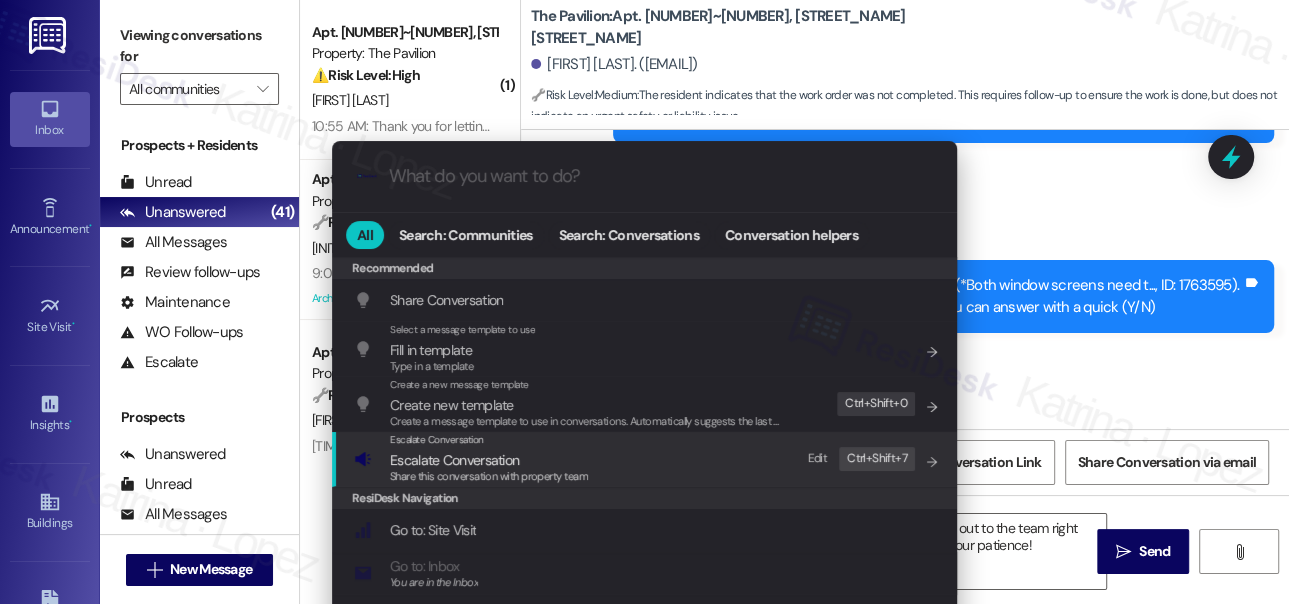 click on "Escalate Conversation" at bounding box center [489, 460] 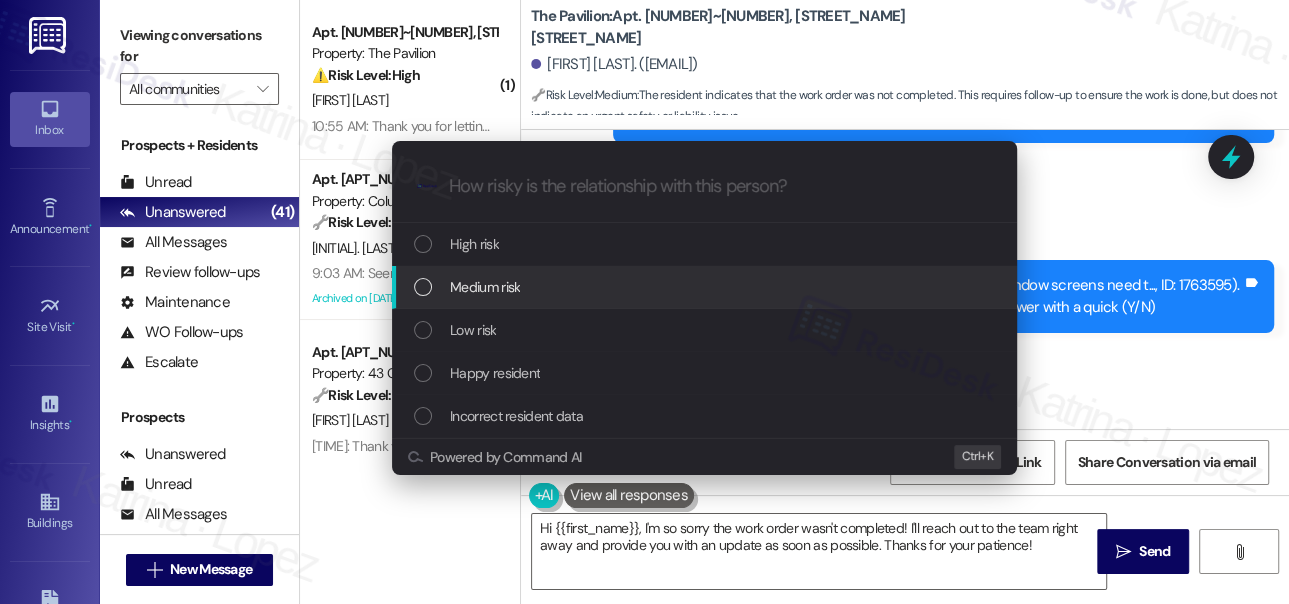 click on "Medium risk" at bounding box center (706, 287) 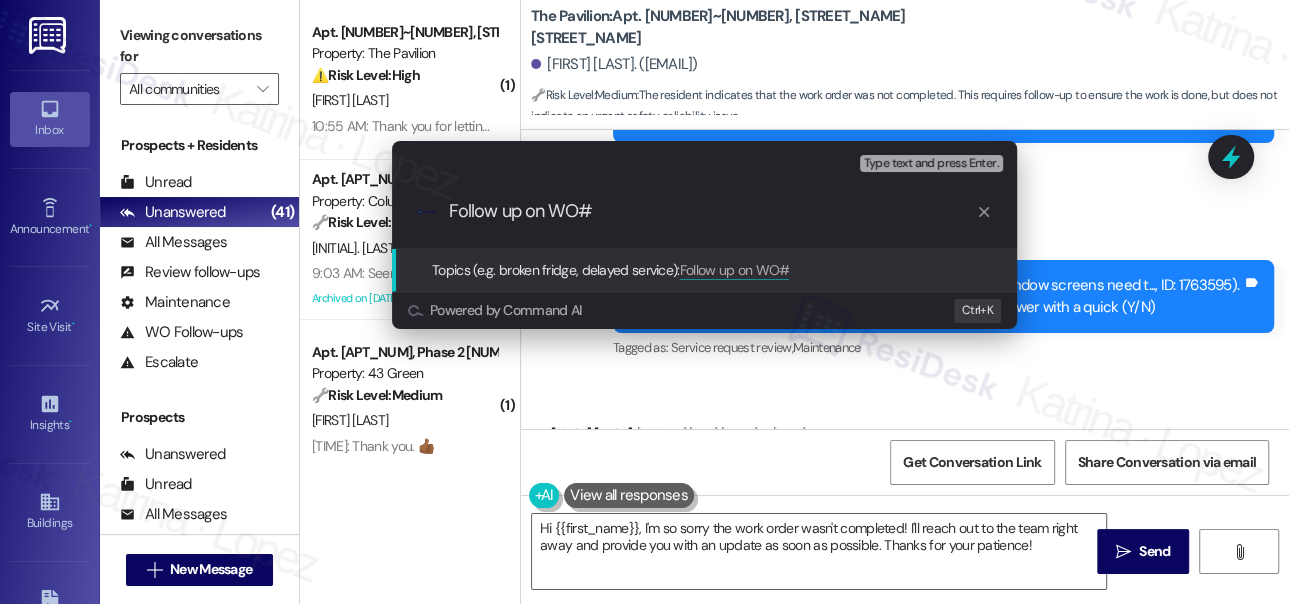 paste on "1763595" 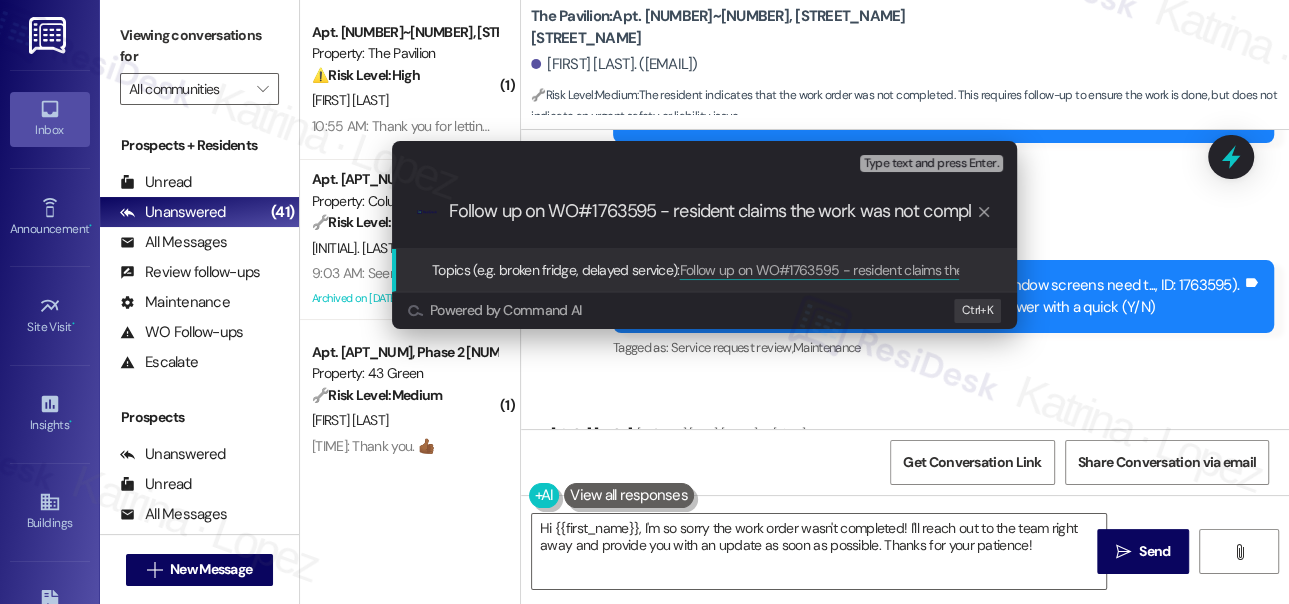 scroll, scrollTop: 0, scrollLeft: 0, axis: both 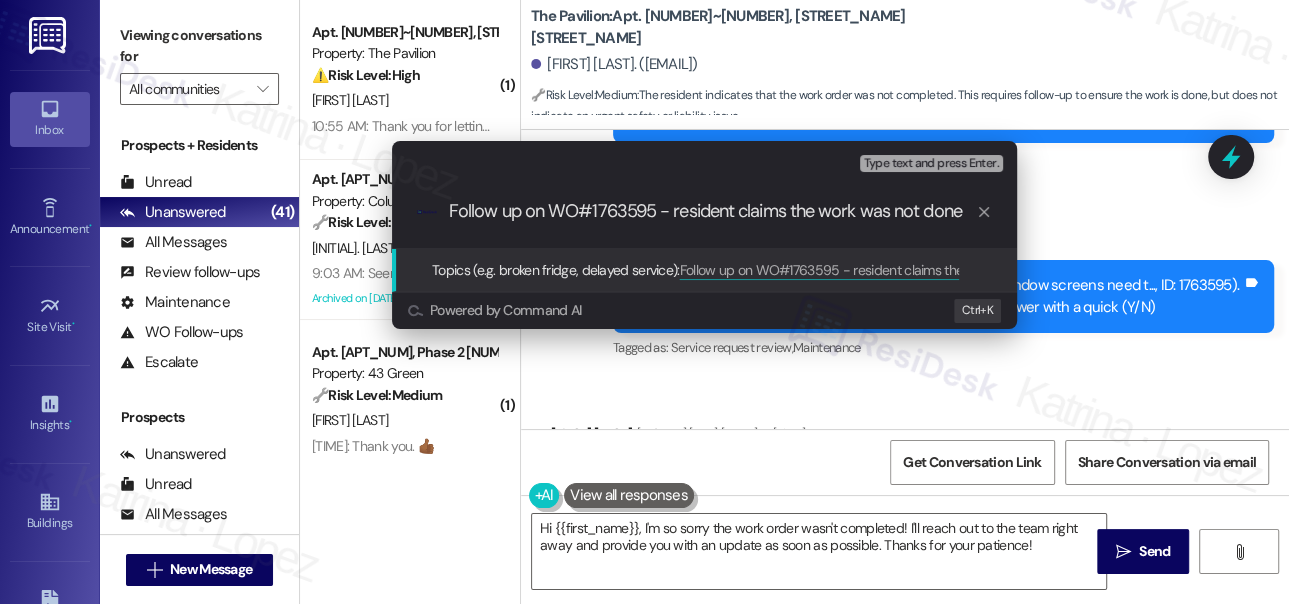 type on "Follow up on WO#1763595 - resident claims the work was not done" 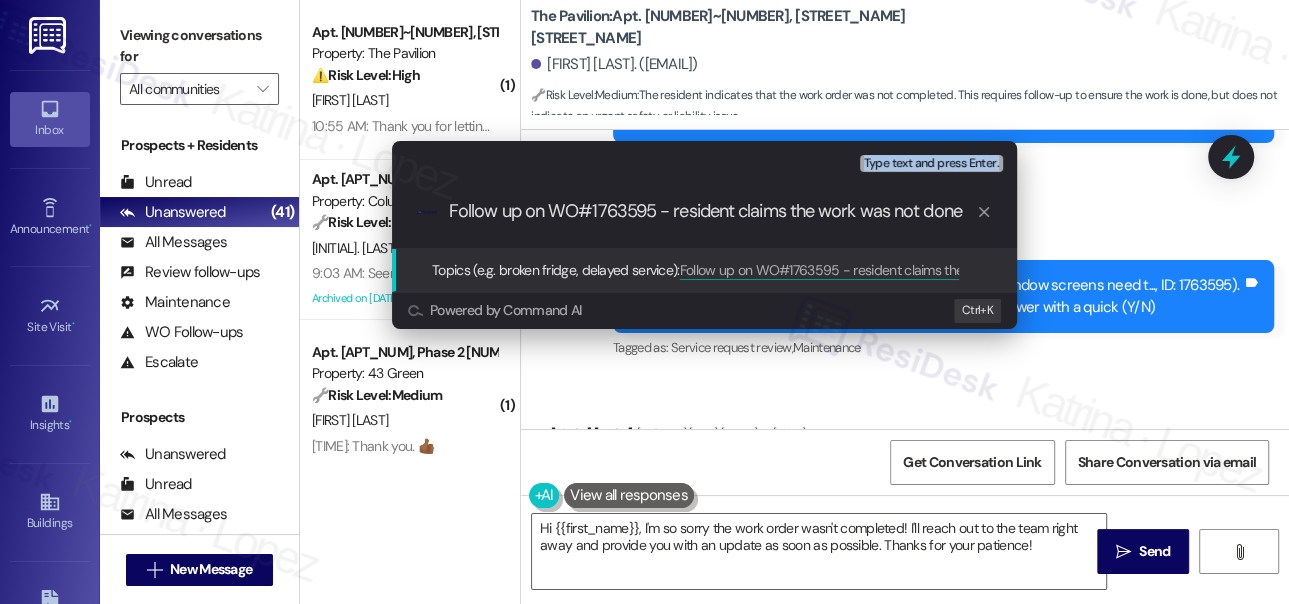 drag, startPoint x: 130, startPoint y: 31, endPoint x: 818, endPoint y: 209, distance: 710.6532 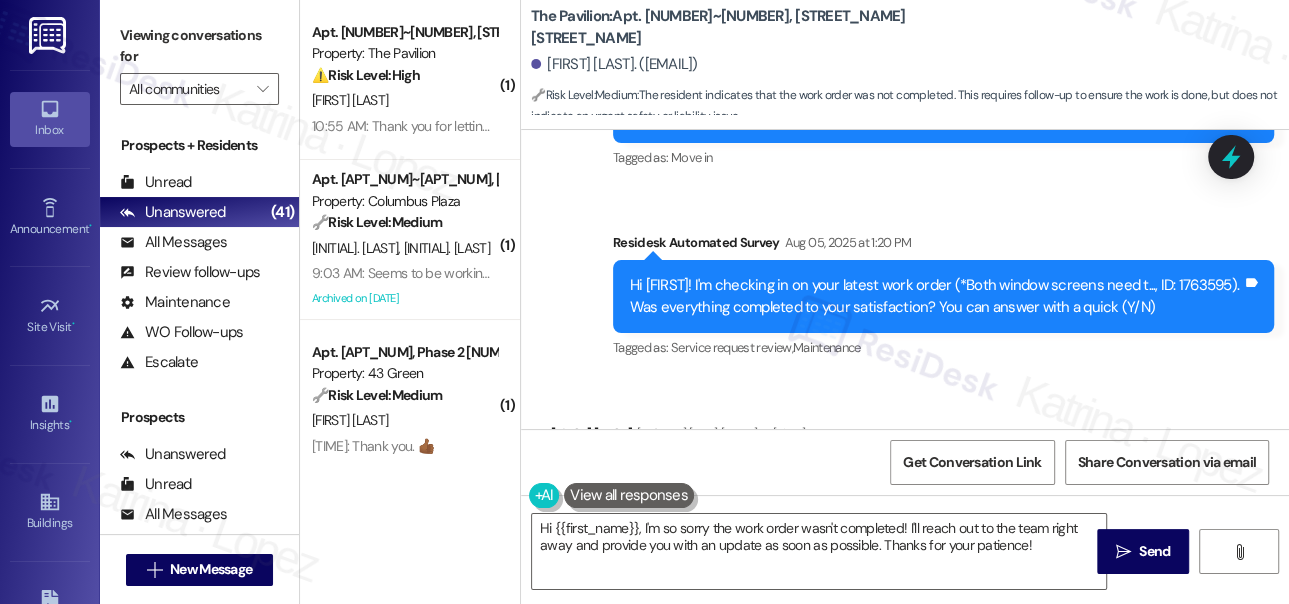click on "Aug 05, 2025 at 1:20 PM" at bounding box center (846, 242) 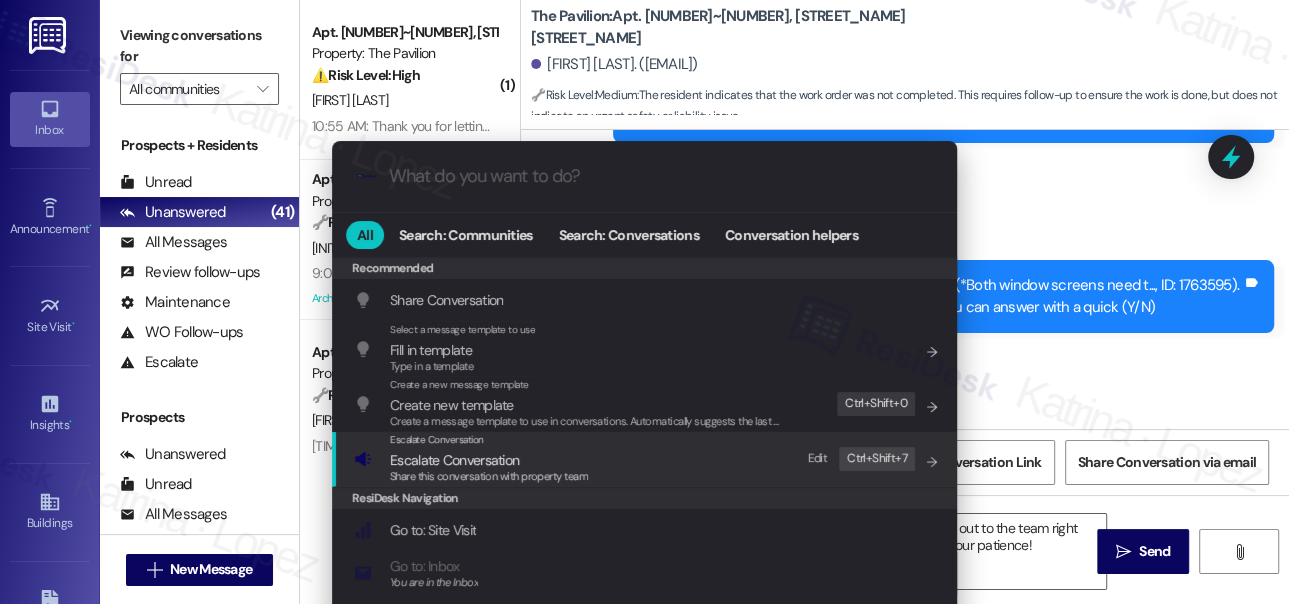 click on "Share this conversation with property team" at bounding box center [489, 477] 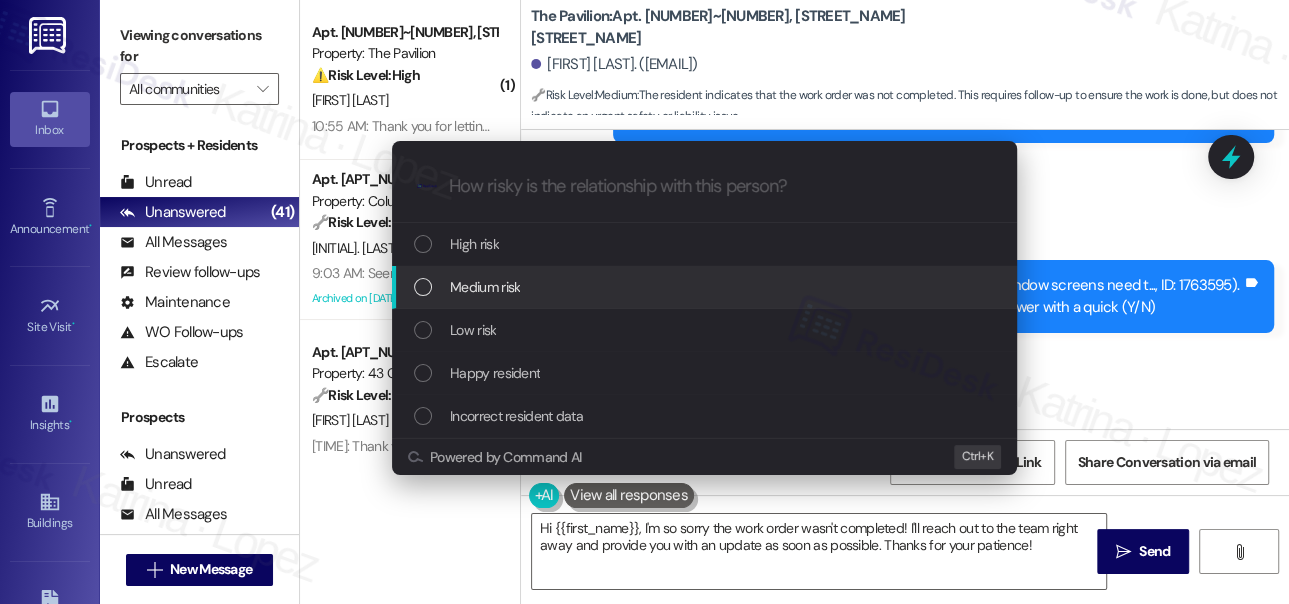 click on "Medium risk" at bounding box center (706, 287) 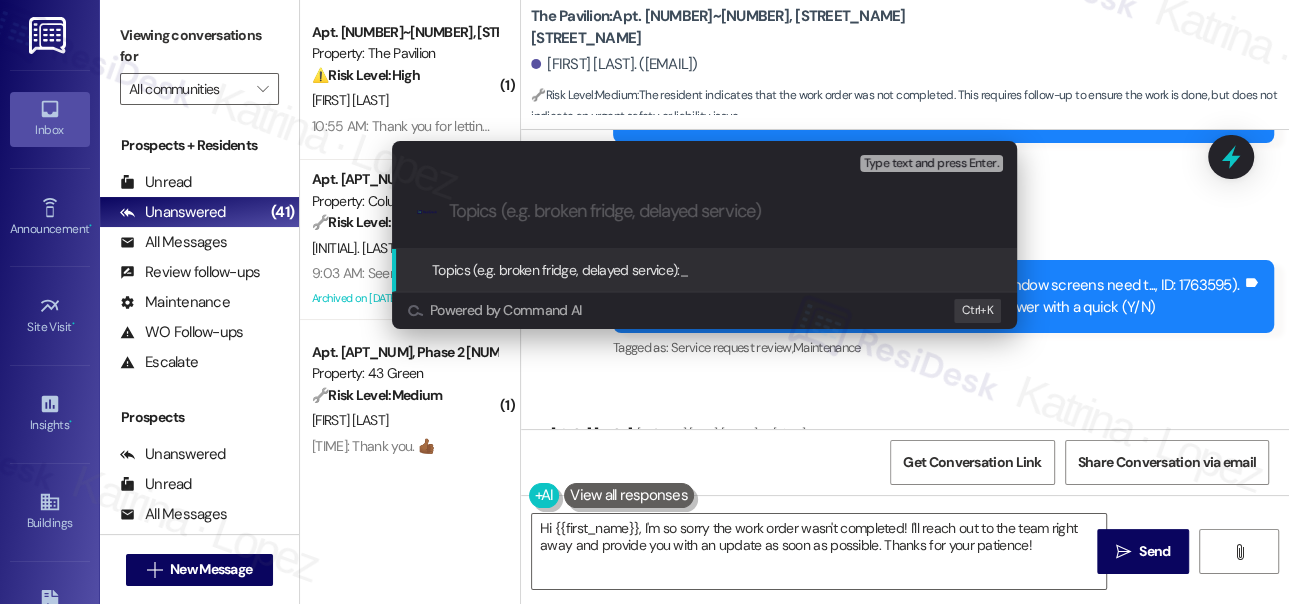 paste on "Follow-Up on WO#1763595 – Resident Reports Work Not Completed" 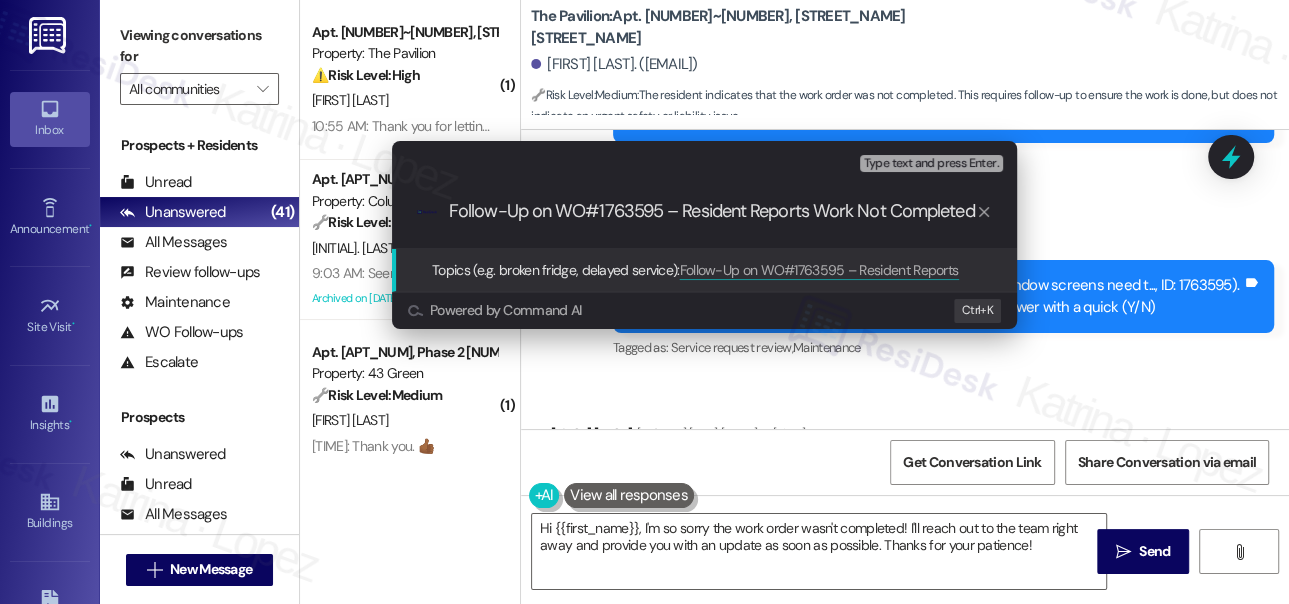 type 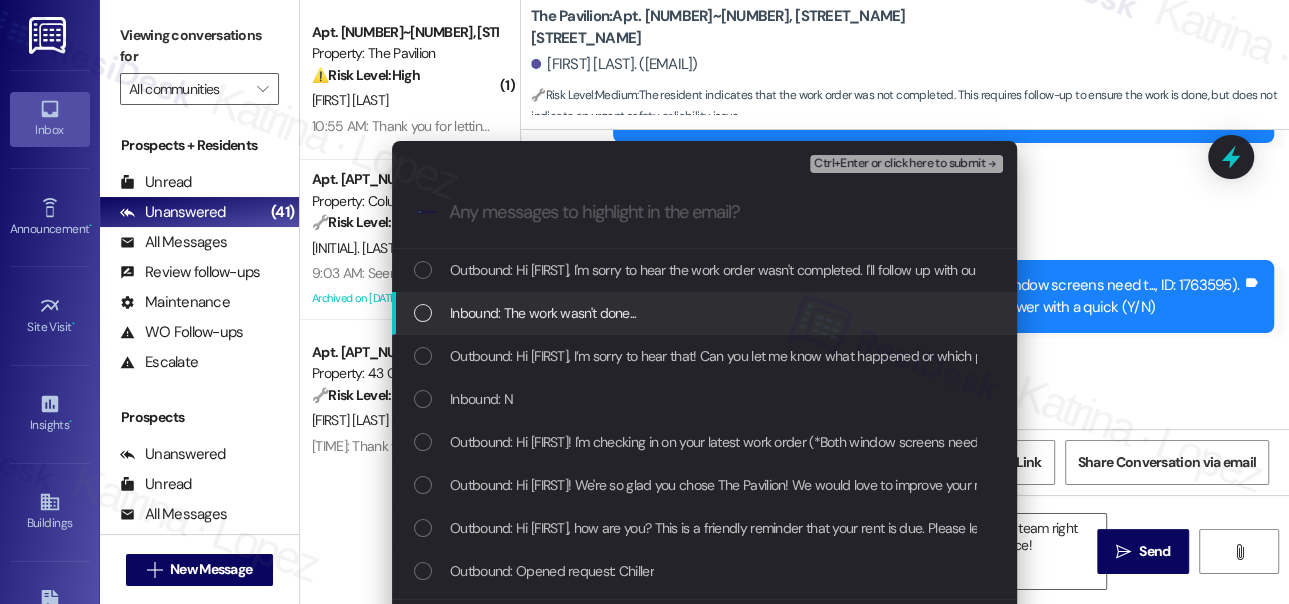click on "Inbound: The work wasn't done..." at bounding box center [704, 313] 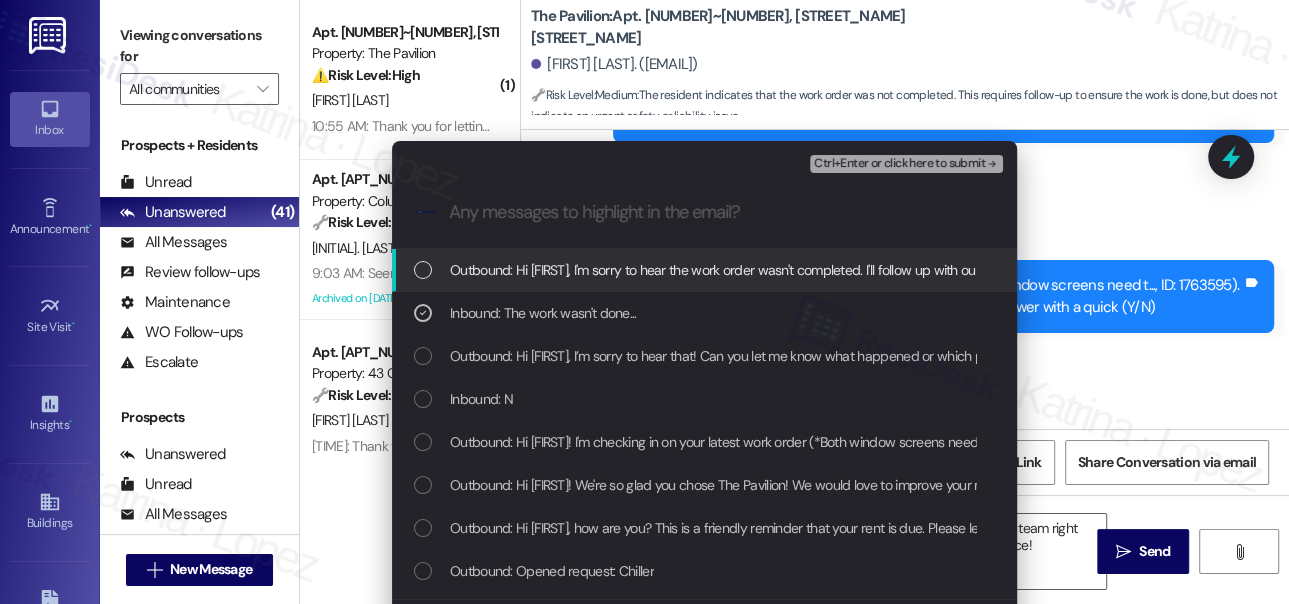 click on "Ctrl+Enter or click here to submit" at bounding box center [899, 164] 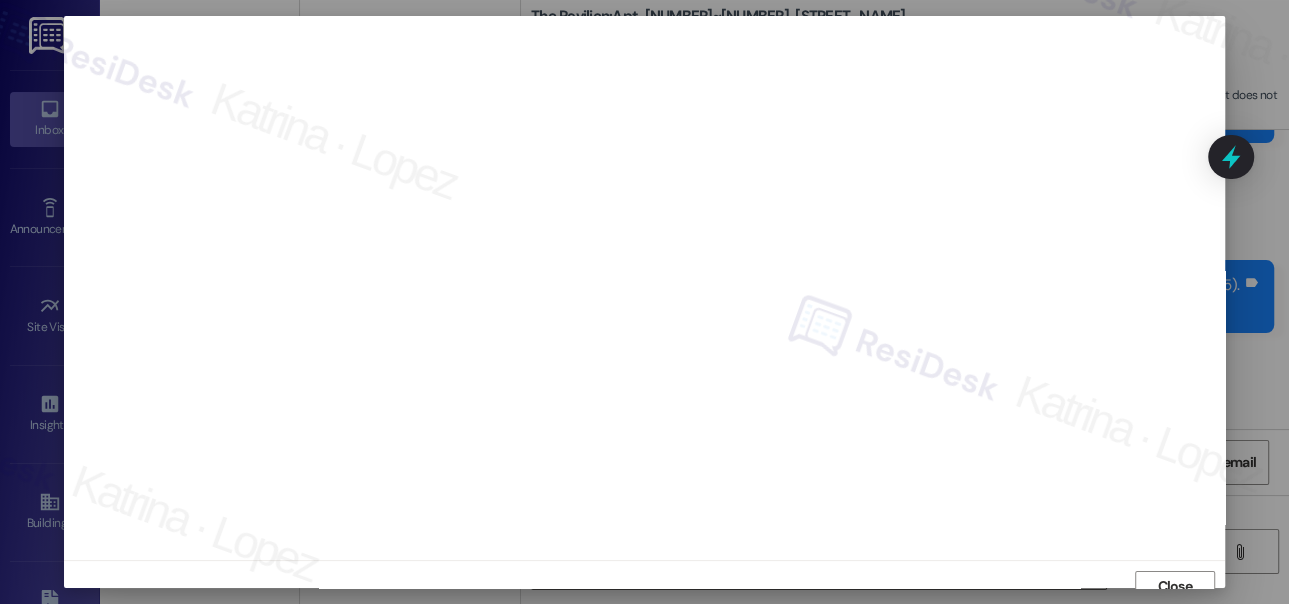 scroll, scrollTop: 14, scrollLeft: 0, axis: vertical 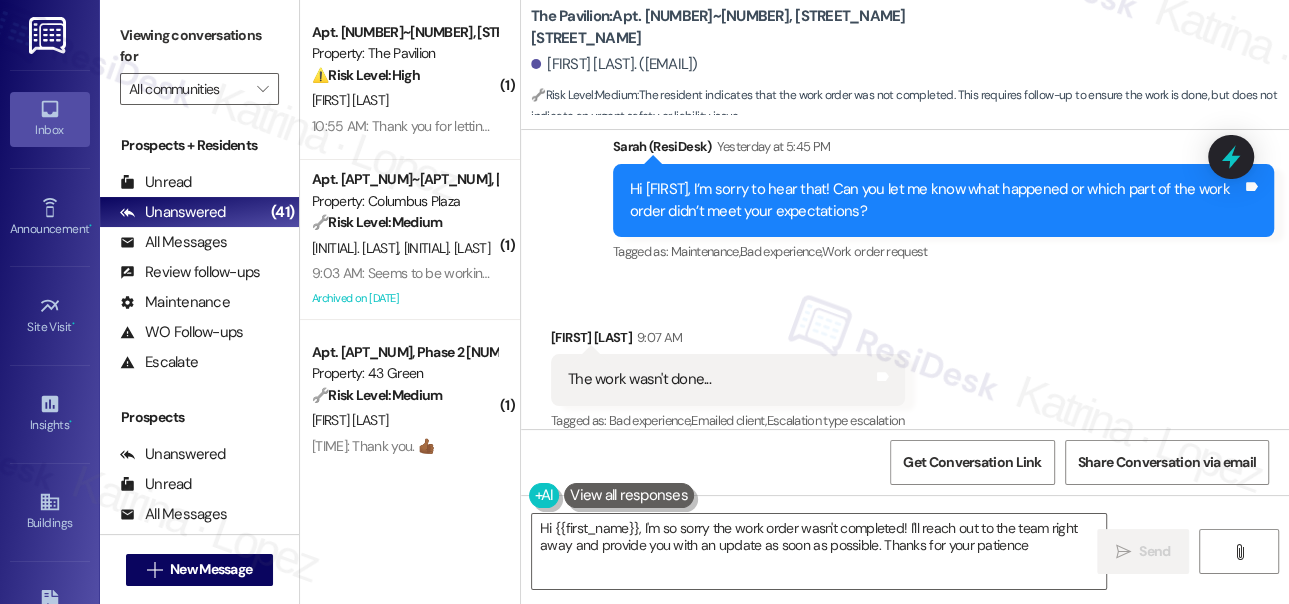 type on "Hi {{first_name}}, I'm so sorry the work order wasn't completed! I'll reach out to the team right away and provide you with an update as soon as possible. Thanks for your patience!" 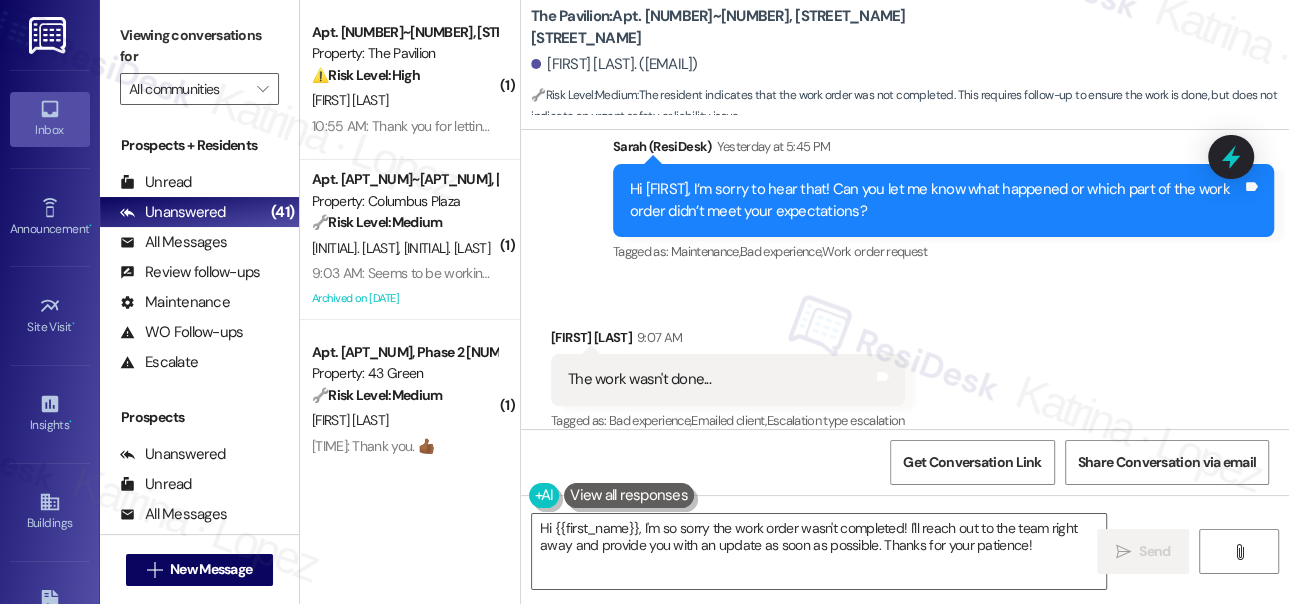 scroll, scrollTop: 3515, scrollLeft: 0, axis: vertical 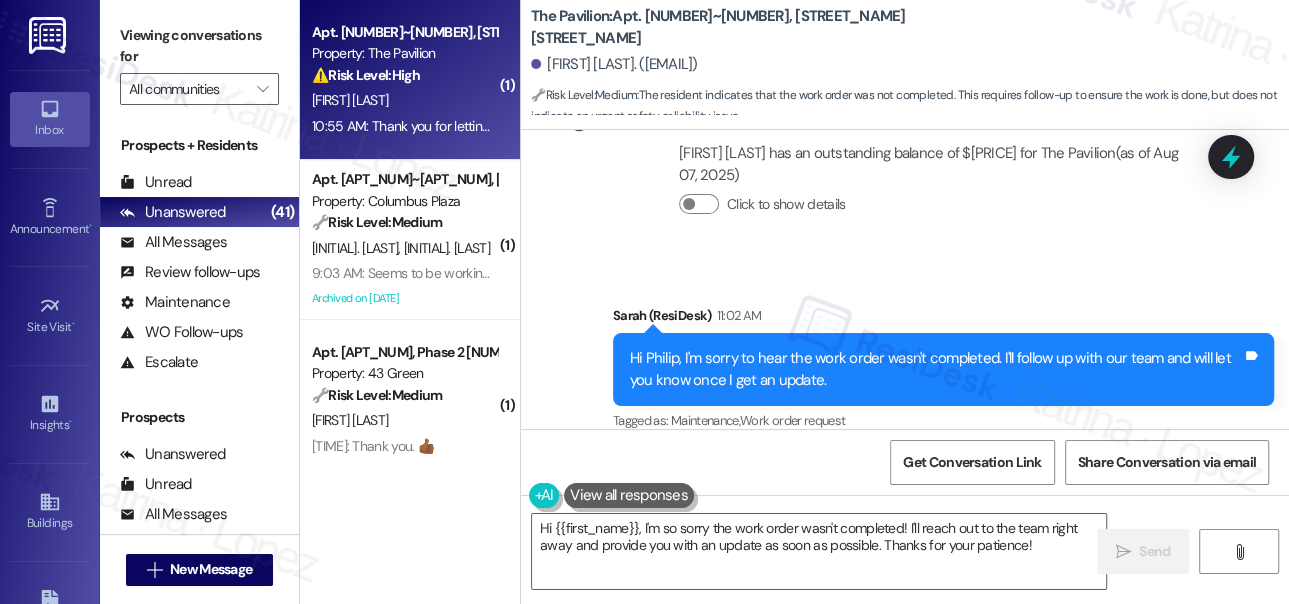click on "10:55 AM: Thank you for letting me know. I am hoping this can be resolved before the next rent payment is due; I was counting on the credit(s) to be applied this last time around so it has presented a hardship.  10:55 AM: Thank you for letting me know. I am hoping this can be resolved before the next rent payment is due; I was counting on the credit(s) to be applied this last time around so it has presented a hardship." at bounding box center [404, 126] 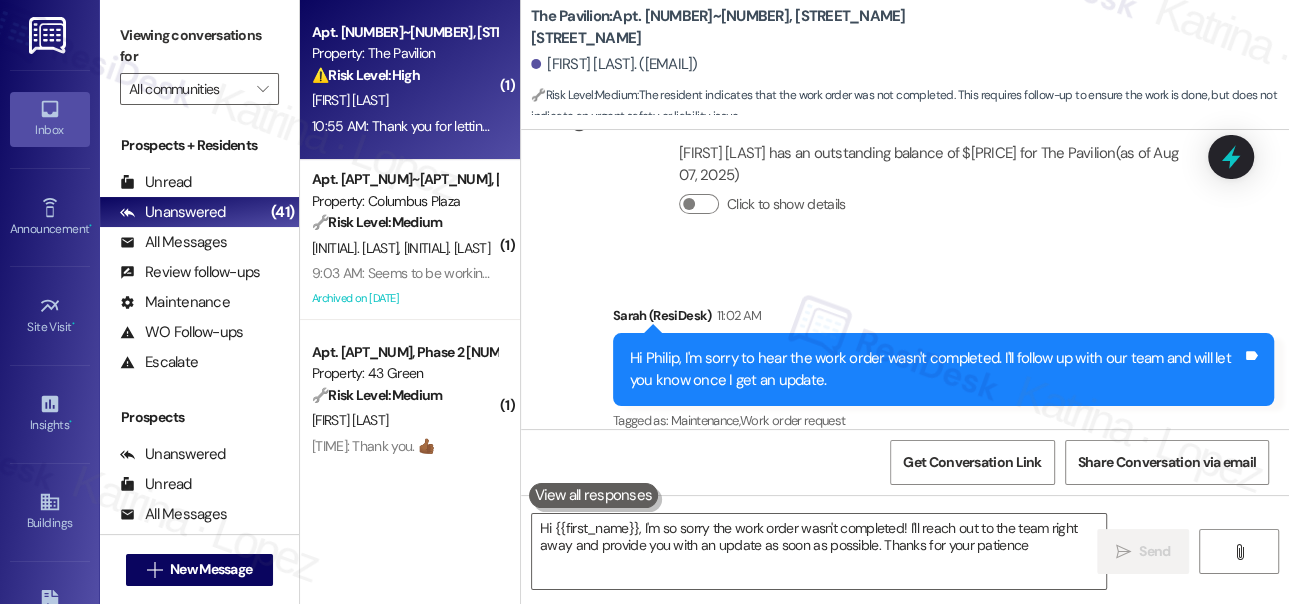 type on "Hi {{first_name}}, I'm so sorry the work order wasn't completed! I'll reach out to the team right away and provide you with an update as soon as possible. Thanks for your patience!" 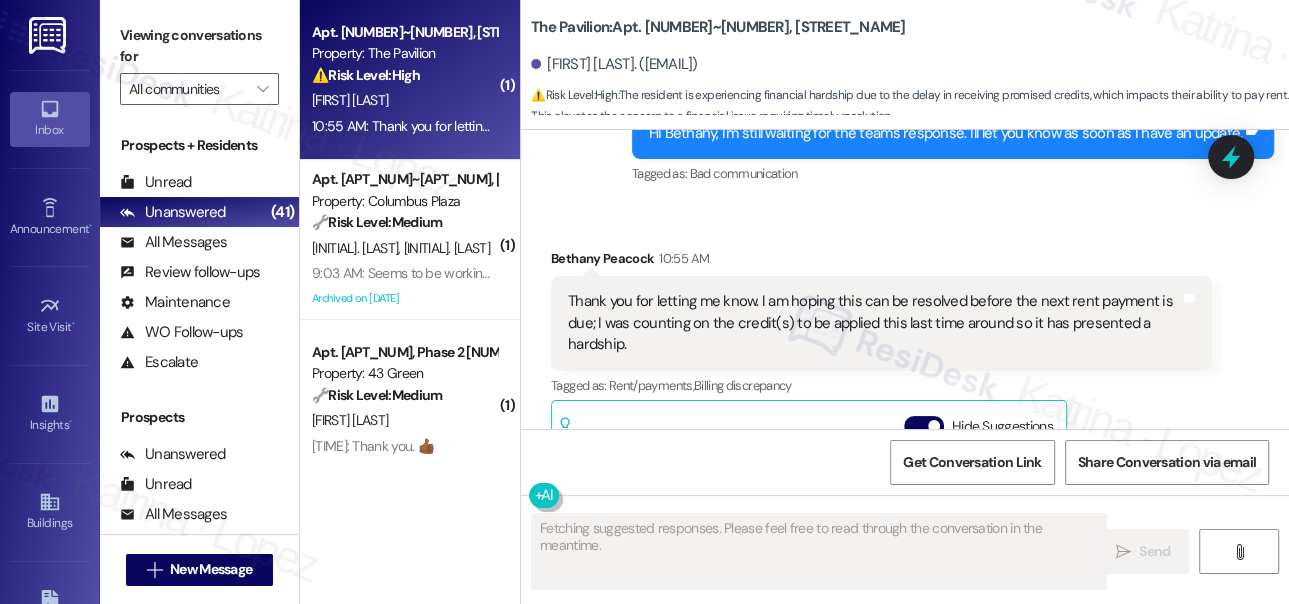 scroll, scrollTop: 9540, scrollLeft: 0, axis: vertical 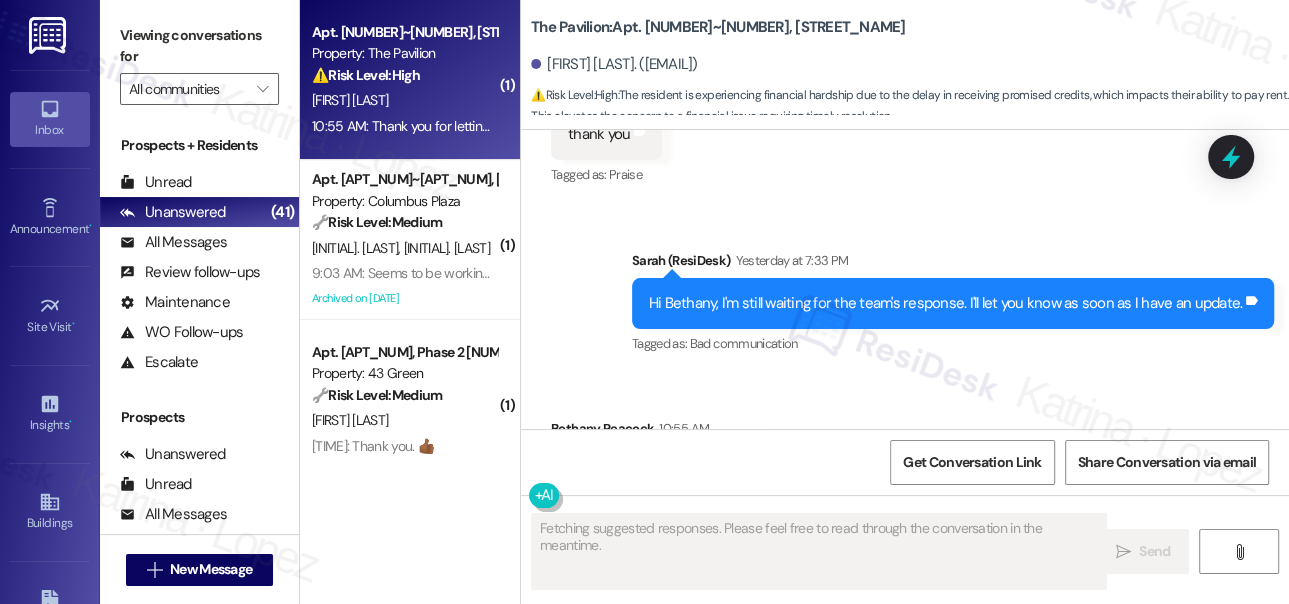 click on "Hi Bethany, I'm still waiting for the team's response. I'll let you know as soon as I have an update." at bounding box center (945, 303) 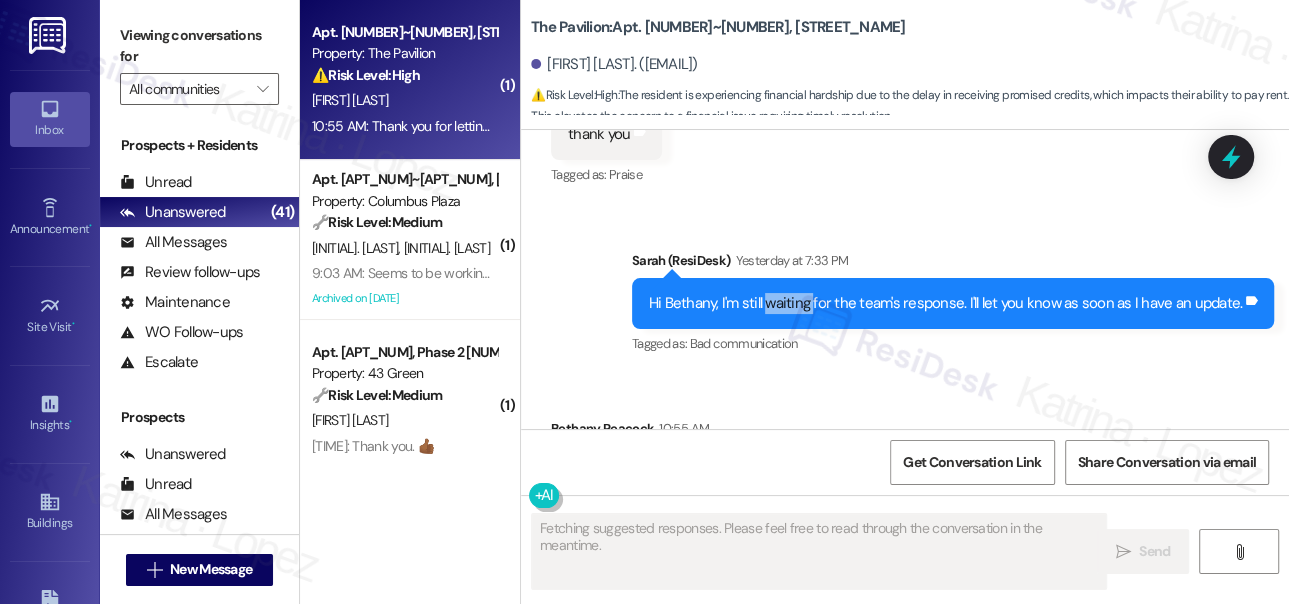 click on "Hi Bethany, I'm still waiting for the team's response. I'll let you know as soon as I have an update." at bounding box center (945, 303) 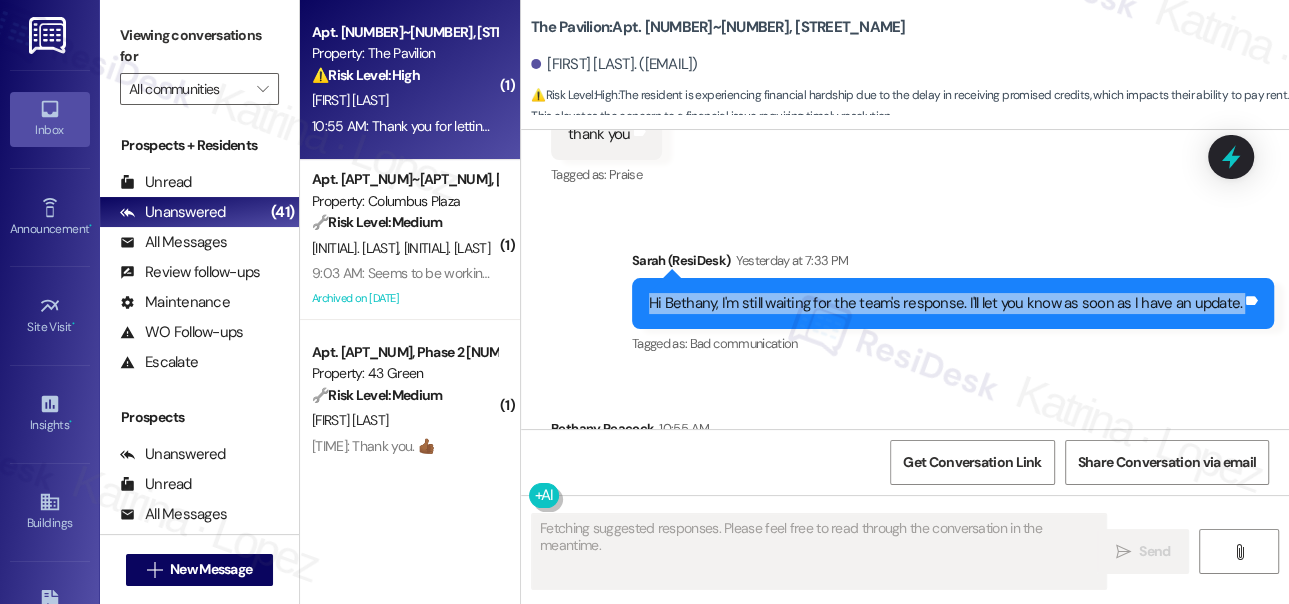 click on "Hi Bethany, I'm still waiting for the team's response. I'll let you know as soon as I have an update." at bounding box center [945, 303] 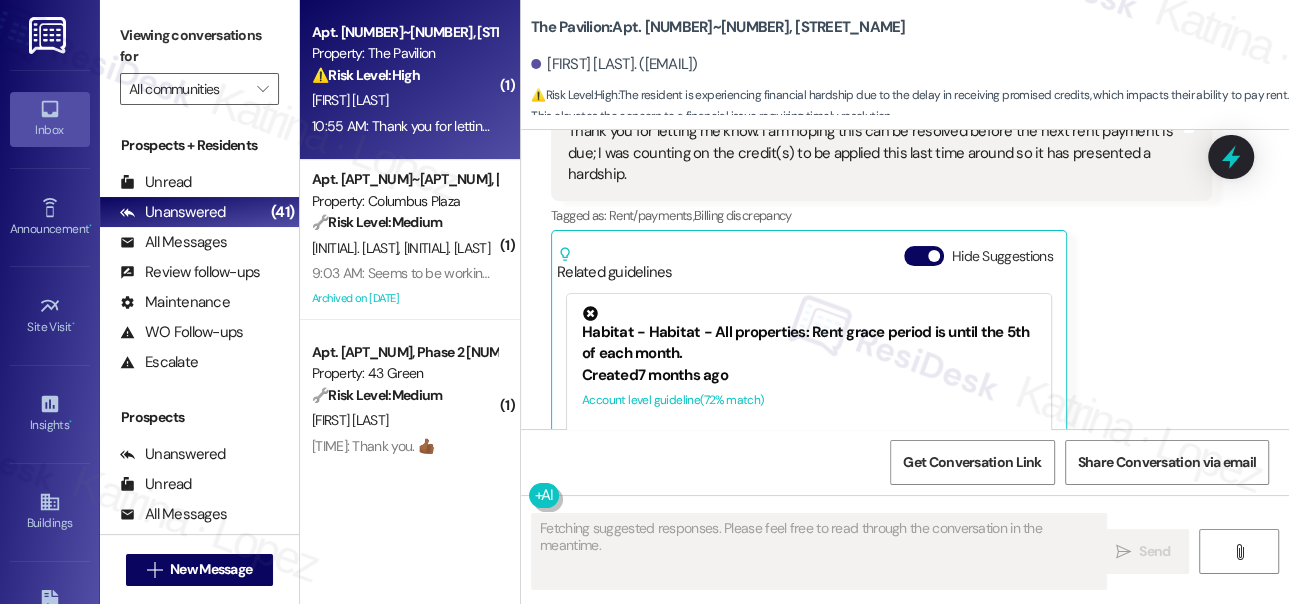 scroll, scrollTop: 9813, scrollLeft: 0, axis: vertical 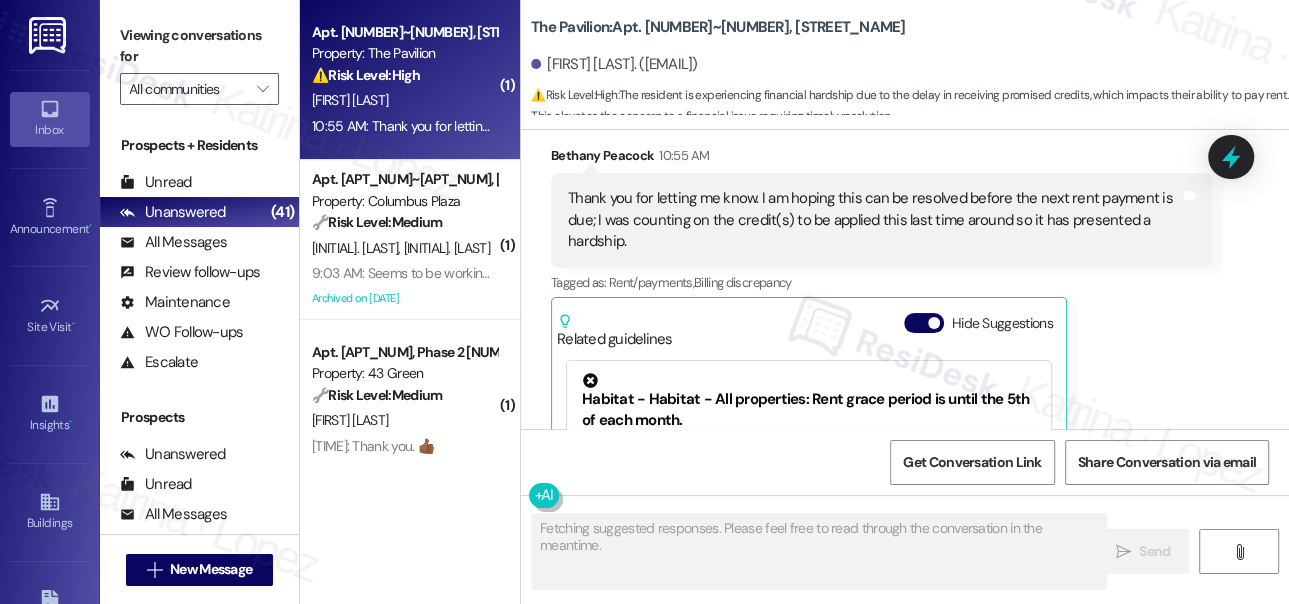 click on "Thank you for letting me know. I am hoping this can be resolved before the next rent payment is due; I was counting on the credit(s) to be applied this last time around so it has presented a hardship." at bounding box center [874, 220] 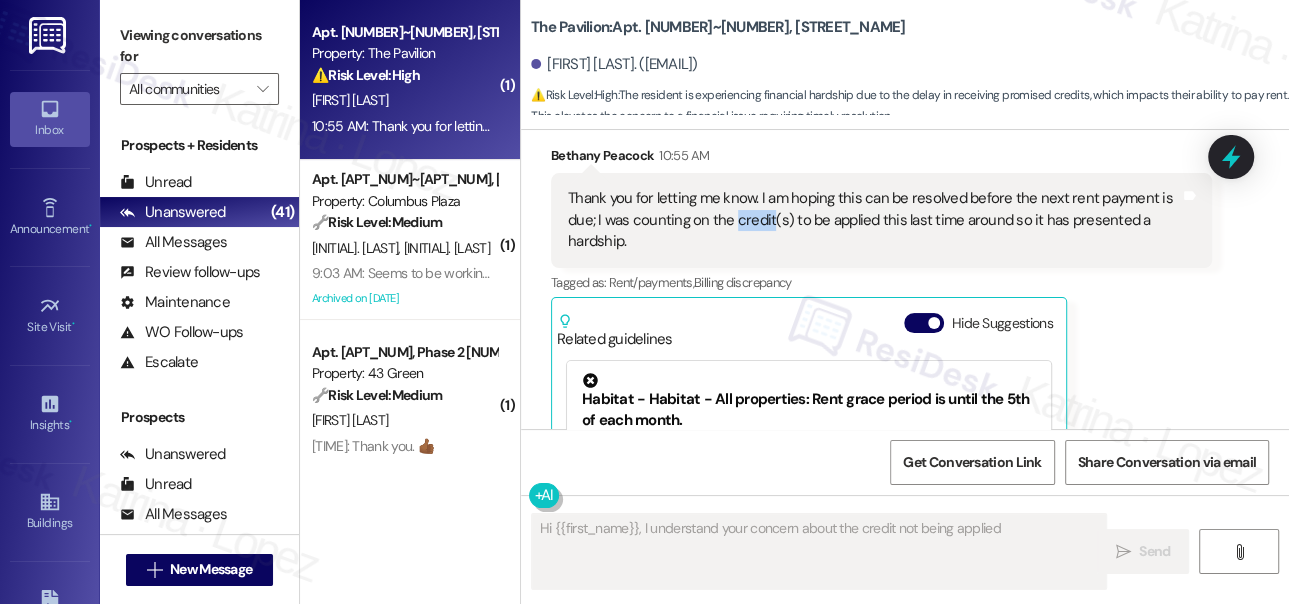 click on "Thank you for letting me know. I am hoping this can be resolved before the next rent payment is due; I was counting on the credit(s) to be applied this last time around so it has presented a hardship." at bounding box center [874, 220] 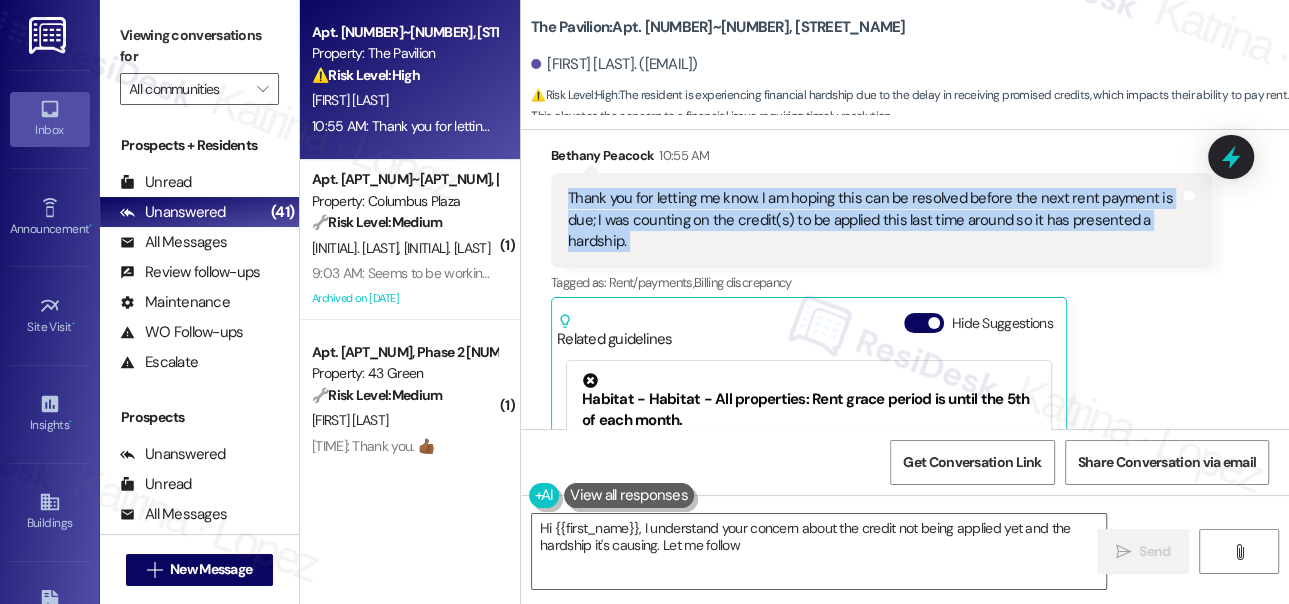 click on "Thank you for letting me know. I am hoping this can be resolved before the next rent payment is due; I was counting on the credit(s) to be applied this last time around so it has presented a hardship." at bounding box center (874, 220) 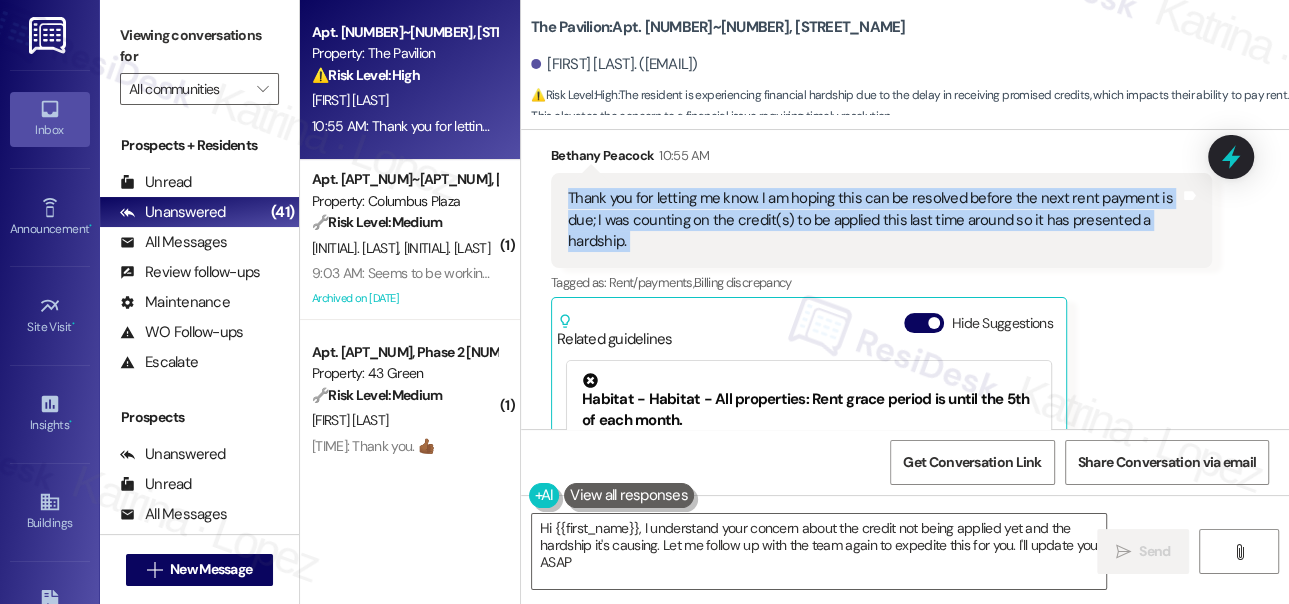 type on "Hi {{first_name}}, I understand your concern about the credit not being applied yet and the hardship it's causing. Let me follow up with the team again to expedite this for you. I'll update you ASAP!" 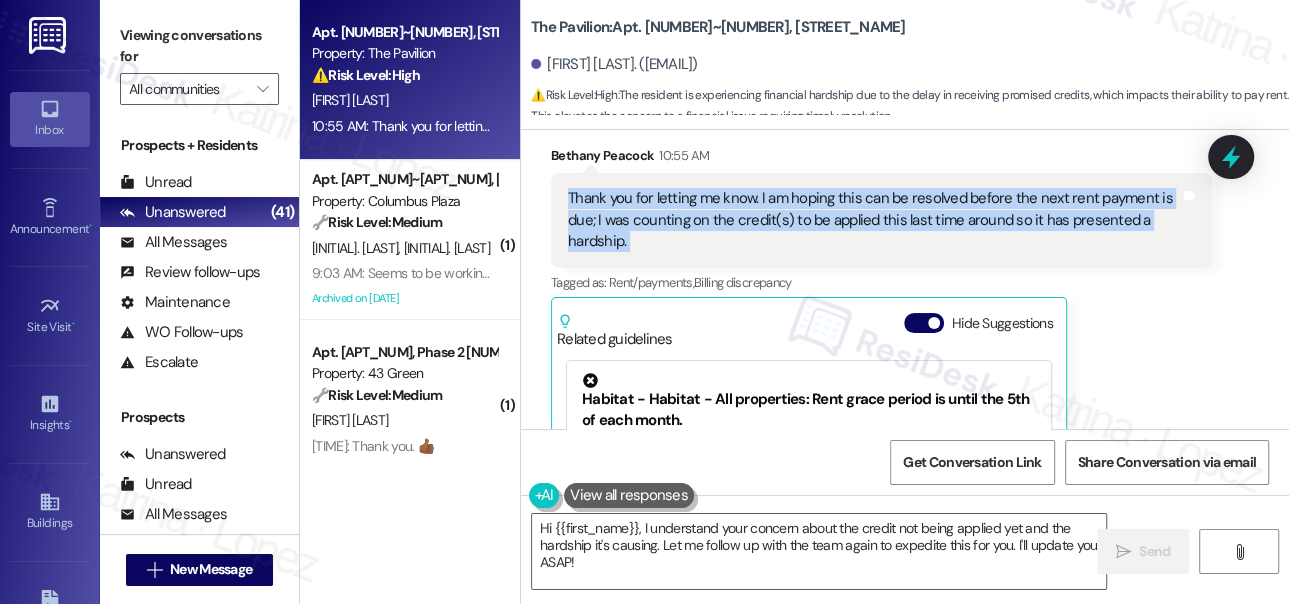click on "Thank you for letting me know. I am hoping this can be resolved before the next rent payment is due; I was counting on the credit(s) to be applied this last time around so it has presented a hardship." at bounding box center [874, 220] 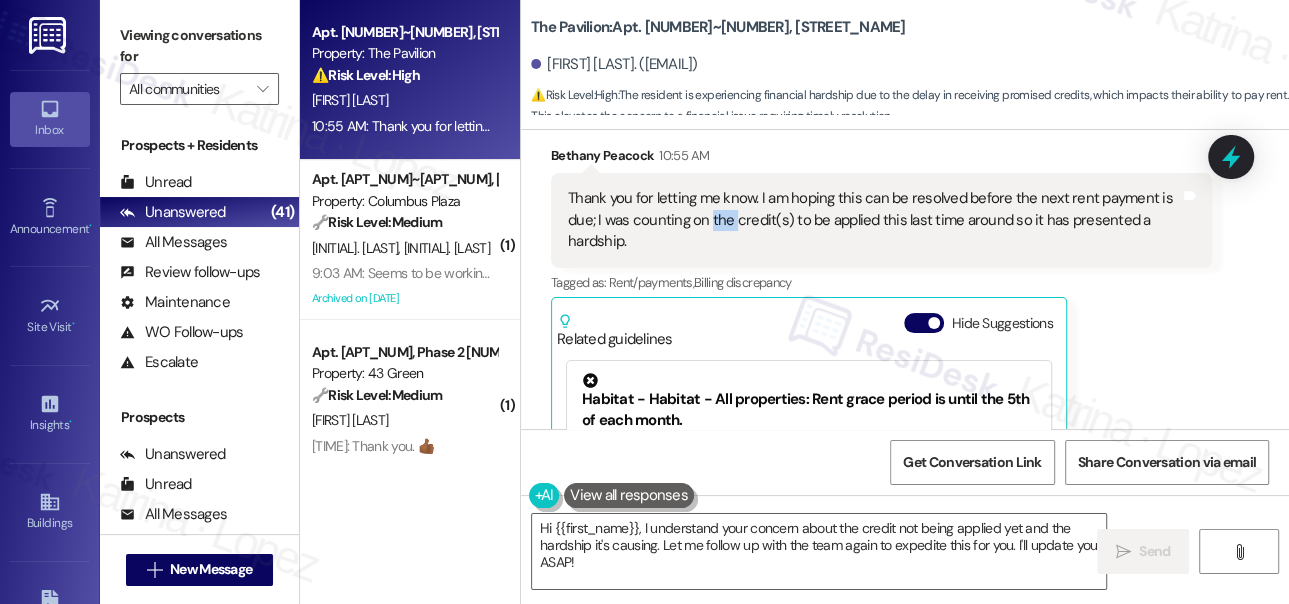 click on "Thank you for letting me know. I am hoping this can be resolved before the next rent payment is due; I was counting on the credit(s) to be applied this last time around so it has presented a hardship." at bounding box center [874, 220] 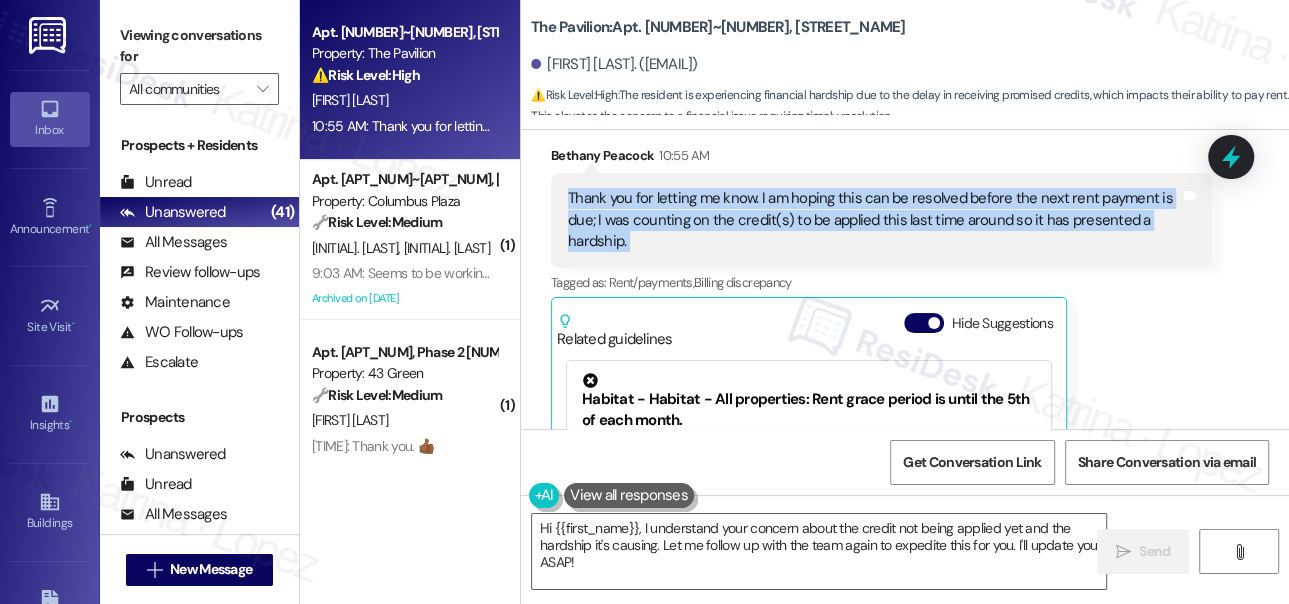 click on "Thank you for letting me know. I am hoping this can be resolved before the next rent payment is due; I was counting on the credit(s) to be applied this last time around so it has presented a hardship." at bounding box center [874, 220] 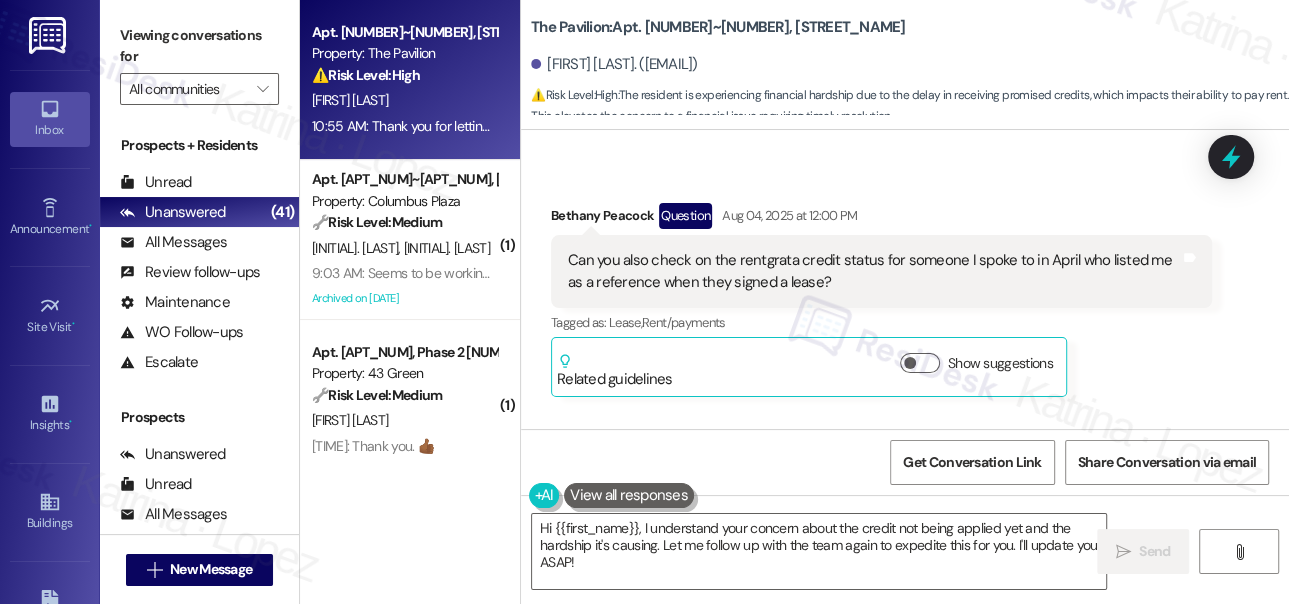 scroll, scrollTop: 9086, scrollLeft: 0, axis: vertical 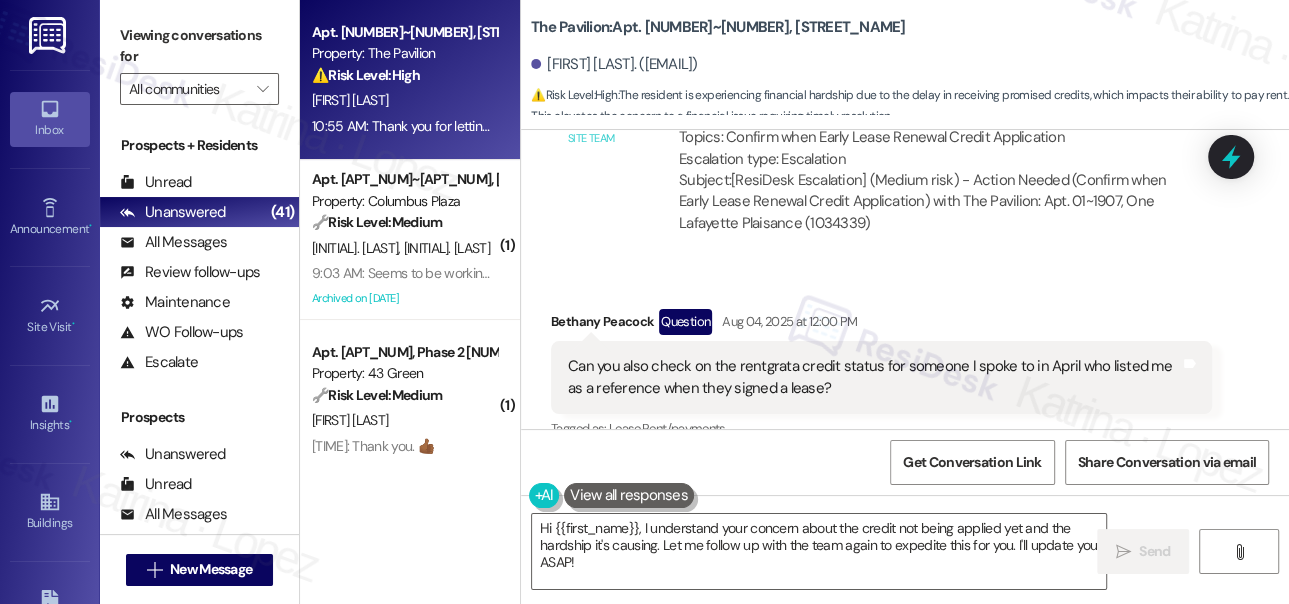 click on "Can you also check on the rentgrata credit status for someone I spoke to in April who listed me as a reference when they signed a lease?" at bounding box center (874, 377) 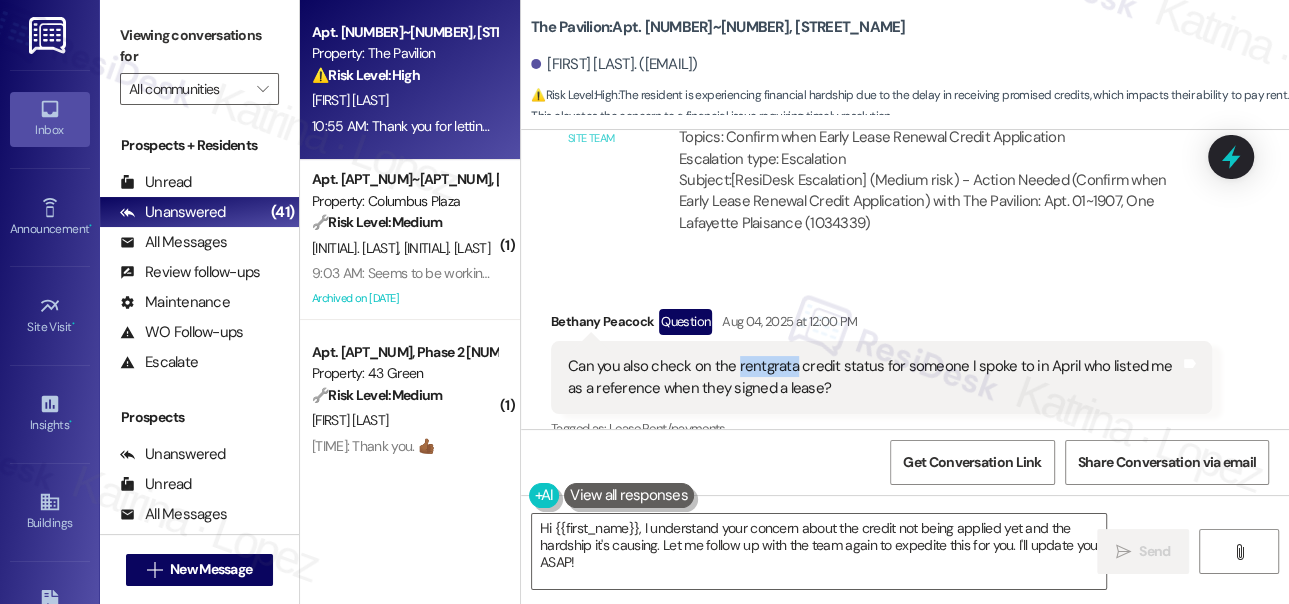 click on "Can you also check on the rentgrata credit status for someone I spoke to in April who listed me as a reference when they signed a lease?" at bounding box center (874, 377) 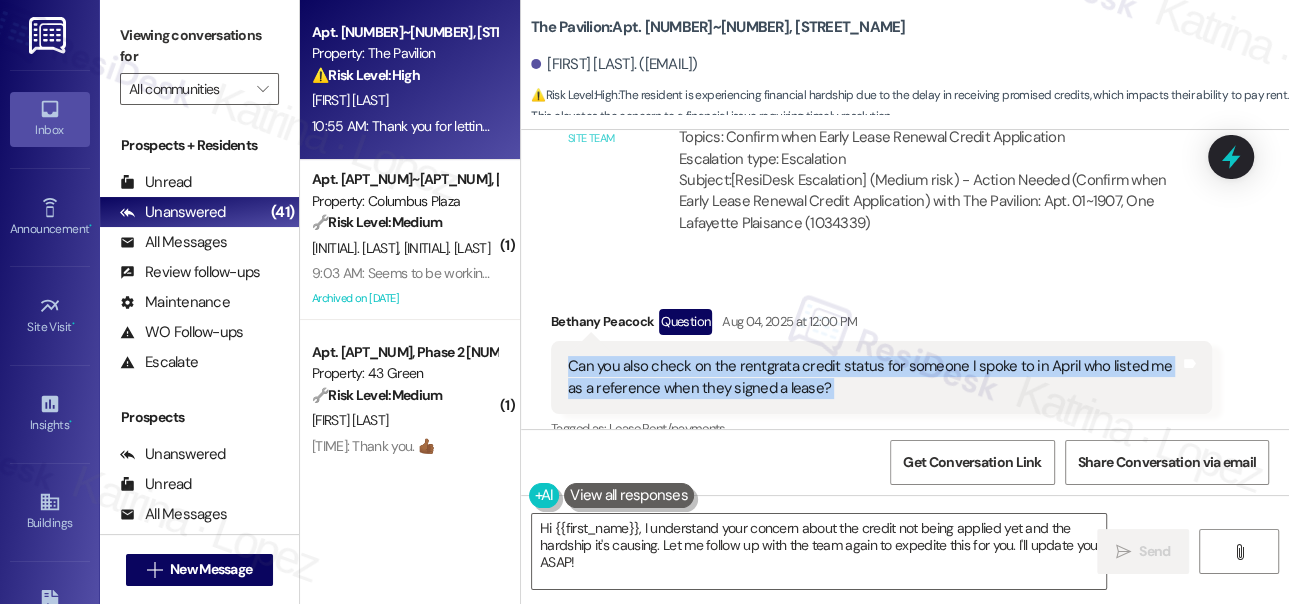 click on "Can you also check on the rentgrata credit status for someone I spoke to in April who listed me as a reference when they signed a lease?" at bounding box center (874, 377) 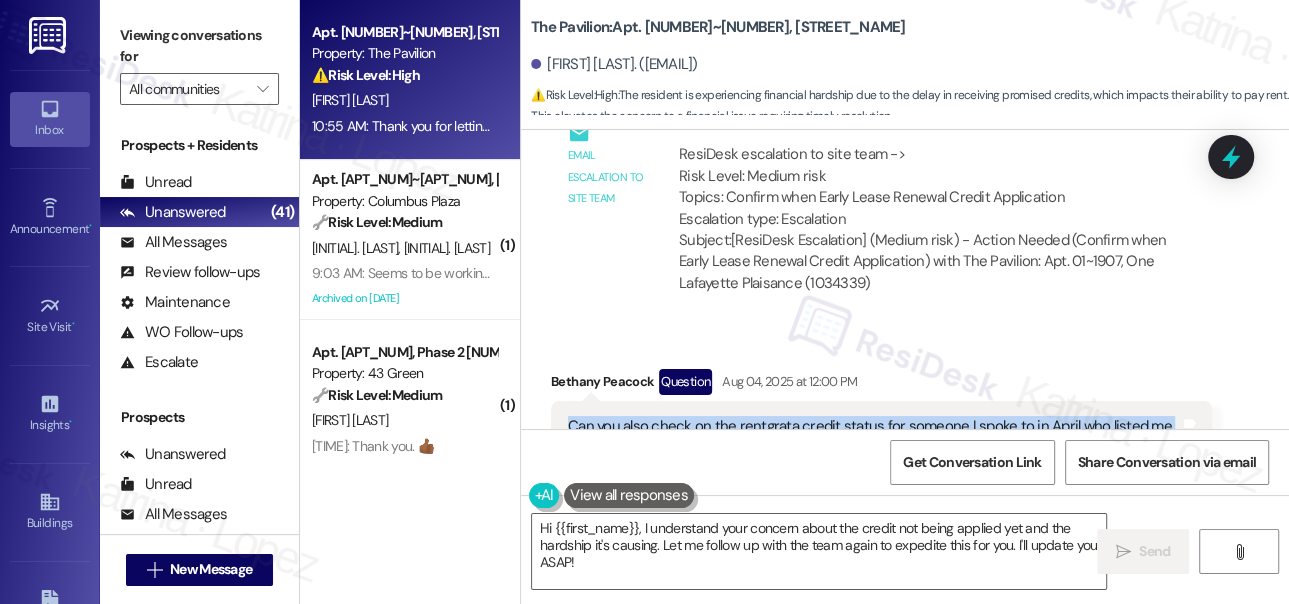 scroll, scrollTop: 8995, scrollLeft: 0, axis: vertical 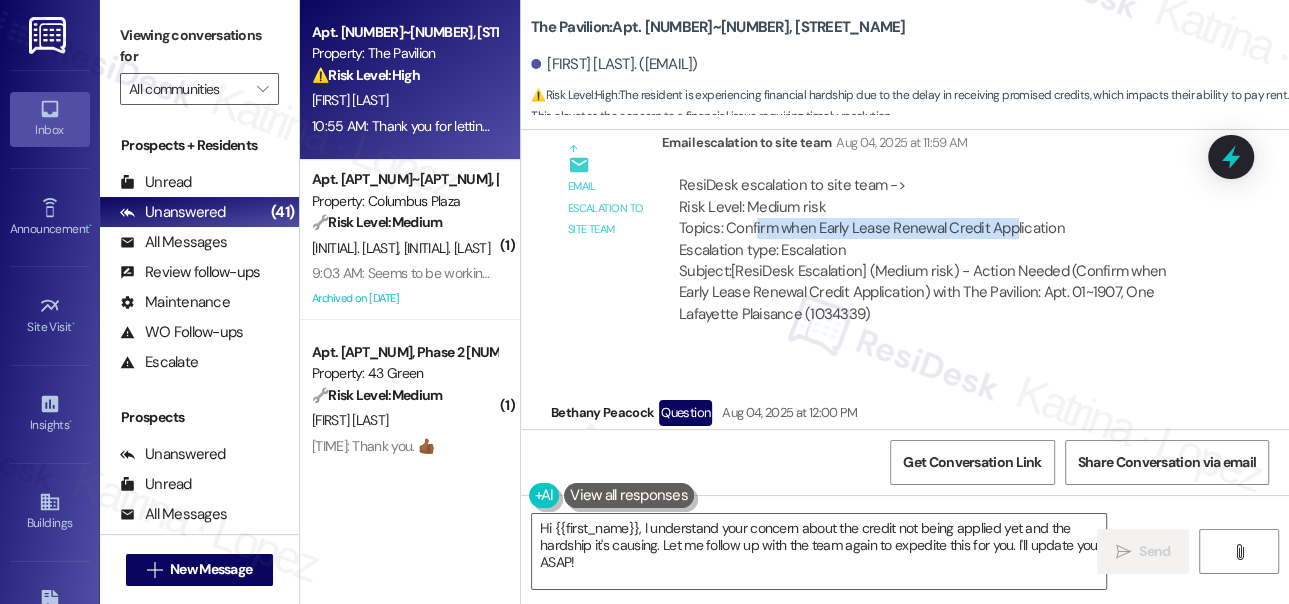 drag, startPoint x: 757, startPoint y: 224, endPoint x: 1010, endPoint y: 226, distance: 253.0079 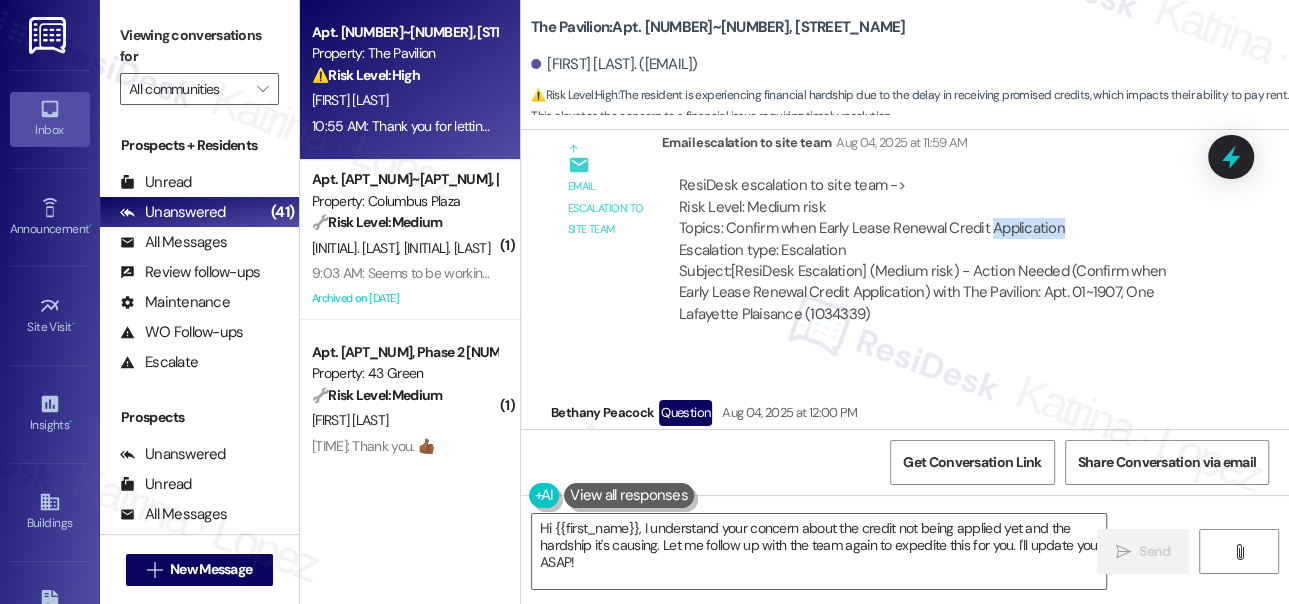 click on "ResiDesk escalation to site team ->
Risk Level: Medium risk
Topics: Confirm when Early Lease Renewal Credit Application
Escalation type: Escalation" at bounding box center (937, 218) 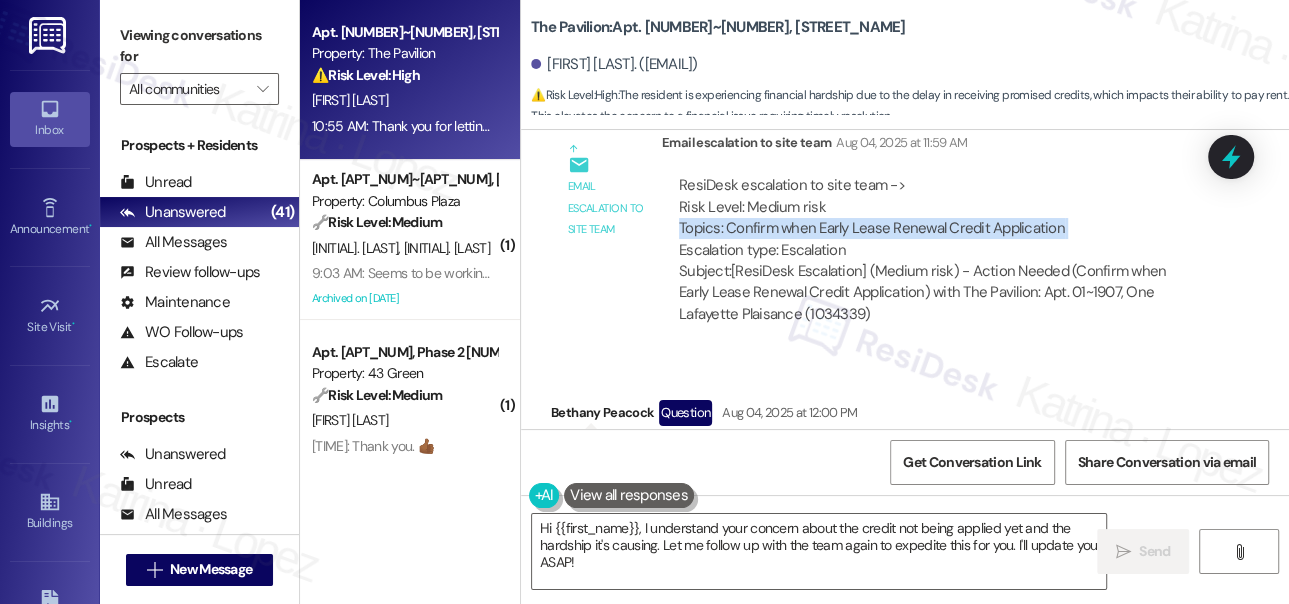 click on "ResiDesk escalation to site team ->
Risk Level: Medium risk
Topics: Confirm when Early Lease Renewal Credit Application
Escalation type: Escalation" at bounding box center (937, 218) 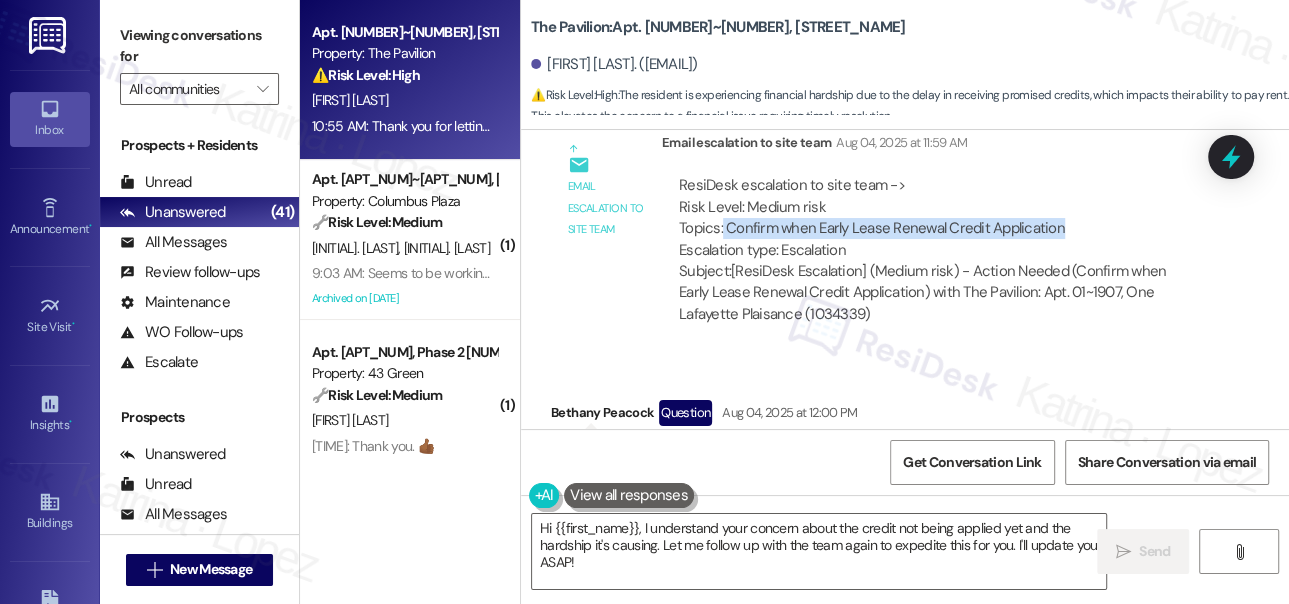 drag, startPoint x: 1062, startPoint y: 231, endPoint x: 722, endPoint y: 223, distance: 340.09412 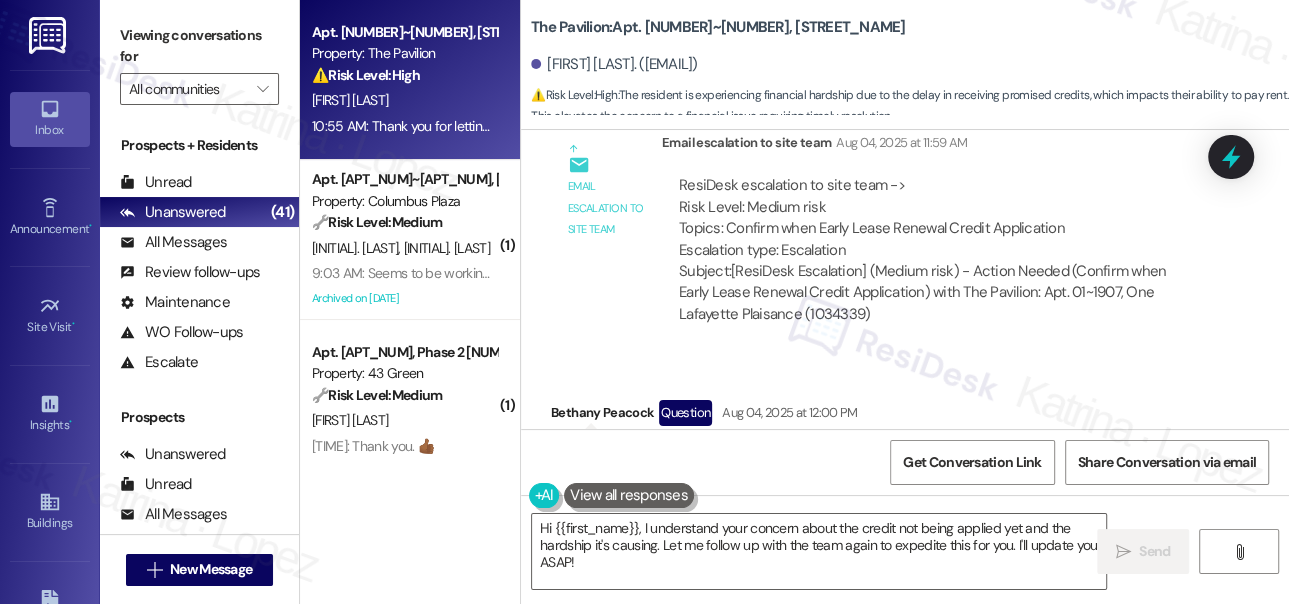 click on "ResiDesk escalation to site team ->
Risk Level: Medium risk
Topics: Confirm when Early Lease Renewal Credit Application
Escalation type: Escalation" at bounding box center (937, 218) 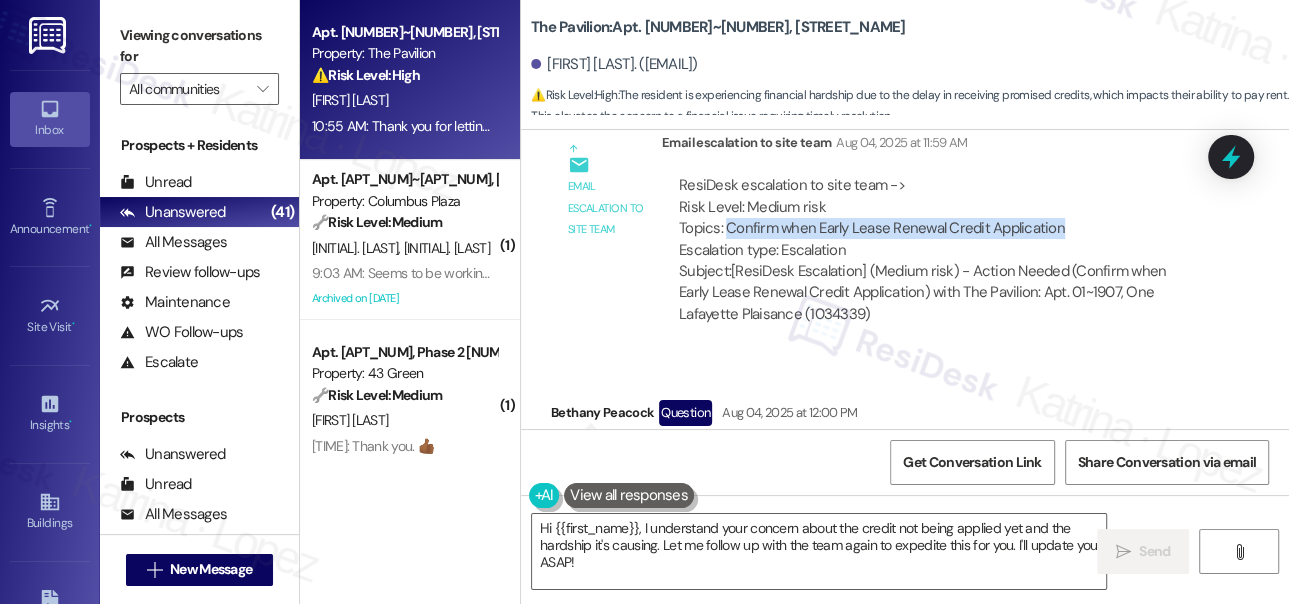 drag, startPoint x: 1053, startPoint y: 225, endPoint x: 728, endPoint y: 229, distance: 325.02463 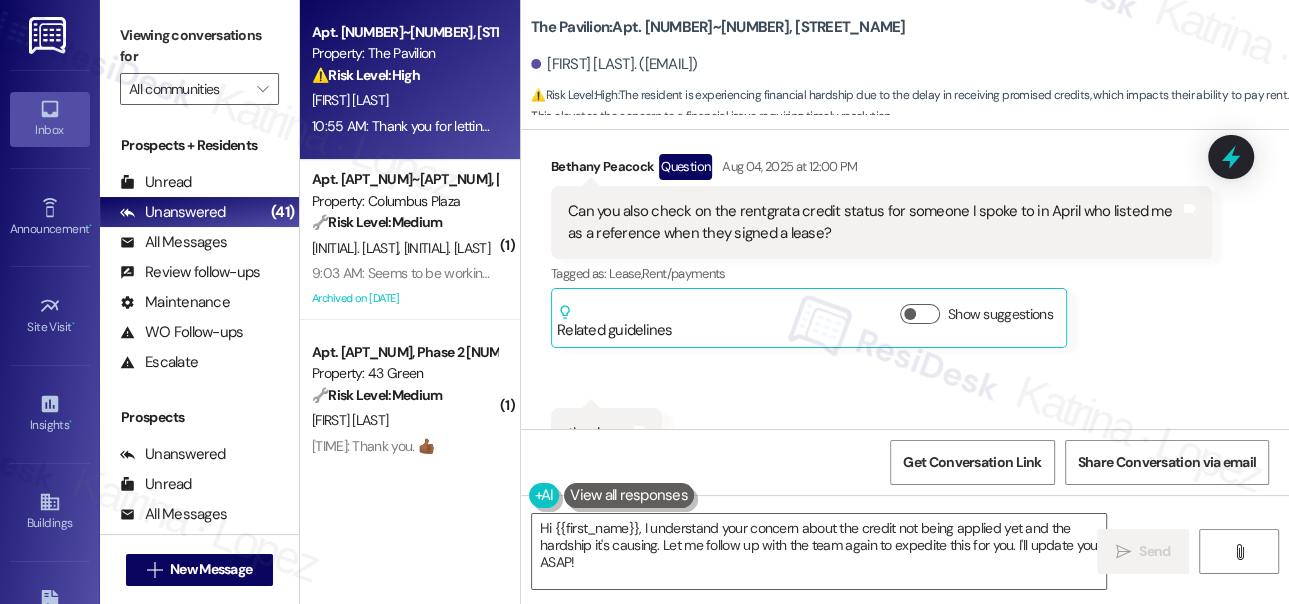 scroll, scrollTop: 9177, scrollLeft: 0, axis: vertical 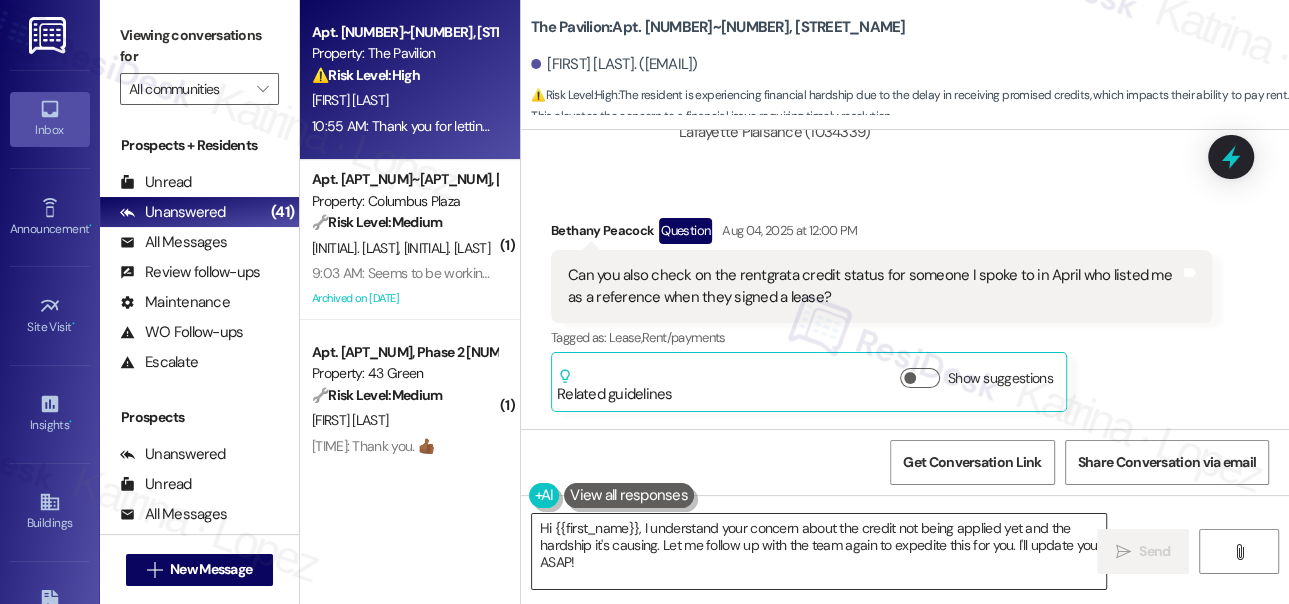 click on "Hi {{first_name}}, I understand your concern about the credit not being applied yet and the hardship it's causing. Let me follow up with the team again to expedite this for you. I'll update you ASAP!" at bounding box center [819, 551] 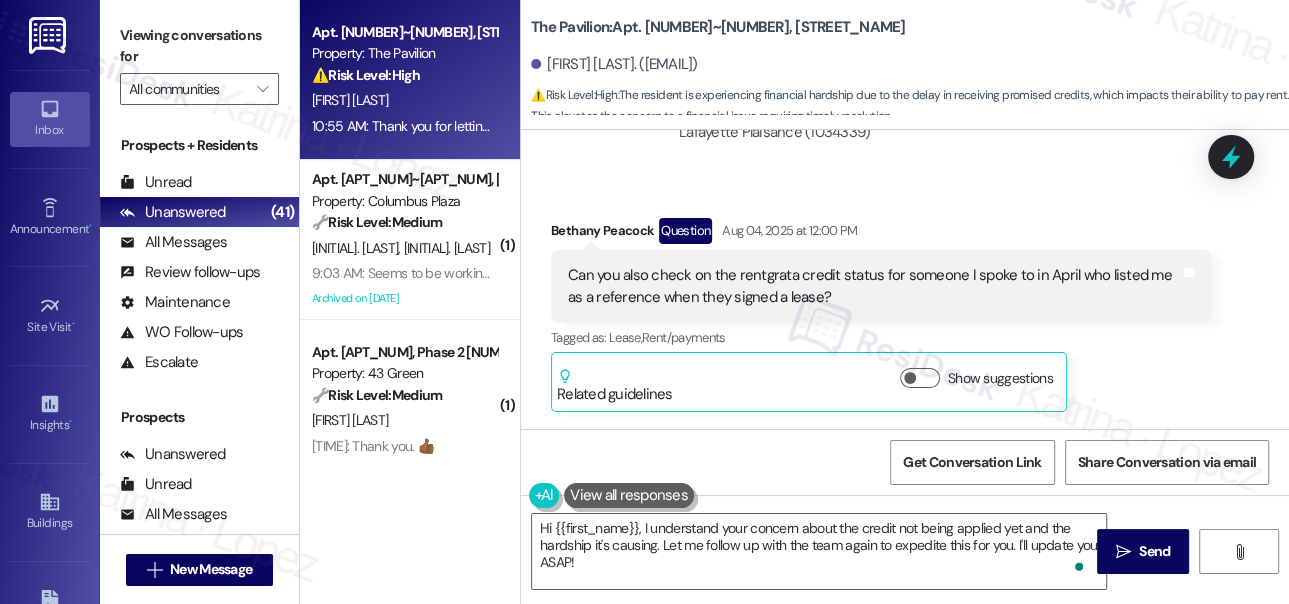 click on "Viewing conversations for All communities " at bounding box center [199, 62] 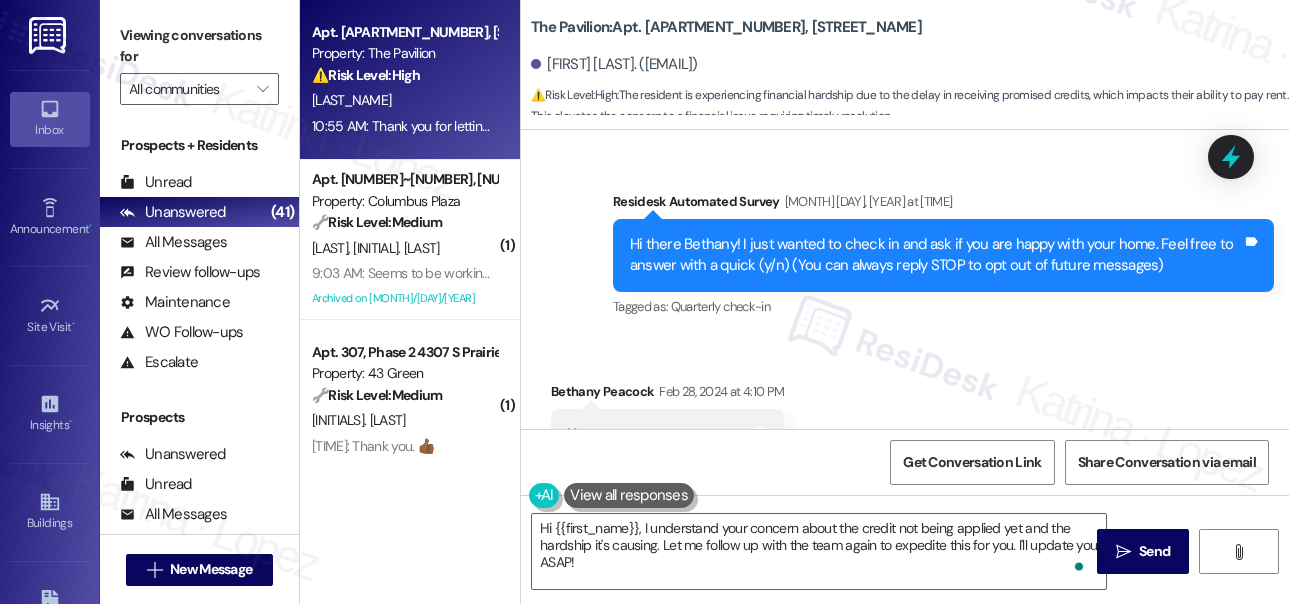 scroll, scrollTop: 0, scrollLeft: 0, axis: both 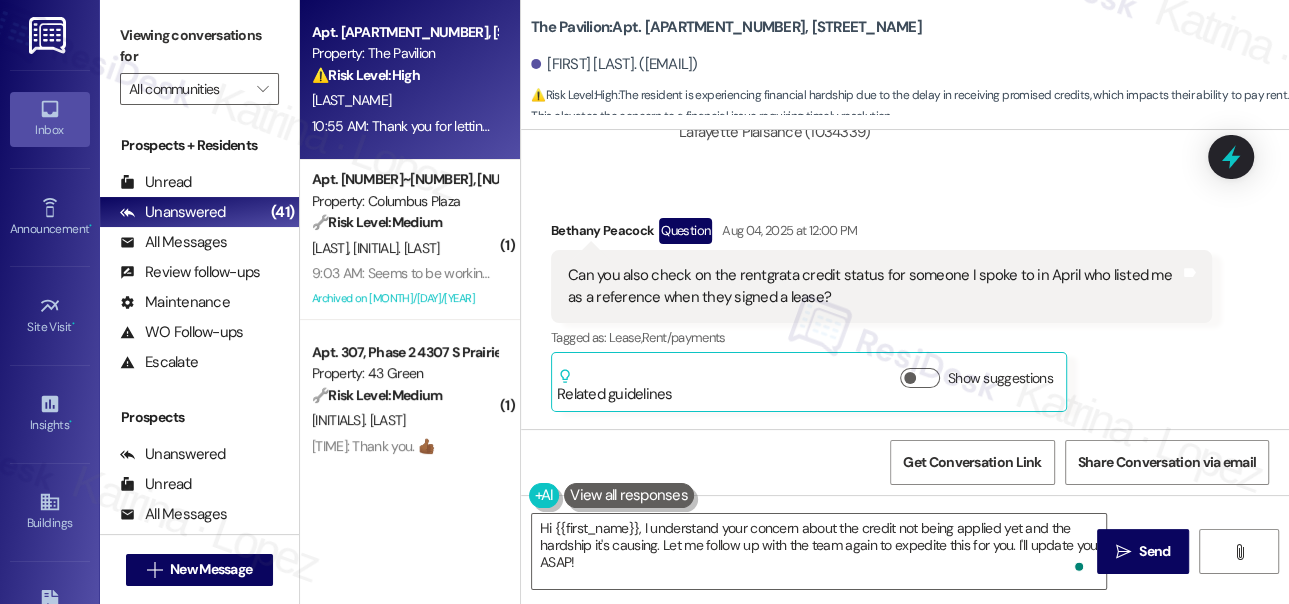 click on "Can you also check on the rentgrata credit status for someone I spoke to in April who listed me as a reference when they signed a lease?" at bounding box center [874, 286] 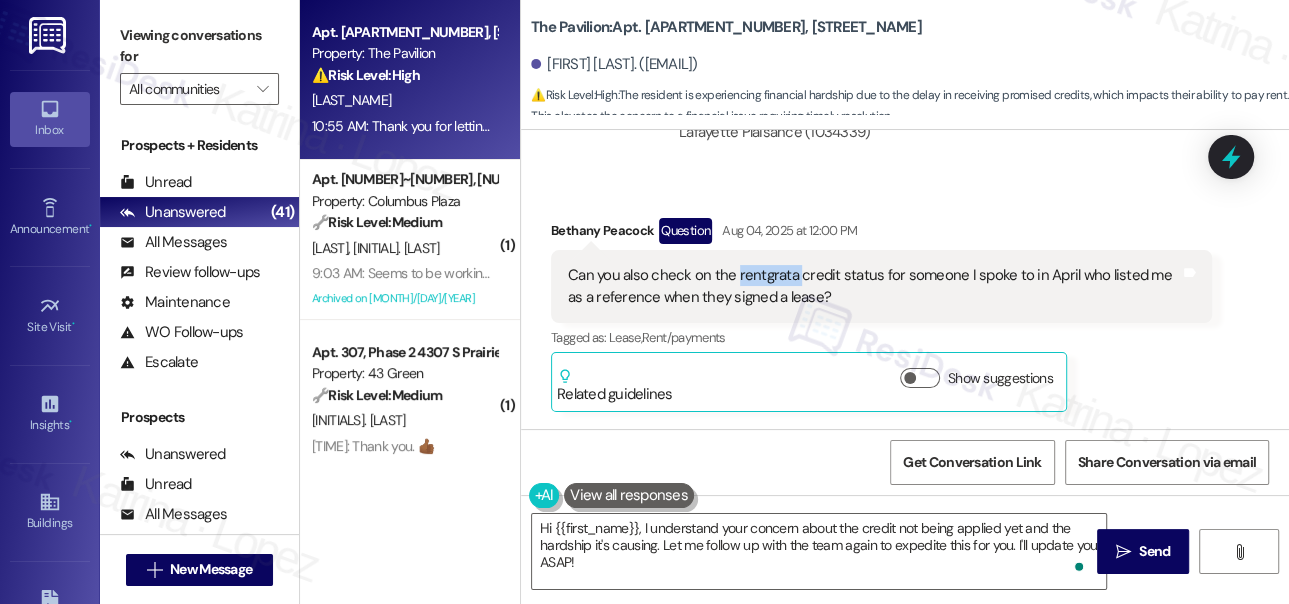 click on "Can you also check on the rentgrata credit status for someone I spoke to in April who listed me as a reference when they signed a lease?" at bounding box center [874, 286] 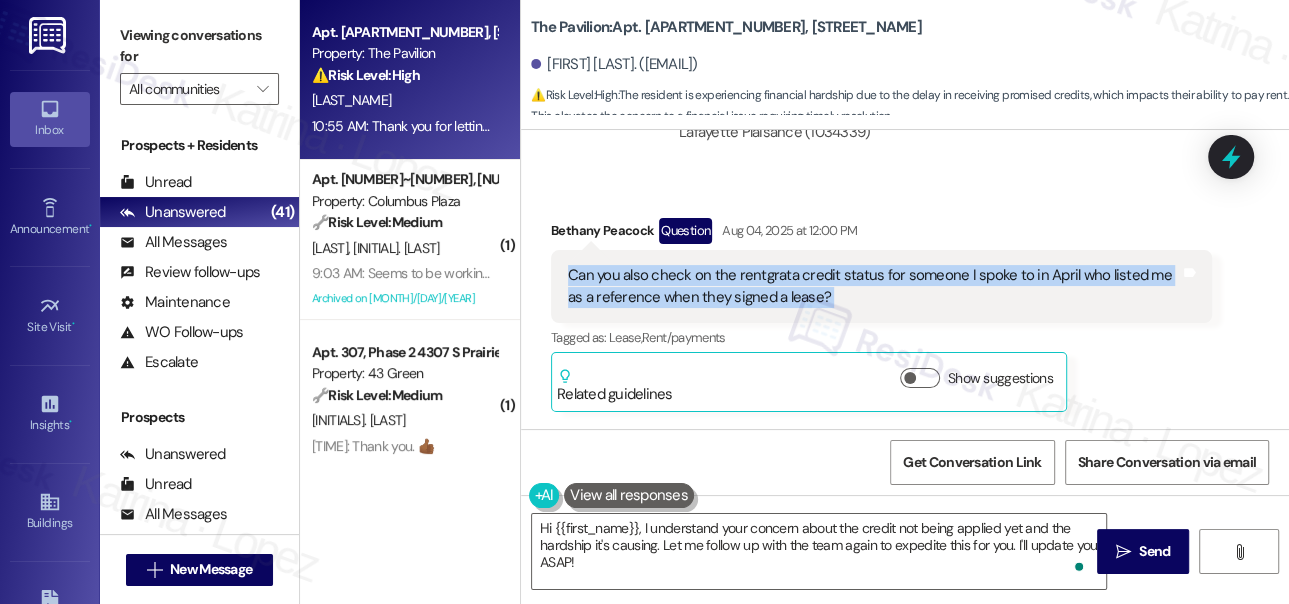 click on "Can you also check on the rentgrata credit status for someone I spoke to in April who listed me as a reference when they signed a lease?" at bounding box center [874, 286] 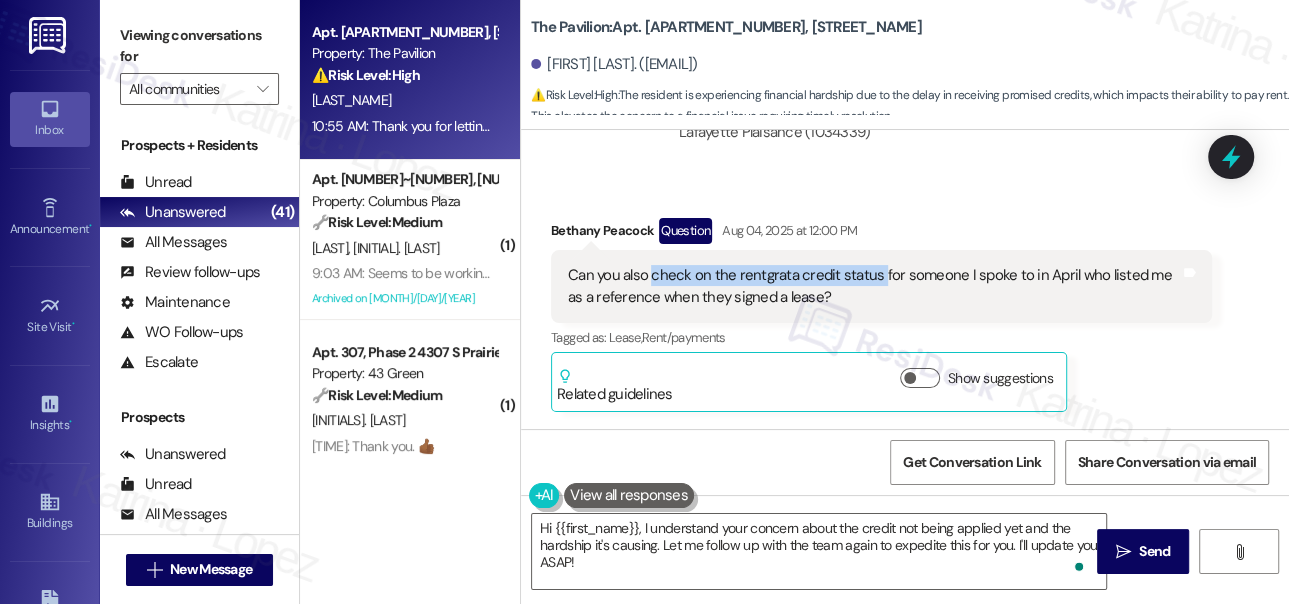 drag, startPoint x: 650, startPoint y: 274, endPoint x: 879, endPoint y: 271, distance: 229.01965 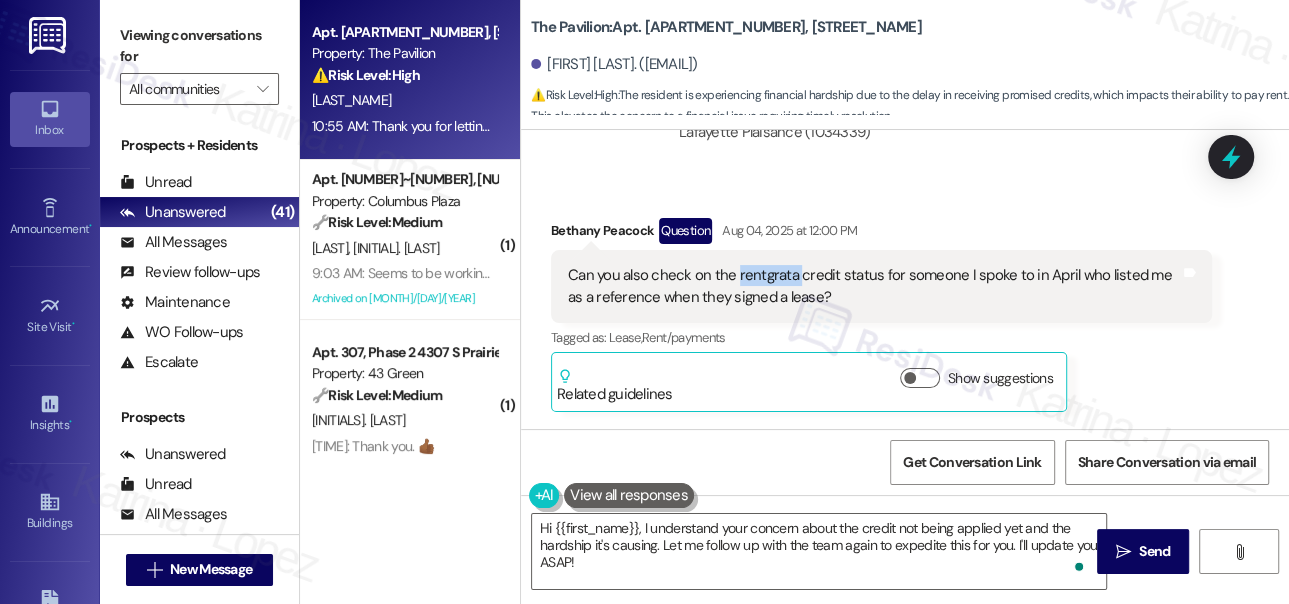 click on "Can you also check on the rentgrata credit status for someone I spoke to in April who listed me as a reference when they signed a lease?" at bounding box center (874, 286) 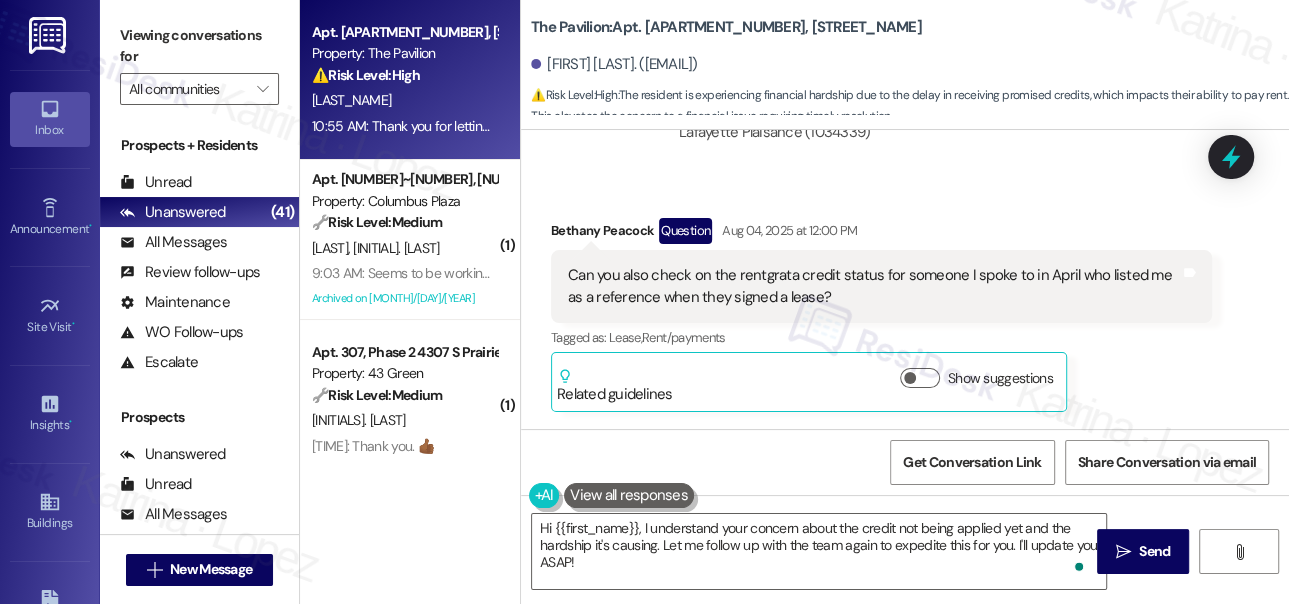 click on "Viewing conversations for" at bounding box center [199, 46] 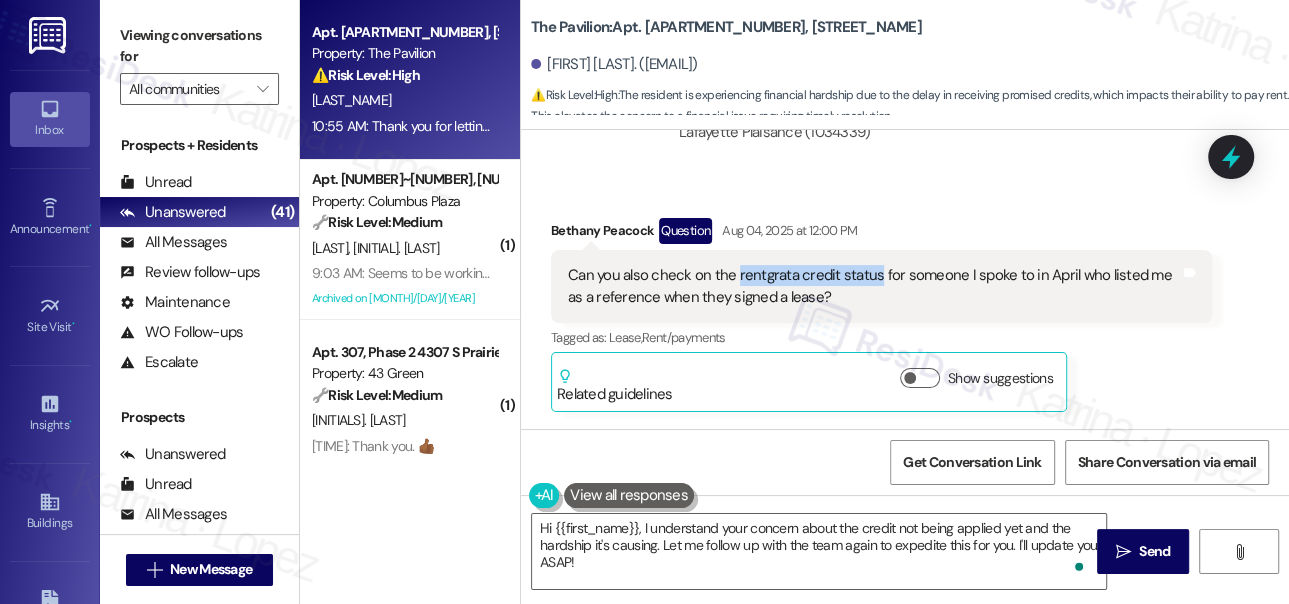 drag, startPoint x: 734, startPoint y: 276, endPoint x: 872, endPoint y: 274, distance: 138.0145 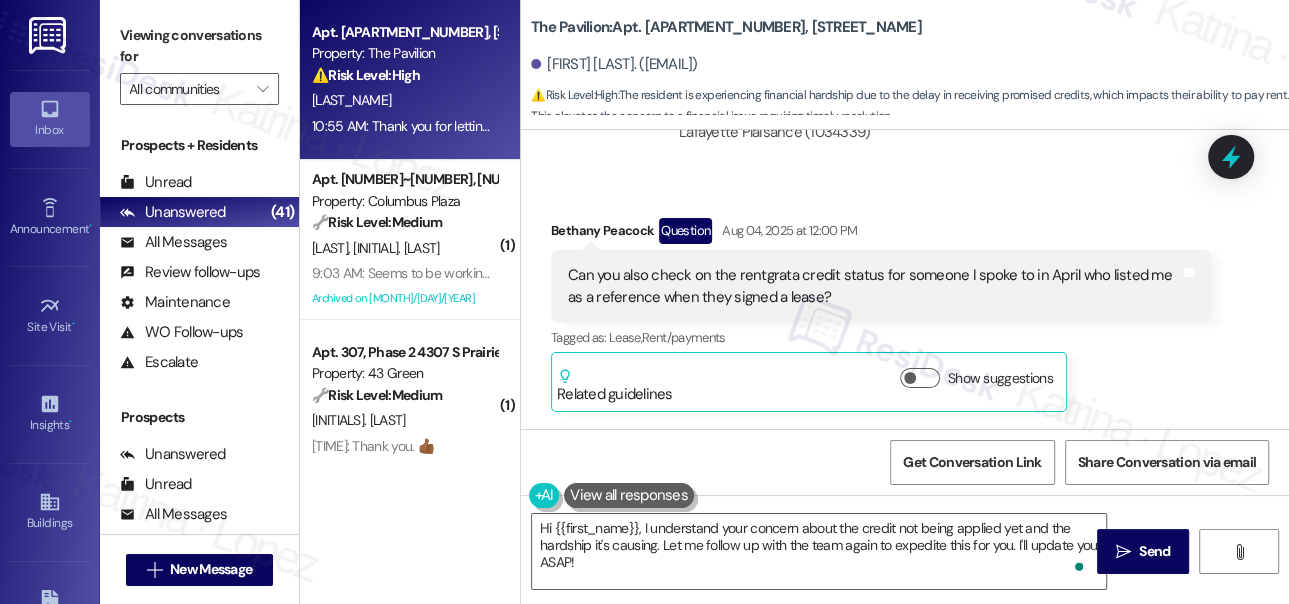 click on "Can you also check on the rentgrata credit status for someone I spoke to in April who listed me as a reference when they signed a lease?" at bounding box center (874, 286) 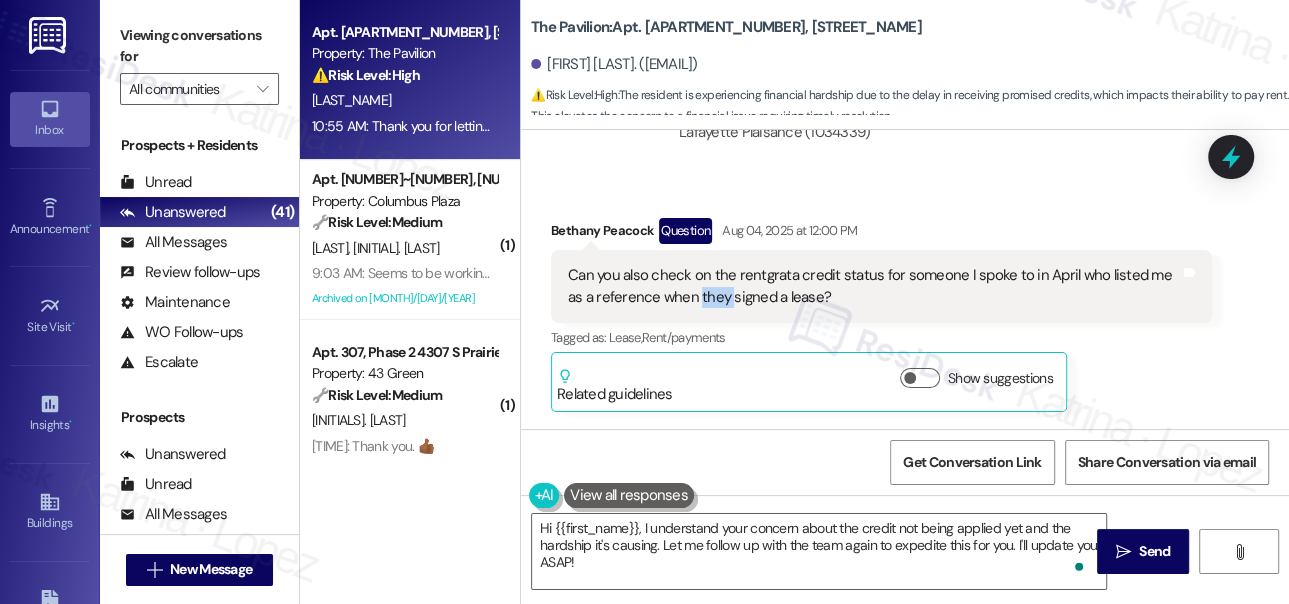 click on "Can you also check on the rentgrata credit status for someone I spoke to in April who listed me as a reference when they signed a lease?" at bounding box center (874, 286) 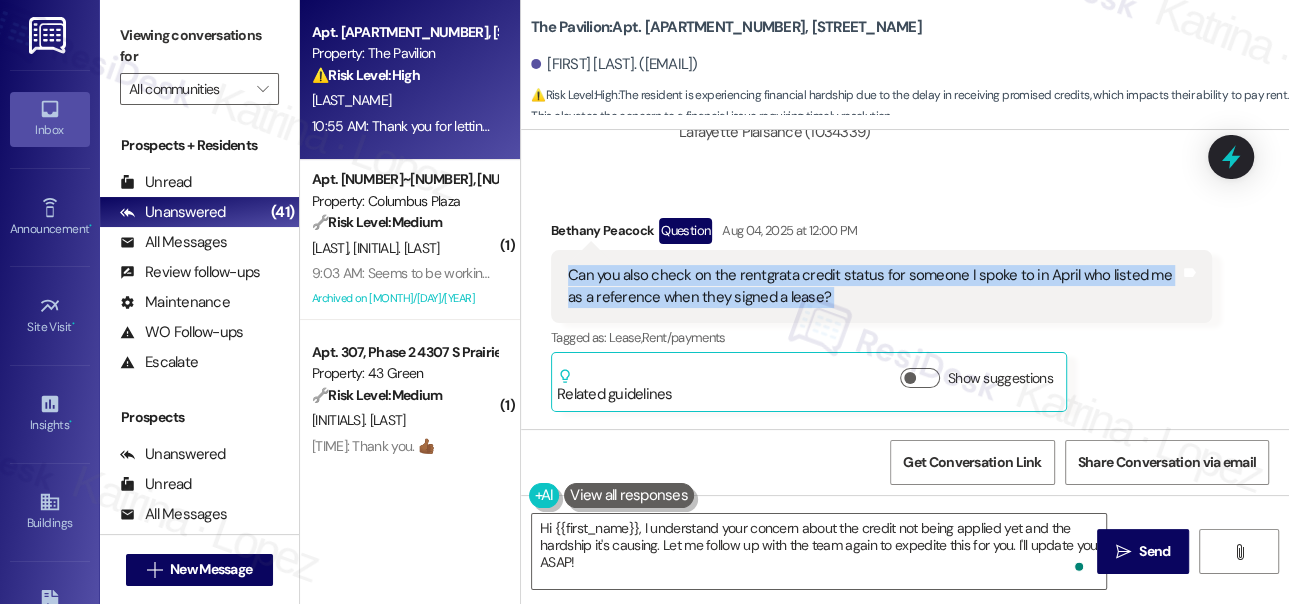 click on "Can you also check on the rentgrata credit status for someone I spoke to in April who listed me as a reference when they signed a lease?" at bounding box center [874, 286] 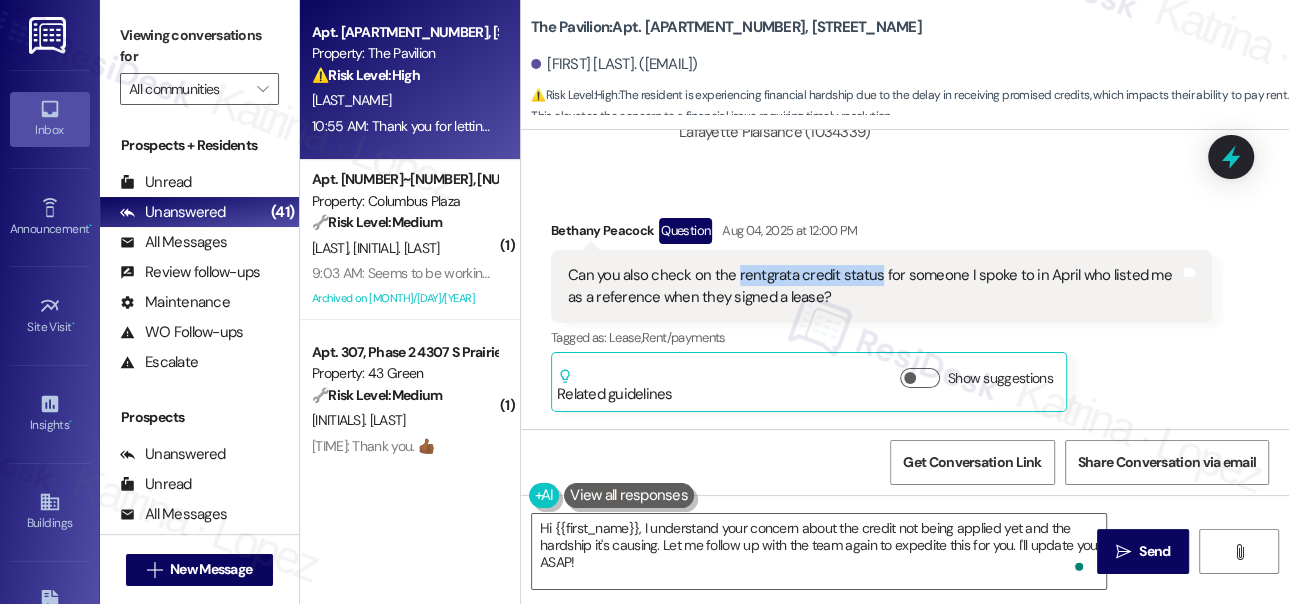drag, startPoint x: 735, startPoint y: 274, endPoint x: 873, endPoint y: 271, distance: 138.03261 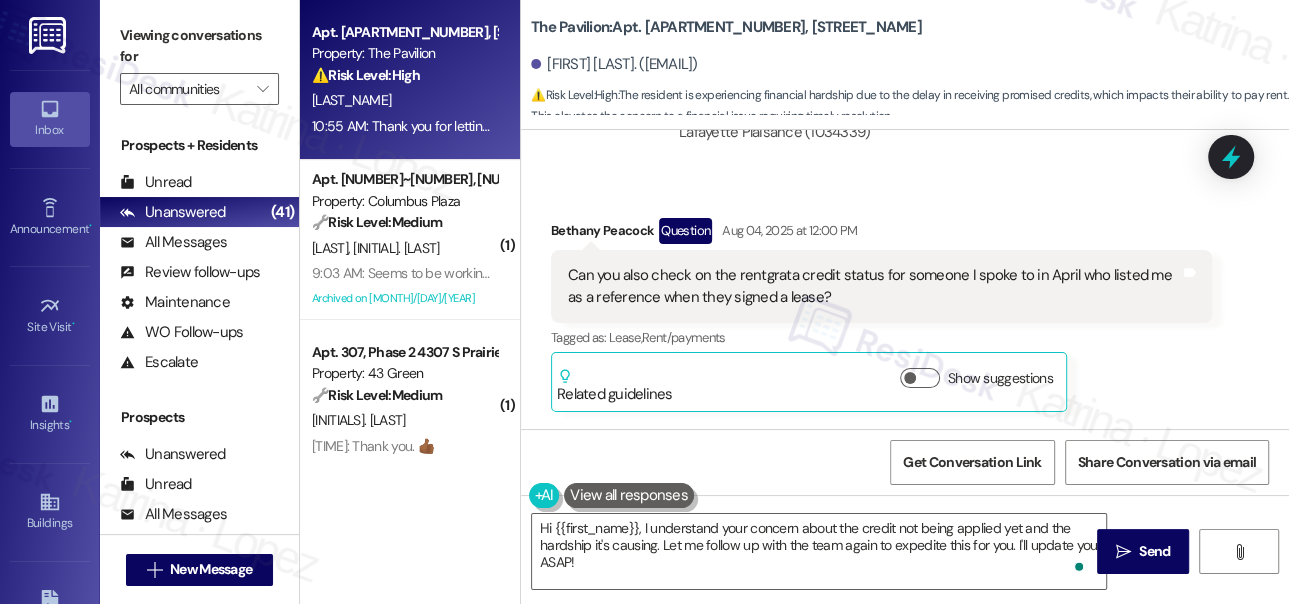 click on "Viewing conversations for" at bounding box center [199, 46] 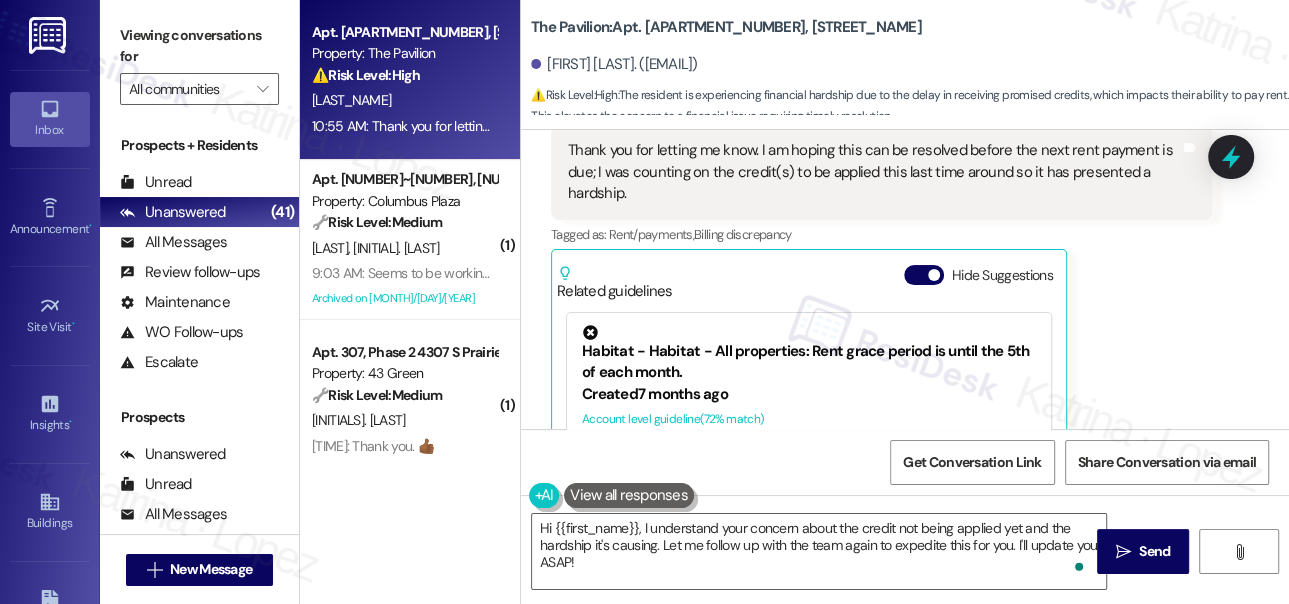 scroll, scrollTop: 9723, scrollLeft: 0, axis: vertical 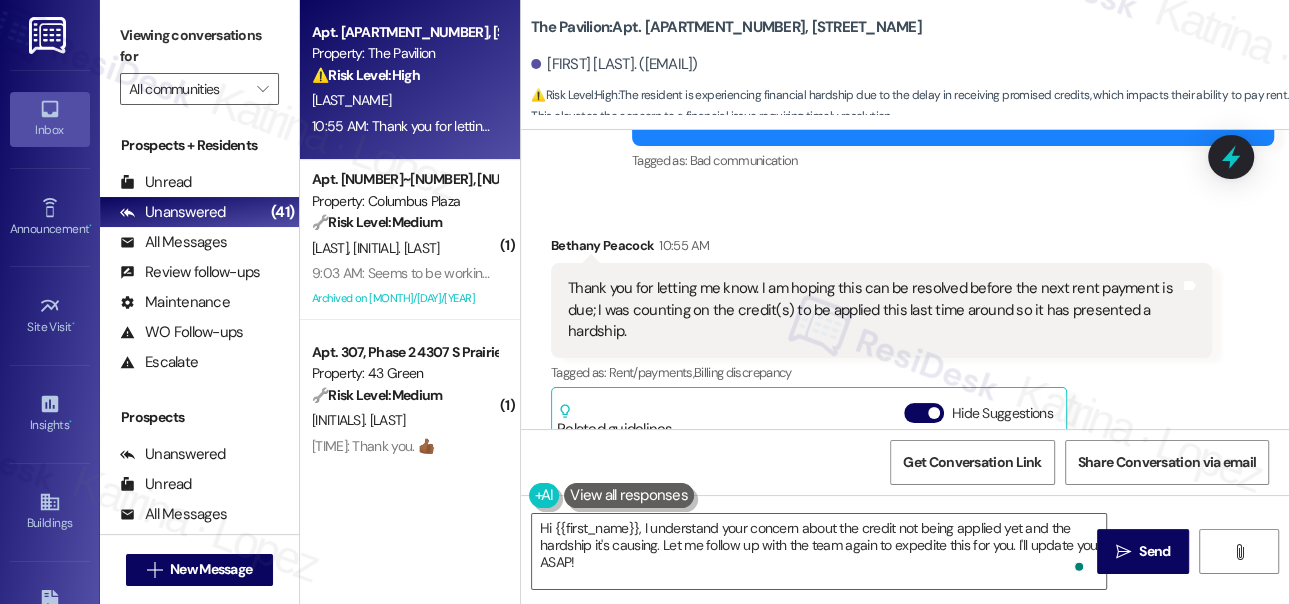 click on "Thank you for letting me know. I am hoping this can be resolved before the next rent payment is due; I was counting on the credit(s) to be applied this last time around so it has presented a hardship." at bounding box center (874, 310) 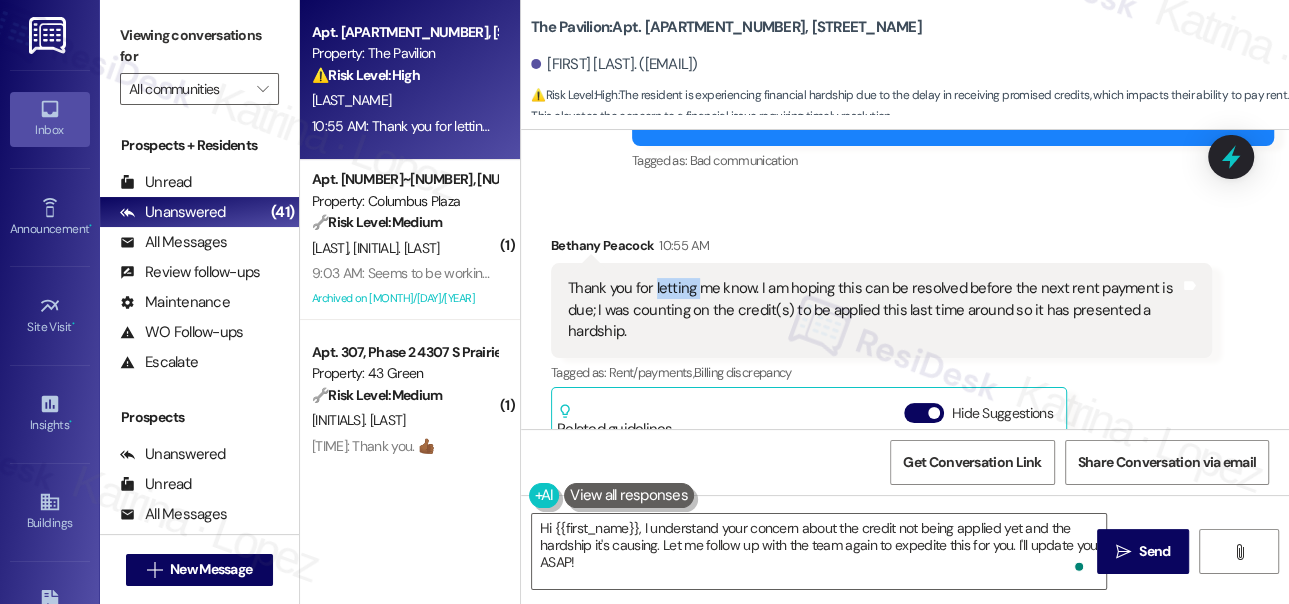 click on "Thank you for letting me know. I am hoping this can be resolved before the next rent payment is due; I was counting on the credit(s) to be applied this last time around so it has presented a hardship." at bounding box center (874, 310) 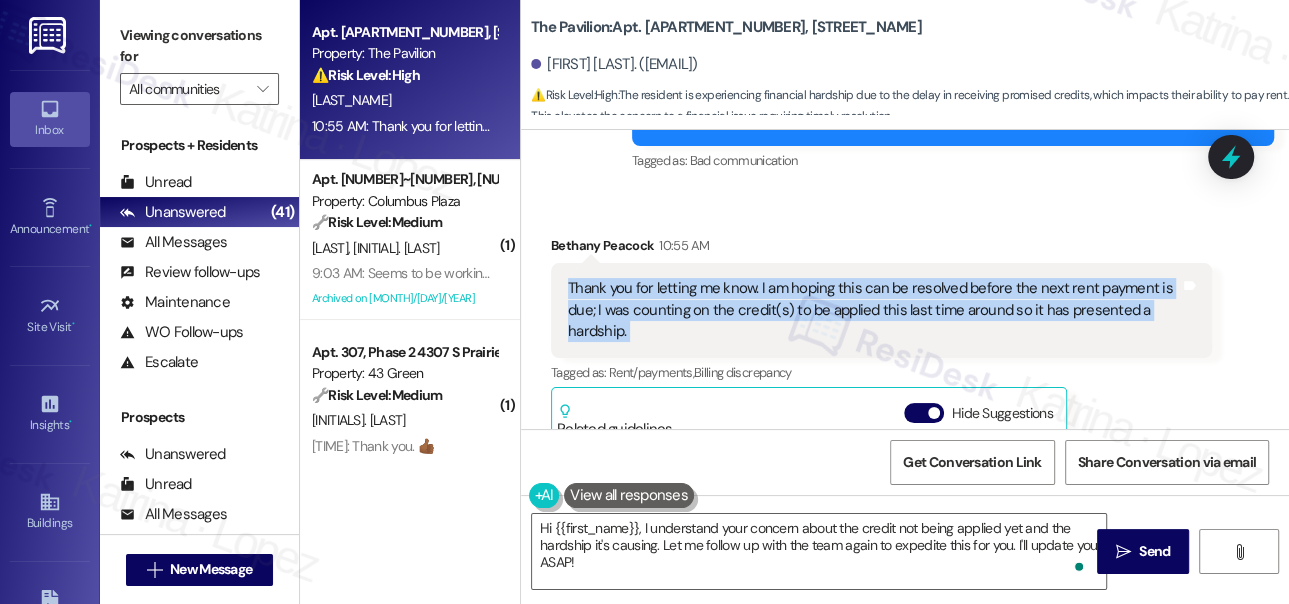 click on "Thank you for letting me know. I am hoping this can be resolved before the next rent payment is due; I was counting on the credit(s) to be applied this last time around so it has presented a hardship." at bounding box center [874, 310] 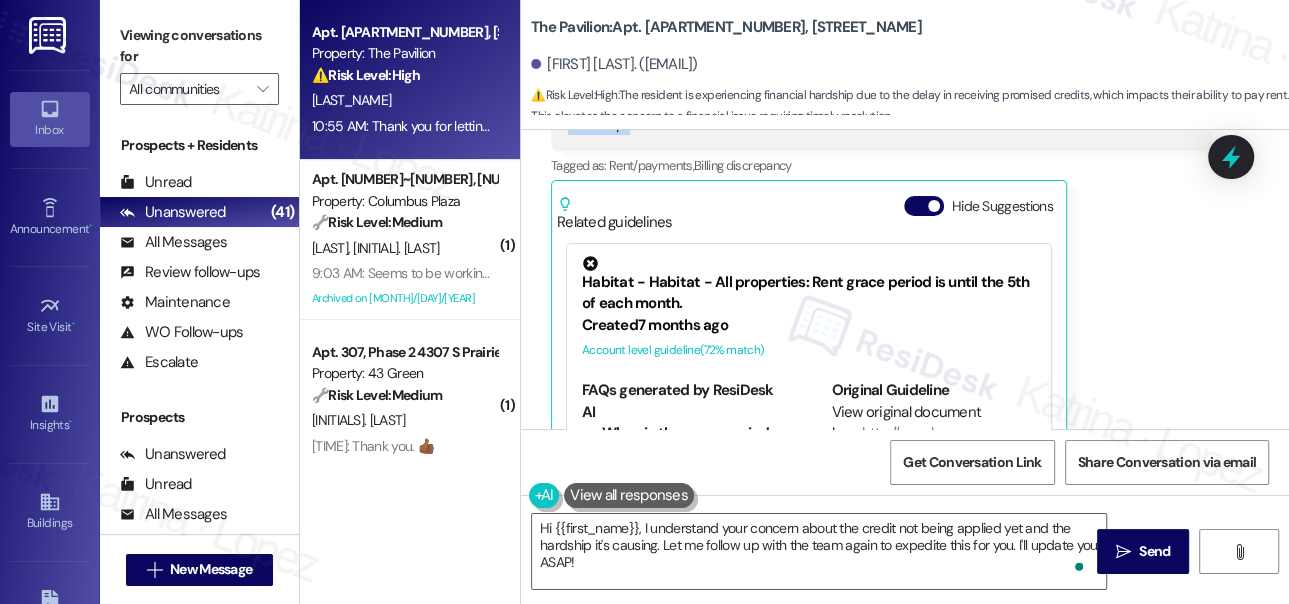 scroll, scrollTop: 9995, scrollLeft: 0, axis: vertical 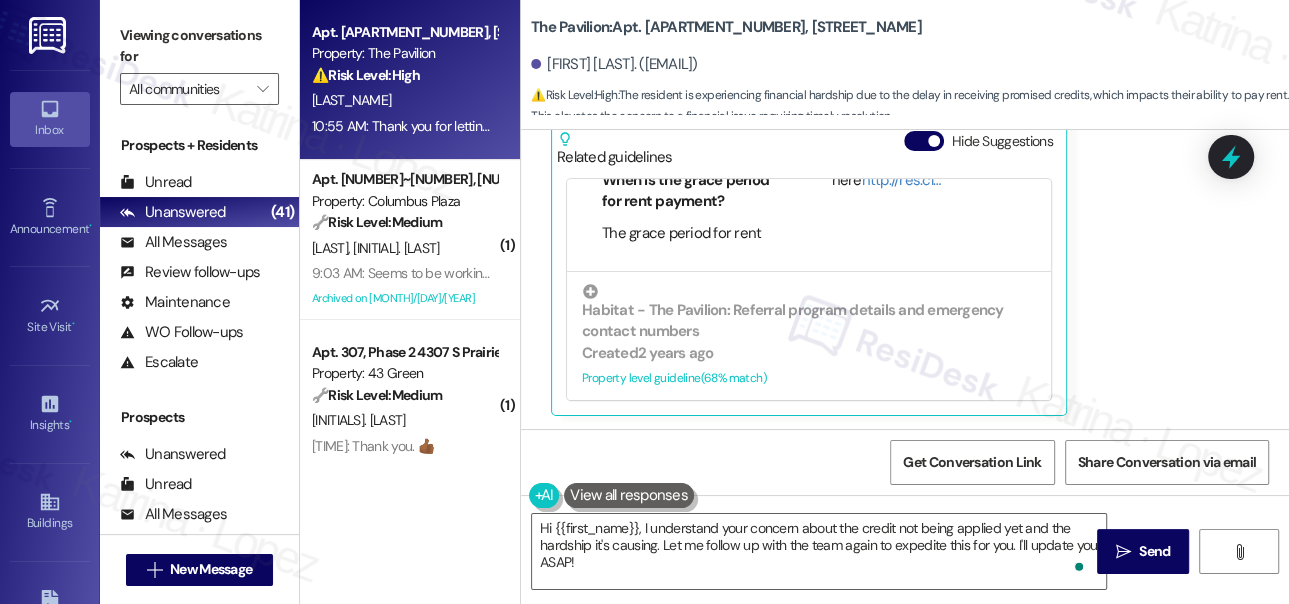 click on "Viewing conversations for" at bounding box center [199, 46] 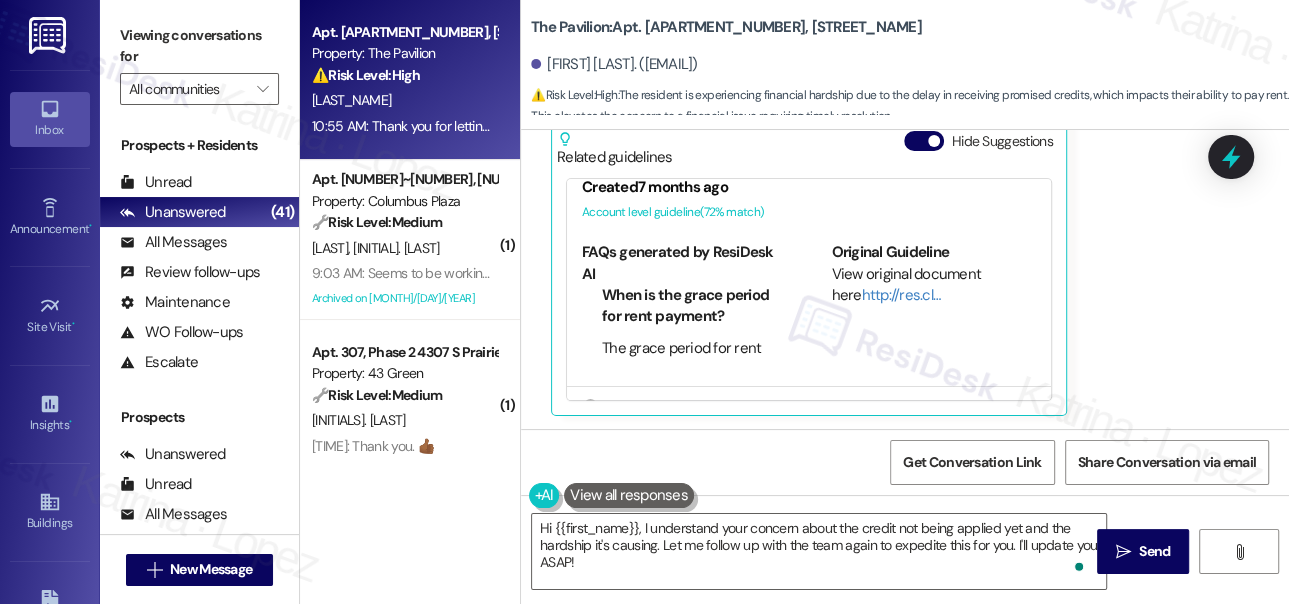 scroll, scrollTop: 0, scrollLeft: 0, axis: both 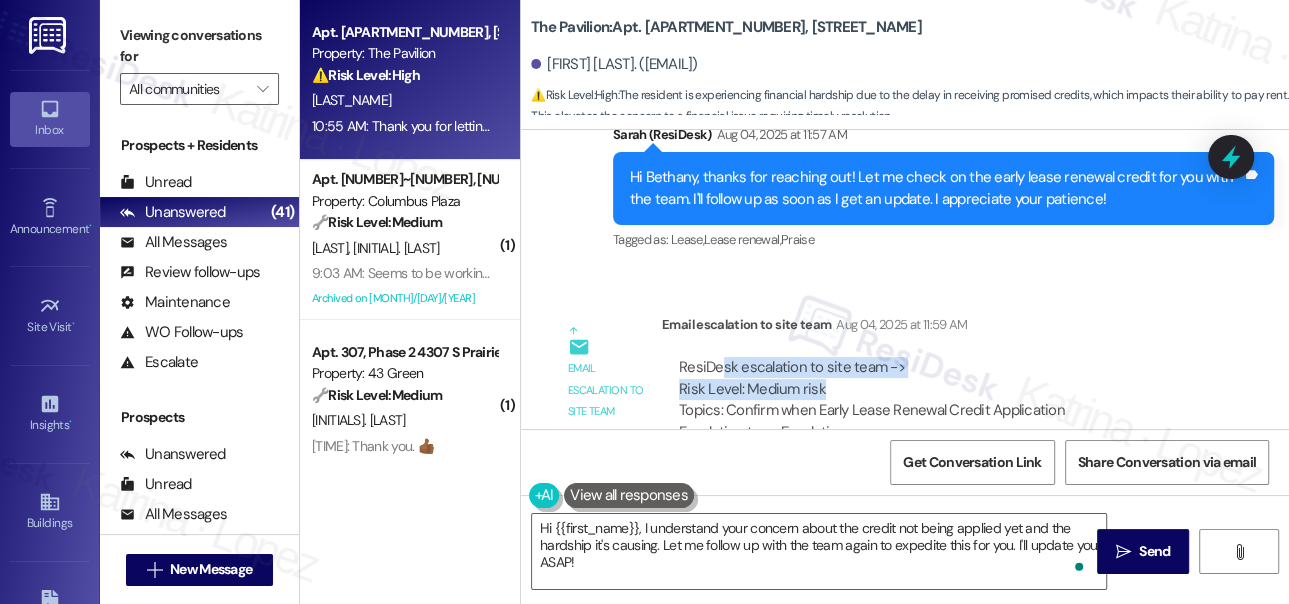 drag, startPoint x: 722, startPoint y: 376, endPoint x: 821, endPoint y: 383, distance: 99.24717 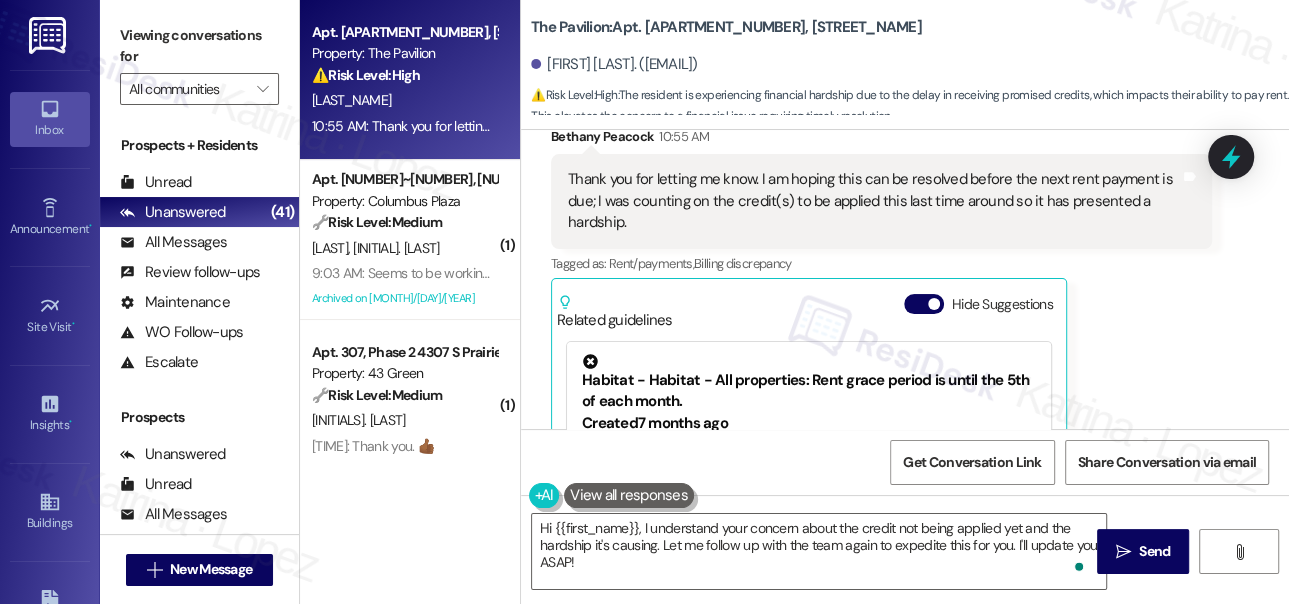 scroll, scrollTop: 9995, scrollLeft: 0, axis: vertical 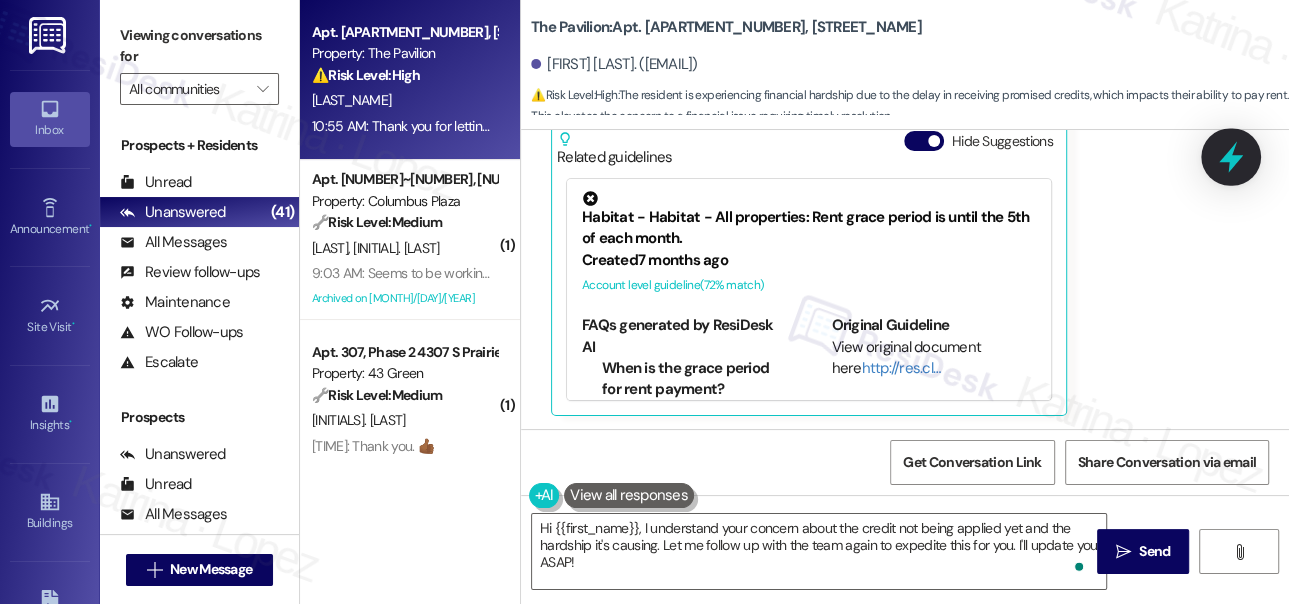click 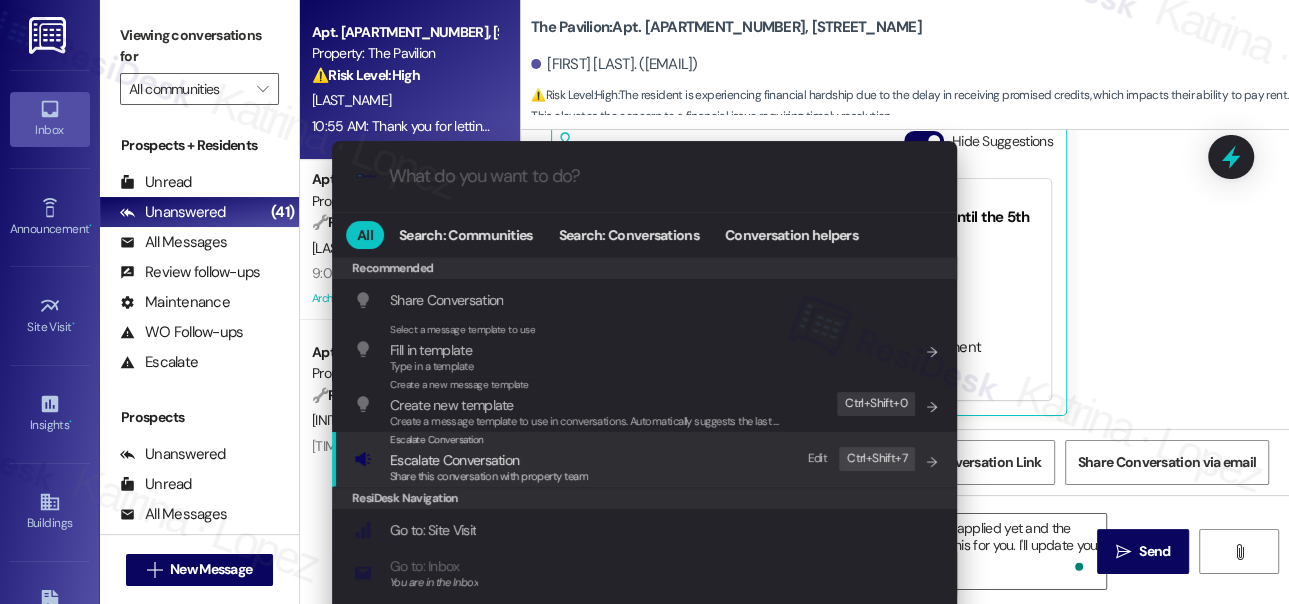click on "Escalate Conversation" at bounding box center (489, 460) 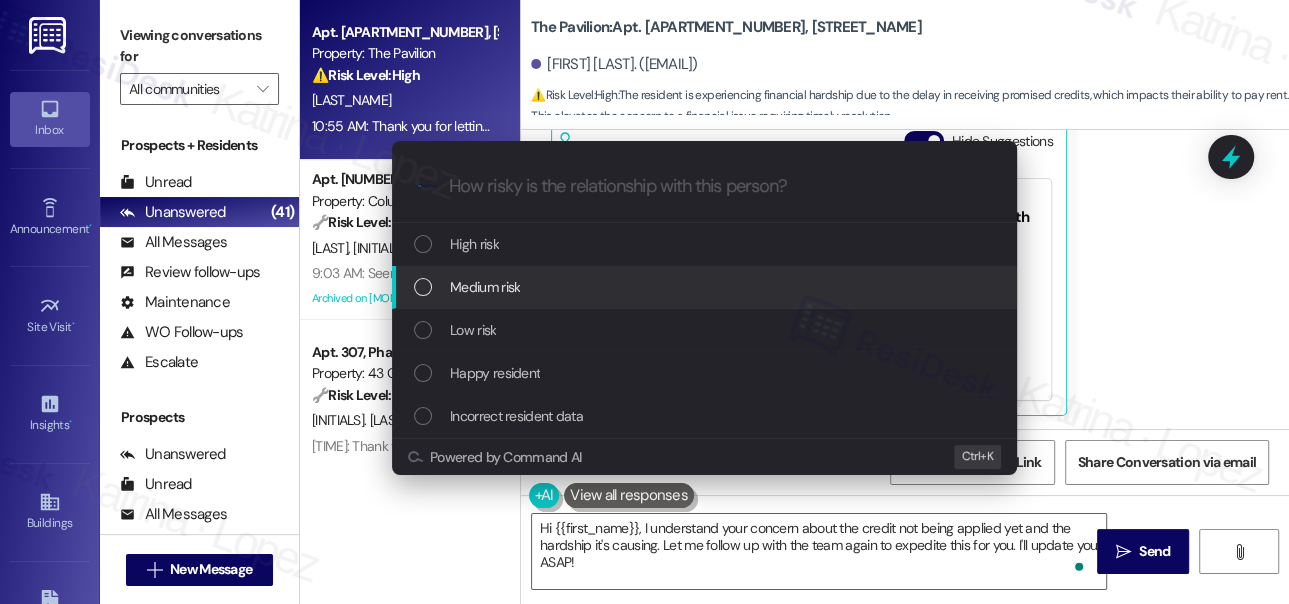 click on "Medium risk" at bounding box center (706, 287) 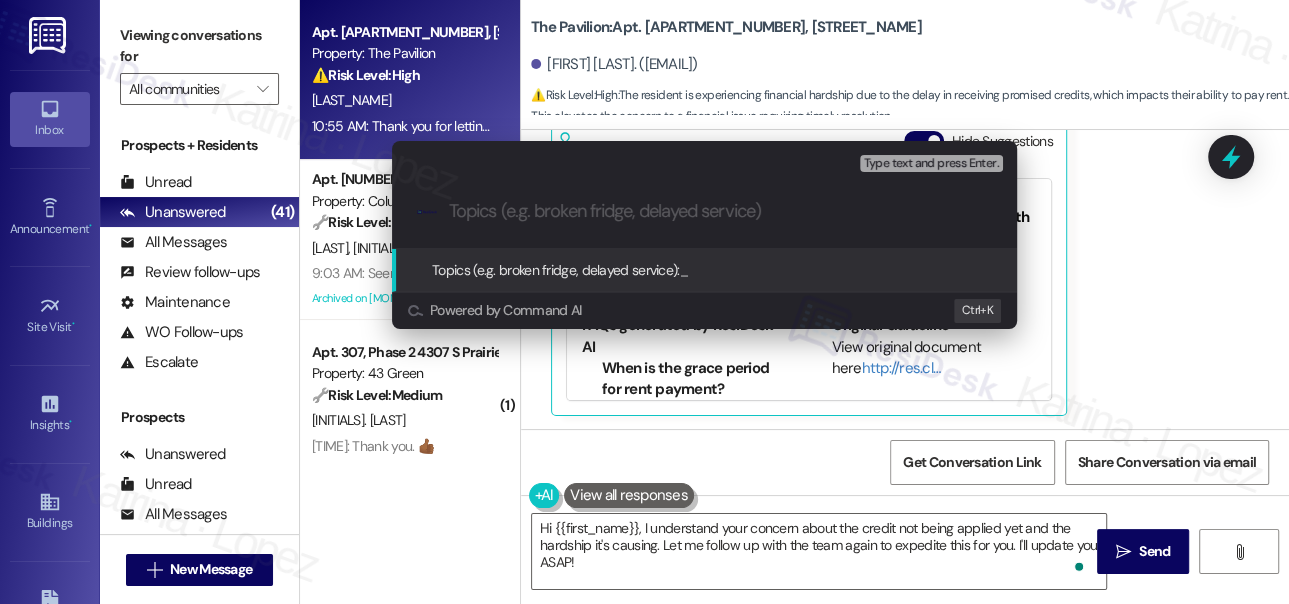 paste on "Follow-Up on Early Renewal Credit & Rentgrata Credit" 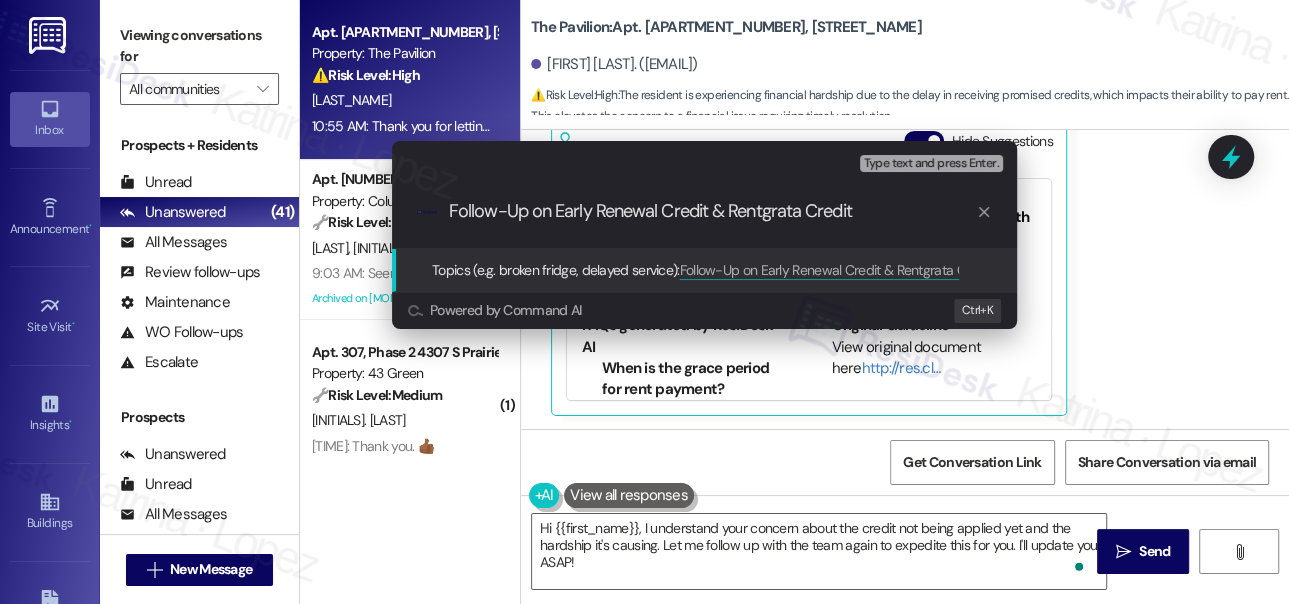 click on "Follow-Up on Early Renewal Credit & Rentgrata Credit" at bounding box center [712, 211] 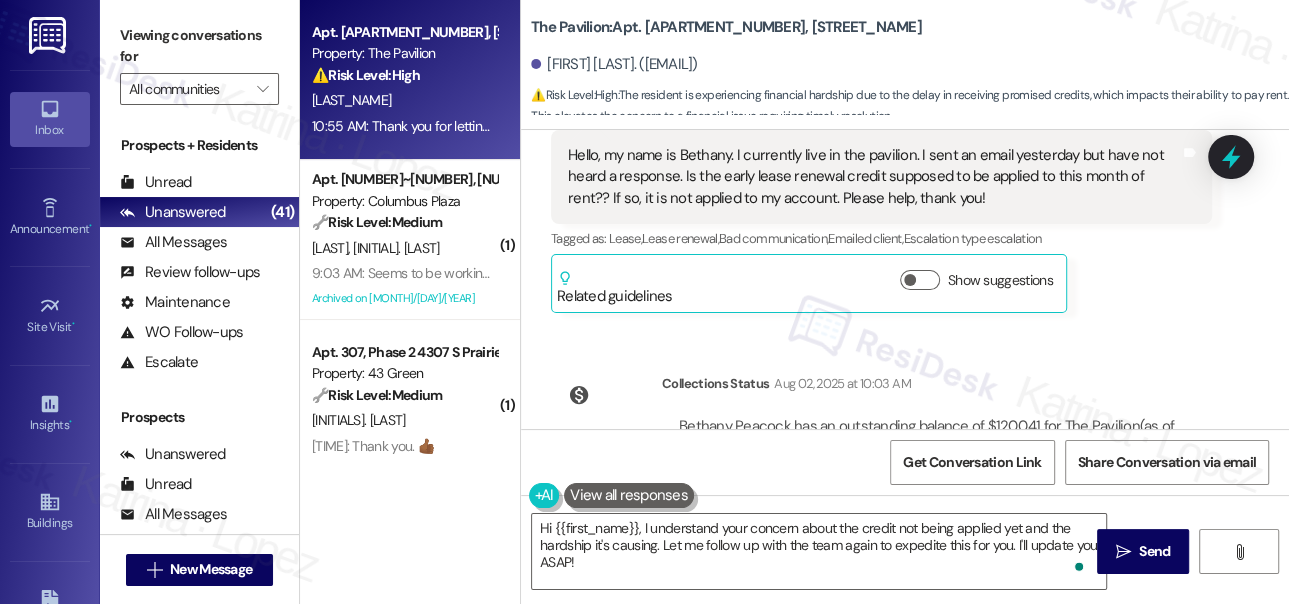 scroll, scrollTop: 8177, scrollLeft: 0, axis: vertical 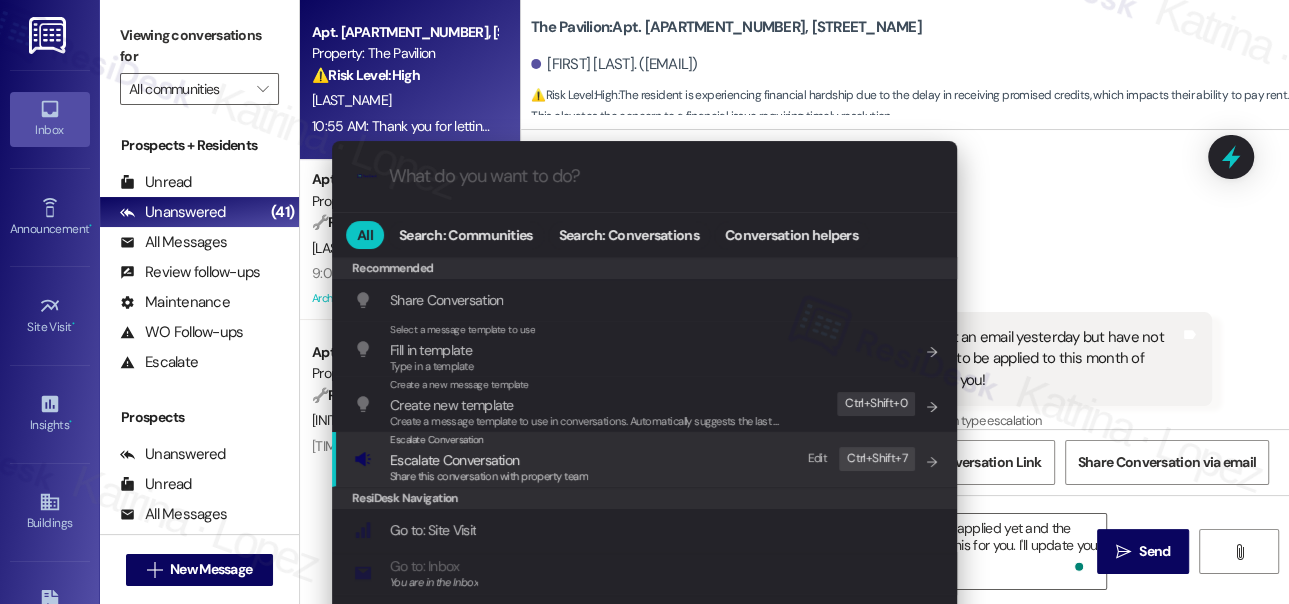 click on "Escalate Conversation" at bounding box center [489, 460] 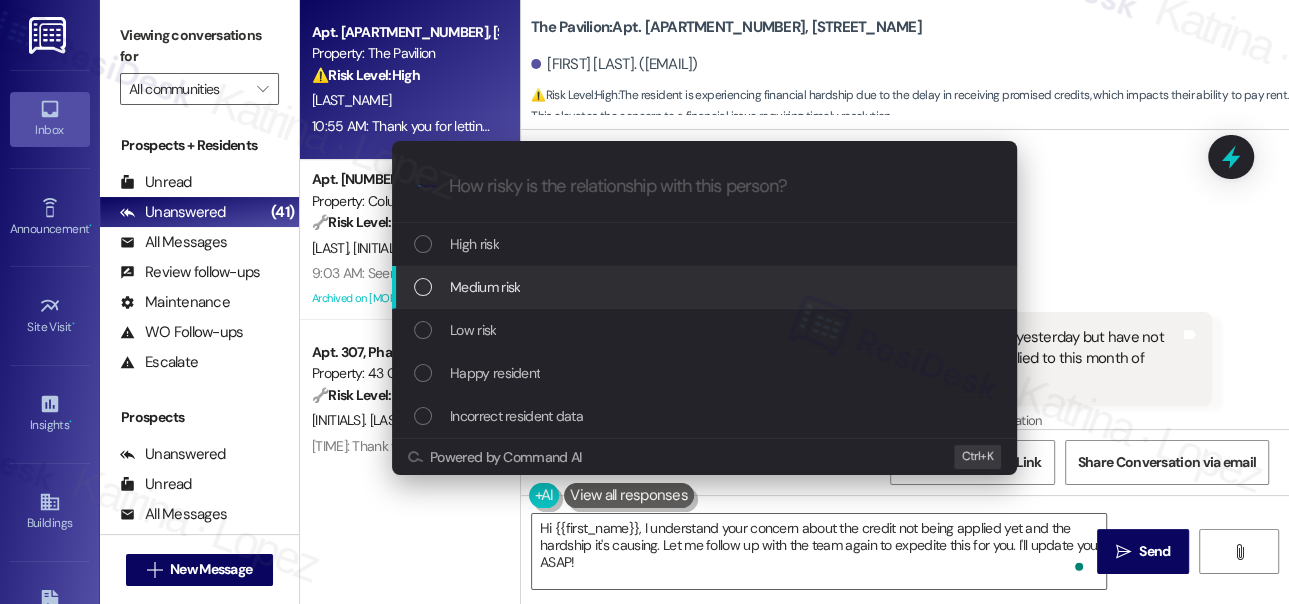 click on "Medium risk" at bounding box center (704, 287) 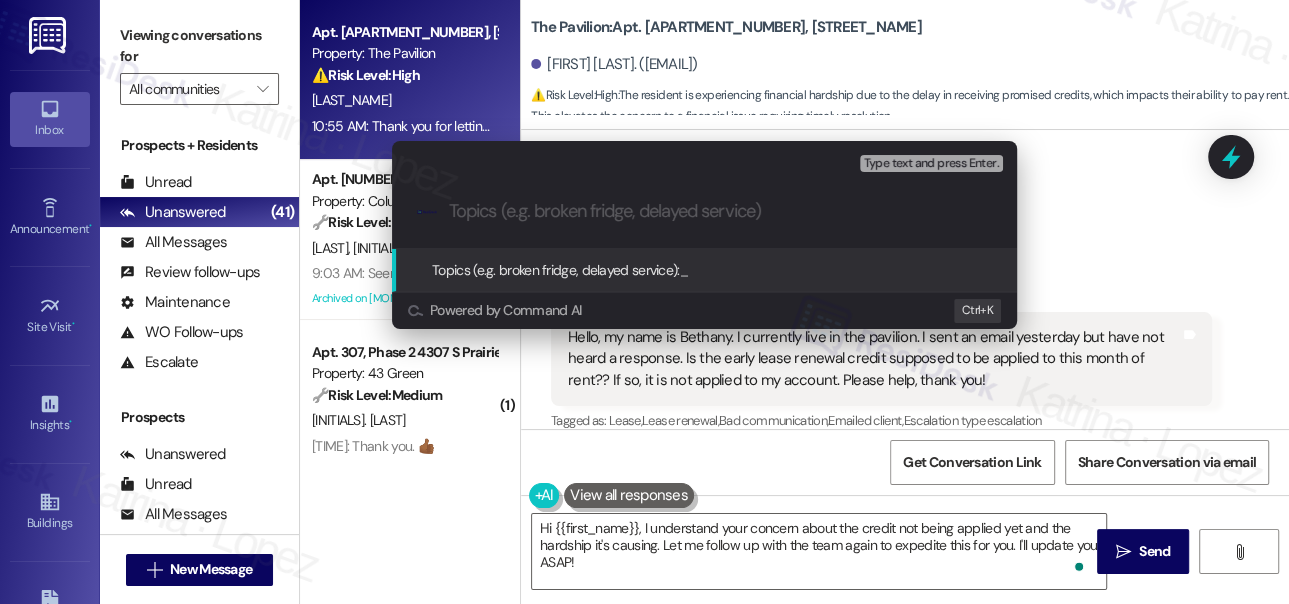 paste on "Follow-Up on Early Renewal Credit & Rentgrata Credit" 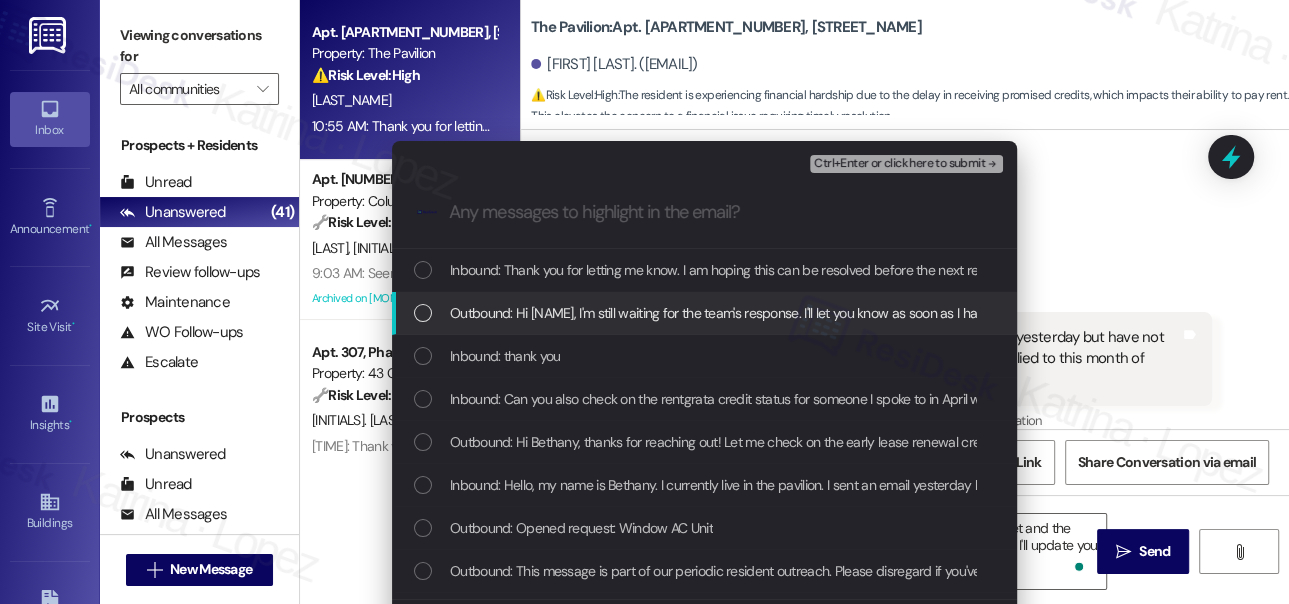 click on "Outbound: Hi [NAME], I'm still waiting for the team's response. I'll let you know as soon as I have an update." at bounding box center (753, 313) 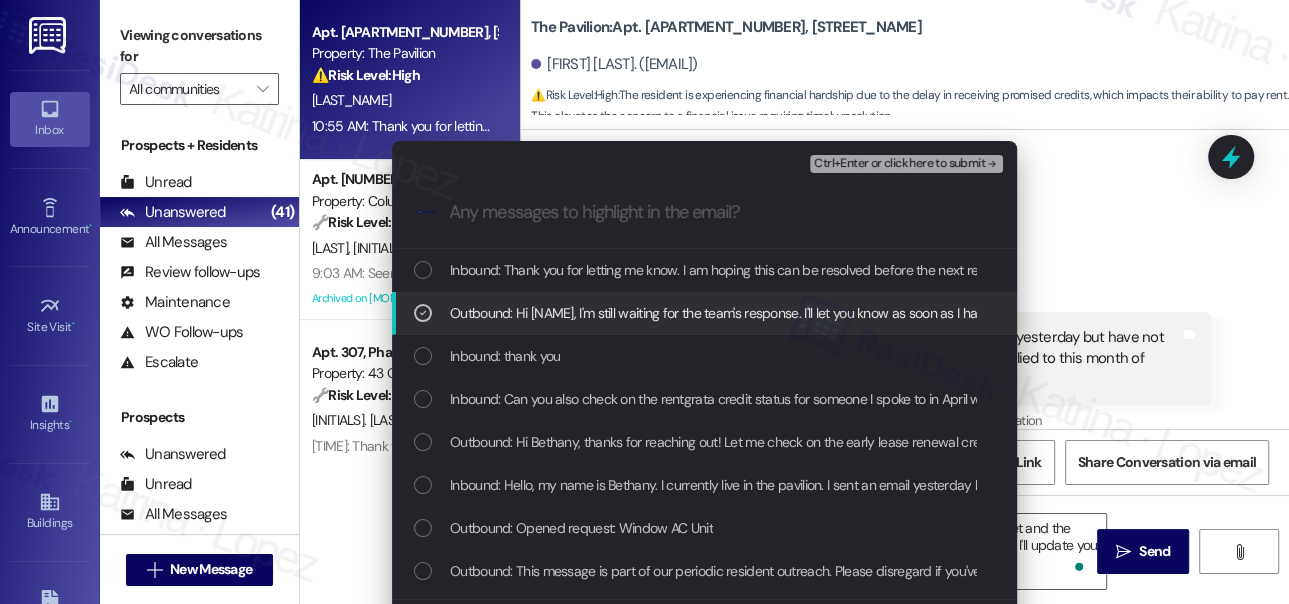 click on "Outbound: Hi [NAME], I'm still waiting for the team's response. I'll let you know as soon as I have an update." at bounding box center (753, 313) 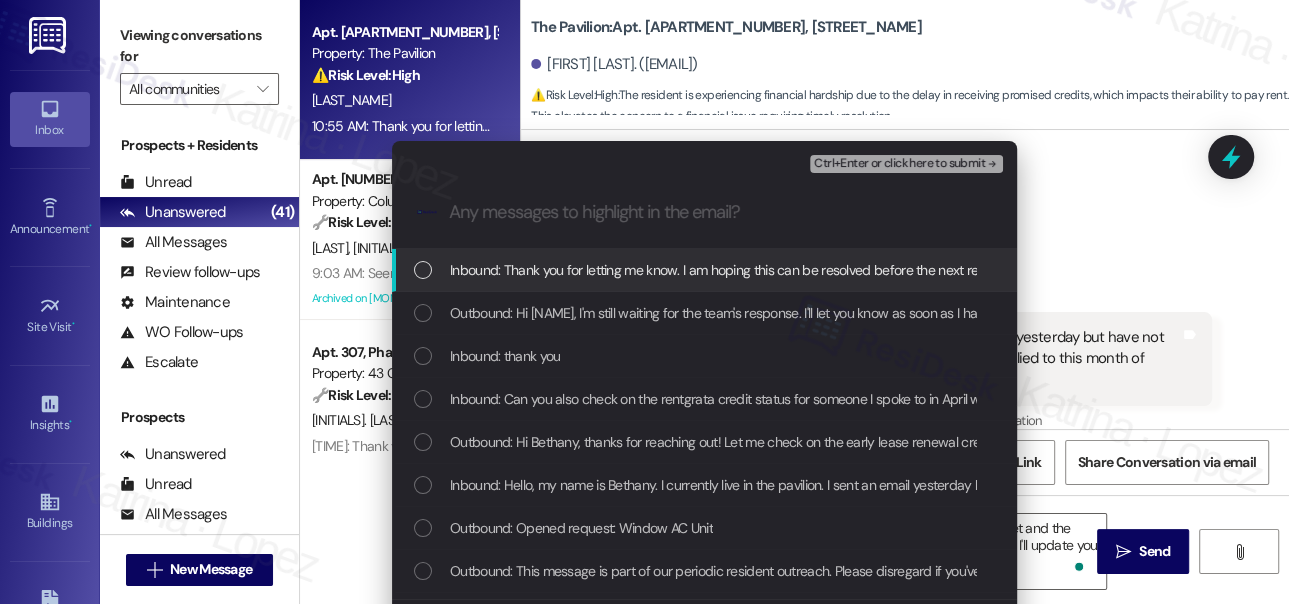 click on "Inbound: Thank you for letting me know. I am hoping this can be resolved before the next rent payment is due; I was counting on the credit(s) to be applied this last time around so it has presented a hardship." at bounding box center (704, 270) 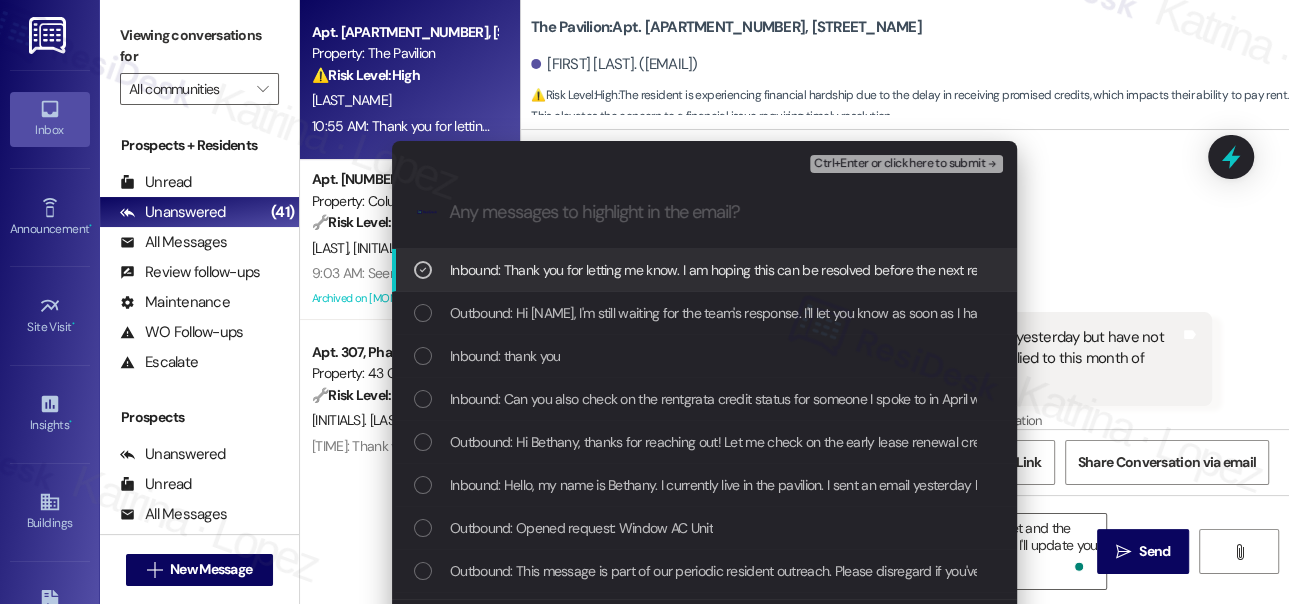click on "Inbound: Thank you for letting me know. I am hoping this can be resolved before the next rent payment is due; I was counting on the credit(s) to be applied this last time around so it has presented a hardship." at bounding box center [1050, 270] 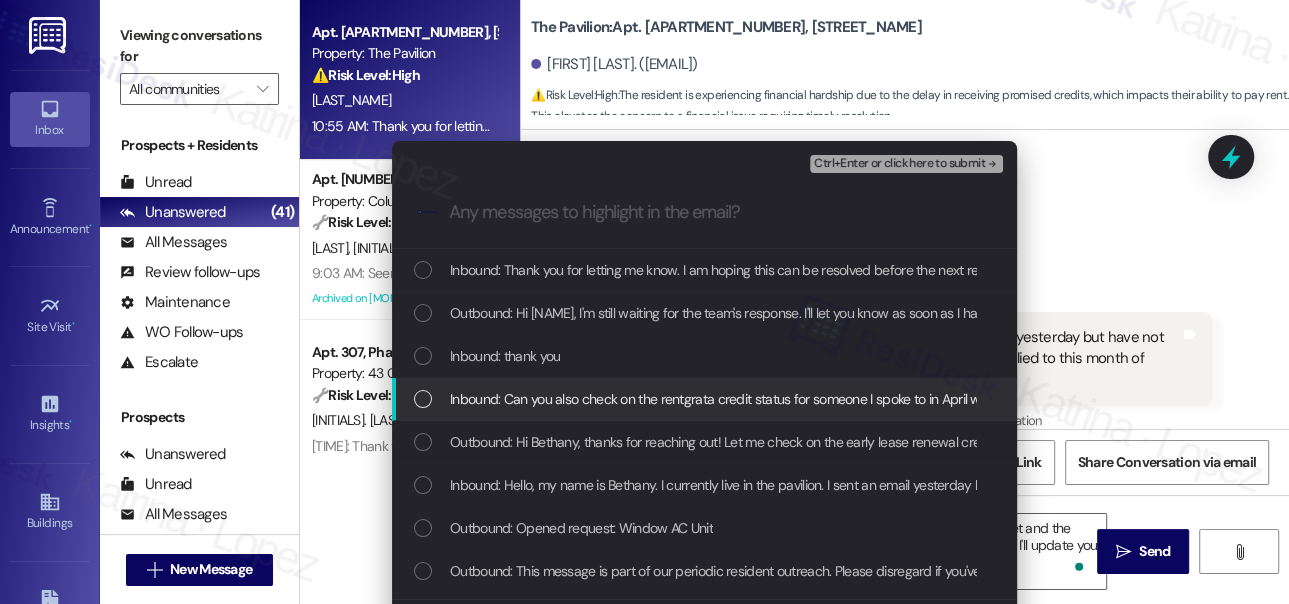 click on "Inbound: Can you also check on the rentgrata credit status for someone I spoke to in April who listed me as a reference when they signed a lease?" at bounding box center [873, 399] 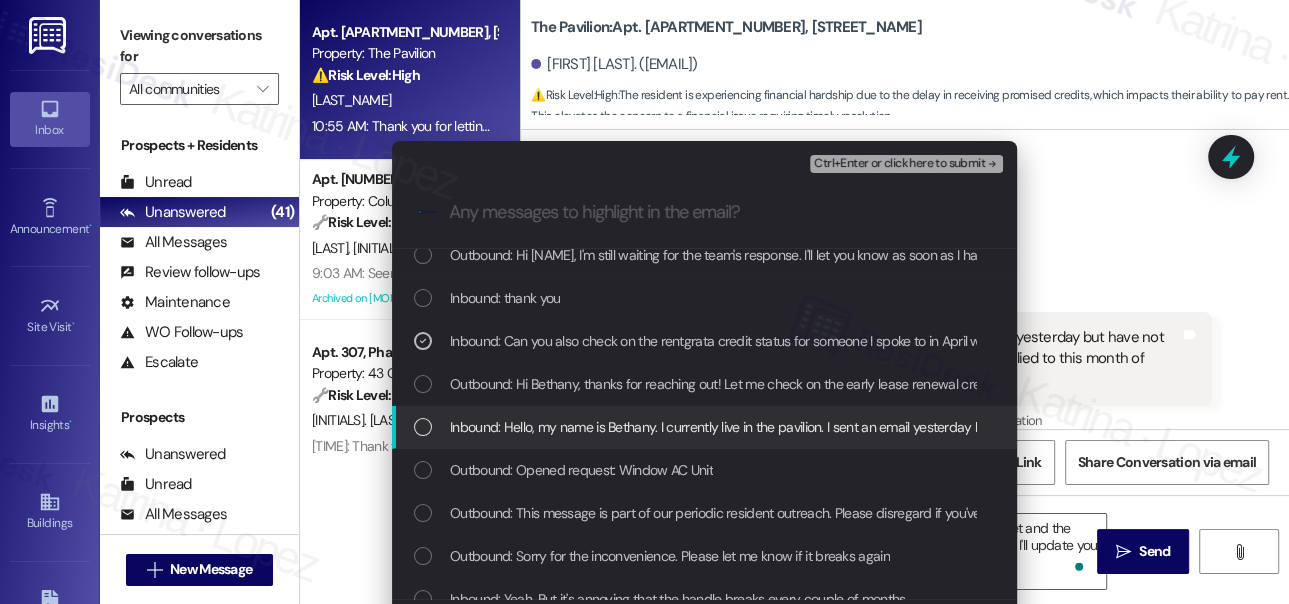 scroll, scrollTop: 90, scrollLeft: 0, axis: vertical 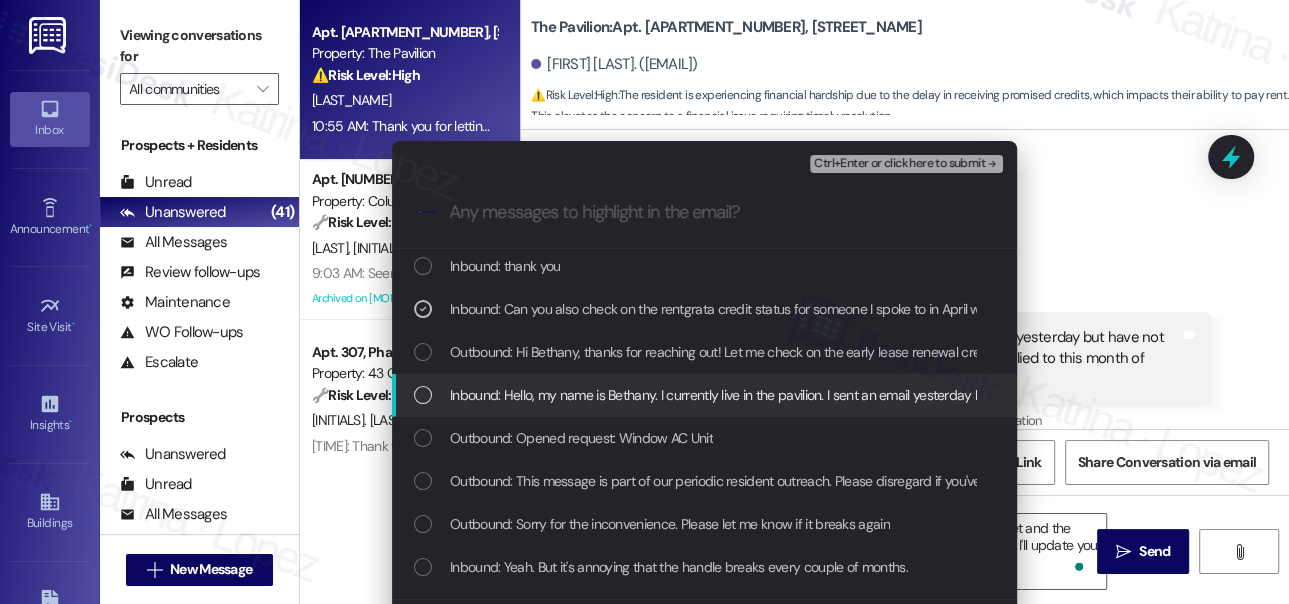 click on "Inbound: Hello, my name is Bethany. I currently live in the pavilion. I sent an email yesterday but have not heard a response. Is the early lease renewal credit supposed to be applied to this month of rent?? If so, it is not applied to my account. Please help, thank you!" at bounding box center [1208, 395] 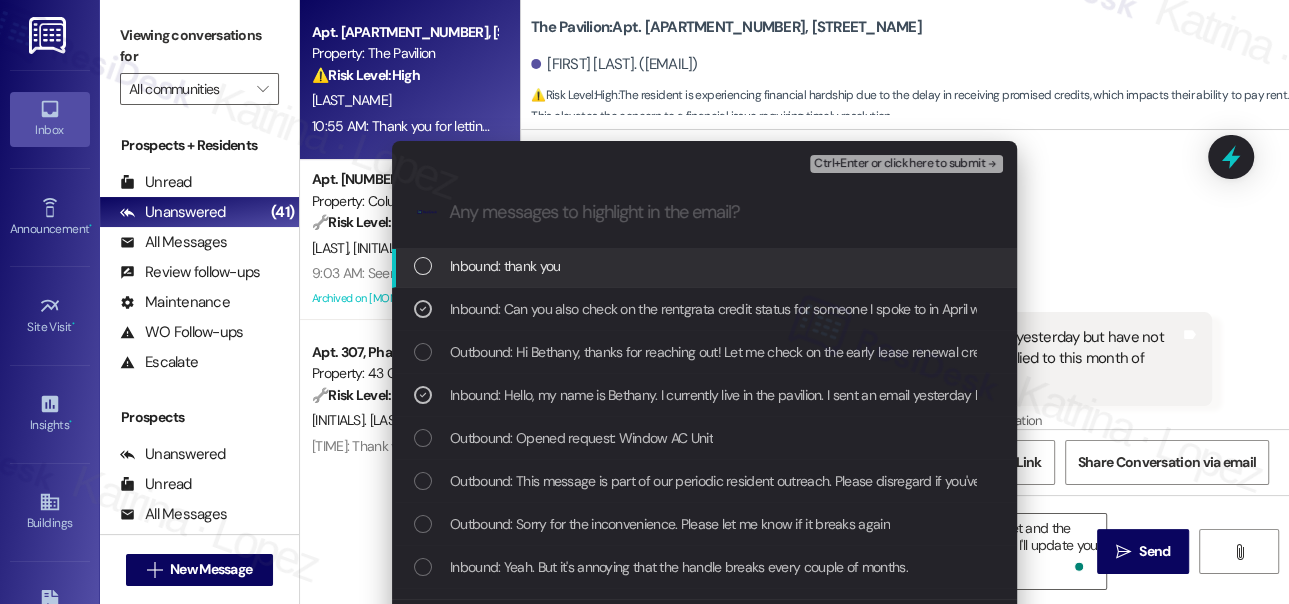click on "Ctrl+Enter or click here to submit" at bounding box center (899, 164) 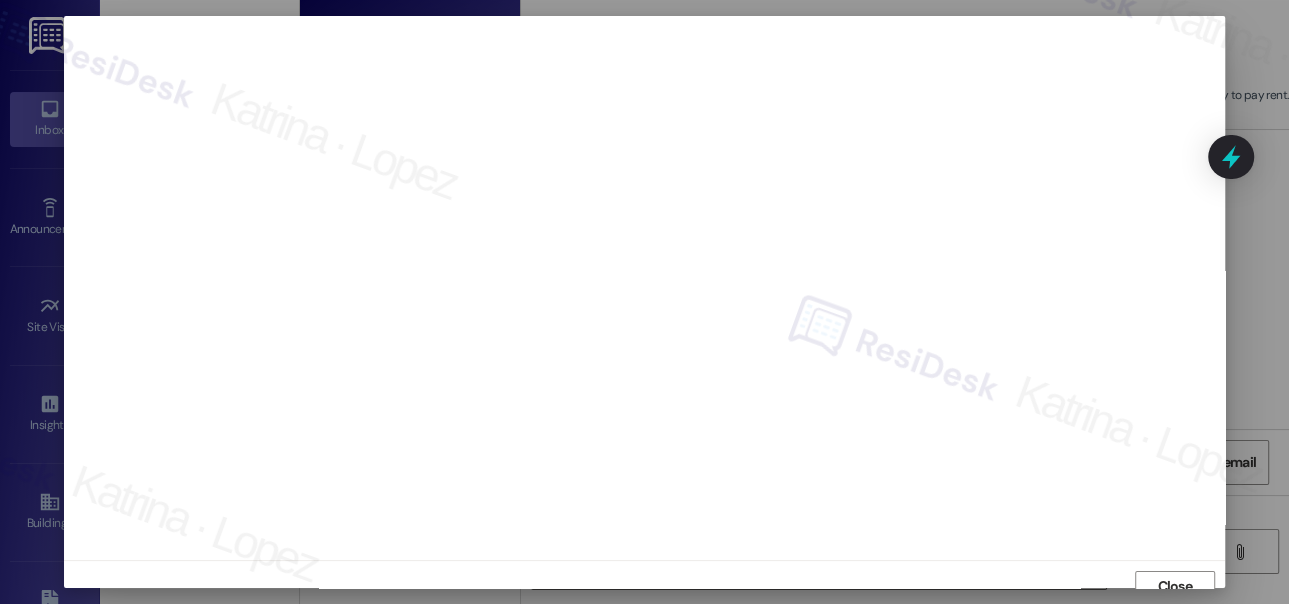 scroll, scrollTop: 14, scrollLeft: 0, axis: vertical 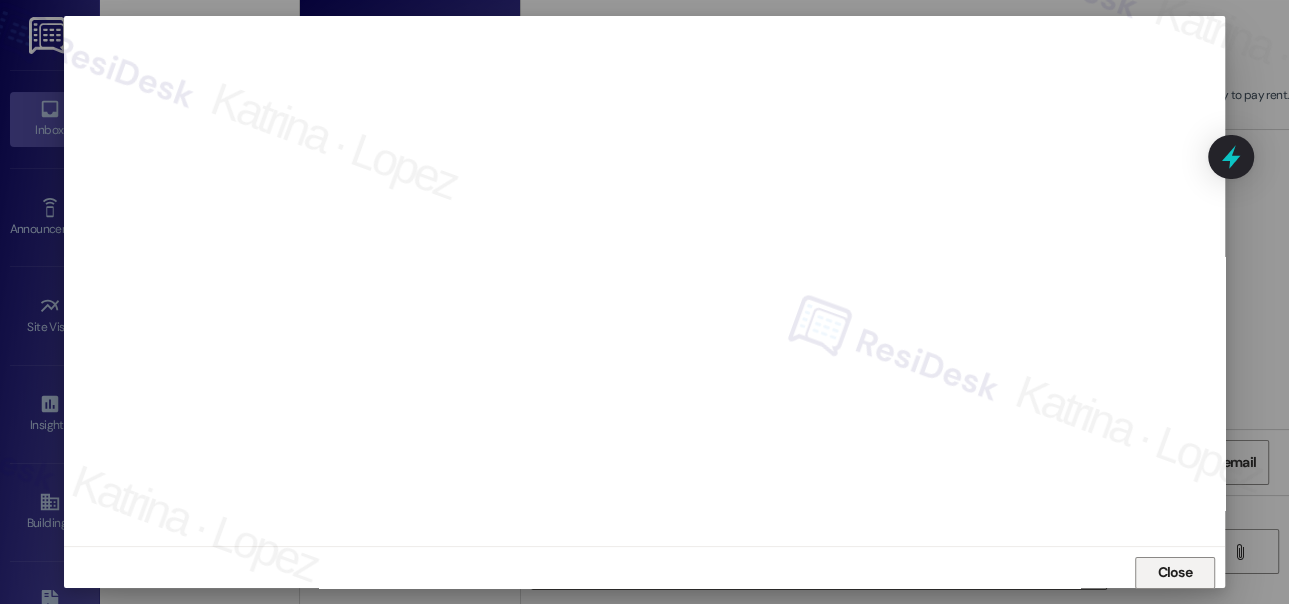 click on "Close" at bounding box center [1174, 572] 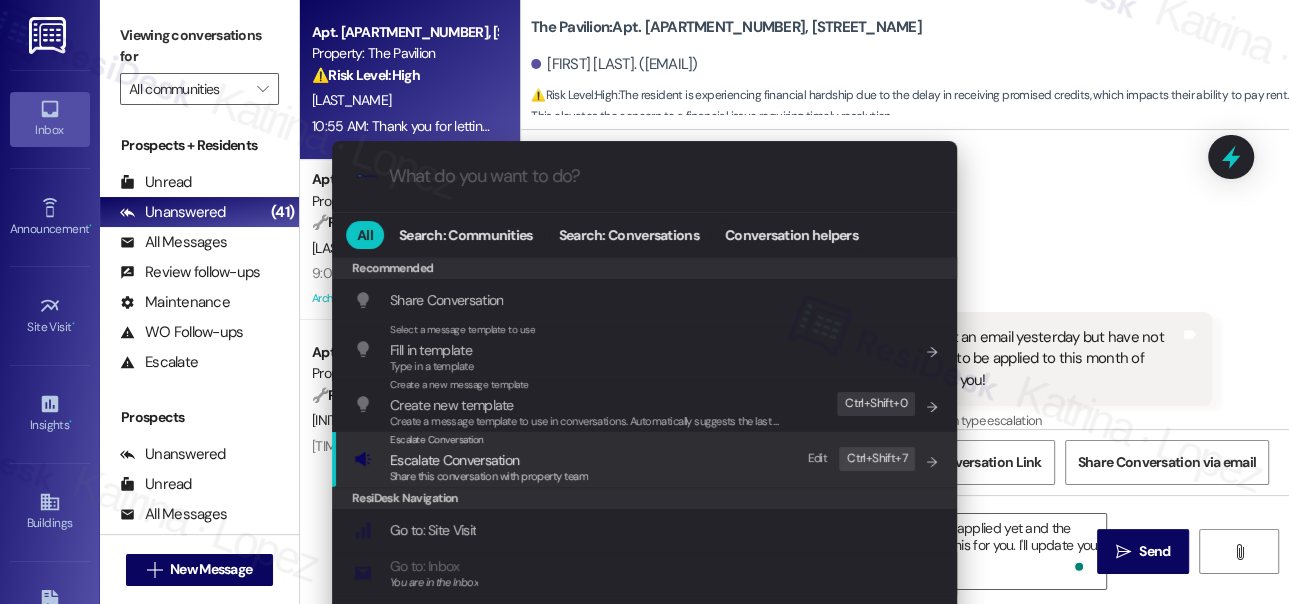 click on "Escalate Conversation" at bounding box center (489, 440) 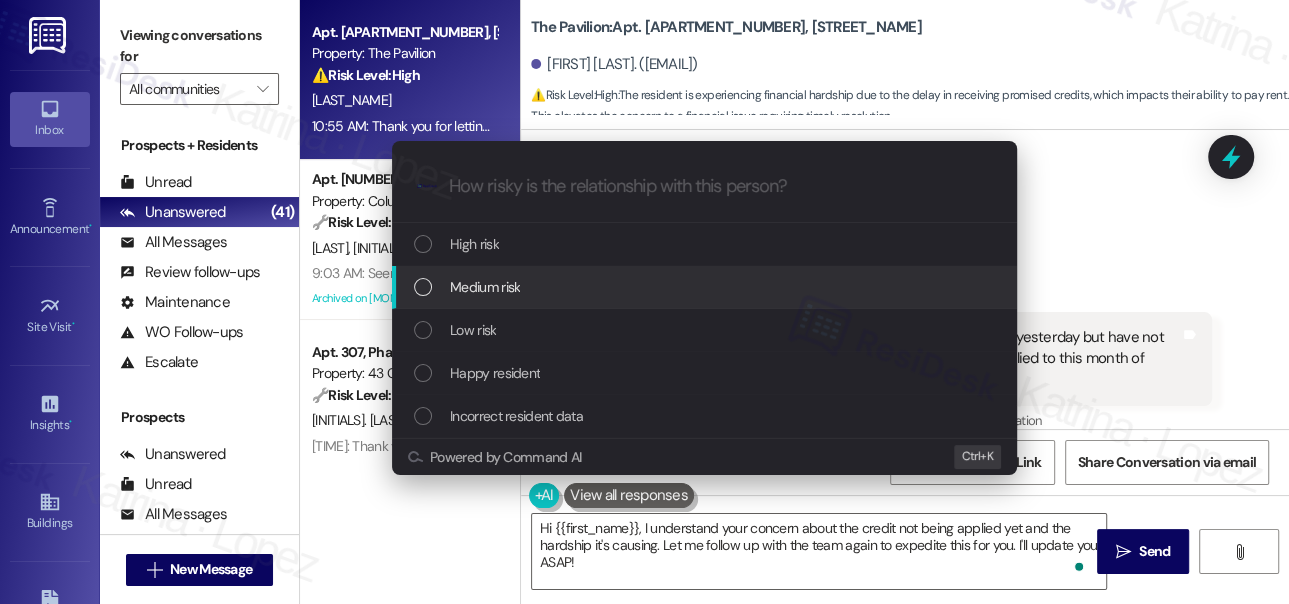 click on "Medium risk" at bounding box center [706, 287] 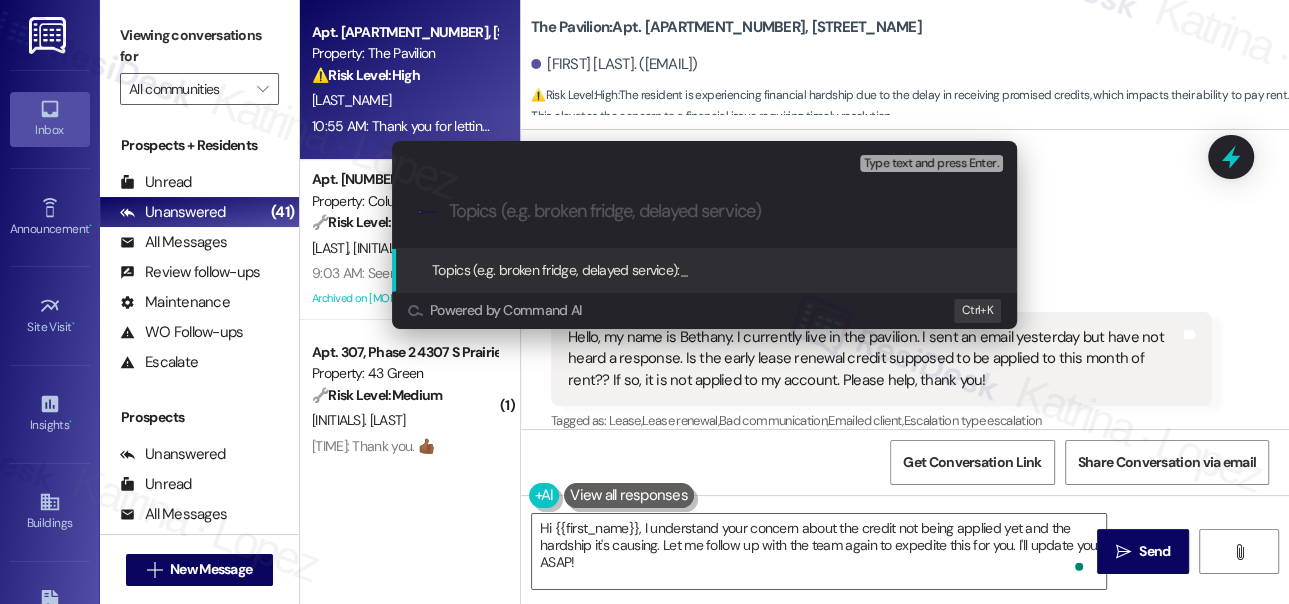 paste on "Follow-Up on Early Renewal Credit & Rentgrata Credit" 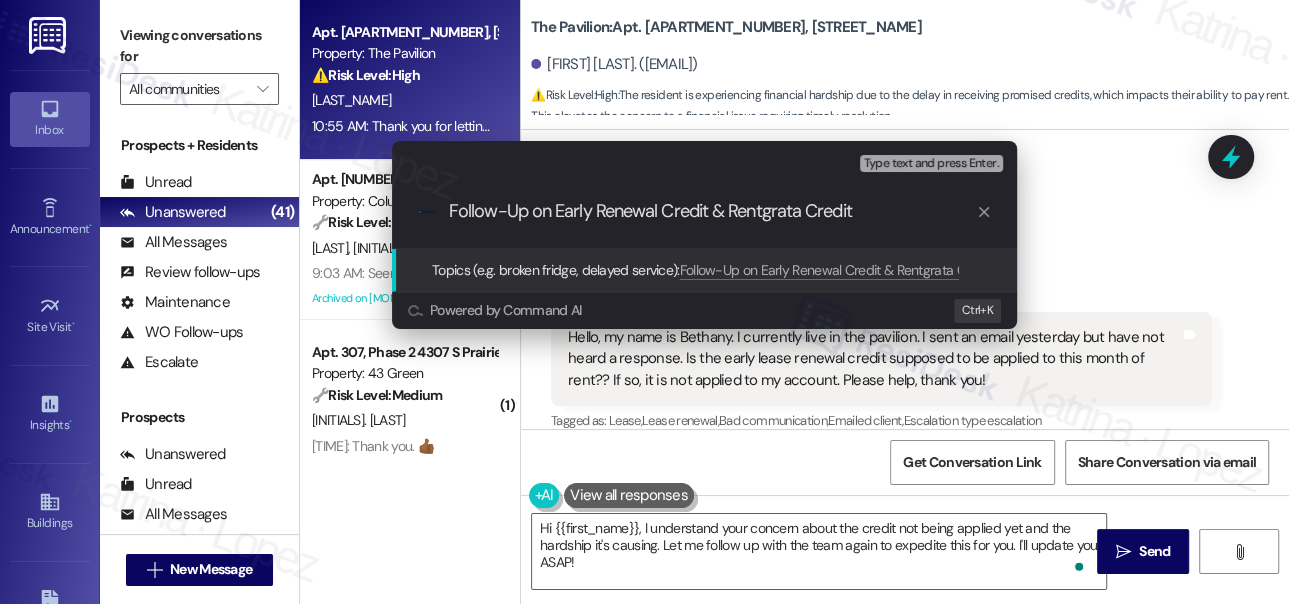 drag, startPoint x: 553, startPoint y: 209, endPoint x: 427, endPoint y: 207, distance: 126.01587 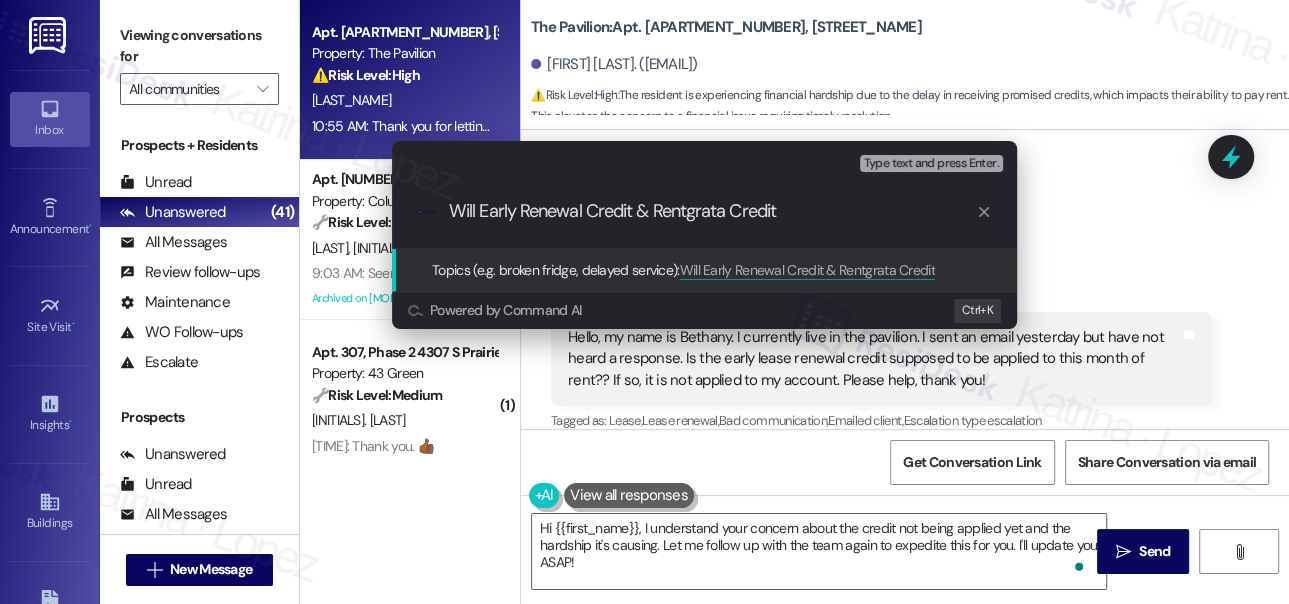 drag, startPoint x: 623, startPoint y: 202, endPoint x: 537, endPoint y: 199, distance: 86.05231 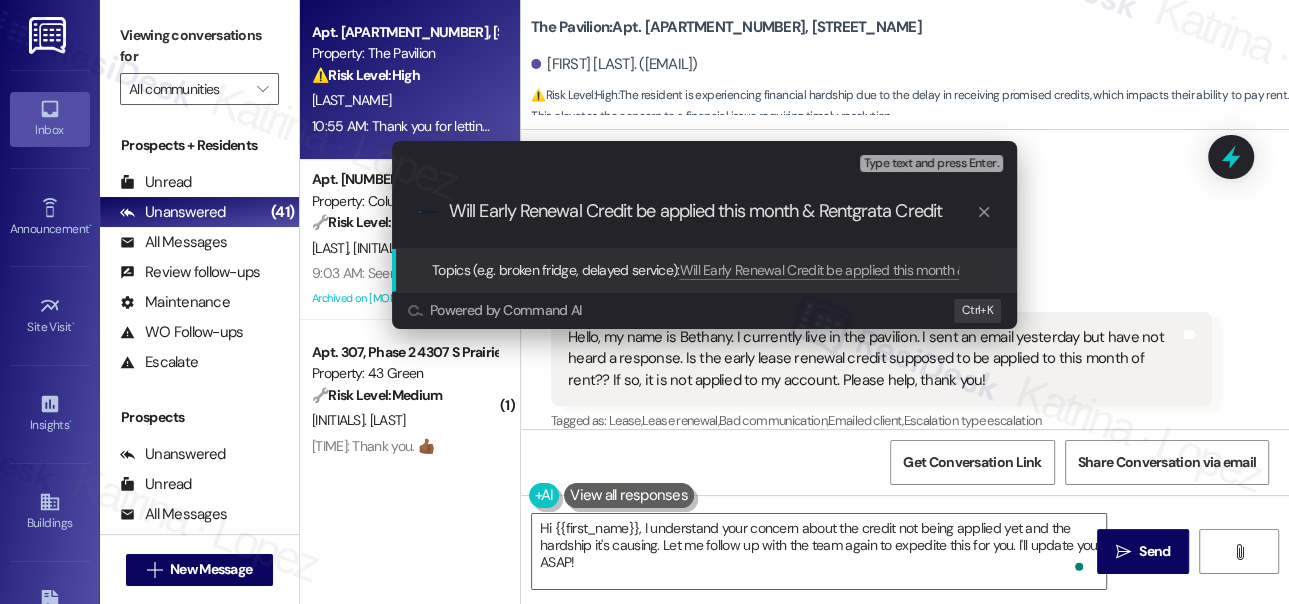 click on "Will Early Renewal Credit be applied this month & Rentgrata Credit" at bounding box center [712, 211] 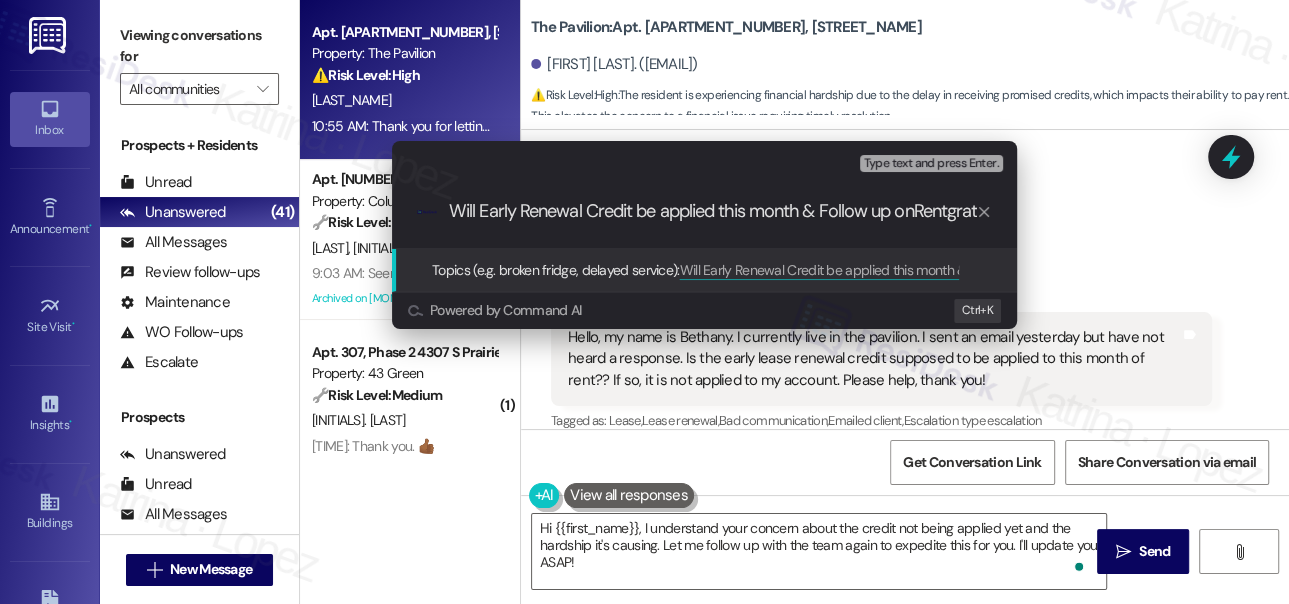 type on "Will Early Renewal Credit be applied this month & Follow up on Rentgrata Credit" 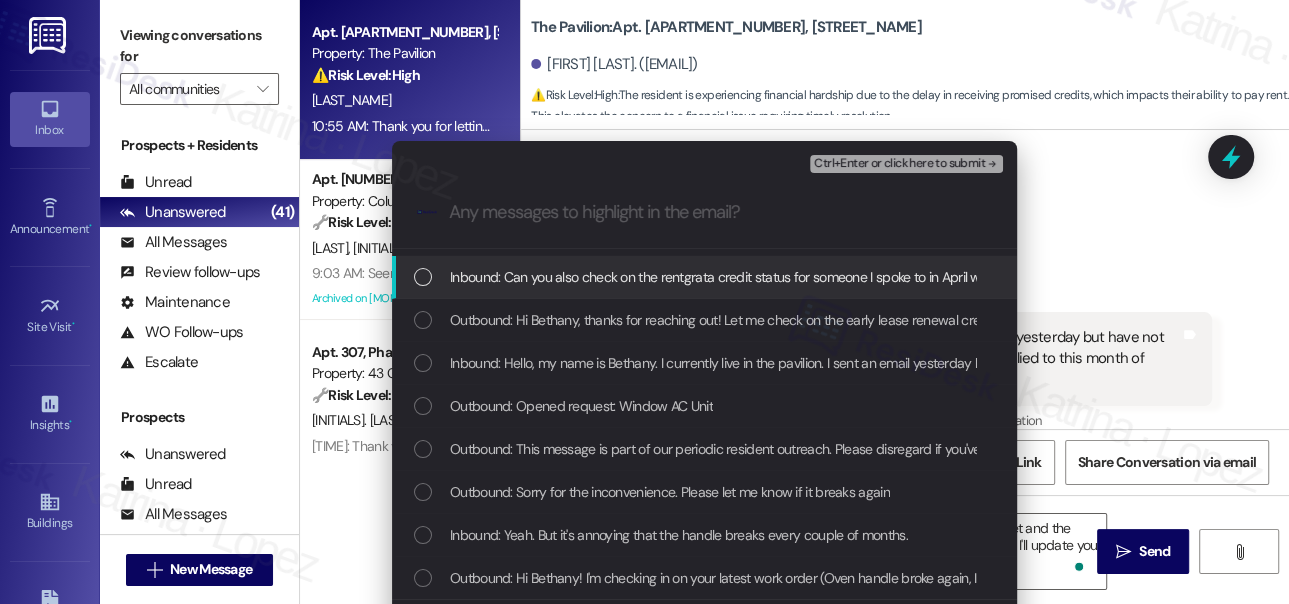 scroll, scrollTop: 90, scrollLeft: 0, axis: vertical 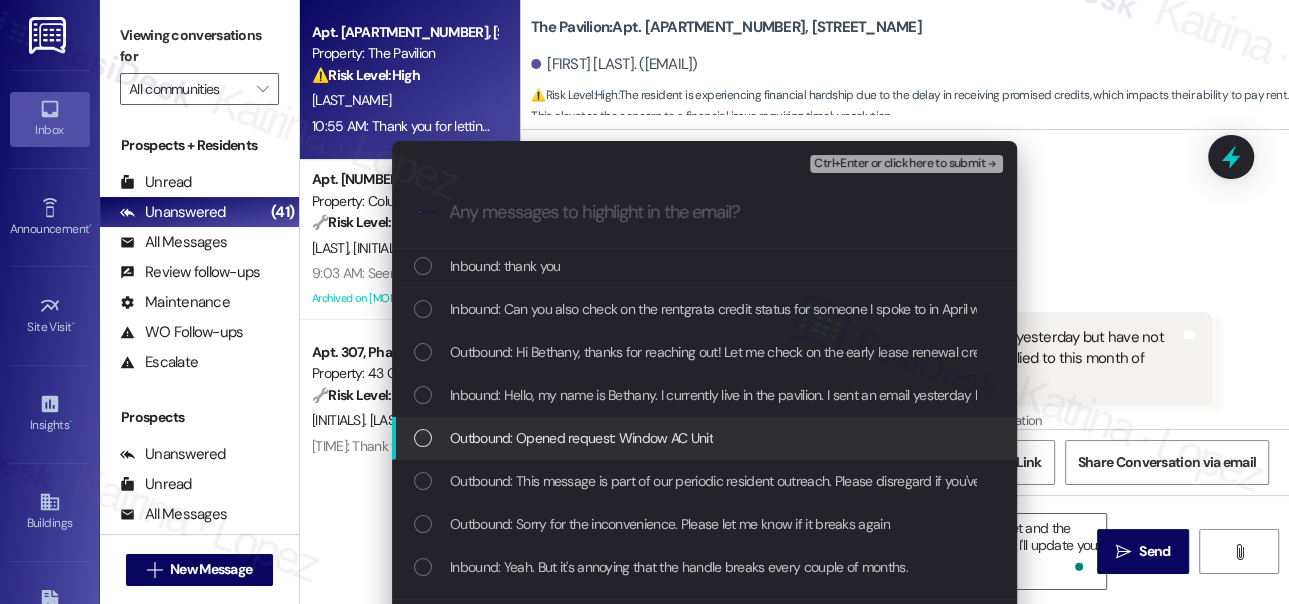 type 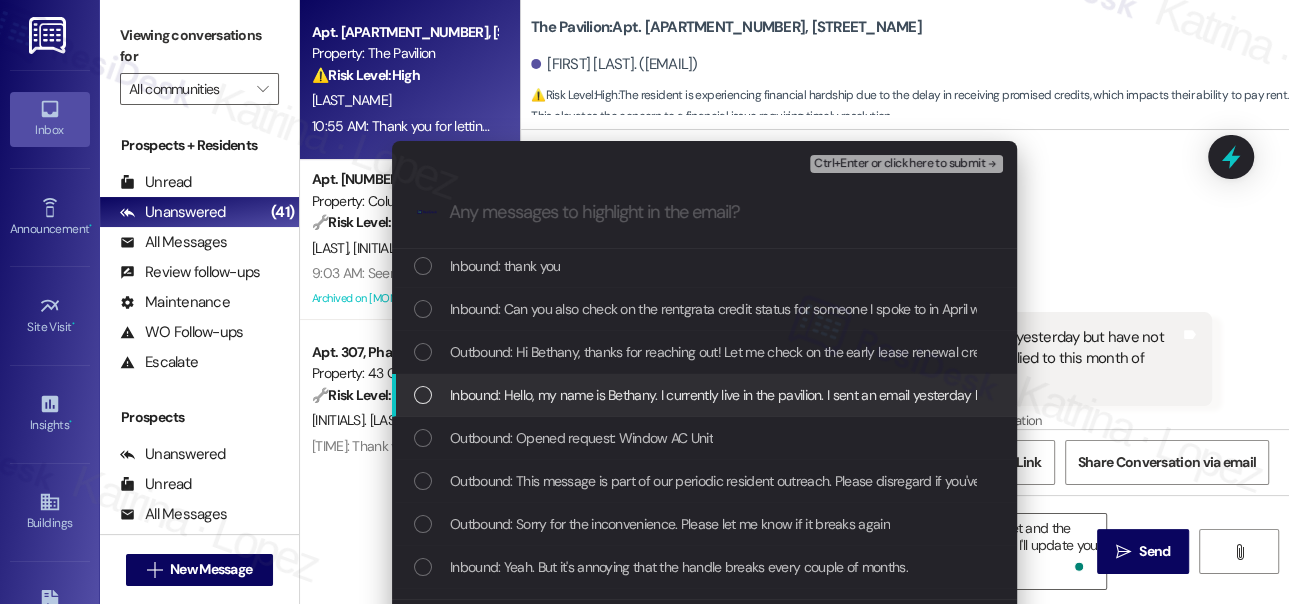 click on "Inbound: Hello, my name is Bethany. I currently live in the pavilion. I sent an email yesterday but have not heard a response. Is the early lease renewal credit supposed to be applied to this month of rent?? If so, it is not applied to my account. Please help, thank you!" at bounding box center (1208, 395) 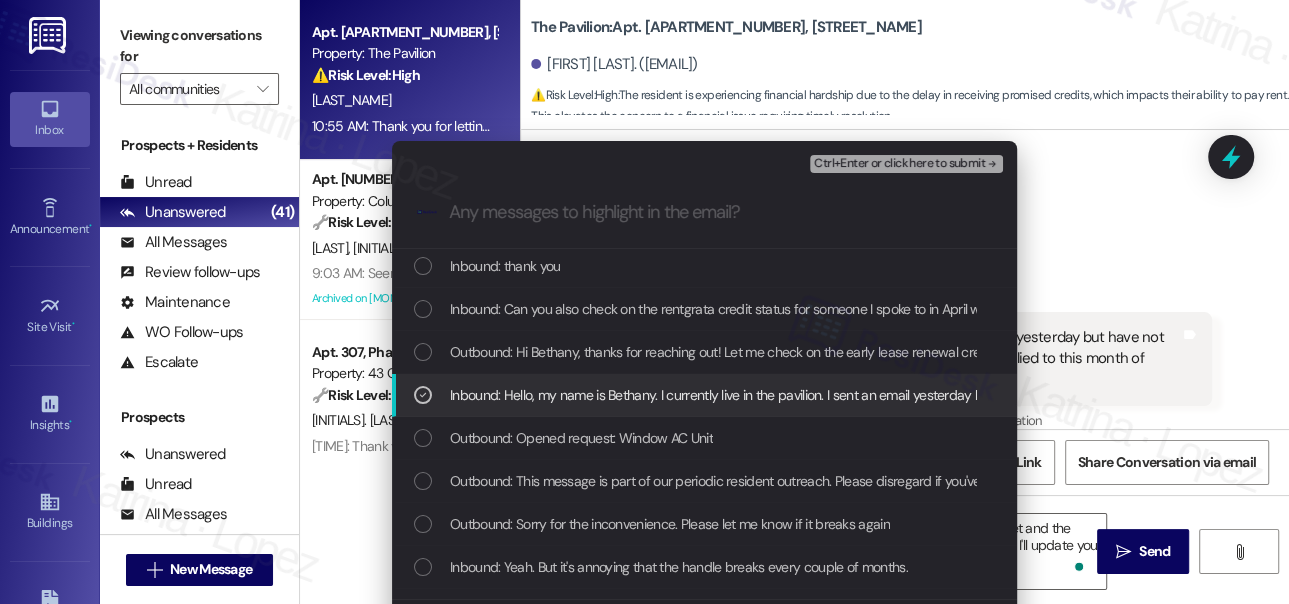 scroll, scrollTop: 0, scrollLeft: 0, axis: both 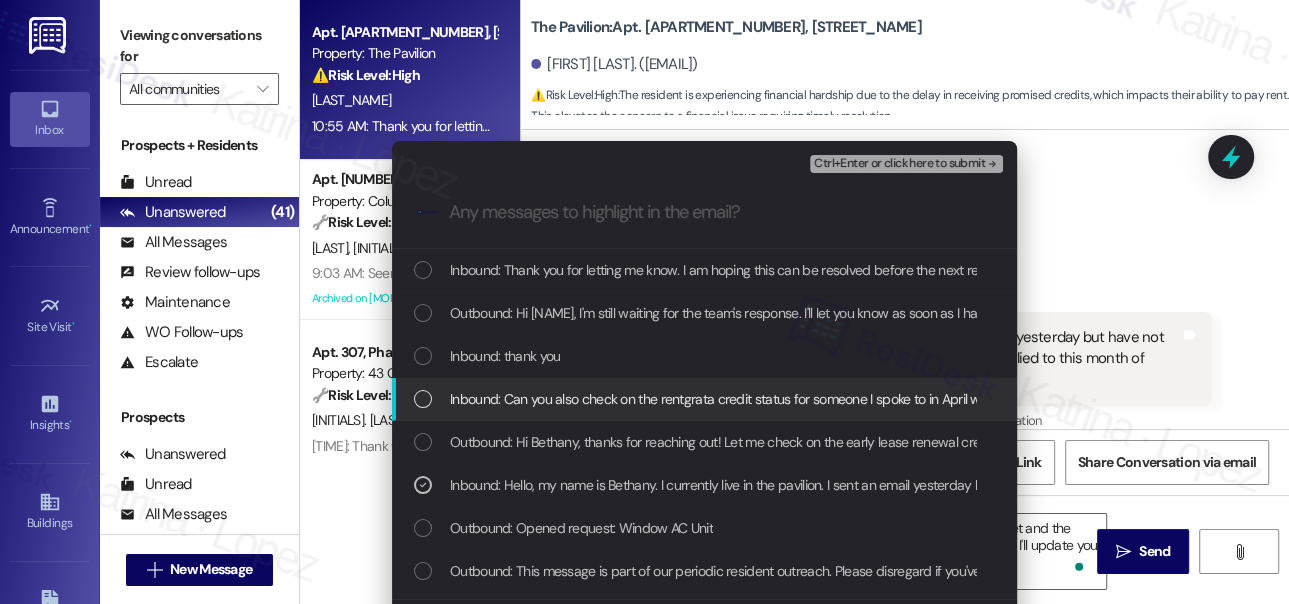click on "Inbound: Can you also check on the rentgrata credit status for someone I spoke to in April who listed me as a reference when they signed a lease?" at bounding box center (873, 399) 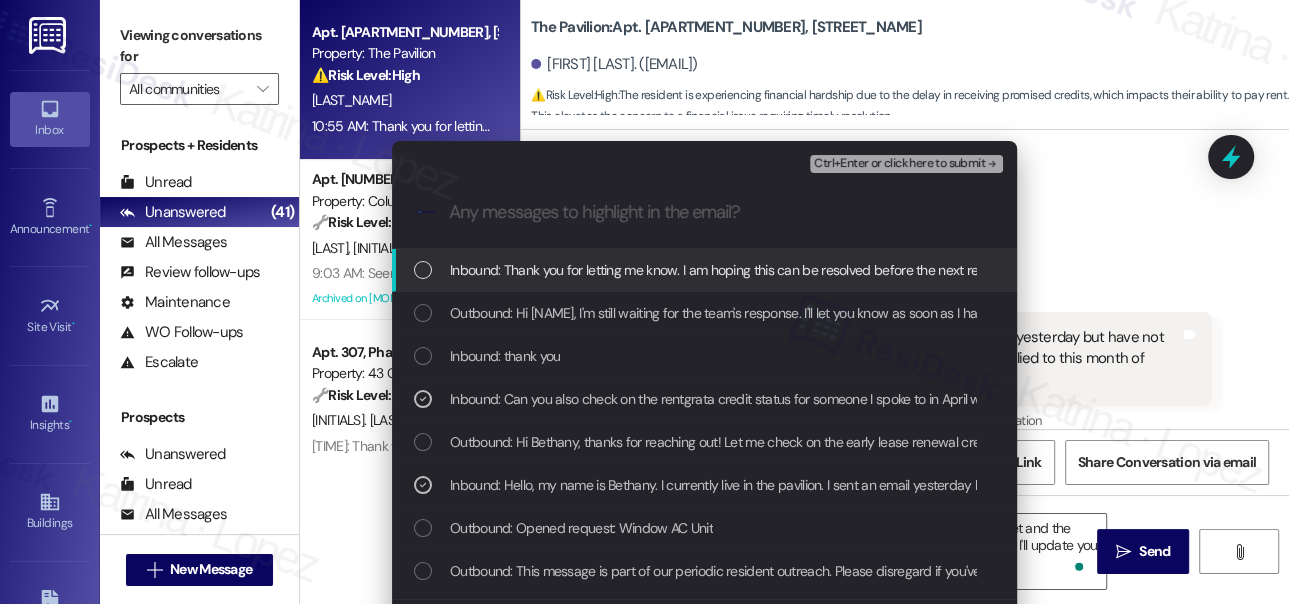 click on "Ctrl+Enter or click here to submit" at bounding box center [899, 164] 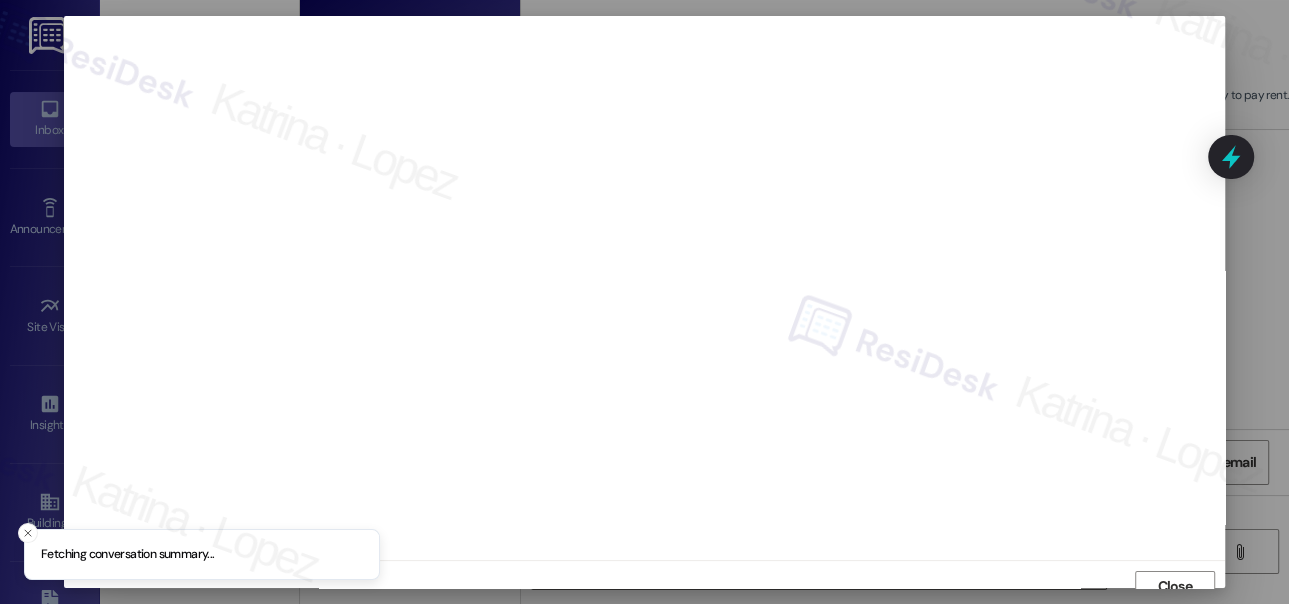 scroll, scrollTop: 14, scrollLeft: 0, axis: vertical 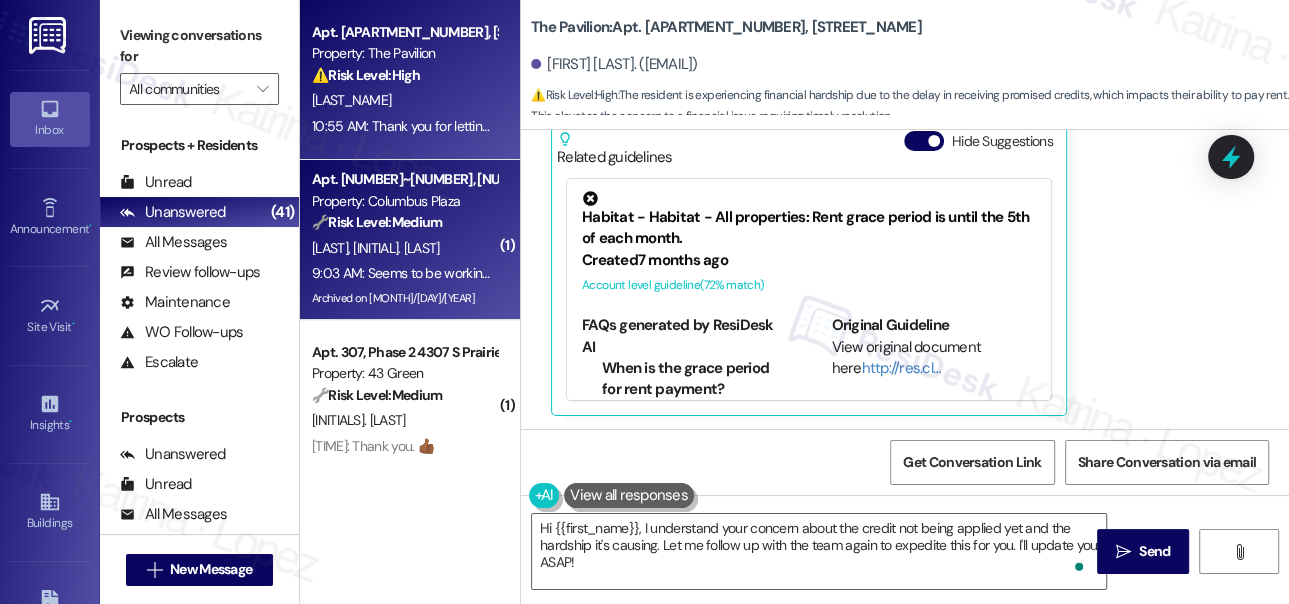 click on "[TIME]: Seems to be working fine now  [TIME]: Seems to be working fine now" at bounding box center [427, 273] 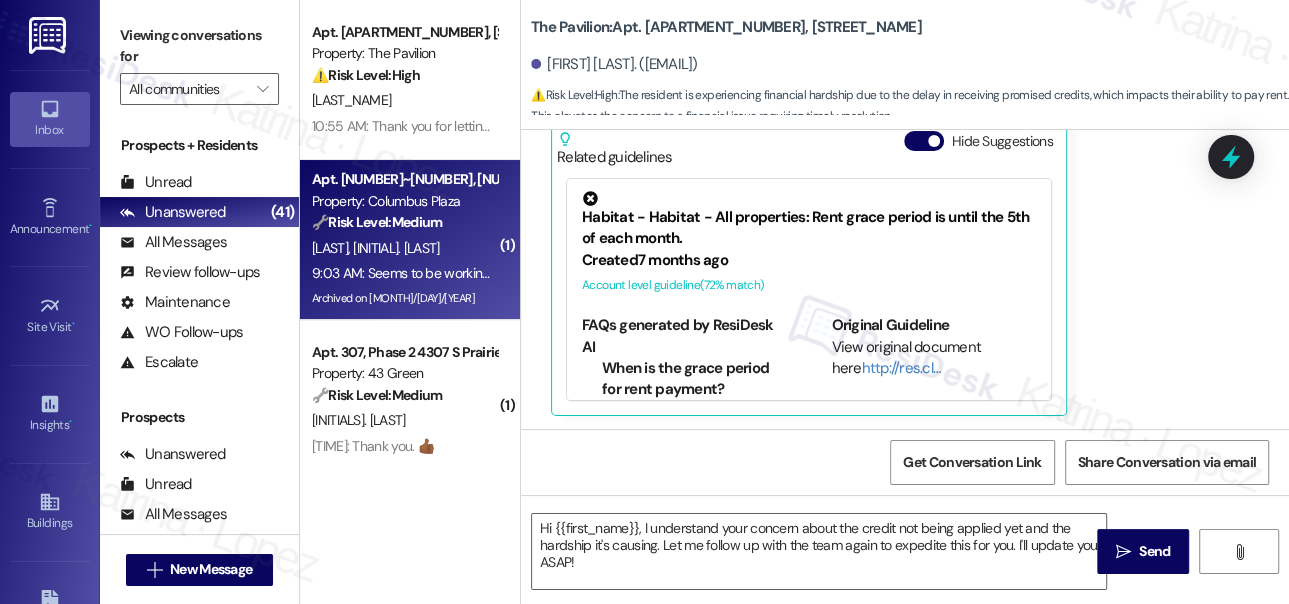 type on "Fetching suggested responses. Please feel free to read through the conversation in the meantime." 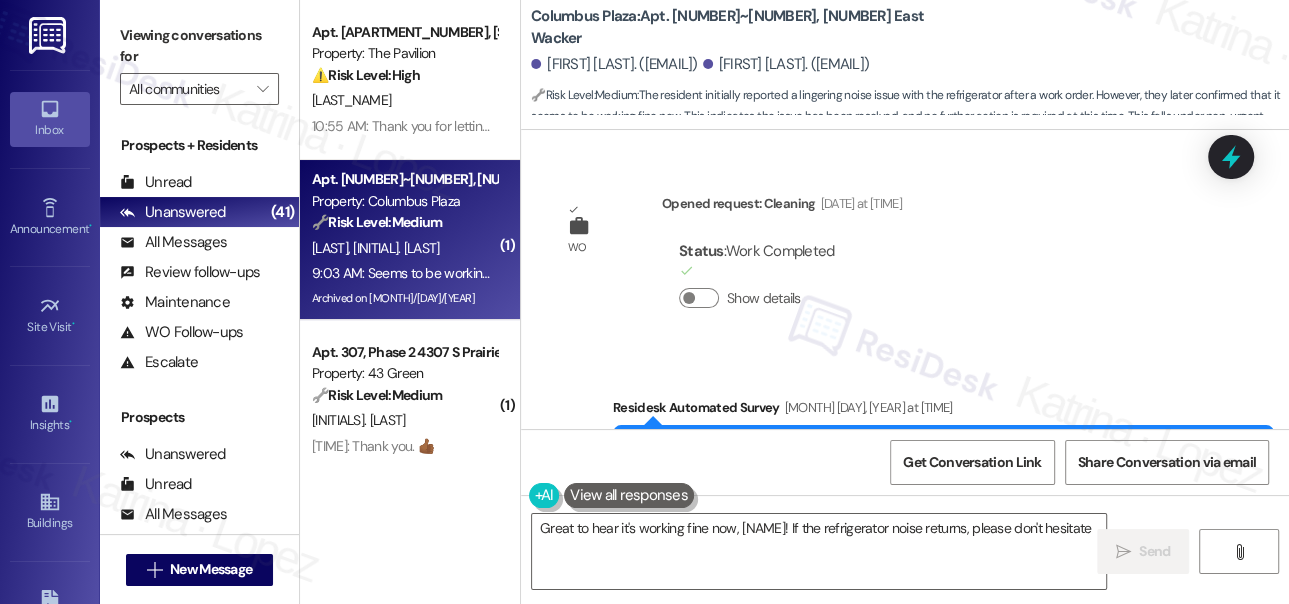 scroll, scrollTop: 13095, scrollLeft: 0, axis: vertical 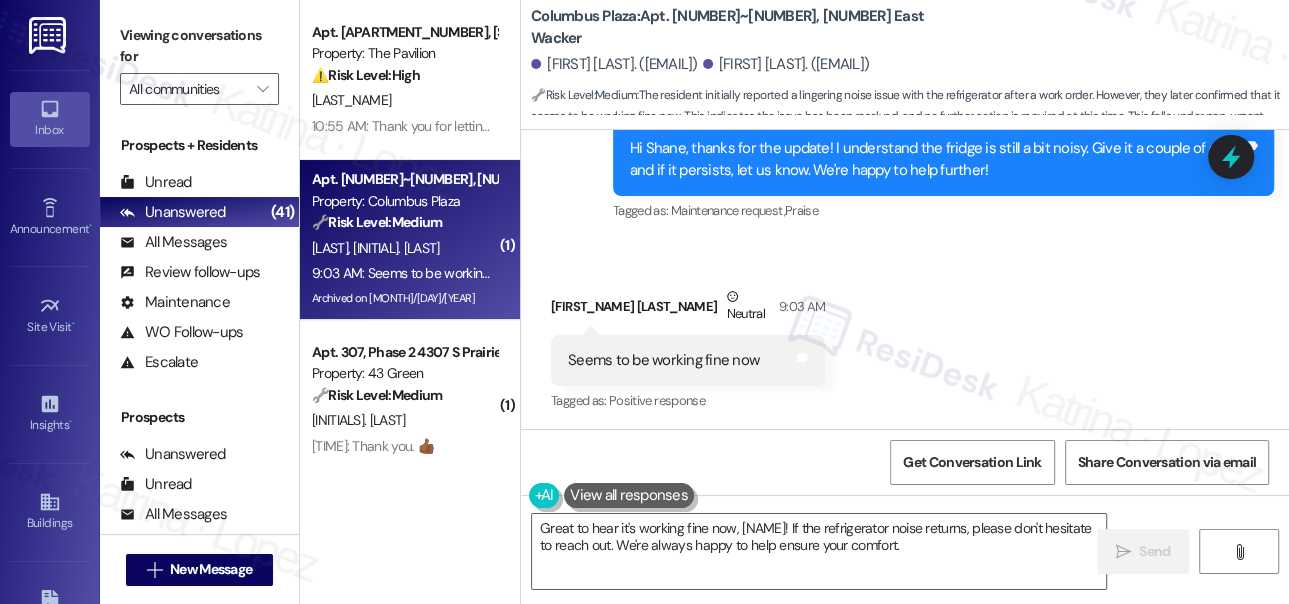 click on "Hi Shane, thanks for the update! I understand the fridge is still a bit noisy. Give it a couple of days, and if it persists, let us know. We're happy to help further!" at bounding box center [936, 159] 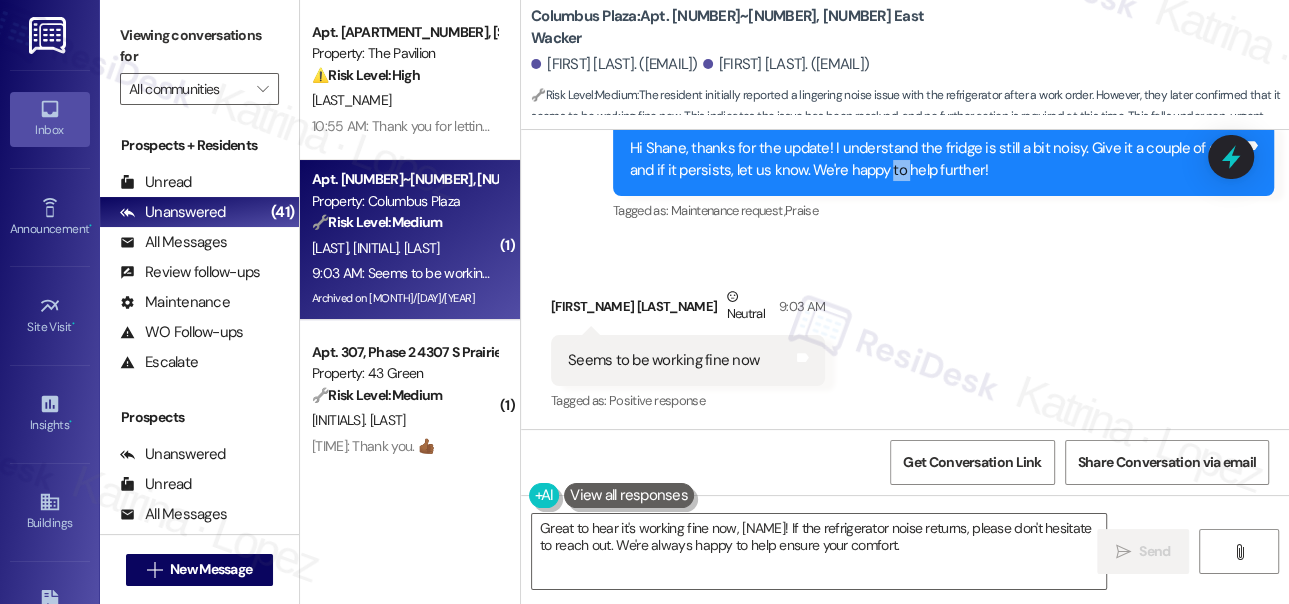 click on "Hi Shane, thanks for the update! I understand the fridge is still a bit noisy. Give it a couple of days, and if it persists, let us know. We're happy to help further!" at bounding box center (936, 159) 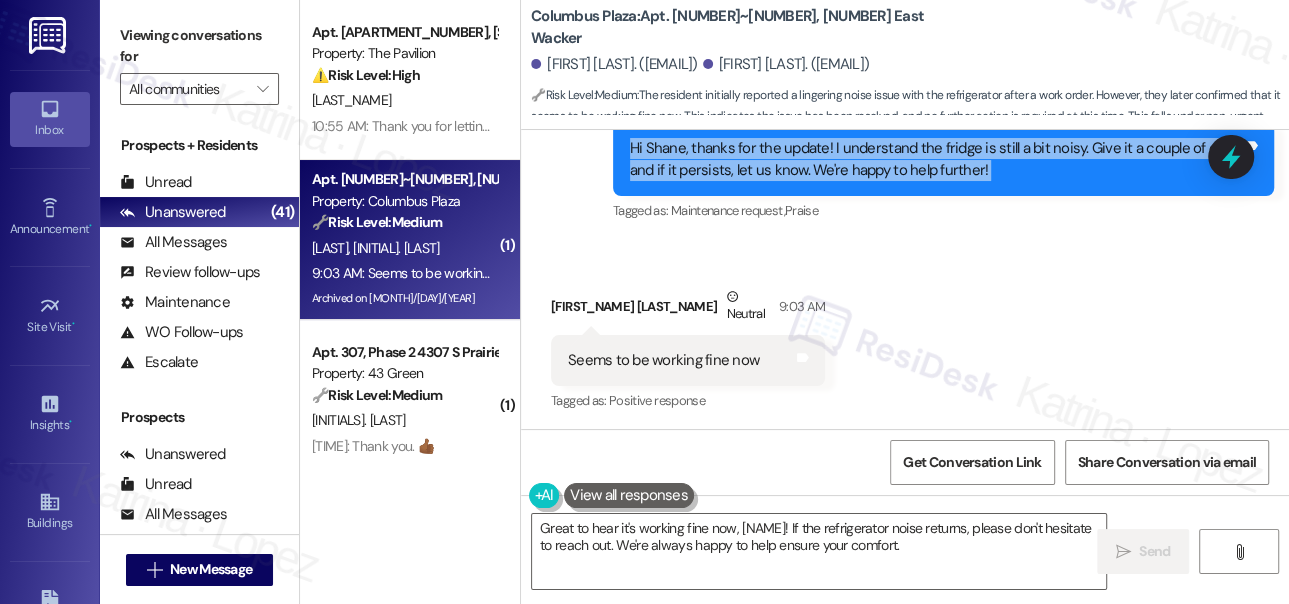click on "Hi Shane, thanks for the update! I understand the fridge is still a bit noisy. Give it a couple of days, and if it persists, let us know. We're happy to help further!" at bounding box center (936, 159) 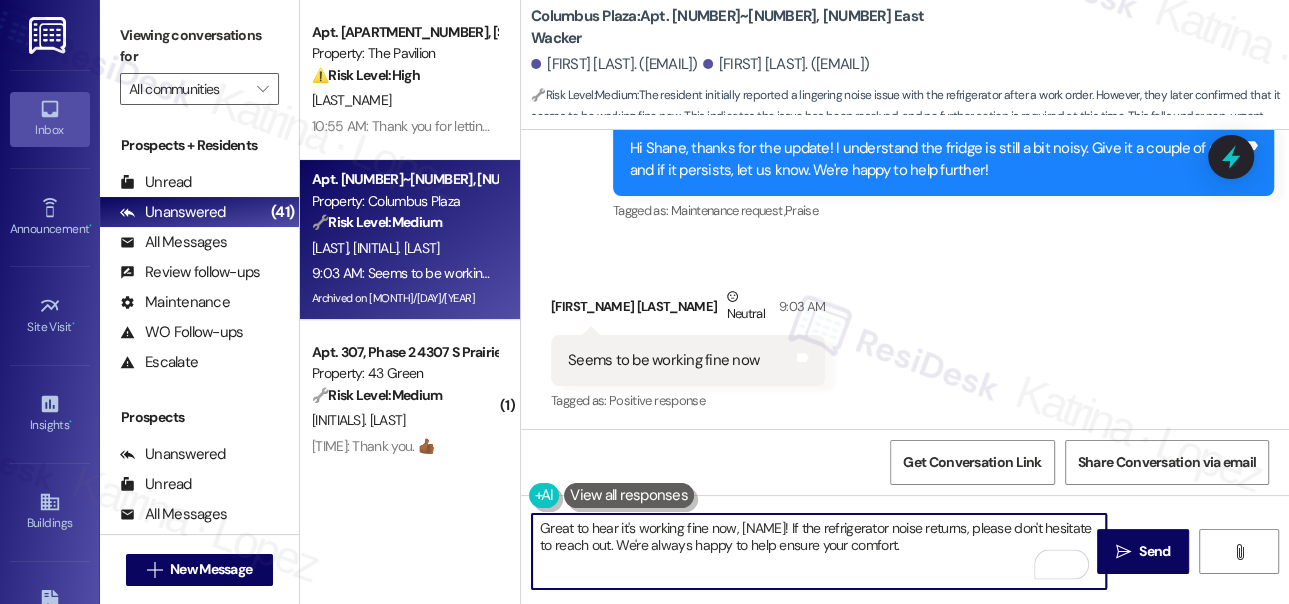 drag, startPoint x: 572, startPoint y: 526, endPoint x: 991, endPoint y: 546, distance: 419.47705 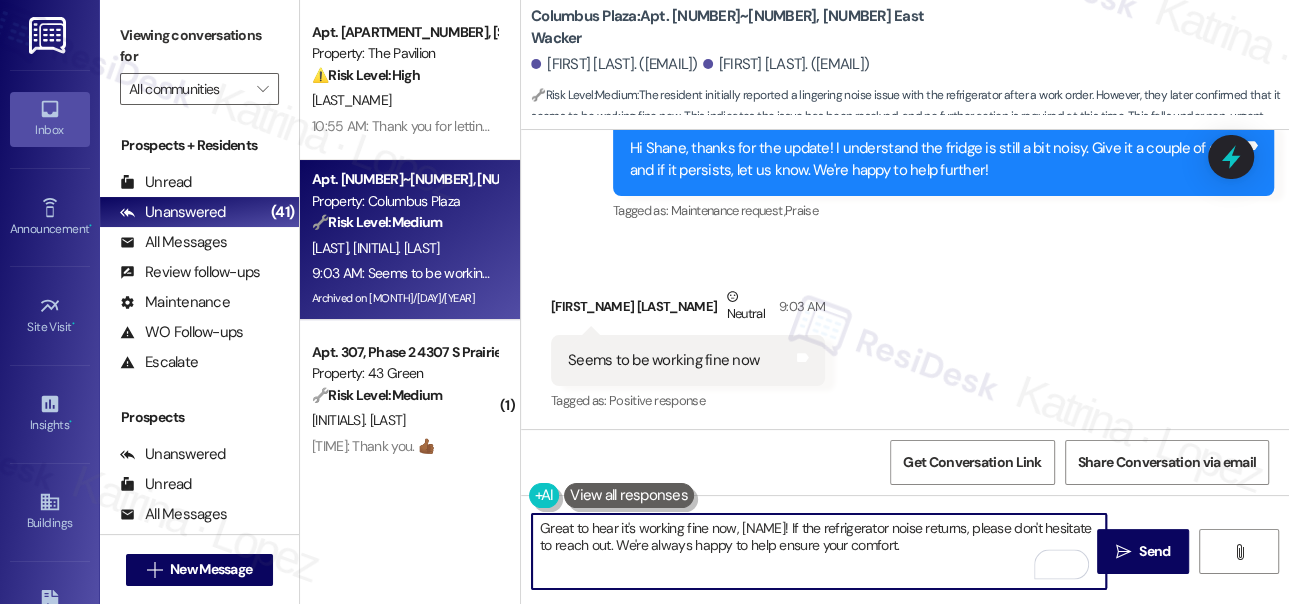 click on "Great to hear it's working fine now, [NAME]! If the refrigerator noise returns, please don't hesitate to reach out. We're always happy to help ensure your comfort." at bounding box center (819, 551) 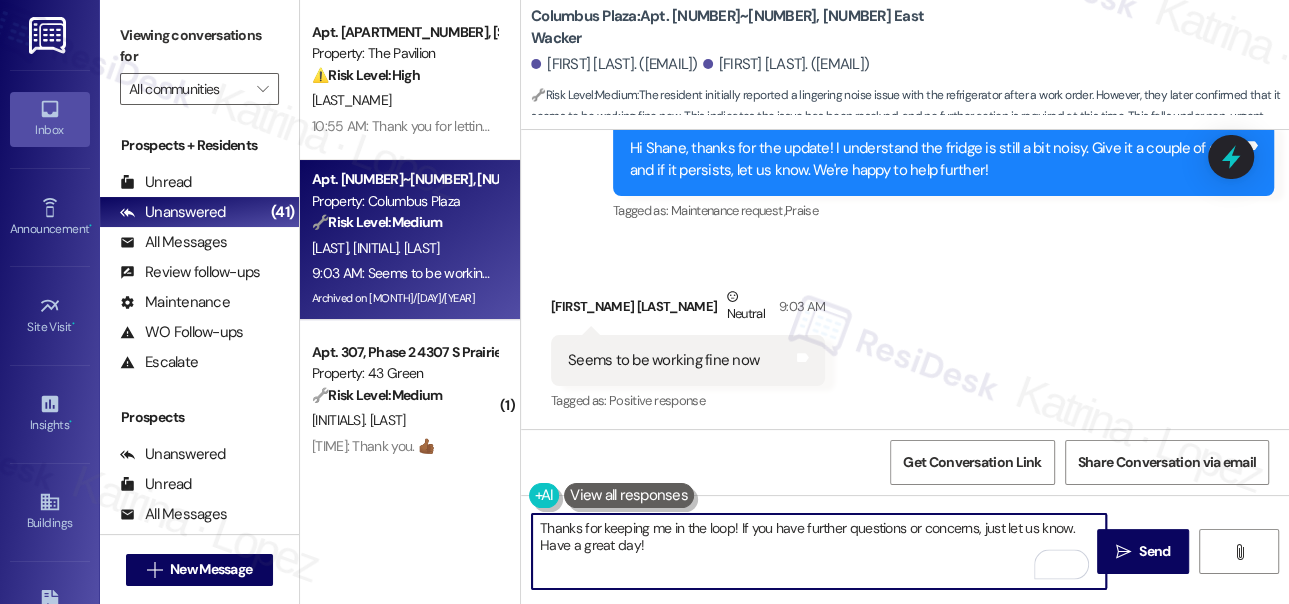 click on "Thanks for keeping me in the loop! If you have further questions or concerns, just let us know. Have a great day!" at bounding box center (819, 551) 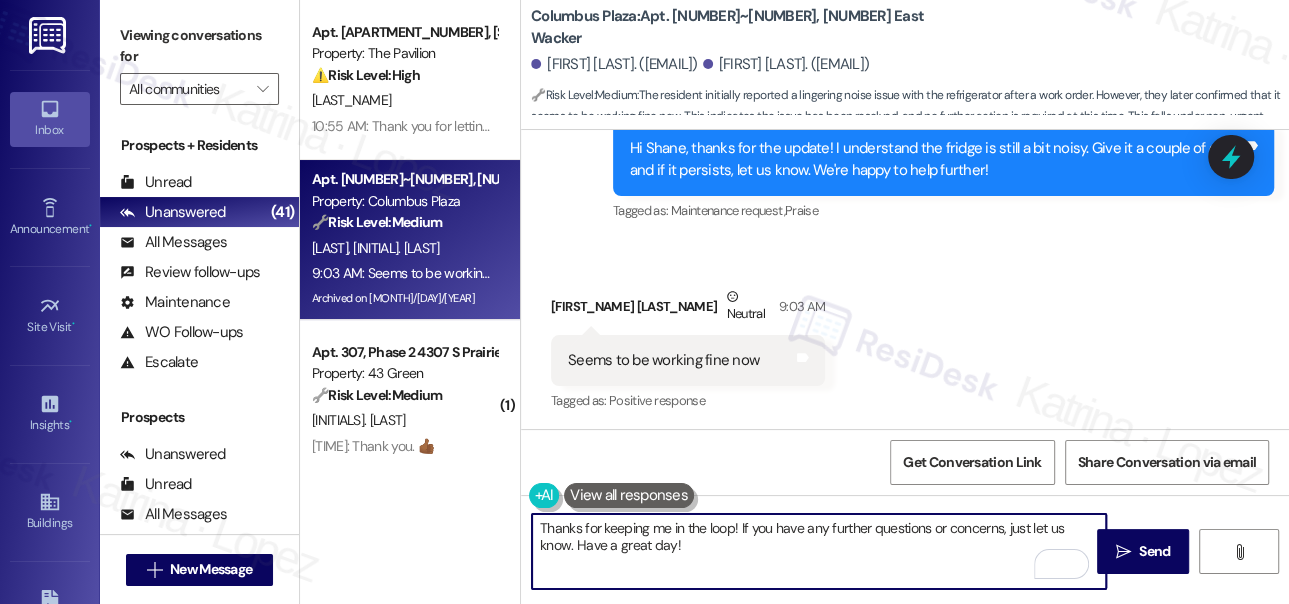 click on "Thanks for keeping me in the loop! If you have any further questions or concerns, just let us know. Have a great day!" at bounding box center (819, 551) 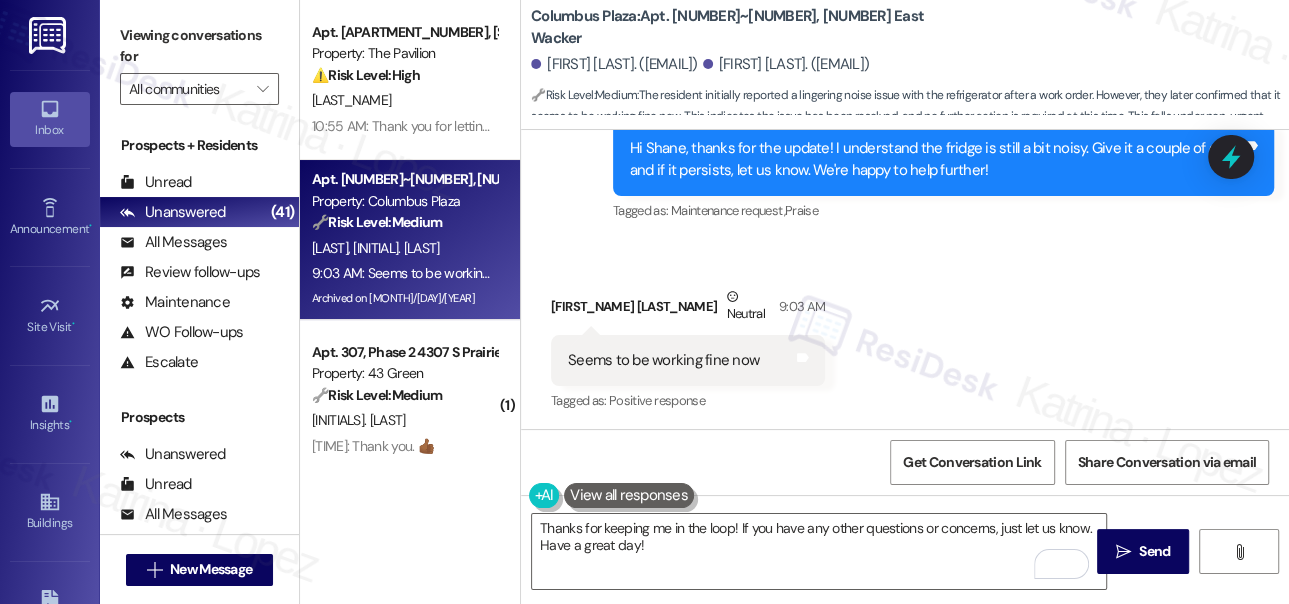 click on "[FIRST] [LAST] [TIME]" at bounding box center [688, 310] 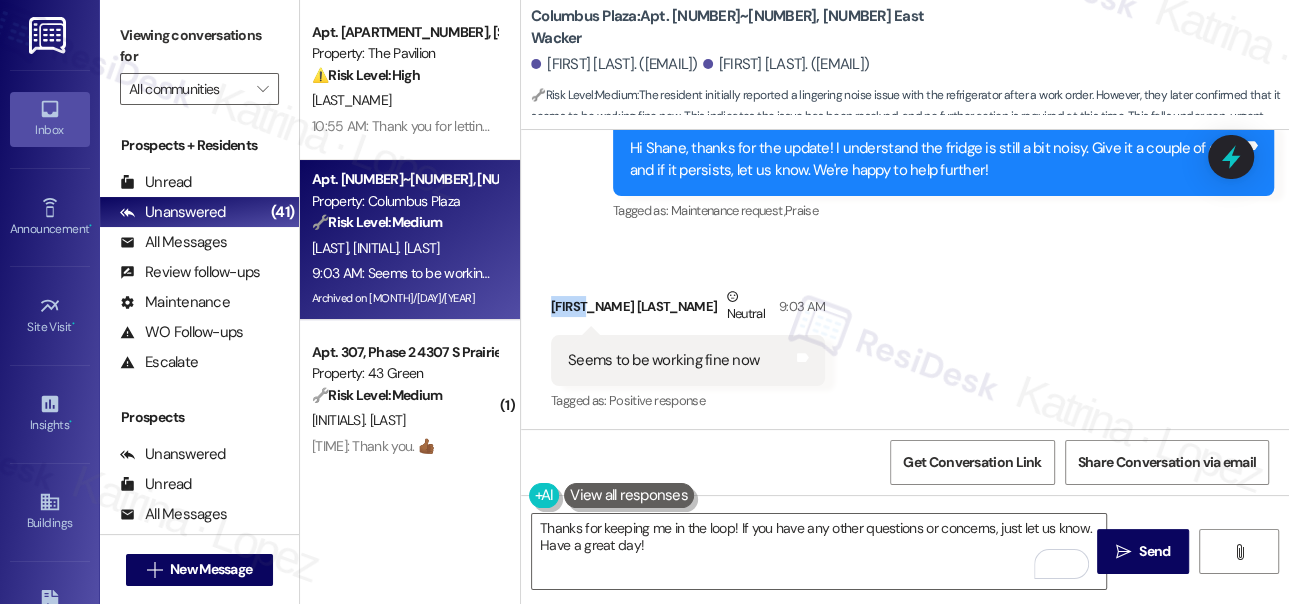 click on "[FIRST] [LAST] [TIME]" at bounding box center [688, 310] 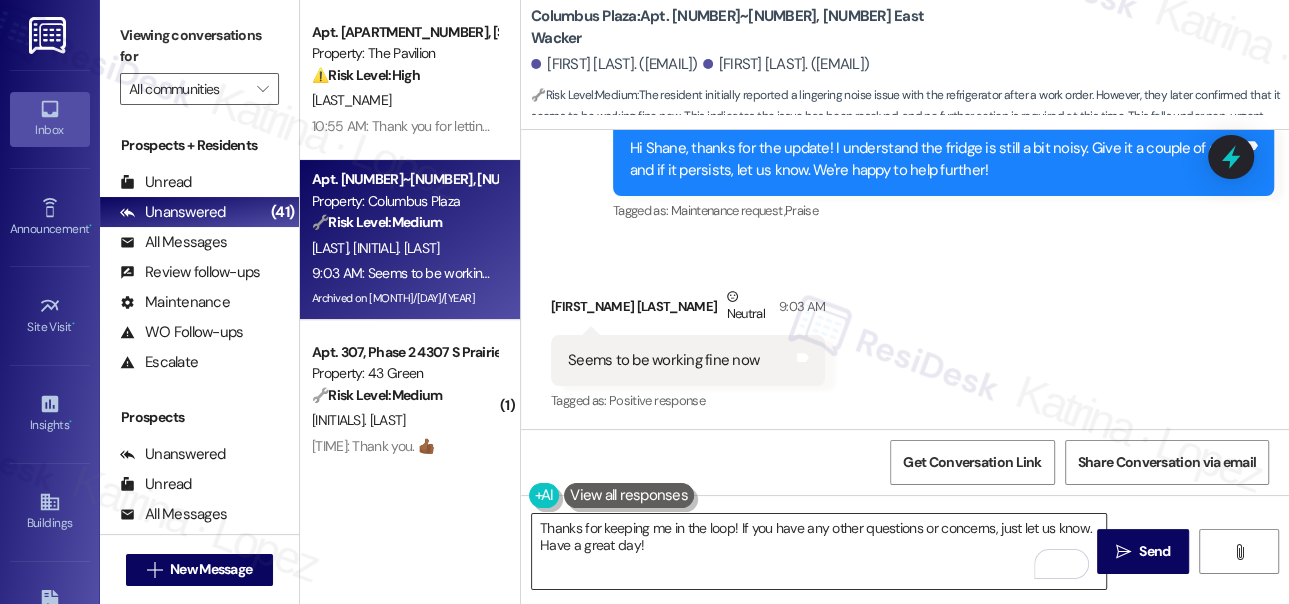 click on "Thanks for keeping me in the loop! If you have any other questions or concerns, just let us know. Have a great day!" at bounding box center (819, 551) 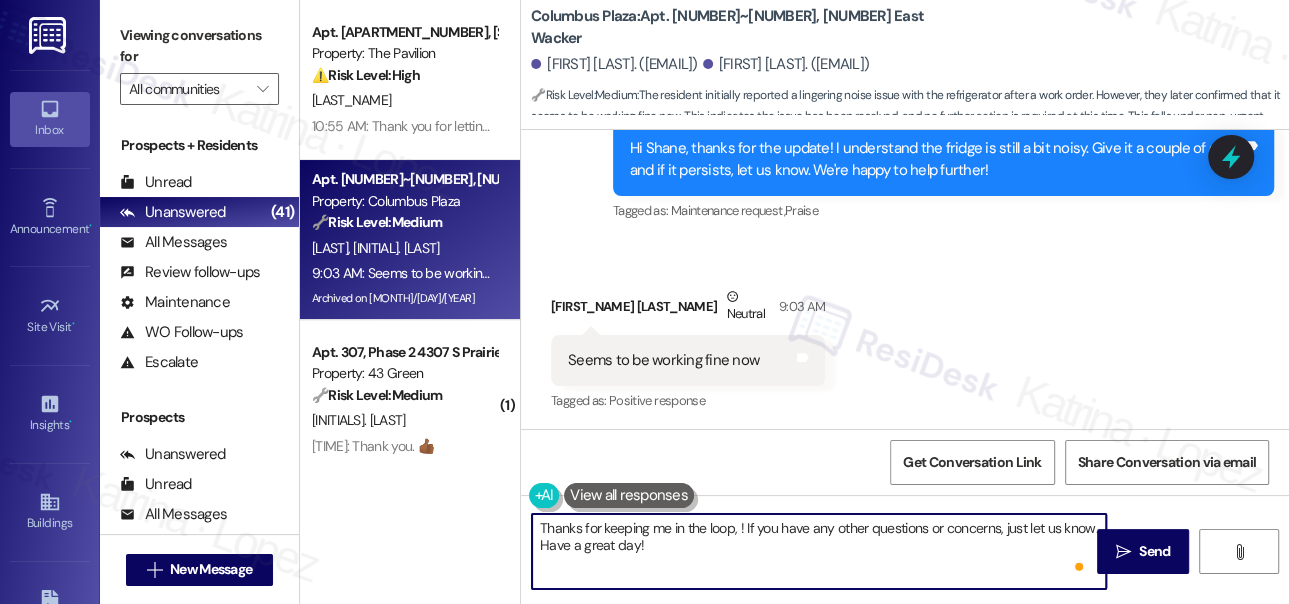 paste on "[NAME]" 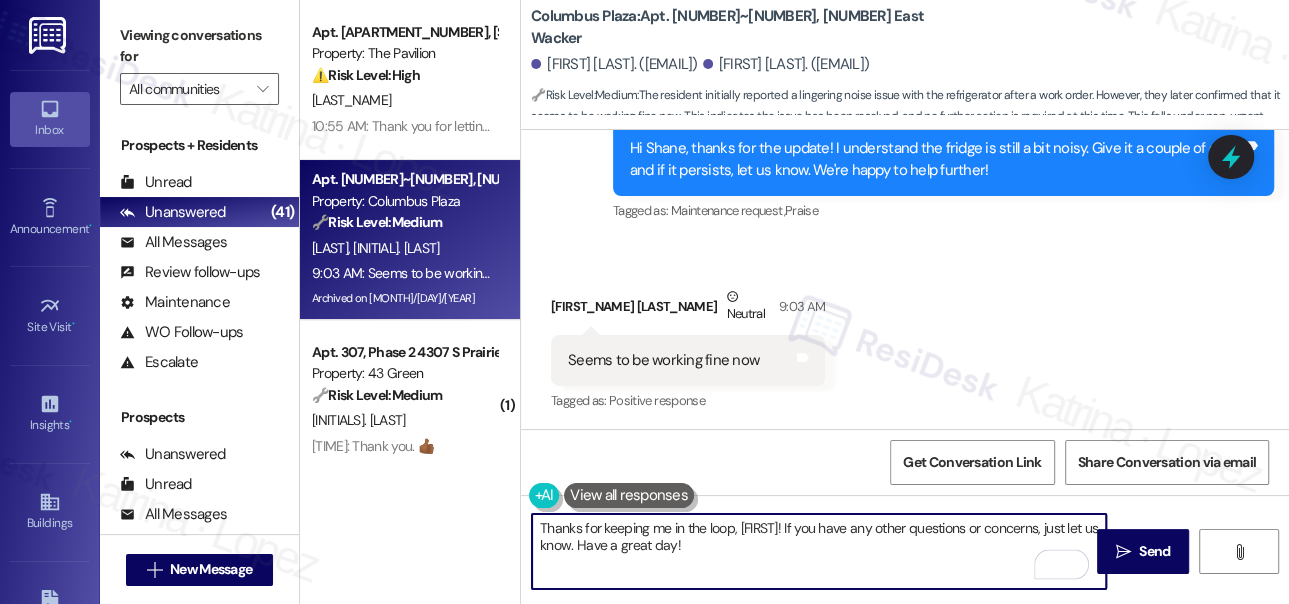click on "Thanks for keeping me in the loop, [FIRST]! If you have any other questions or concerns, just let us know. Have a great day!" at bounding box center [819, 551] 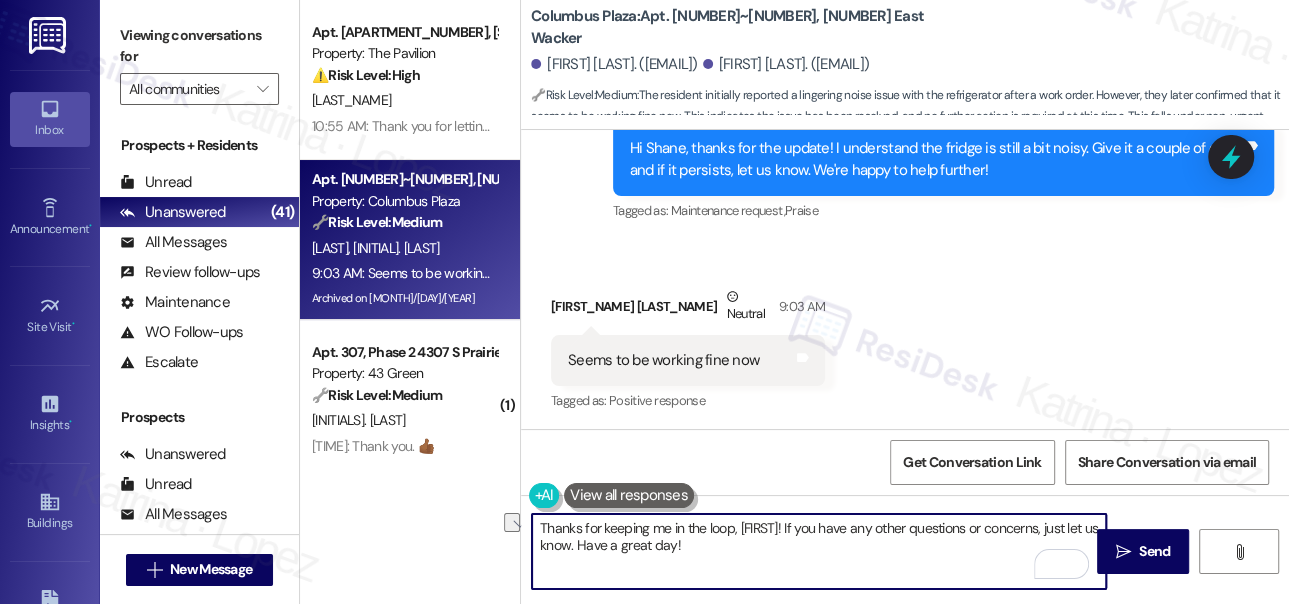 drag, startPoint x: 600, startPoint y: 520, endPoint x: 730, endPoint y: 514, distance: 130.13838 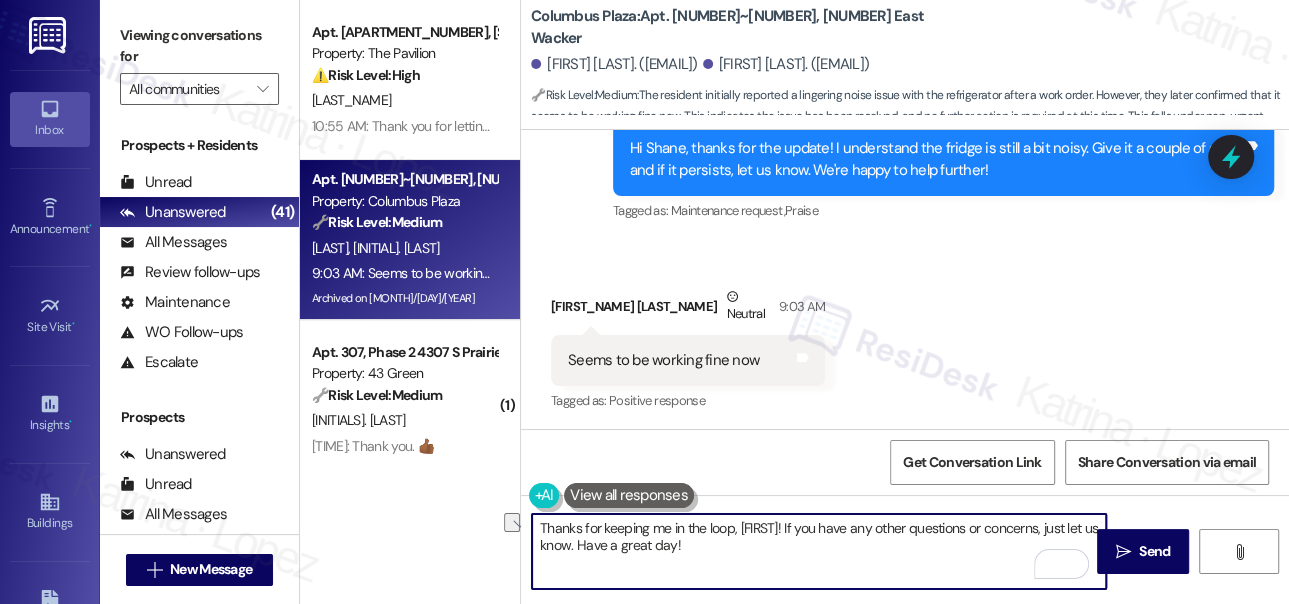 click on "Thanks for keeping me in the loop, [FIRST]! If you have any other questions or concerns, just let us know. Have a great day!" at bounding box center (819, 551) 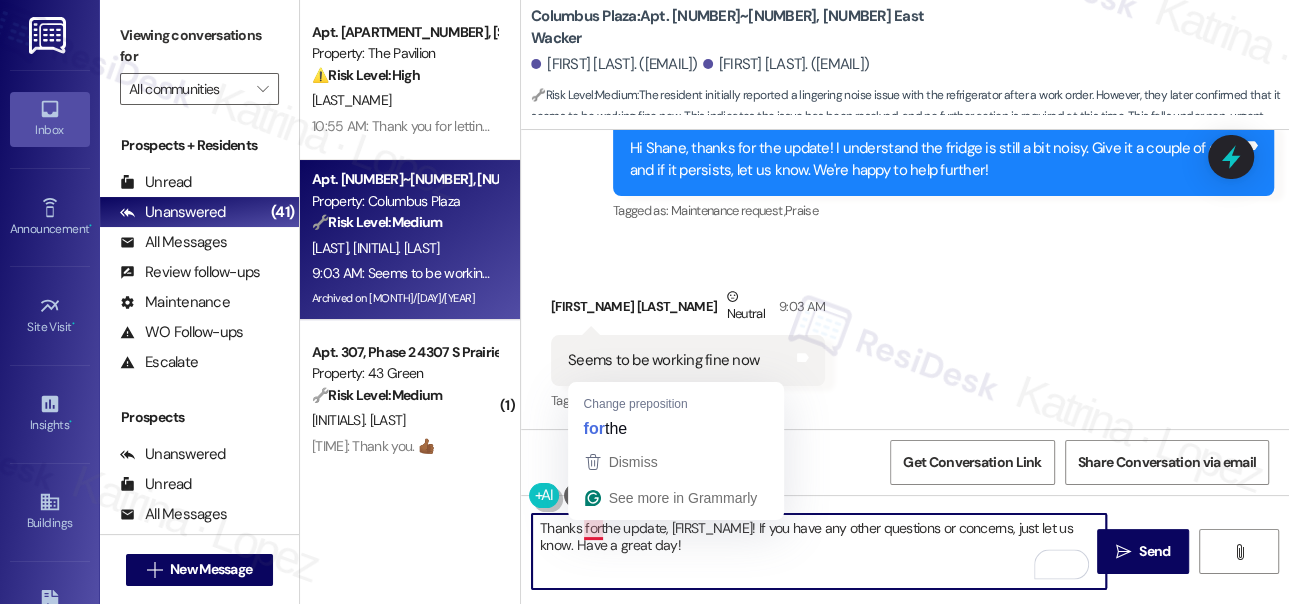 type on "Thanks for the update, Shane! If you have any other questions or concerns, just let us know. Have a great day!" 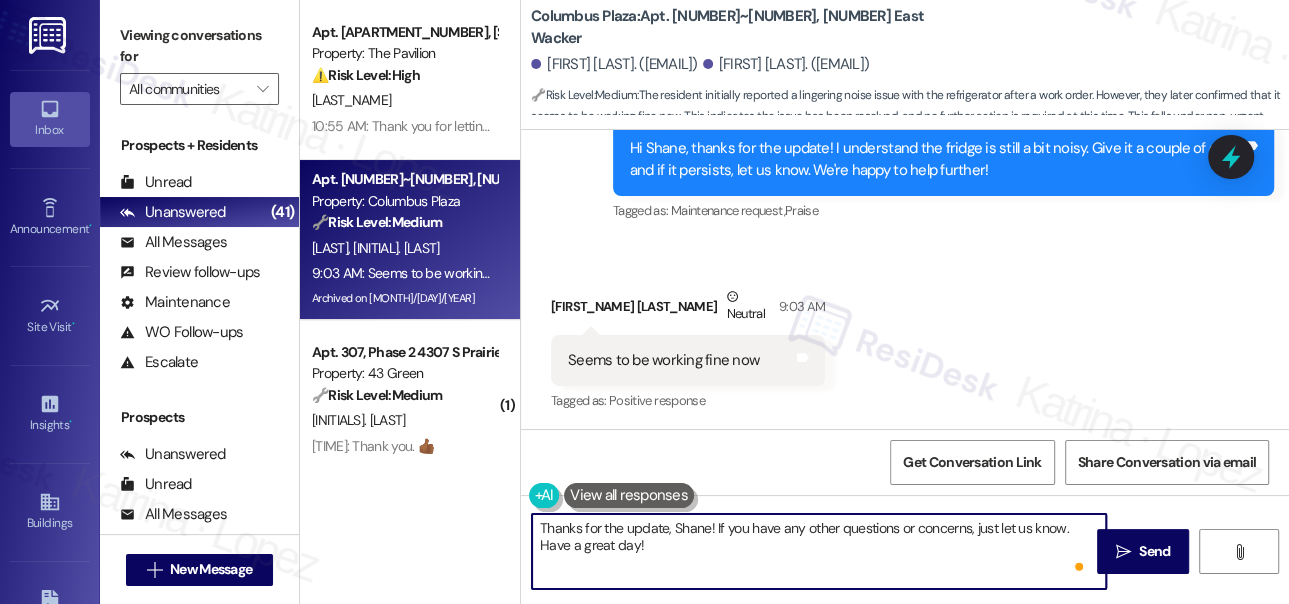 click on "Thanks for the update, Shane! If you have any other questions or concerns, just let us know. Have a great day!" at bounding box center (819, 551) 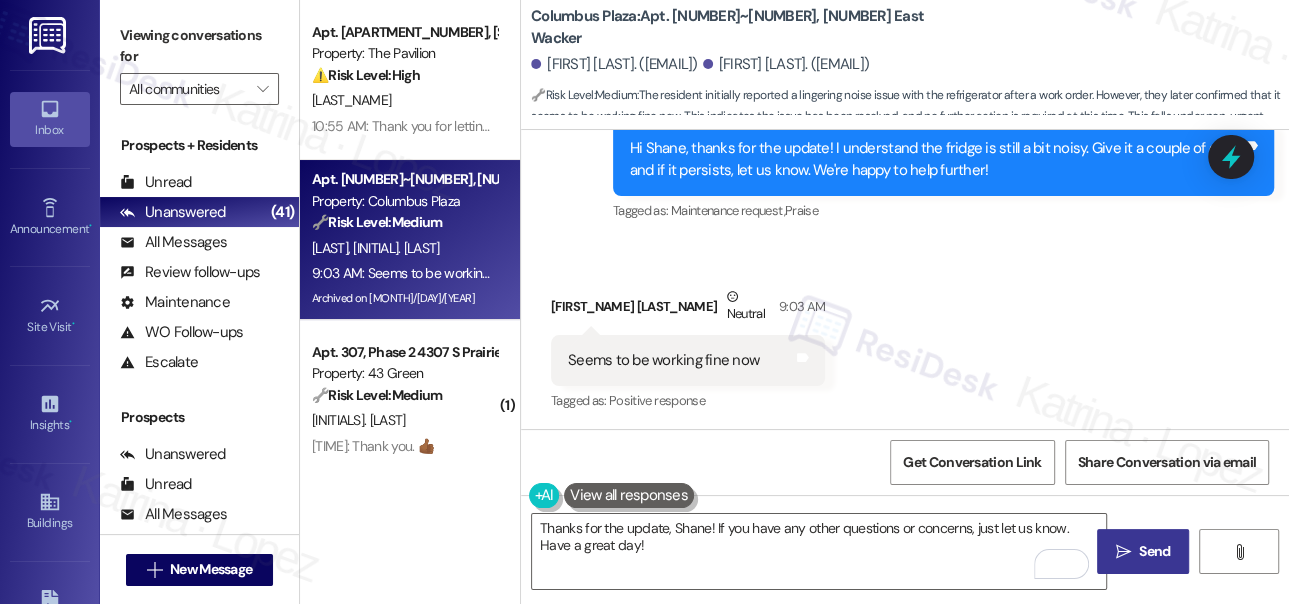 click on "Send" at bounding box center (1154, 551) 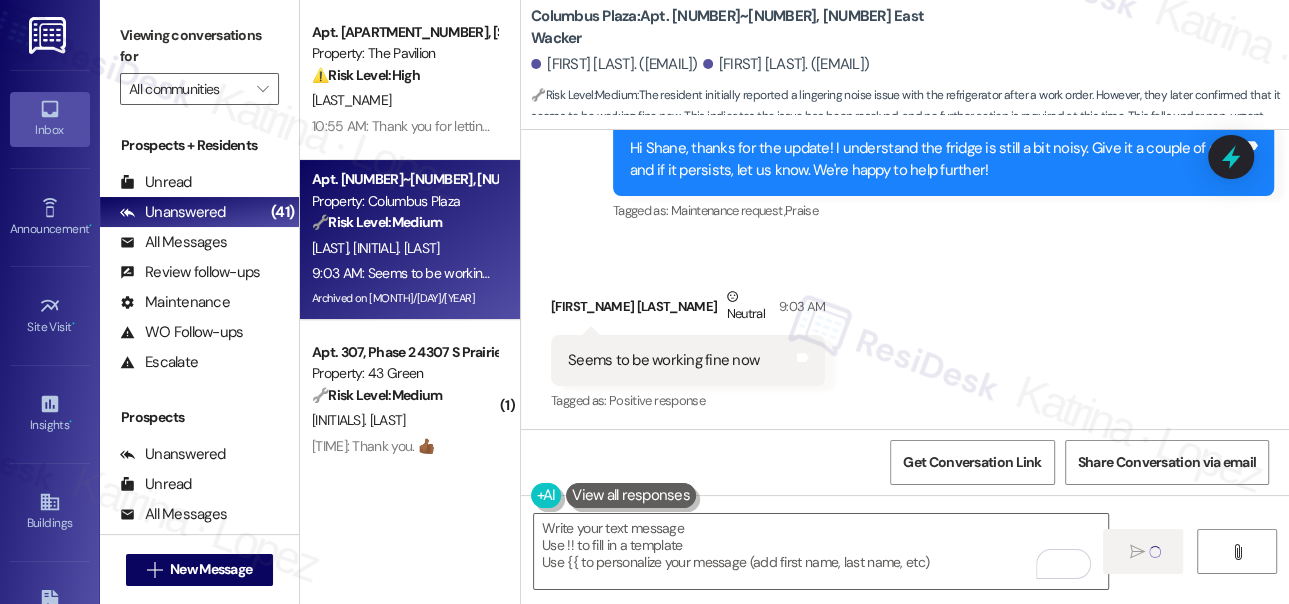 type on "Fetching suggested responses. Please feel free to read through the conversation in the meantime." 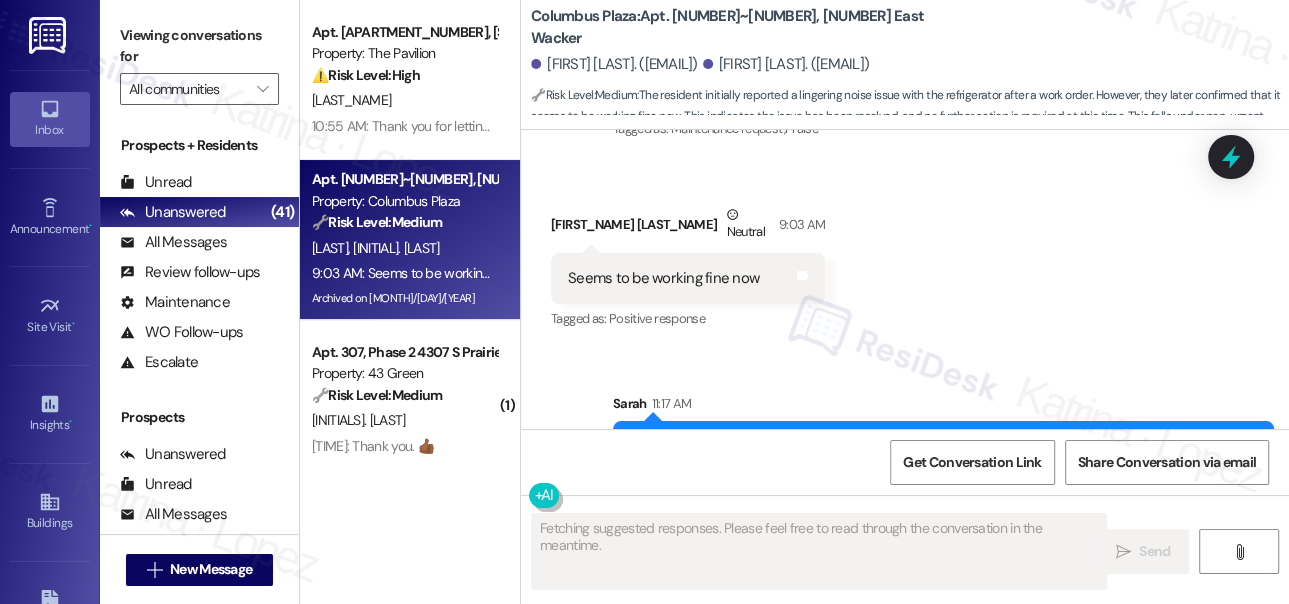 scroll, scrollTop: 13256, scrollLeft: 0, axis: vertical 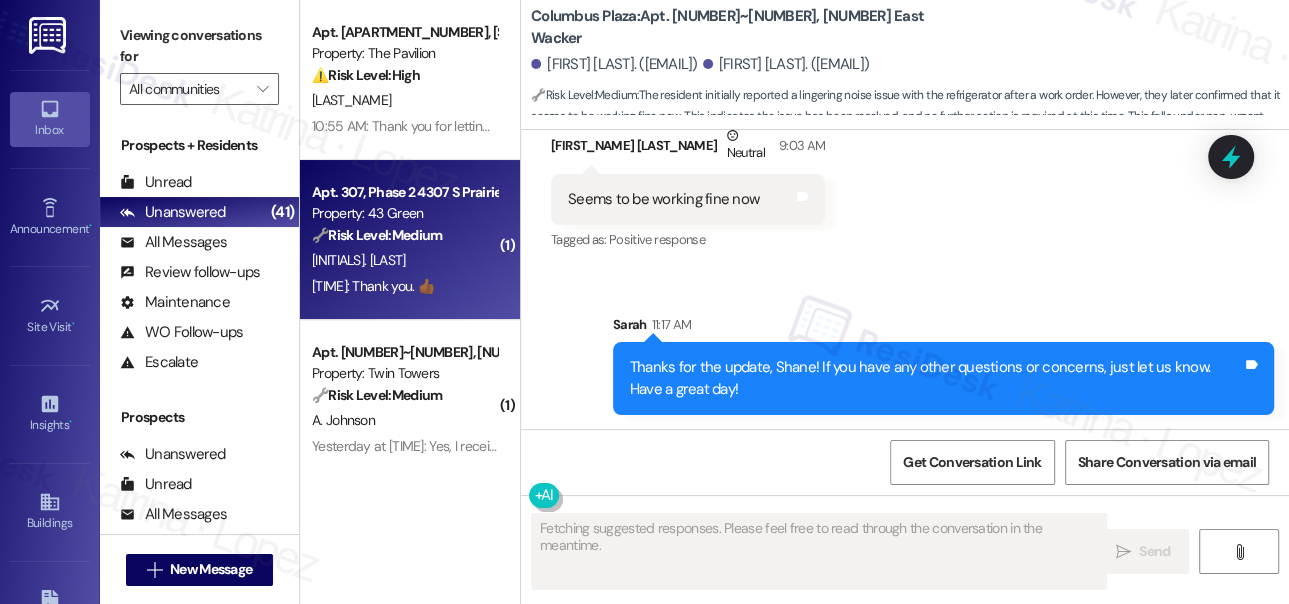 click on "[INITIALS]. [LAST]" at bounding box center [404, 260] 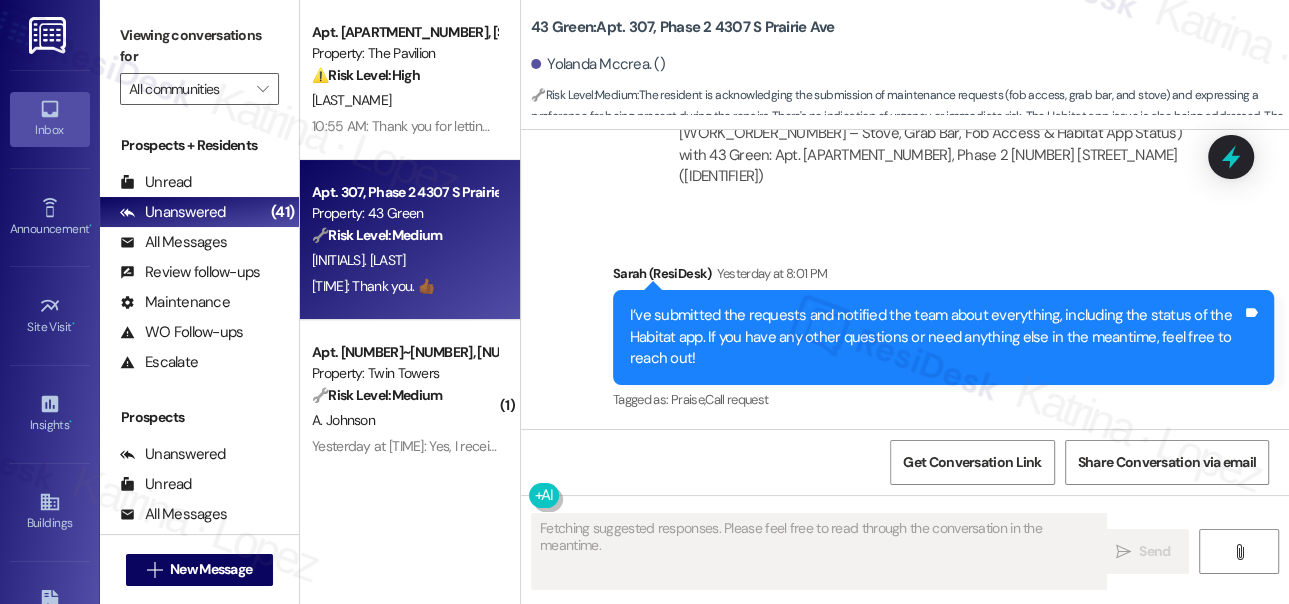 scroll, scrollTop: 22416, scrollLeft: 0, axis: vertical 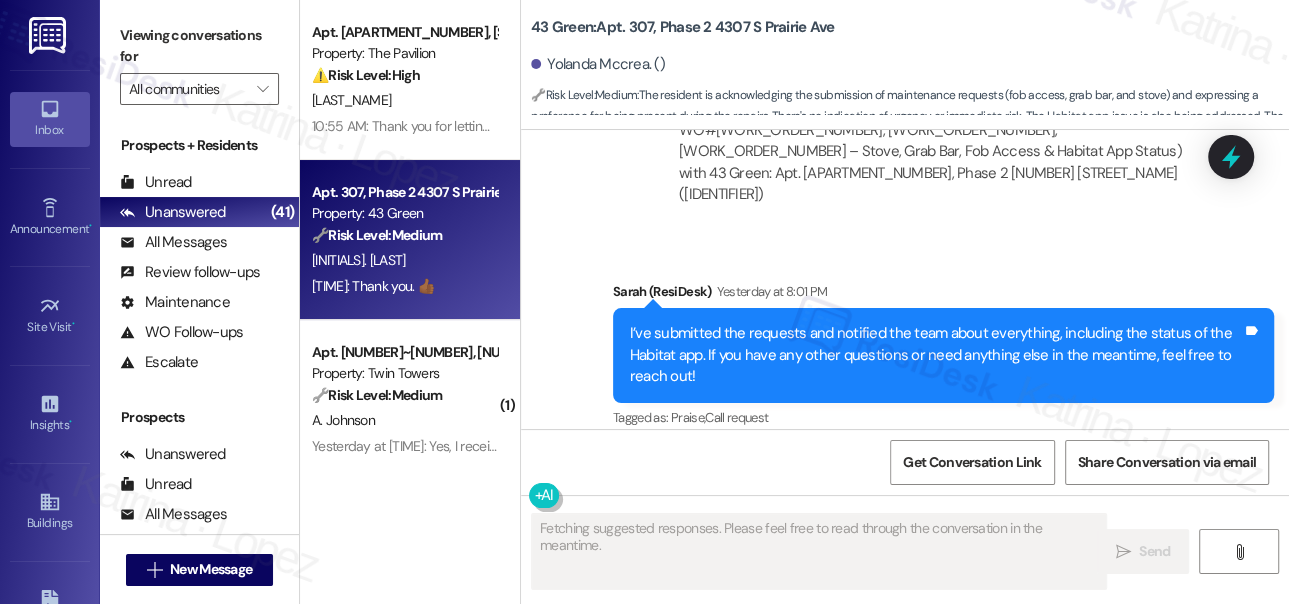 click on "I’ve submitted the requests and notified the team about everything, including the status of the Habitat app. If you have any other questions or need anything else in the meantime, feel free to reach out!" at bounding box center (936, 355) 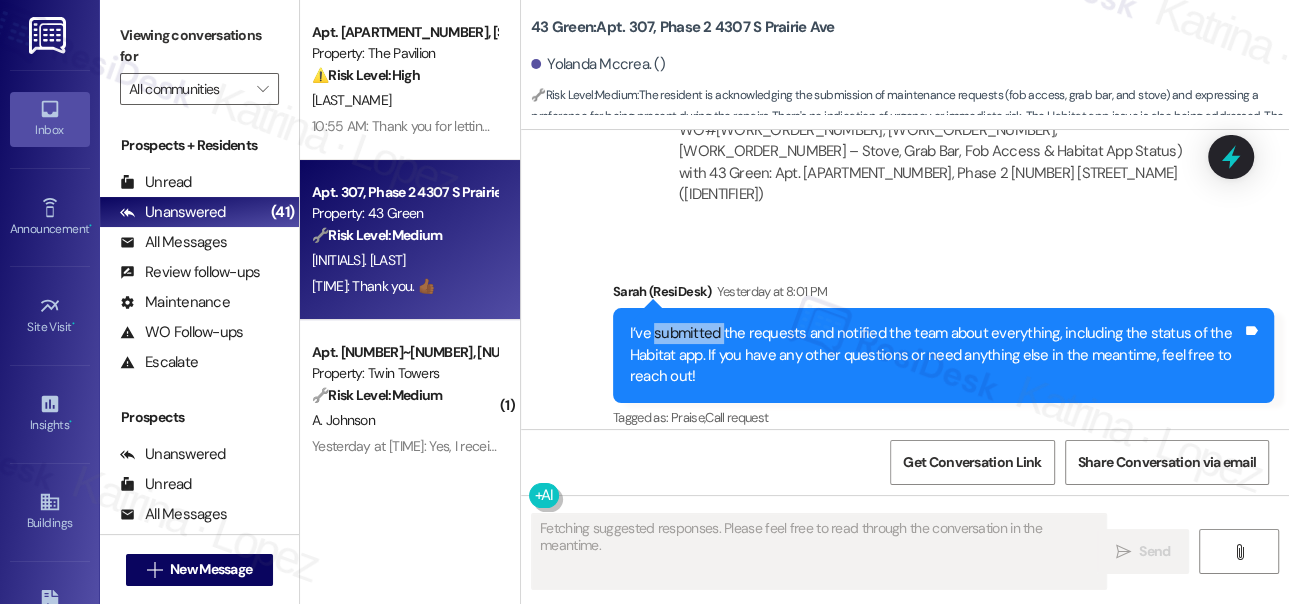 click on "I’ve submitted the requests and notified the team about everything, including the status of the Habitat app. If you have any other questions or need anything else in the meantime, feel free to reach out!" at bounding box center [936, 355] 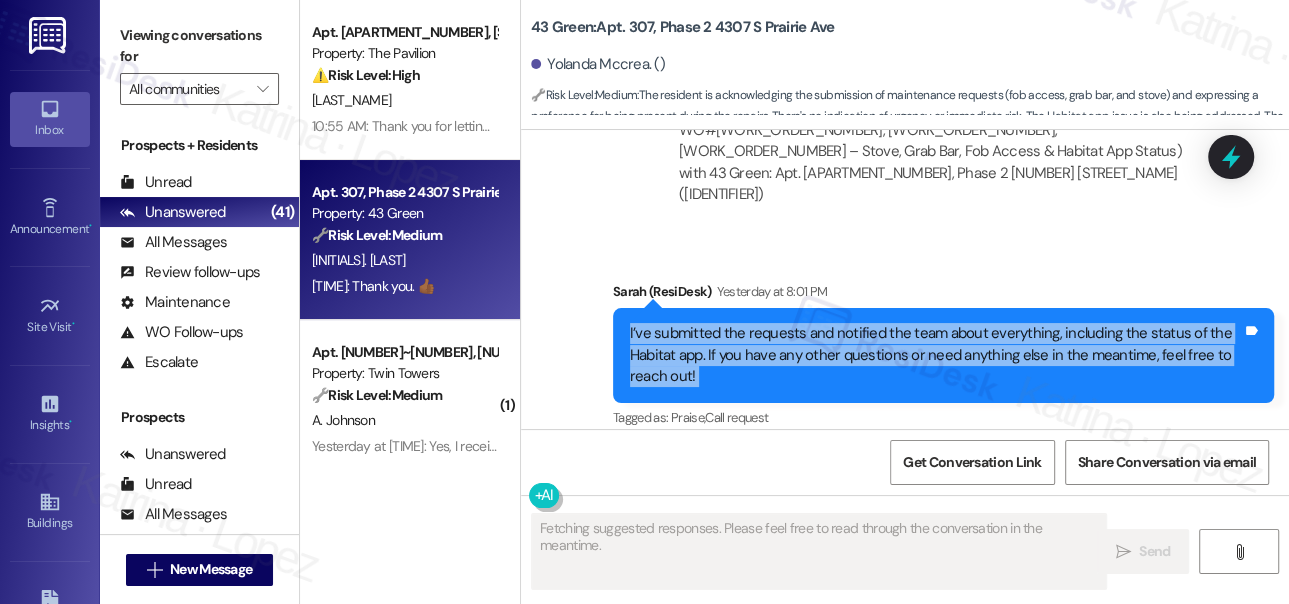 click on "I’ve submitted the requests and notified the team about everything, including the status of the Habitat app. If you have any other questions or need anything else in the meantime, feel free to reach out!" at bounding box center (936, 355) 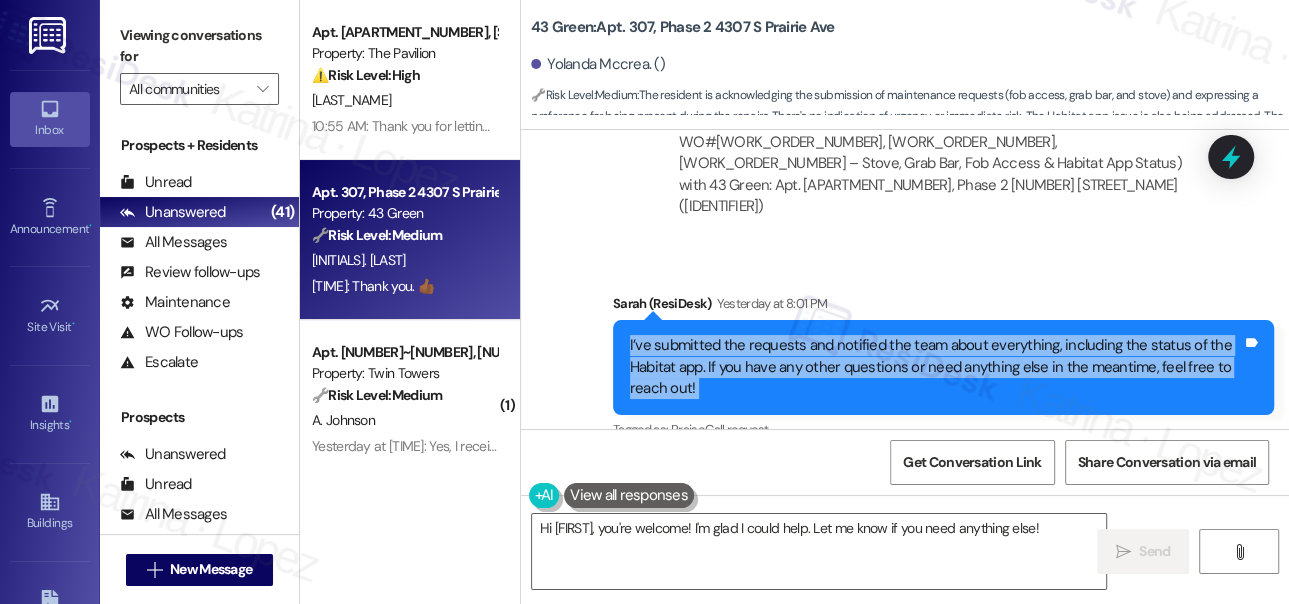 scroll, scrollTop: 22416, scrollLeft: 0, axis: vertical 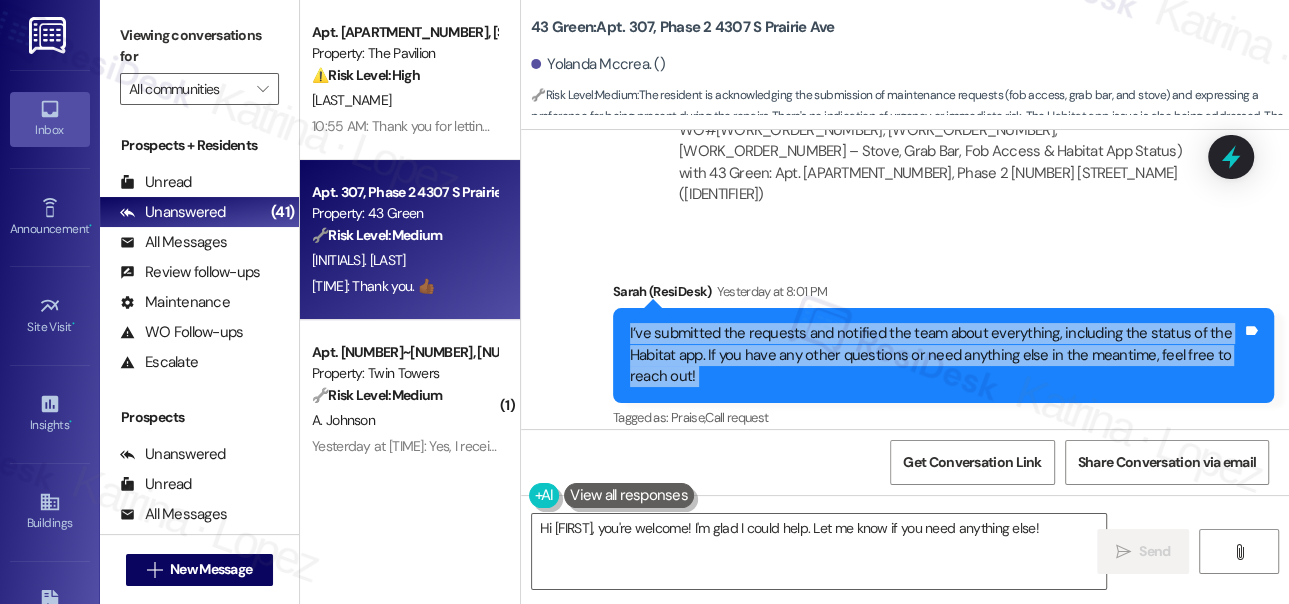 click on "I’ve submitted the requests and notified the team about everything, including the status of the Habitat app. If you have any other questions or need anything else in the meantime, feel free to reach out!" at bounding box center (936, 355) 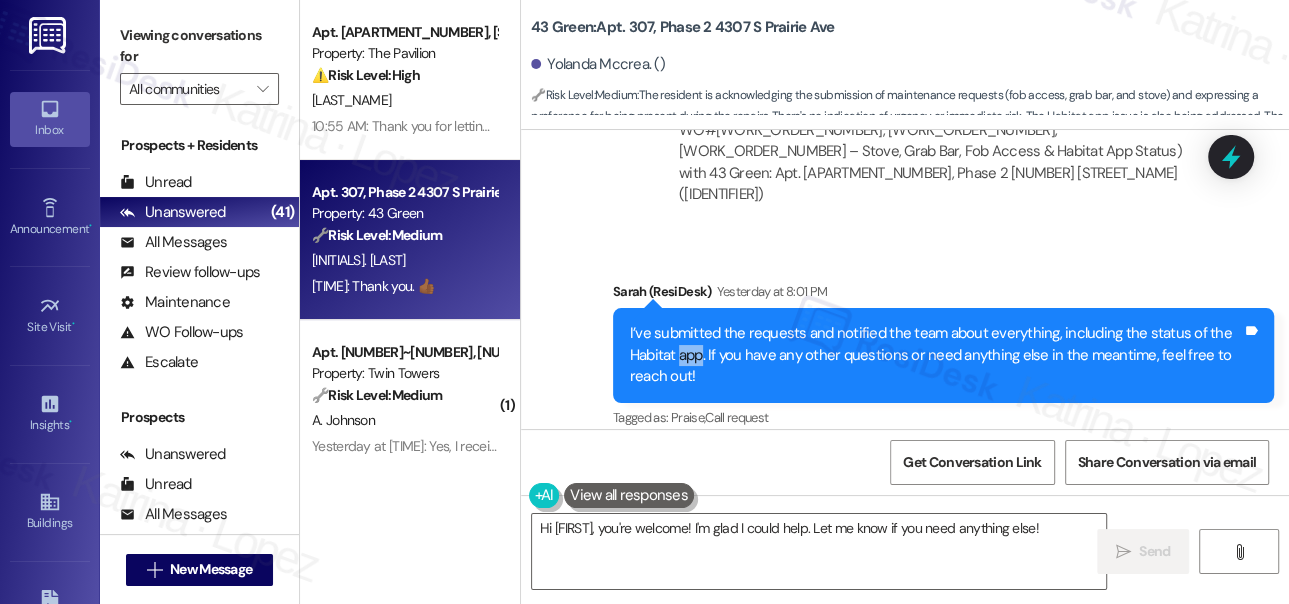 click on "I’ve submitted the requests and notified the team about everything, including the status of the Habitat app. If you have any other questions or need anything else in the meantime, feel free to reach out!" at bounding box center [936, 355] 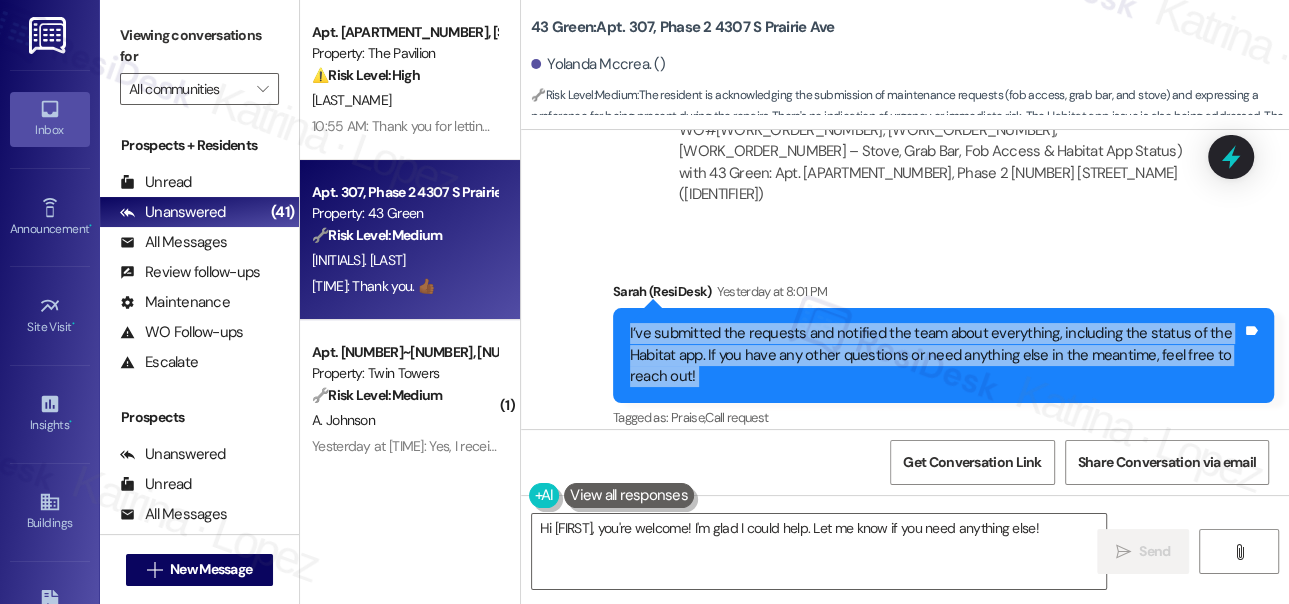 click on "I’ve submitted the requests and notified the team about everything, including the status of the Habitat app. If you have any other questions or need anything else in the meantime, feel free to reach out!" at bounding box center (936, 355) 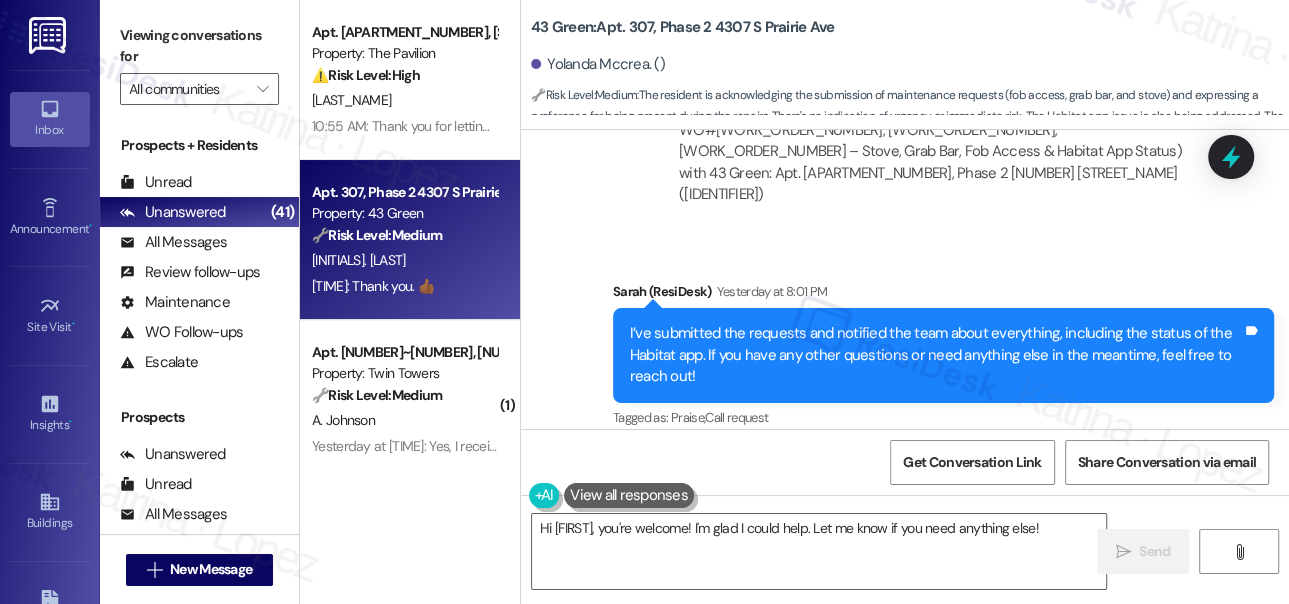 click on "I’ve submitted the requests and notified the team about everything, including the status of the Habitat app. If you have any other questions or need anything else in the meantime, feel free to reach out!" at bounding box center (936, 355) 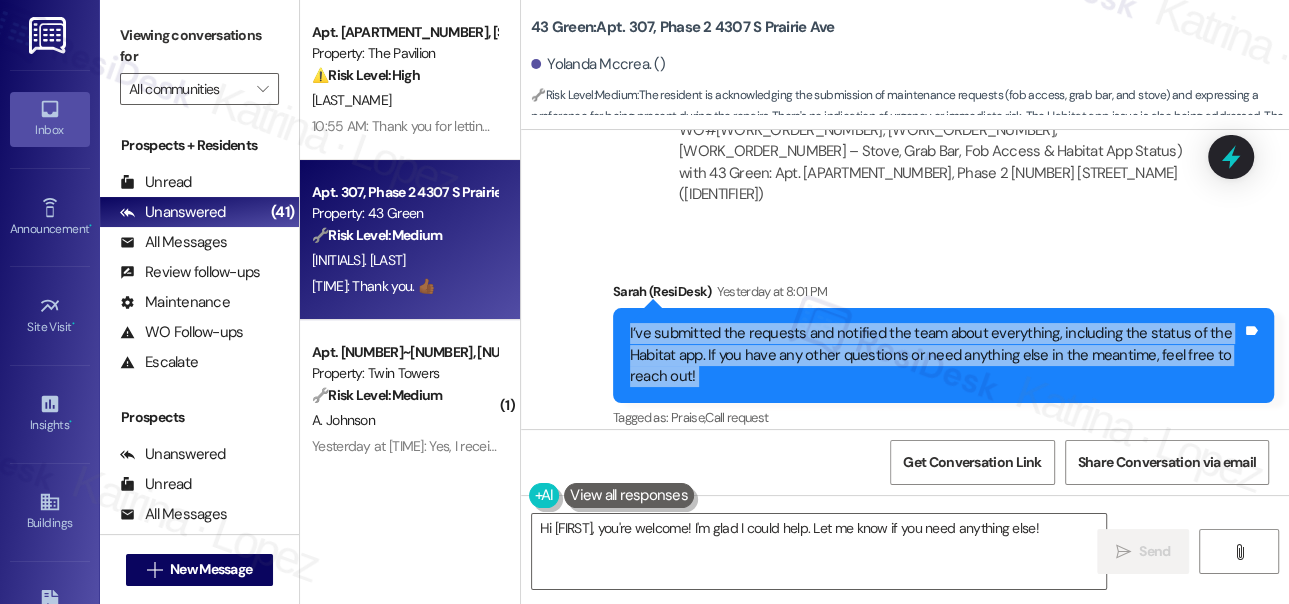 click on "I’ve submitted the requests and notified the team about everything, including the status of the Habitat app. If you have any other questions or need anything else in the meantime, feel free to reach out!" at bounding box center [936, 355] 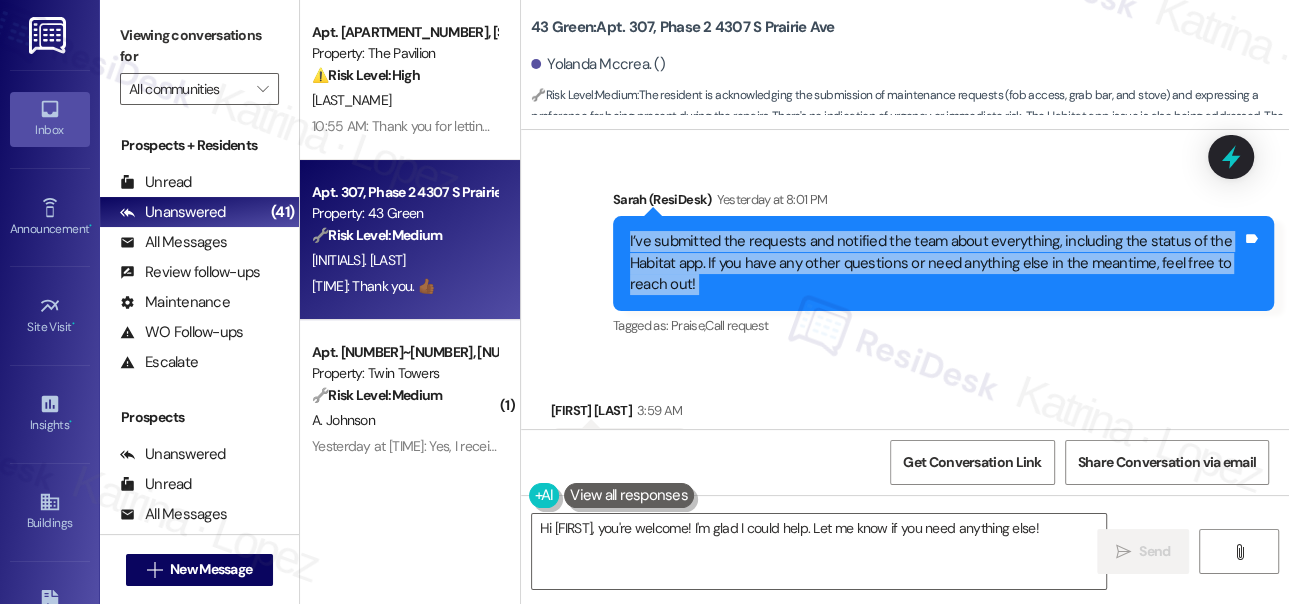 scroll, scrollTop: 22507, scrollLeft: 0, axis: vertical 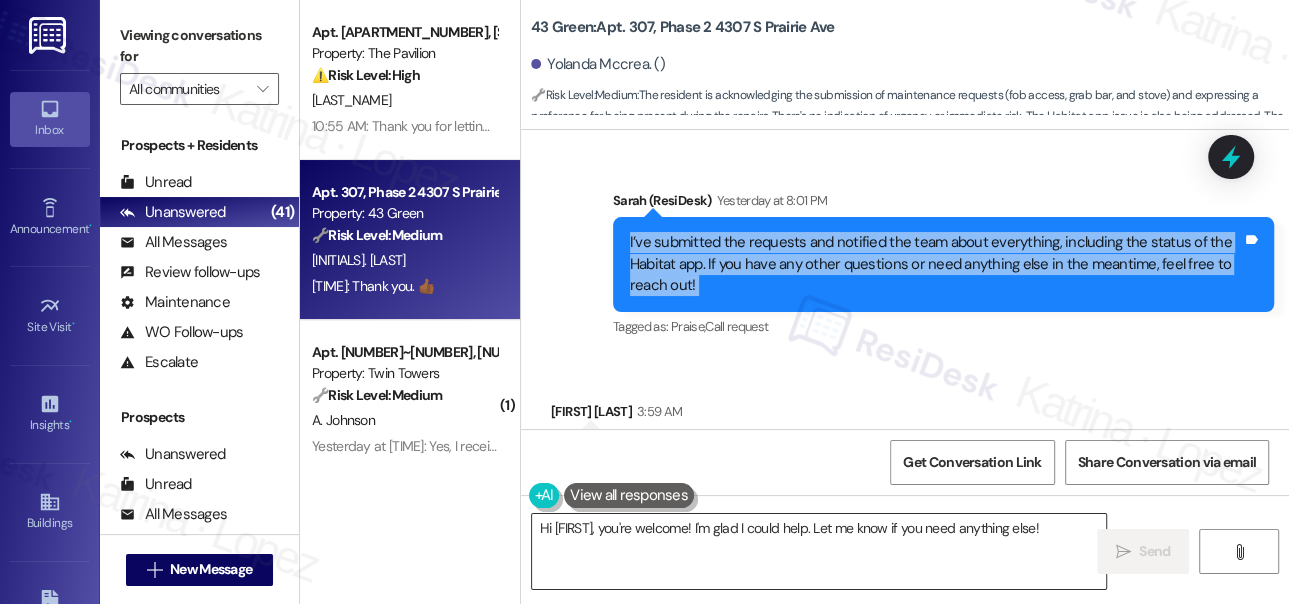 click on "Hi [FIRST], you're welcome! I'm glad I could help. Let me know if you need anything else!" at bounding box center [819, 551] 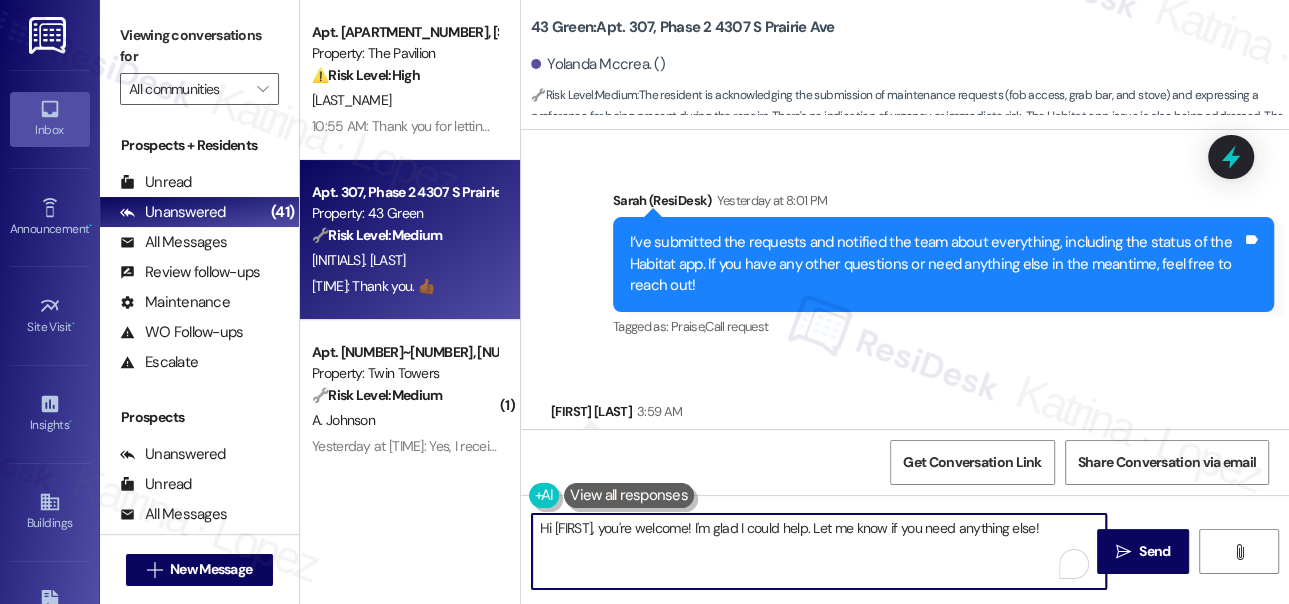 click on "Hi [FIRST], you're welcome! I'm glad I could help. Let me know if you need anything else!" at bounding box center [819, 551] 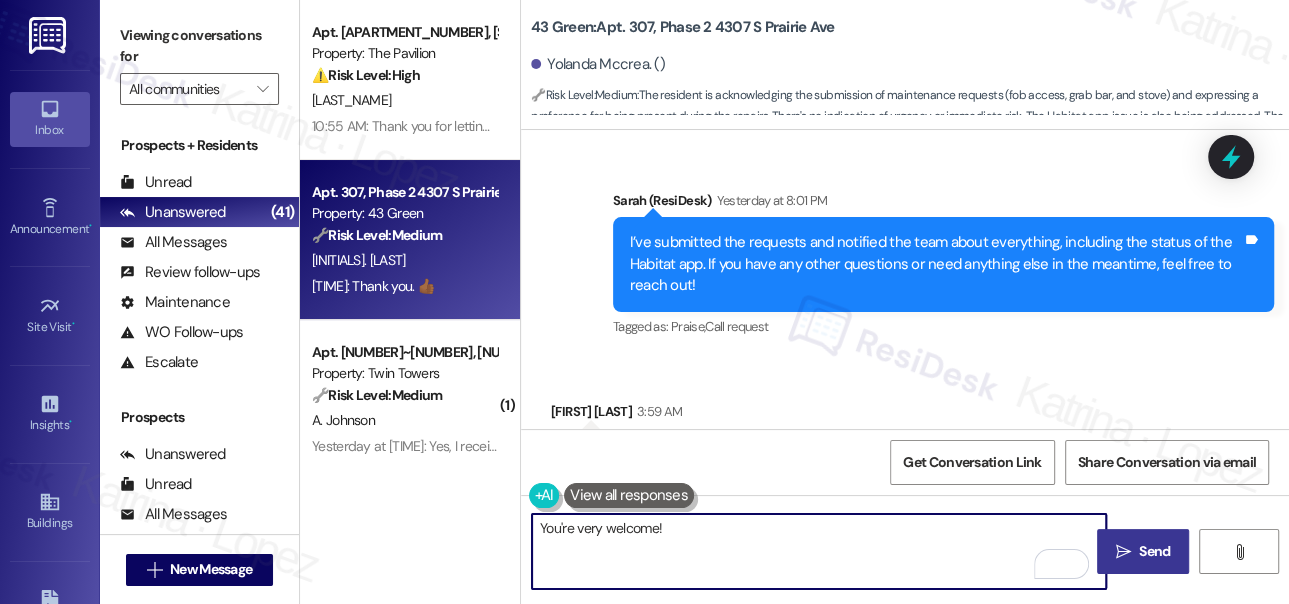 type on "You're very welcome!" 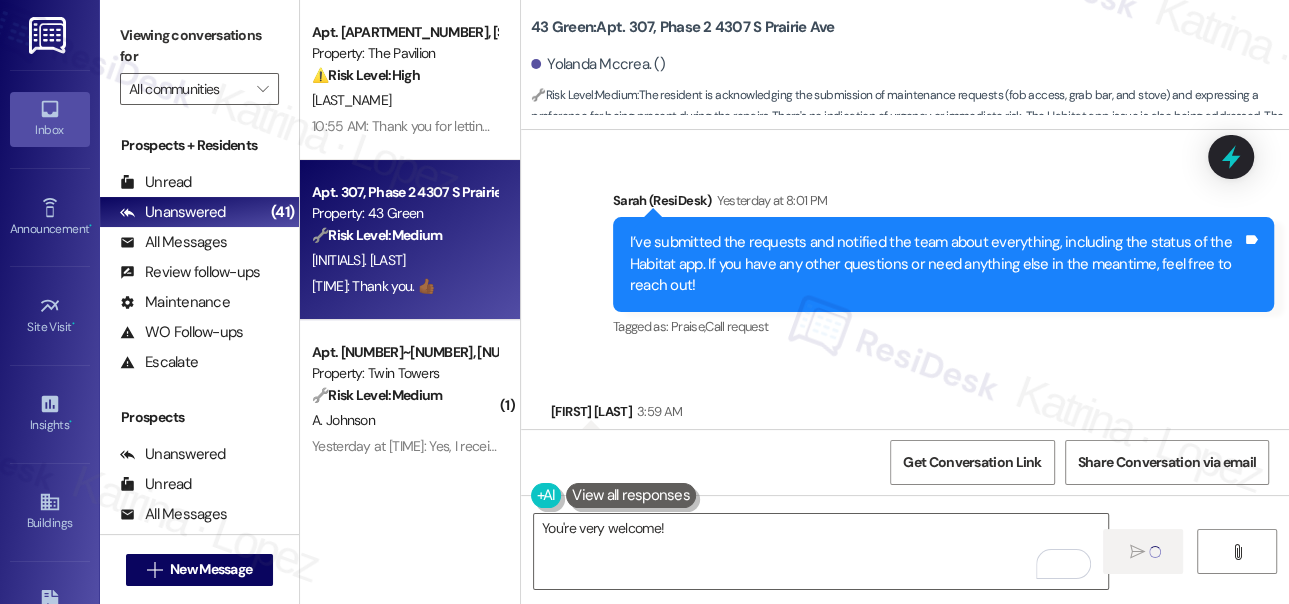 type 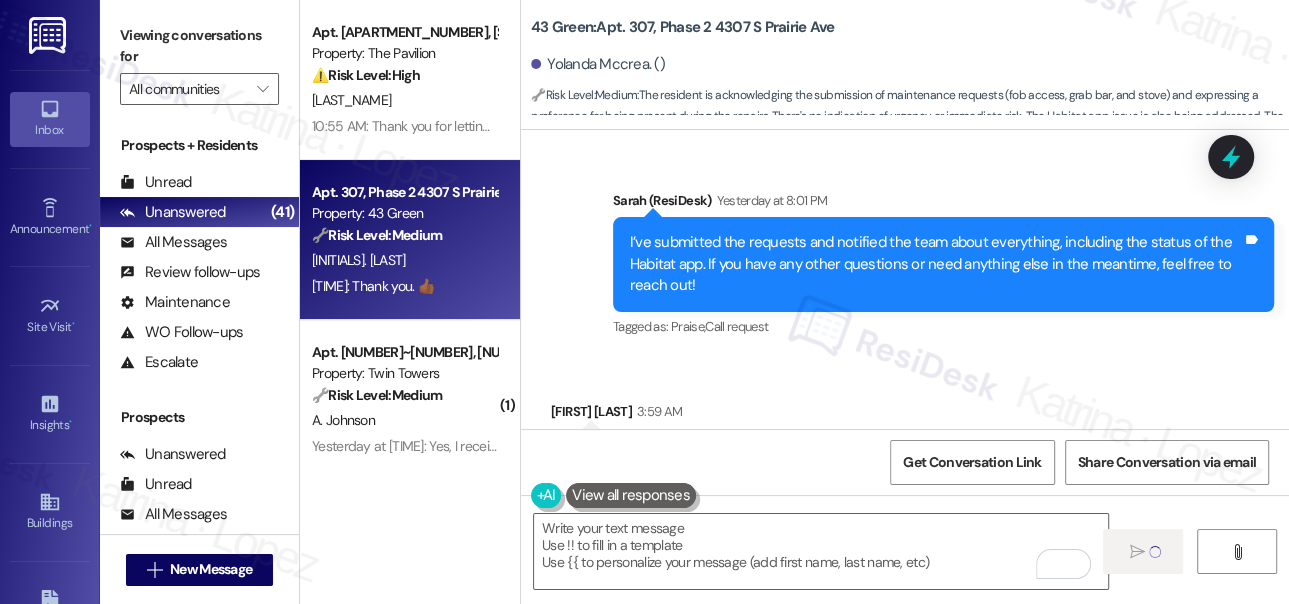 scroll, scrollTop: 22483, scrollLeft: 0, axis: vertical 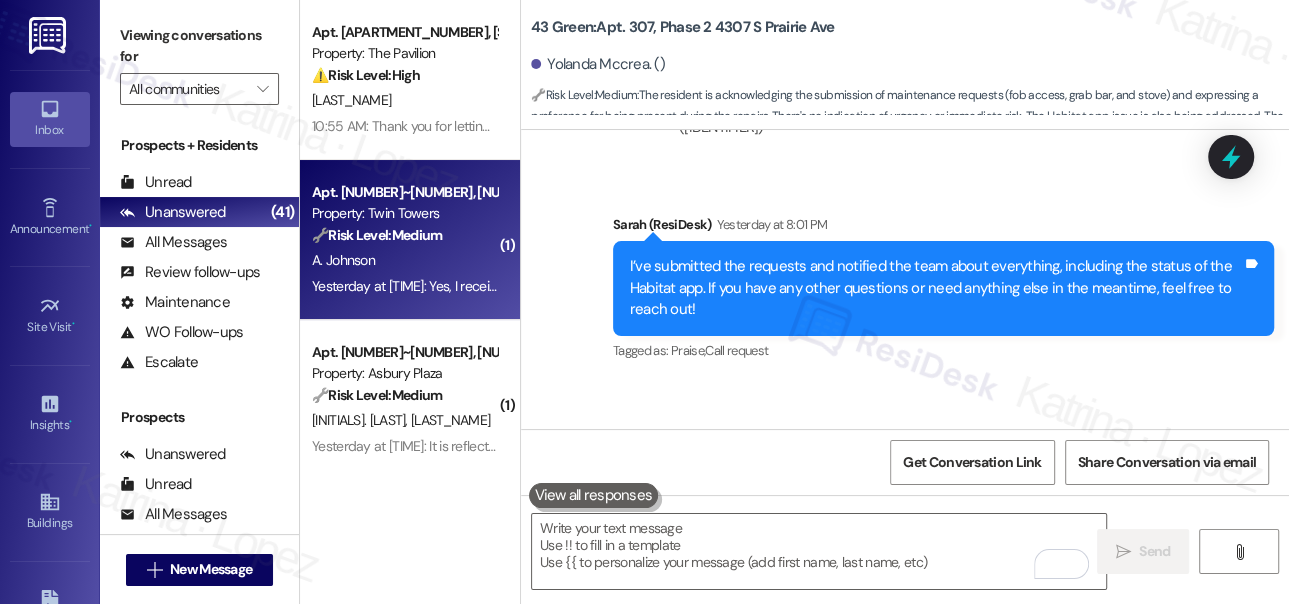 click on "Apt. [NUMBER]~[NUMBER], [NUMBER] E. [NUMBER] St., Suite [NUMBER]" at bounding box center [404, 192] 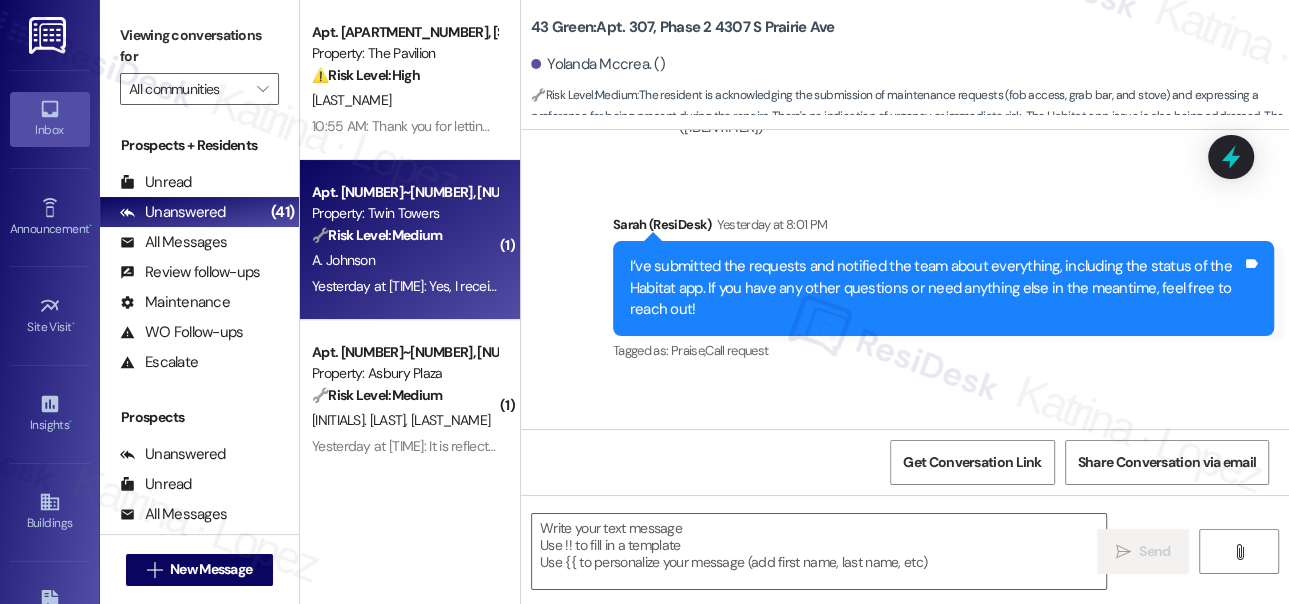 type on "Fetching suggested responses. Please feel free to read through the conversation in the meantime." 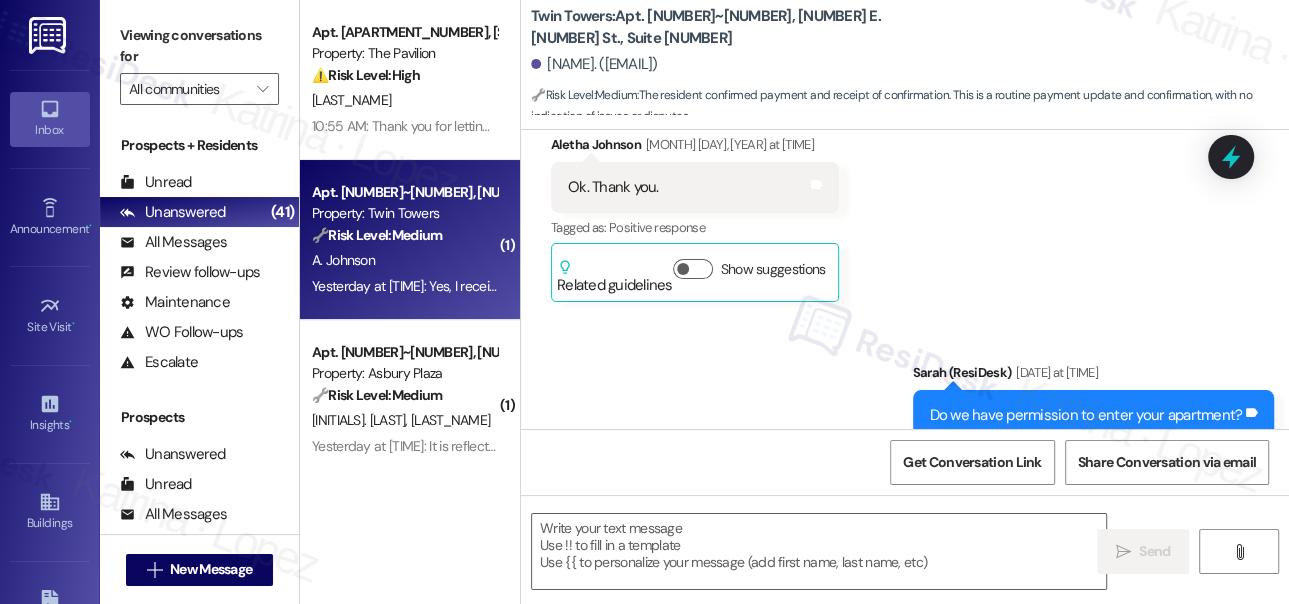 type on "Fetching suggested responses. Please feel free to read through the conversation in the meantime." 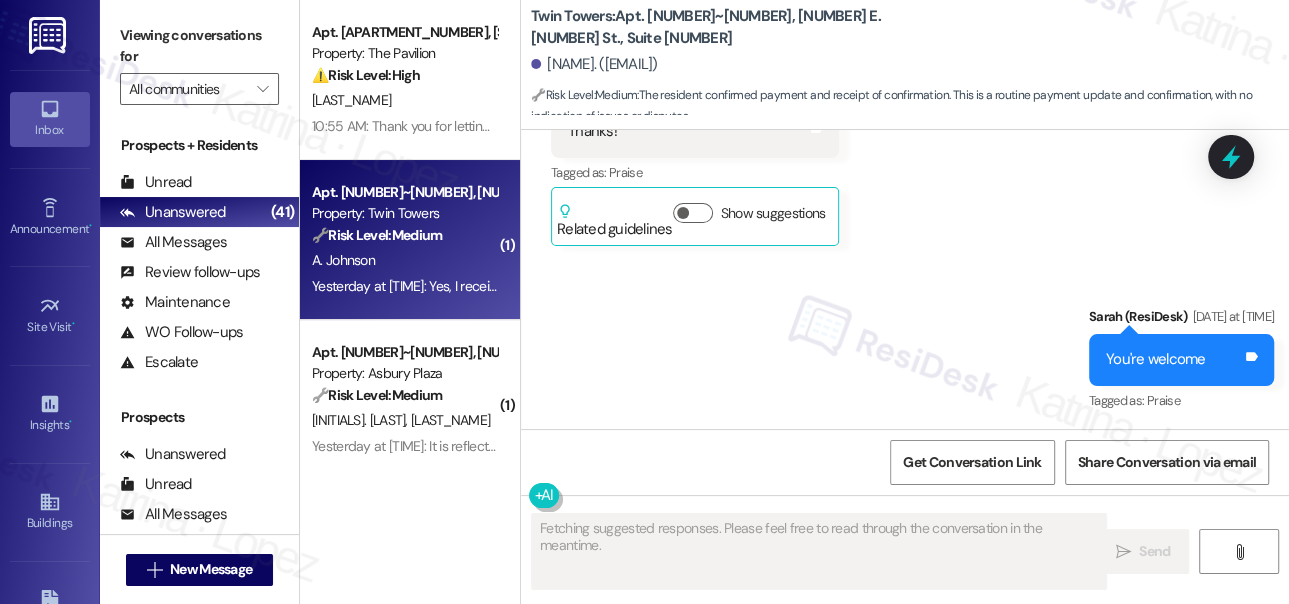 scroll, scrollTop: 5173, scrollLeft: 0, axis: vertical 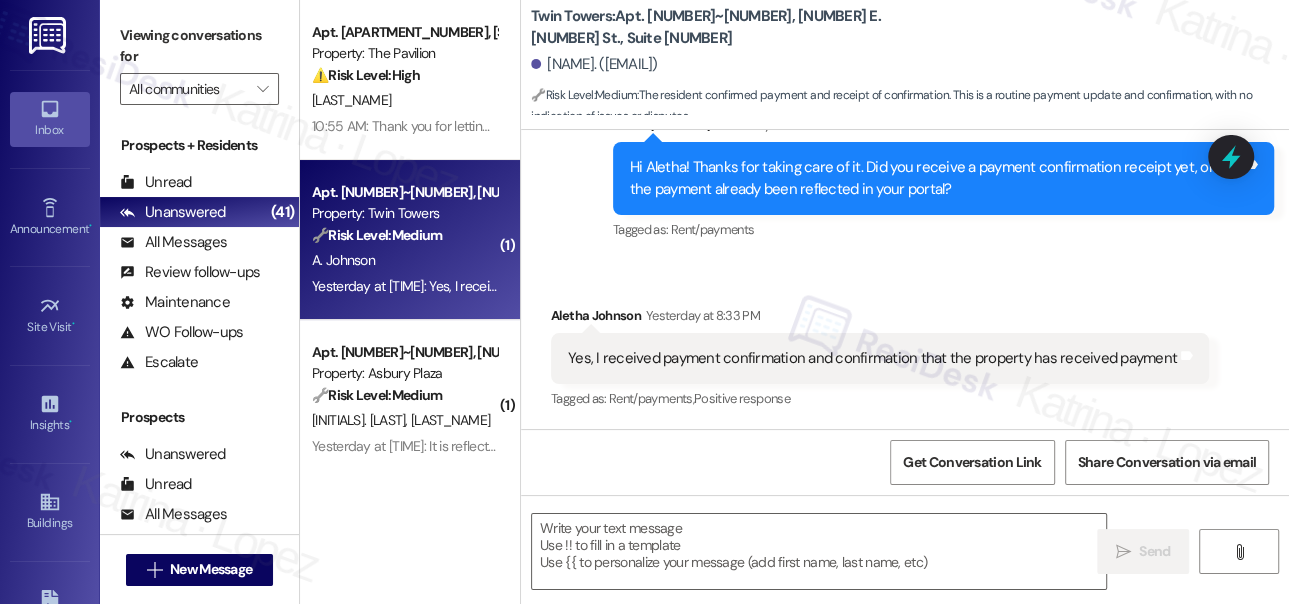 click on "Yes, I received payment confirmation and confirmation that the property has received payment" at bounding box center (872, 358) 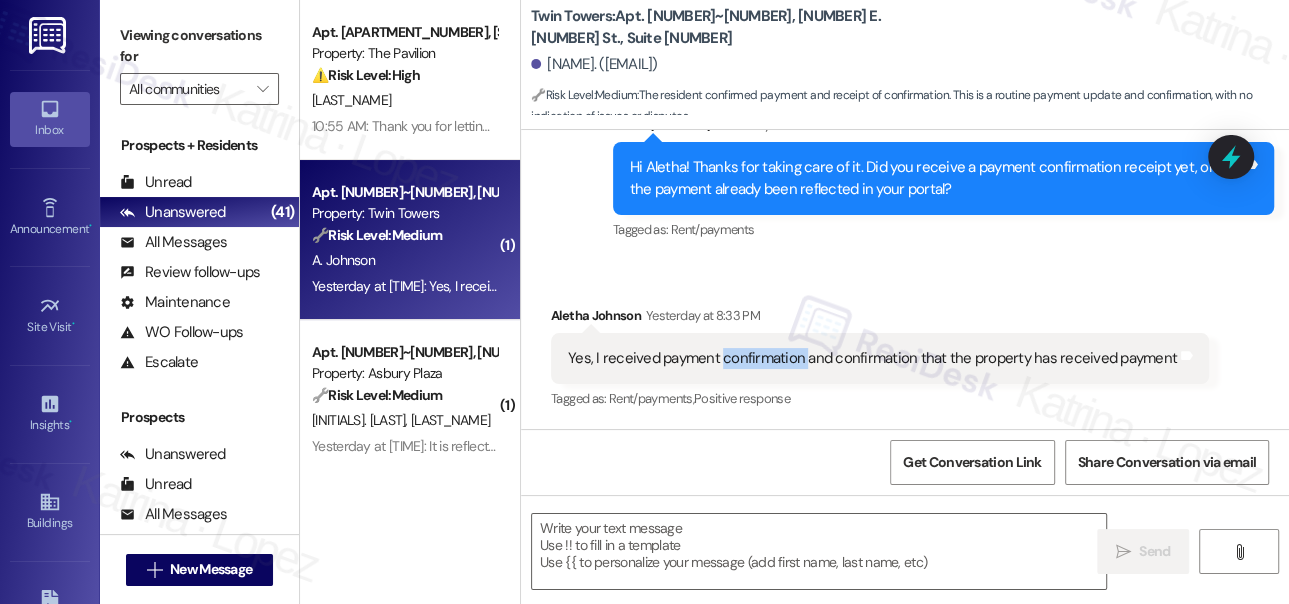 click on "Yes, I received payment confirmation and confirmation that the property has received payment" at bounding box center [872, 358] 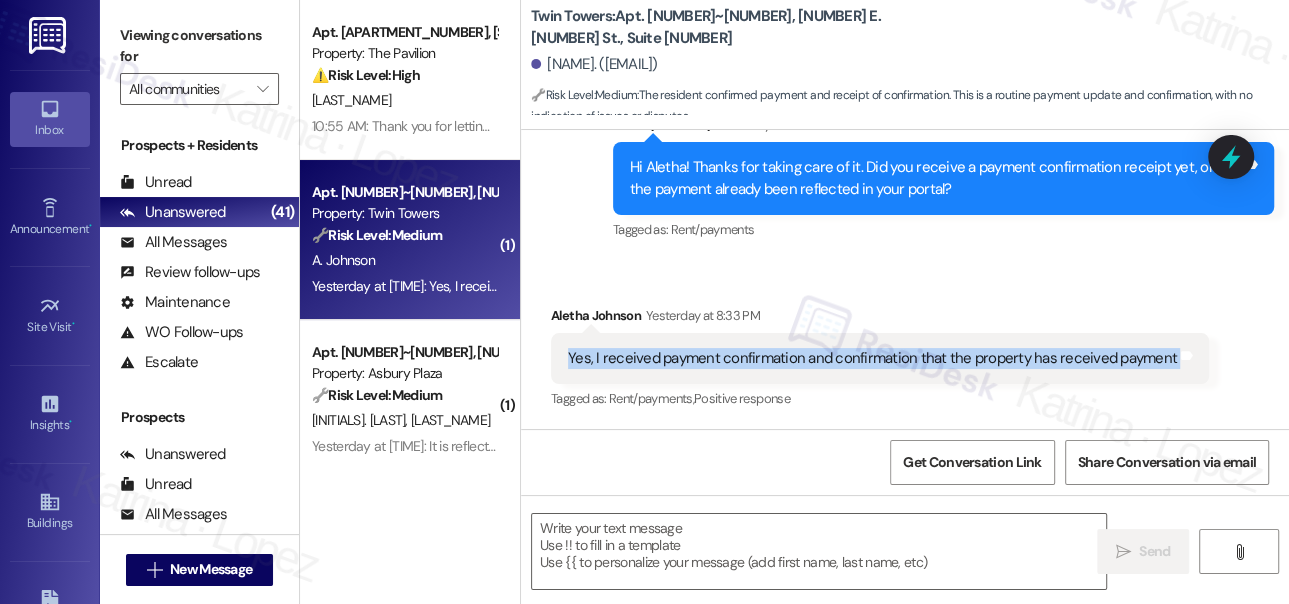 click on "Yes, I received payment confirmation and confirmation that the property has received payment" at bounding box center [872, 358] 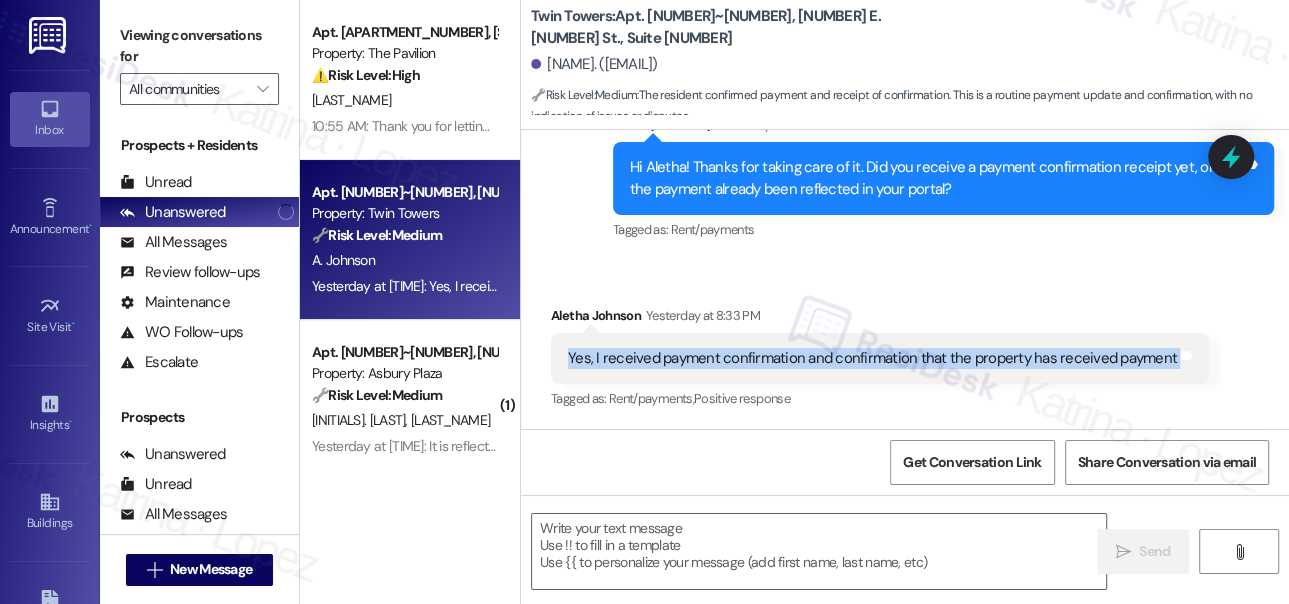 scroll, scrollTop: 5174, scrollLeft: 0, axis: vertical 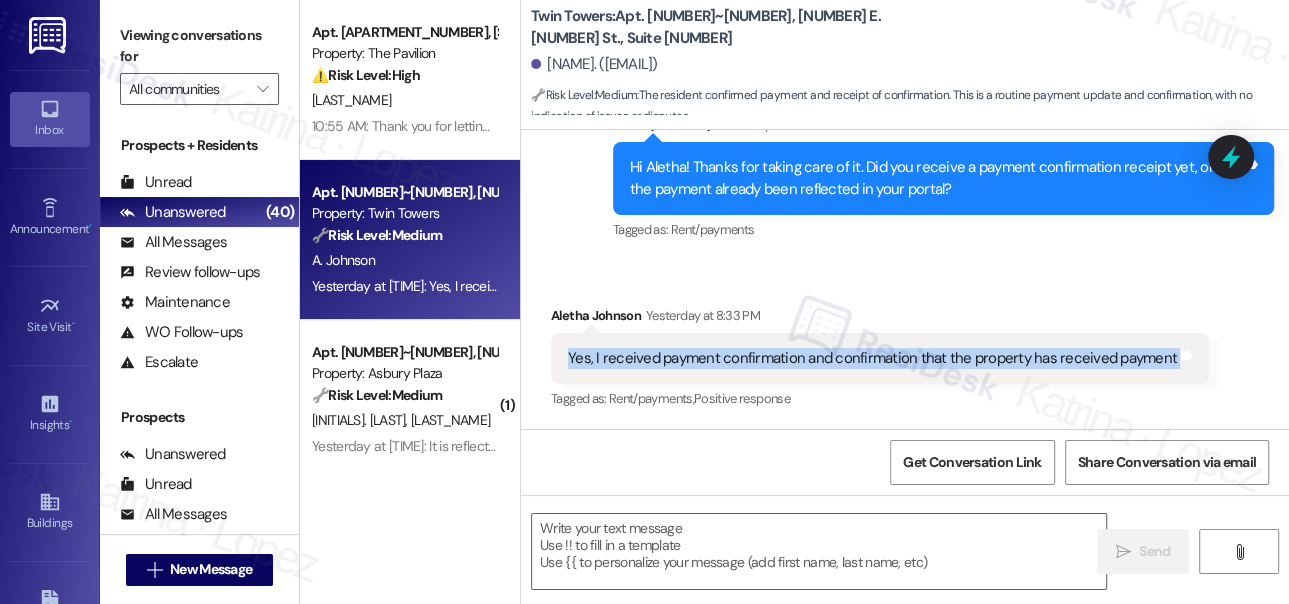 click on "Viewing conversations for" at bounding box center (199, 46) 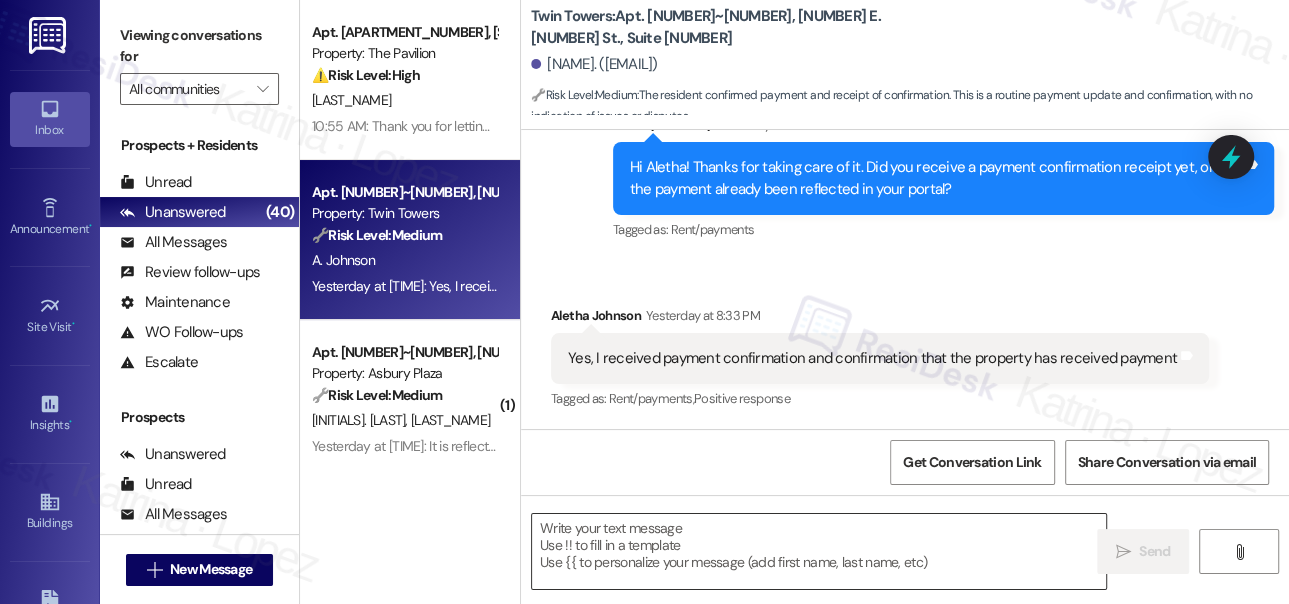 click at bounding box center [819, 551] 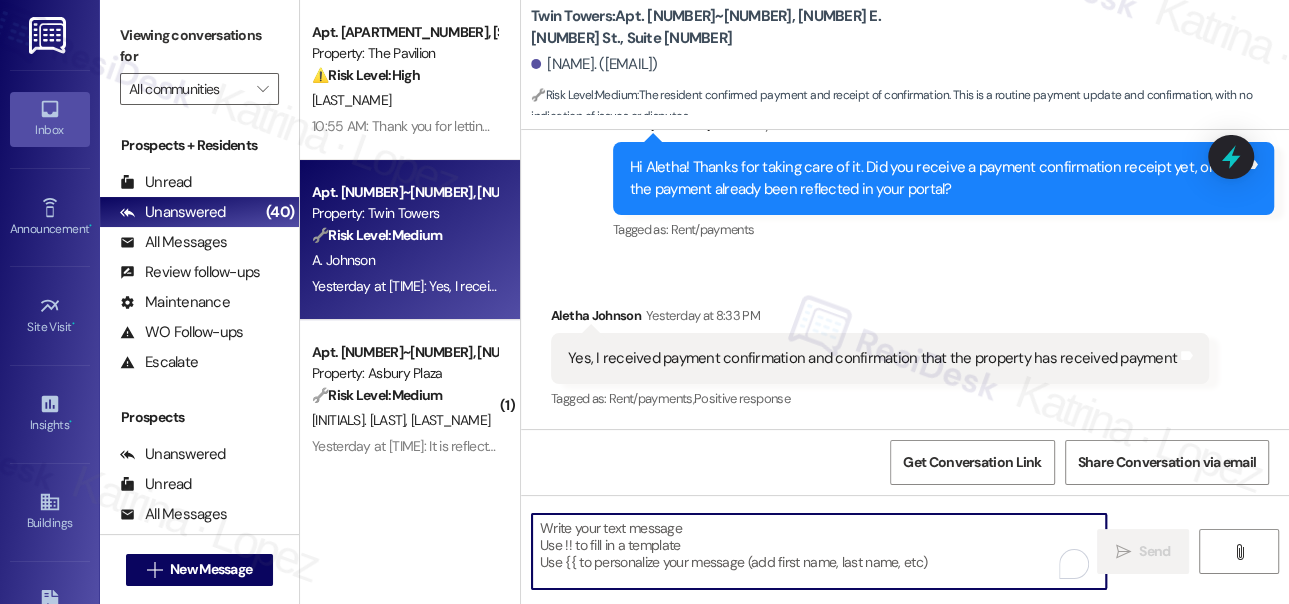 paste on "Hi {{first_name}}, thanks for the update! If you have any questions or concerns, feel free to reach out. Have a great day!" 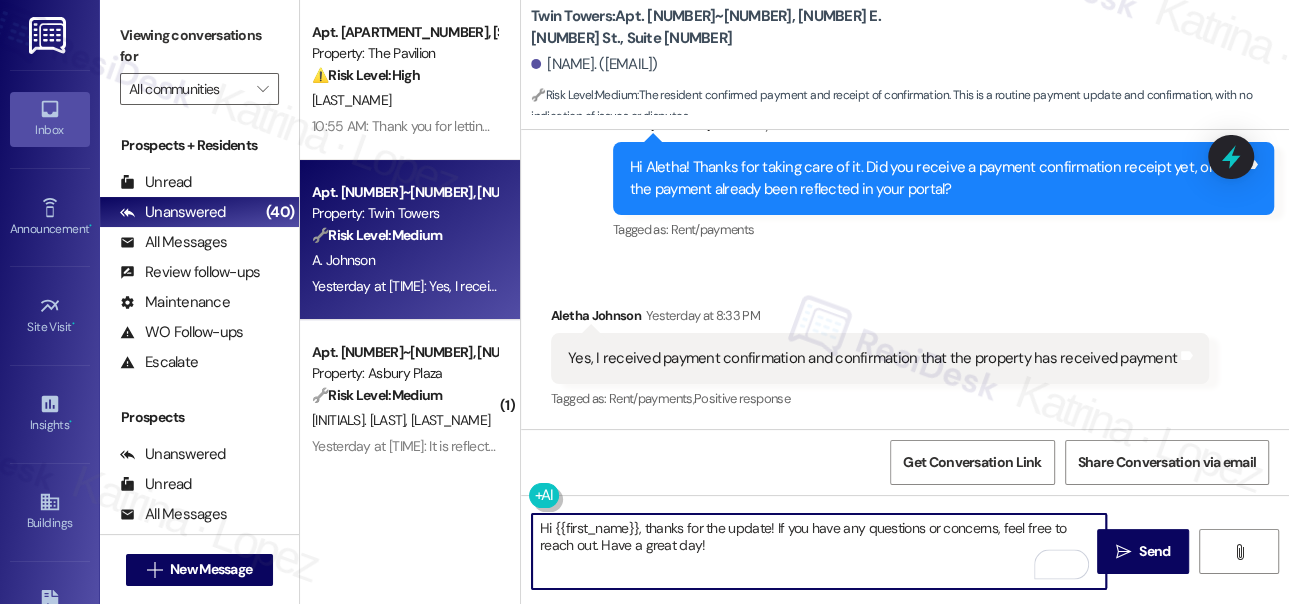 type on "Hi {{first_name}}, thanks for the update! If you have any questions or concerns, feel free to reach out. Have a great day!" 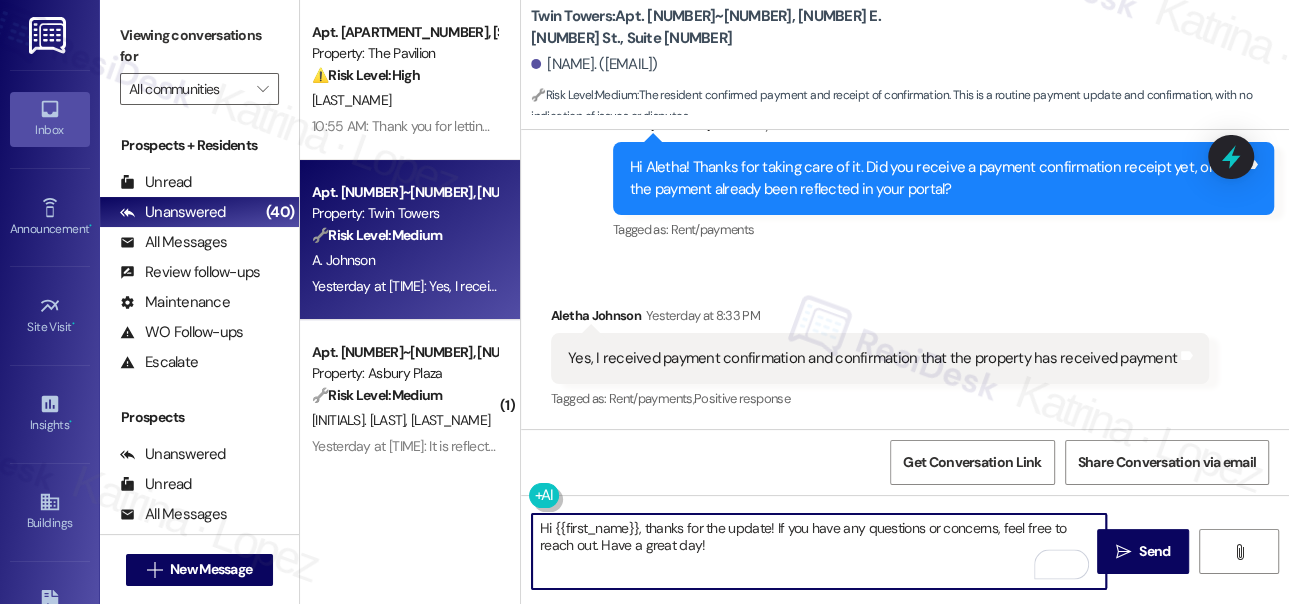 click on "[NAME] Yesterday at [TIME]" at bounding box center (880, 319) 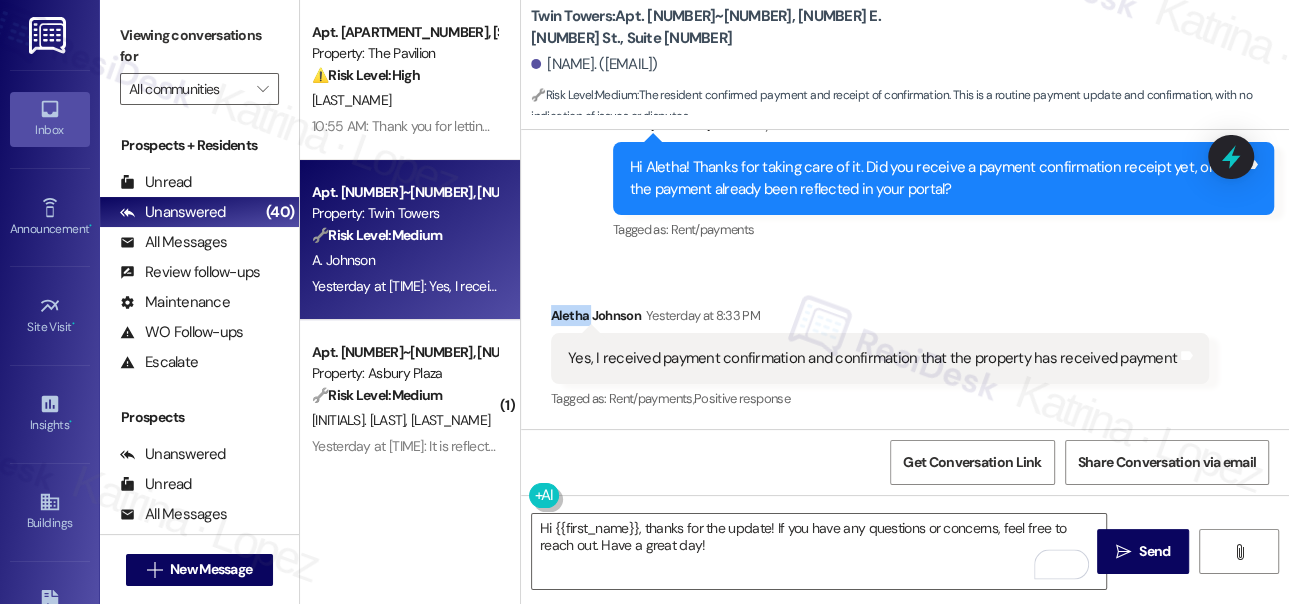 click on "[NAME] Yesterday at [TIME]" at bounding box center (880, 319) 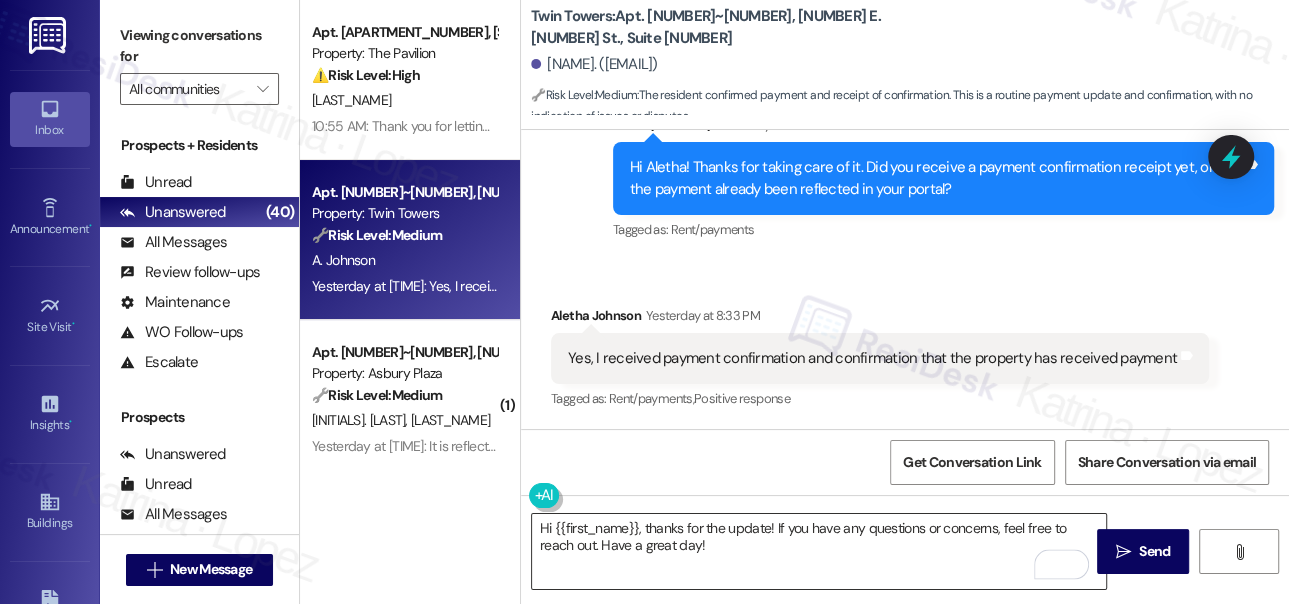 click on "Hi {{first_name}}, thanks for the update! If you have any questions or concerns, feel free to reach out. Have a great day!" at bounding box center (819, 551) 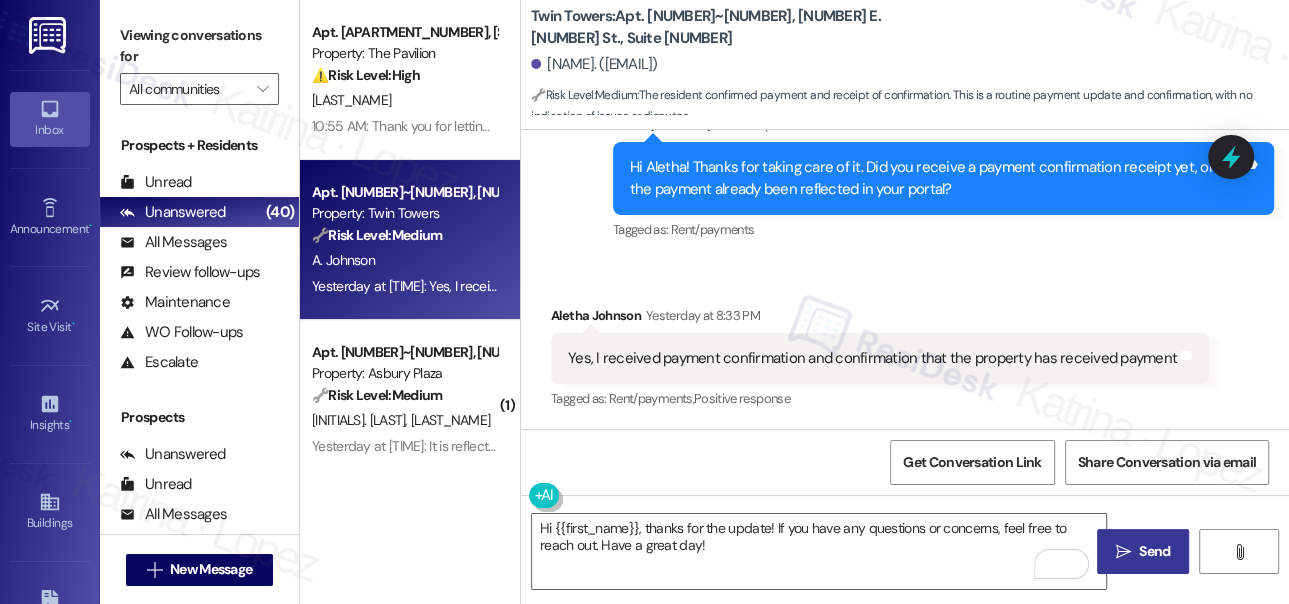 click on " Send" at bounding box center (1143, 551) 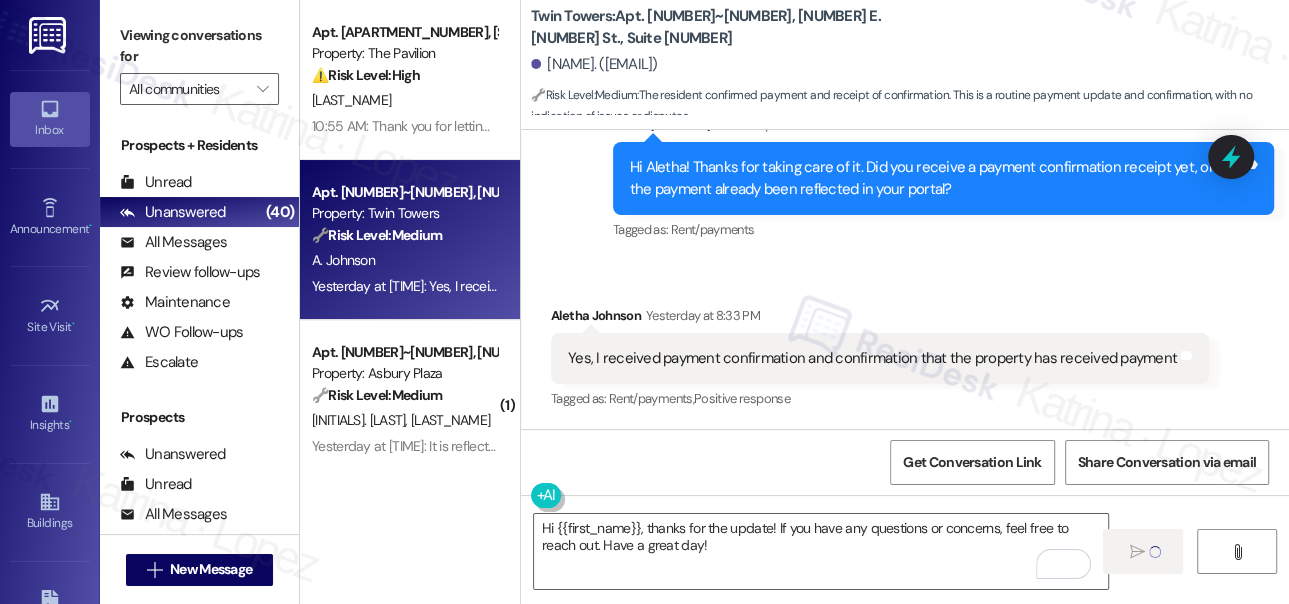 type 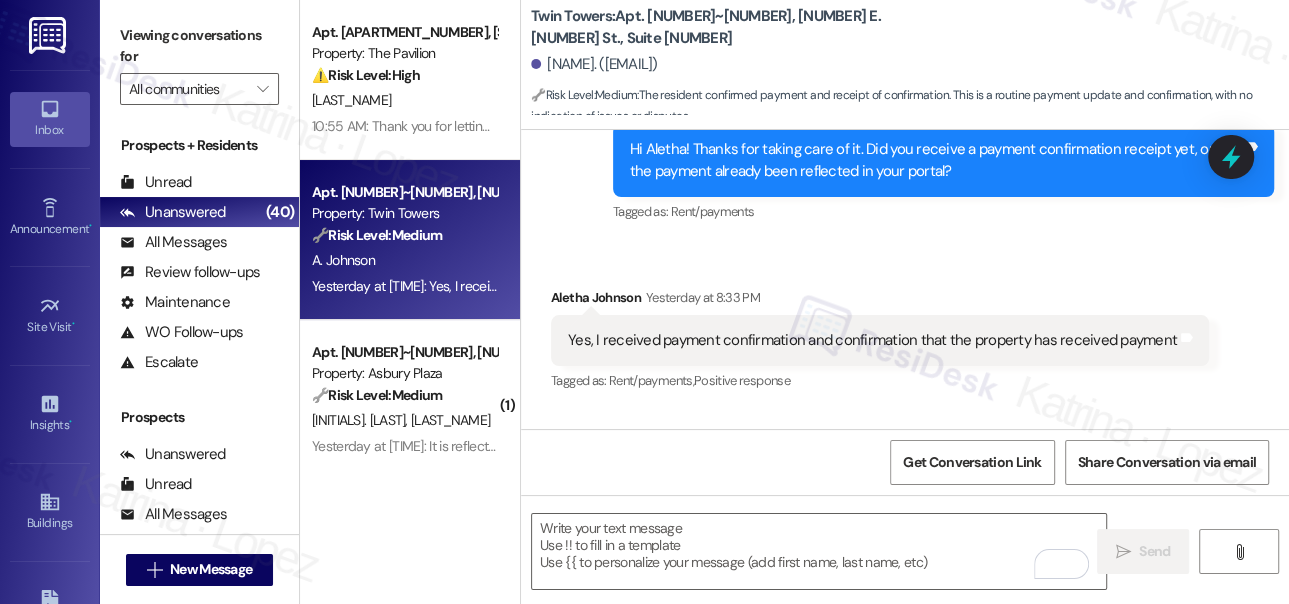 scroll, scrollTop: 5335, scrollLeft: 0, axis: vertical 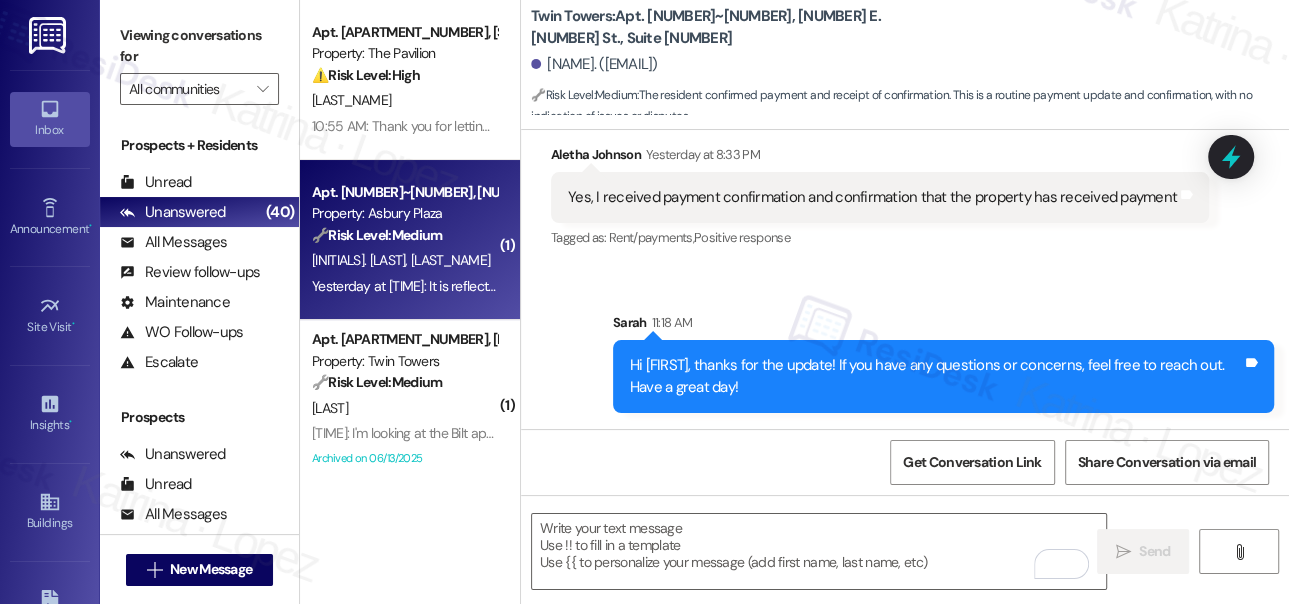 click on "[LAST_NAME]" at bounding box center [450, 260] 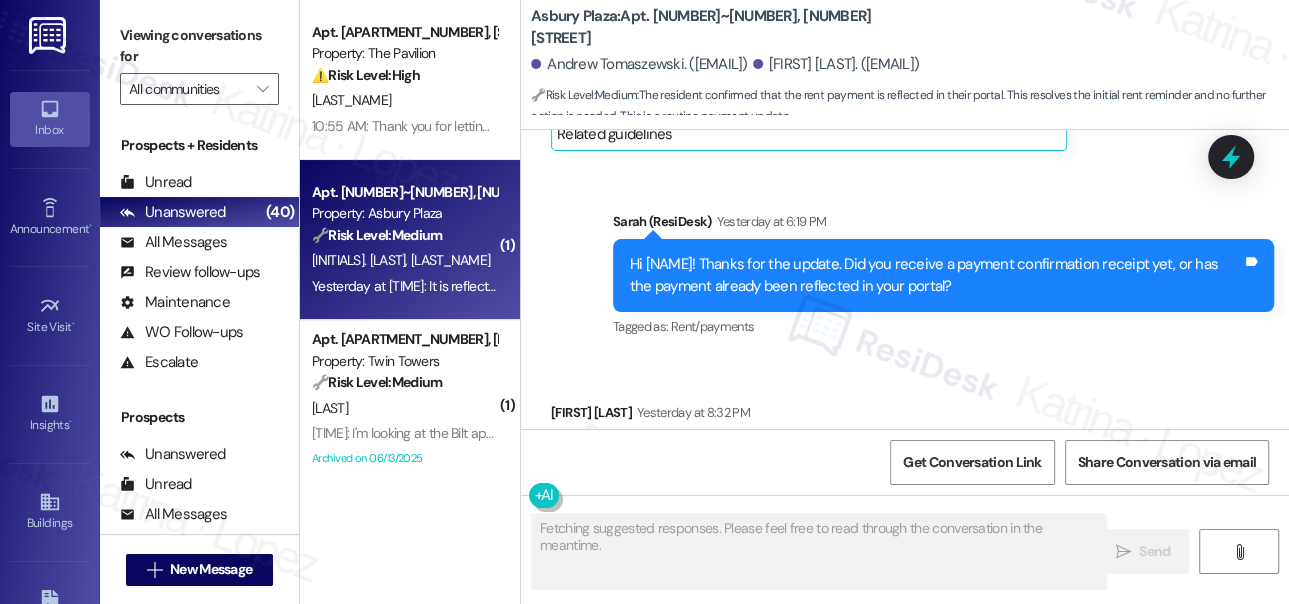 scroll, scrollTop: 3365, scrollLeft: 0, axis: vertical 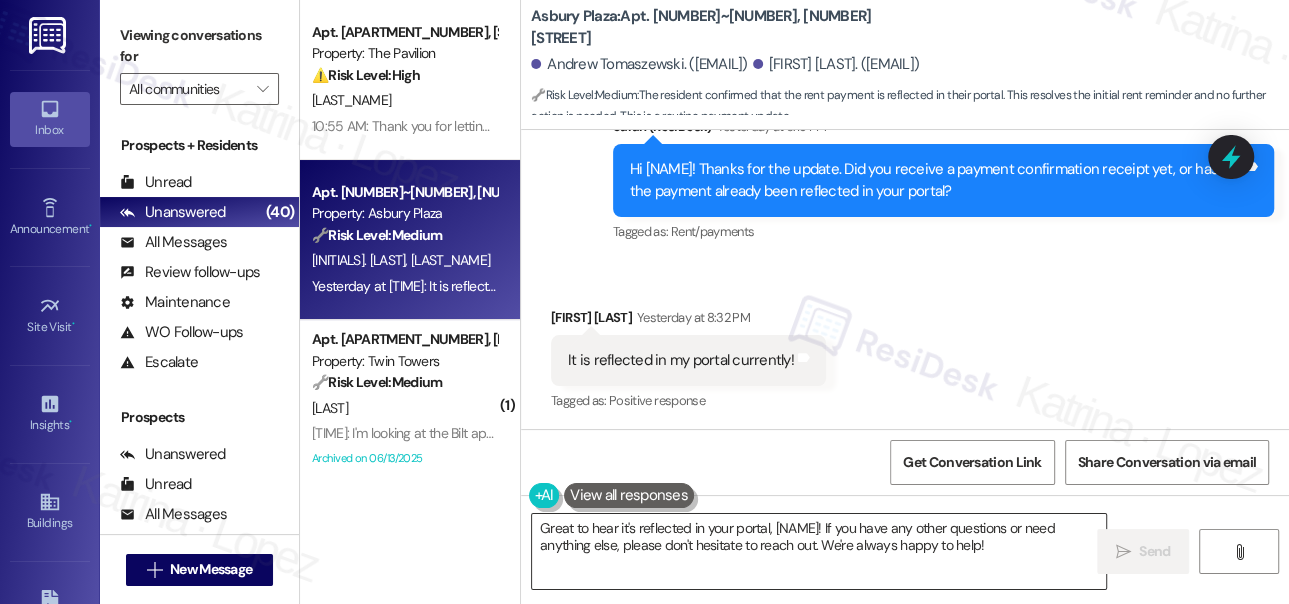 click on "Great to hear it's reflected in your portal, [NAME]! If you have any other questions or need anything else, please don't hesitate to reach out. We're always happy to help!" at bounding box center (819, 551) 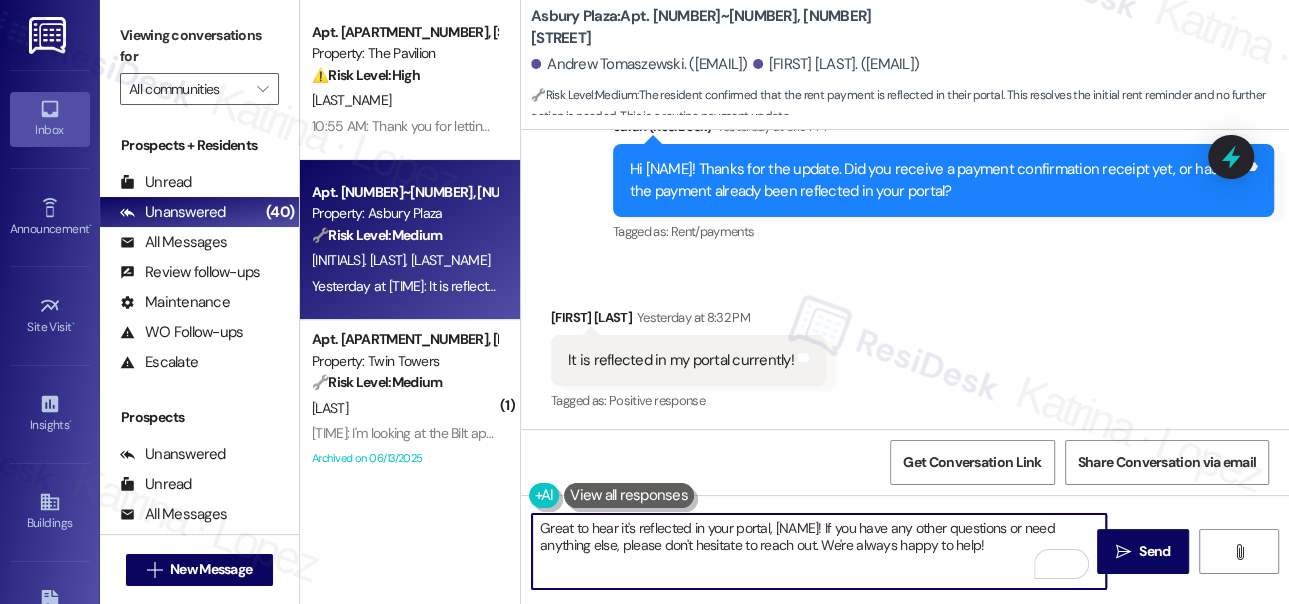 click on "Great to hear it's reflected in your portal, [NAME]! If you have any other questions or need anything else, please don't hesitate to reach out. We're always happy to help!" at bounding box center (819, 551) 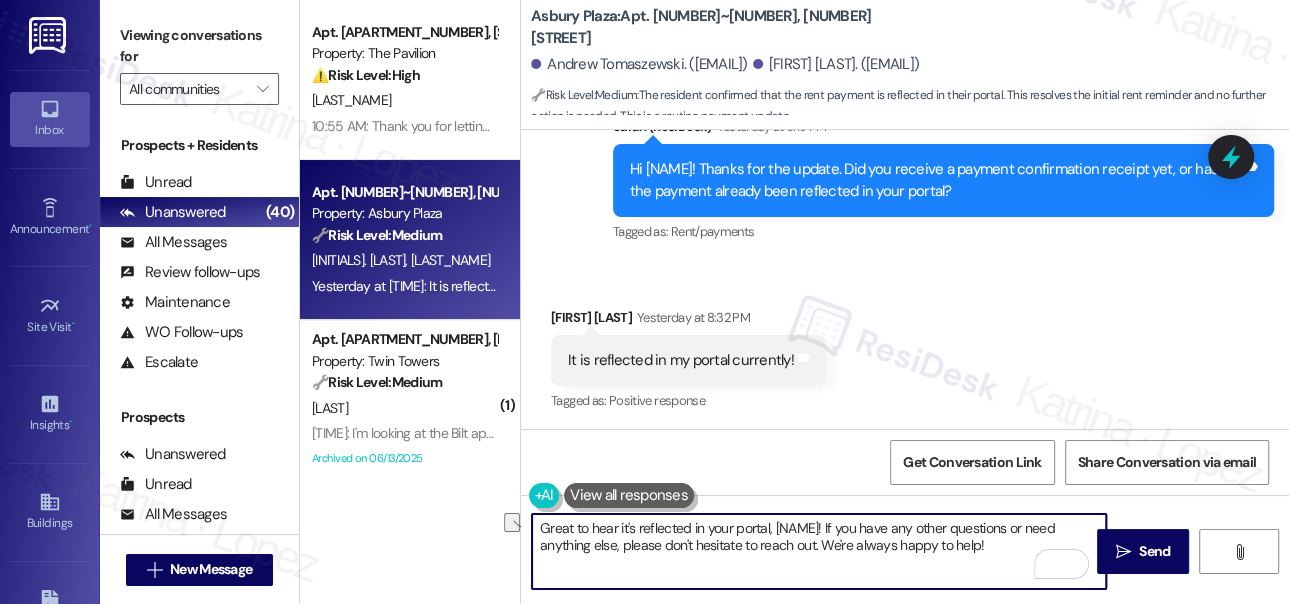 drag, startPoint x: 988, startPoint y: 546, endPoint x: 850, endPoint y: 546, distance: 138 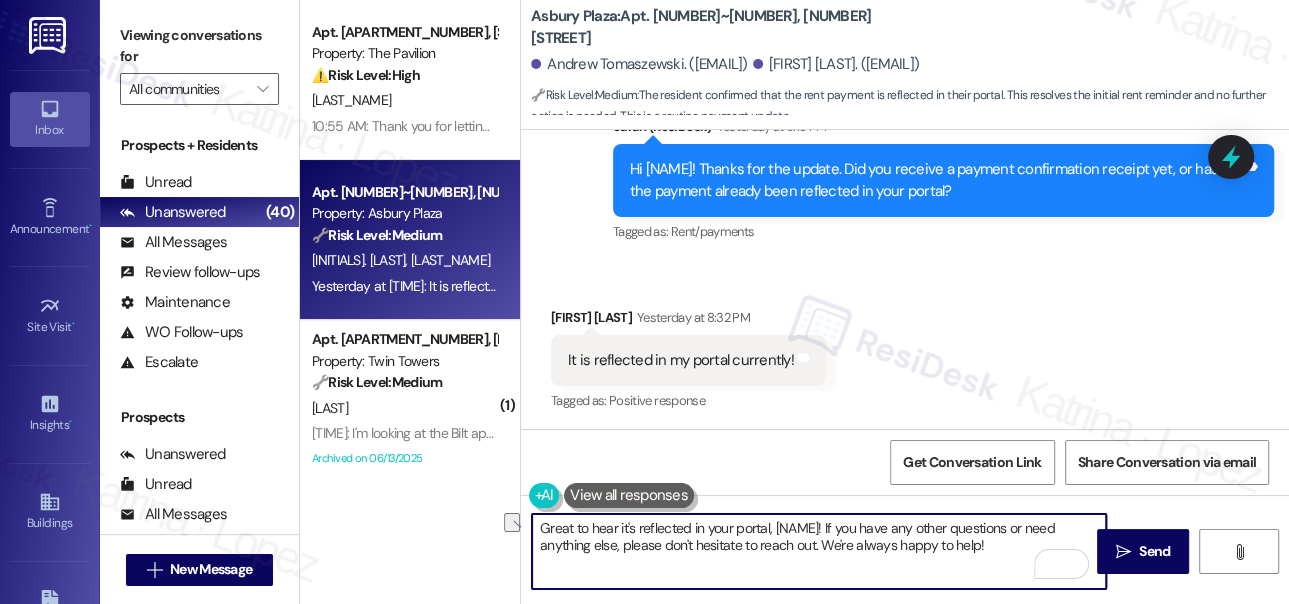click on "Great to hear it's reflected in your portal, [NAME]! If you have any other questions or need anything else, please don't hesitate to reach out. We're always happy to help!" at bounding box center (819, 551) 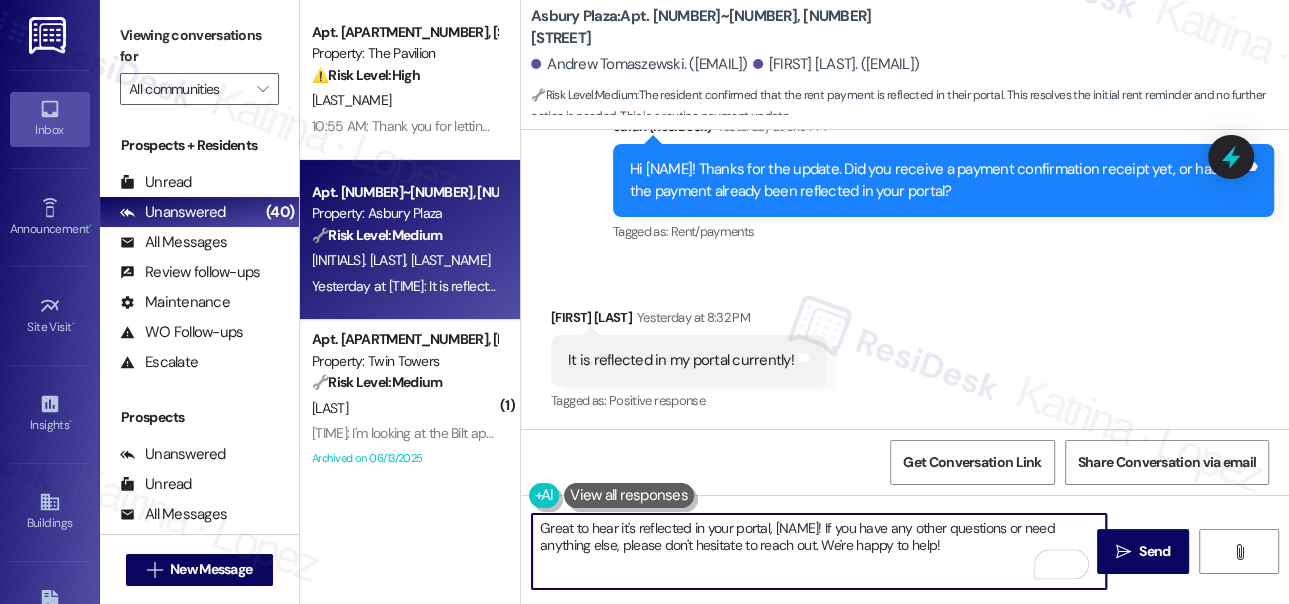 type on "Great to hear it's reflected in your portal, [NAME]! If you have any other questions or need anything else, please don't hesitate to reach out. We're happy to help!" 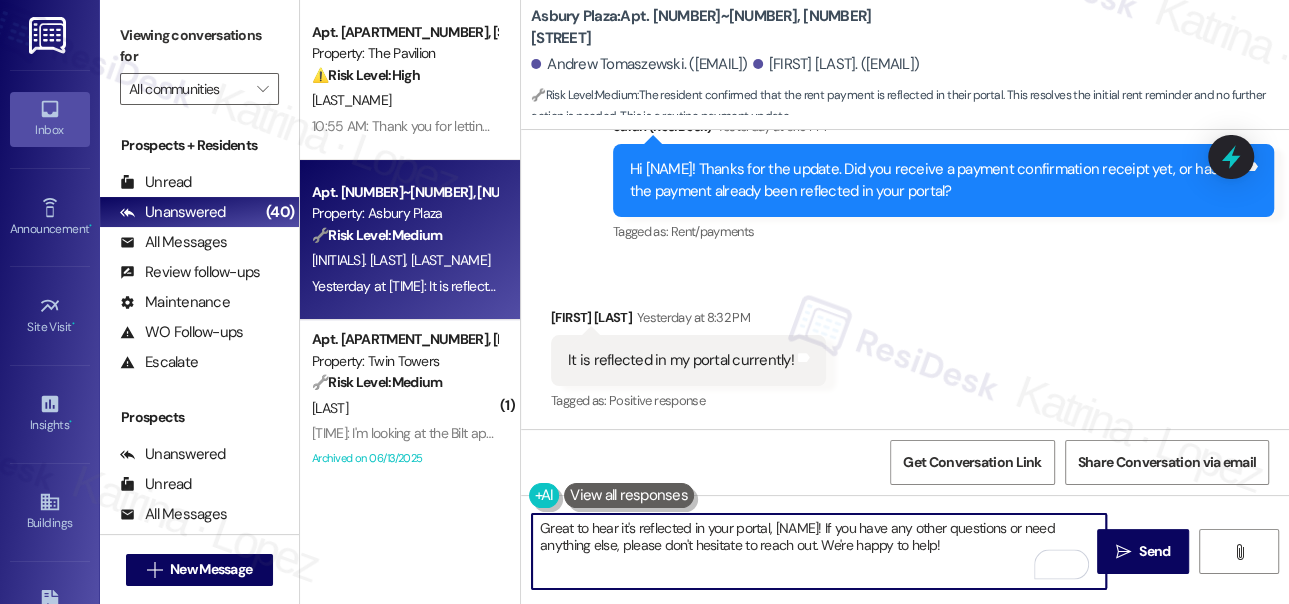 click on "[FIRST] [LAST] [TIME]" at bounding box center [688, 321] 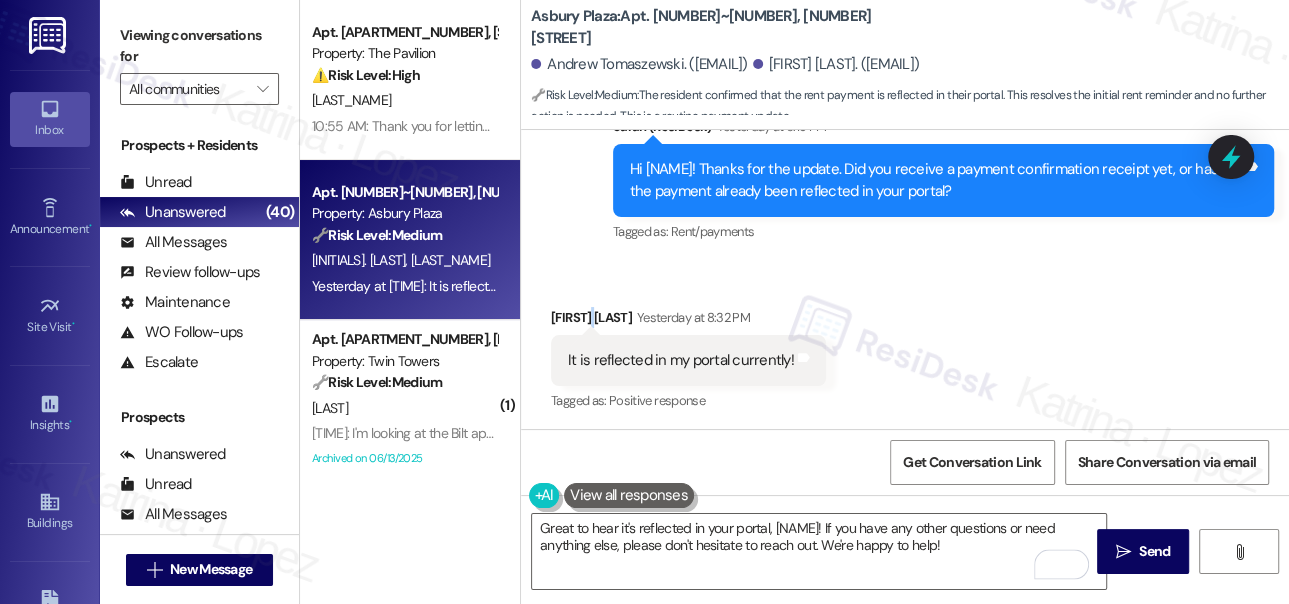 click on "[FIRST] [LAST] [TIME]" at bounding box center [688, 321] 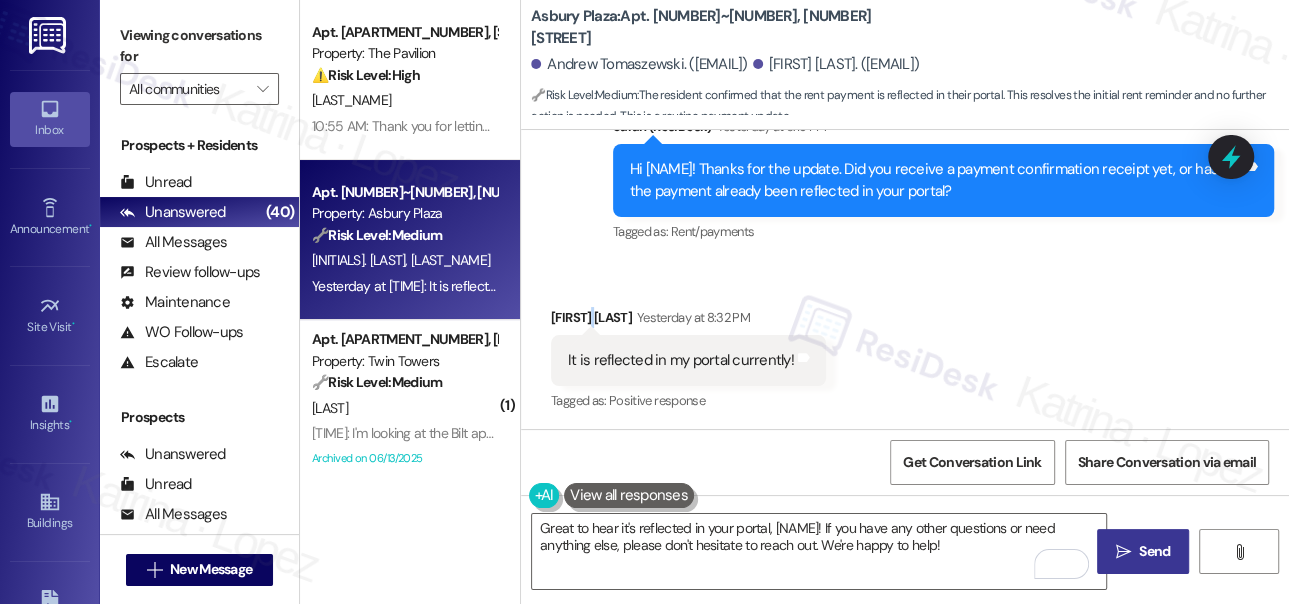 click on "" at bounding box center (1123, 552) 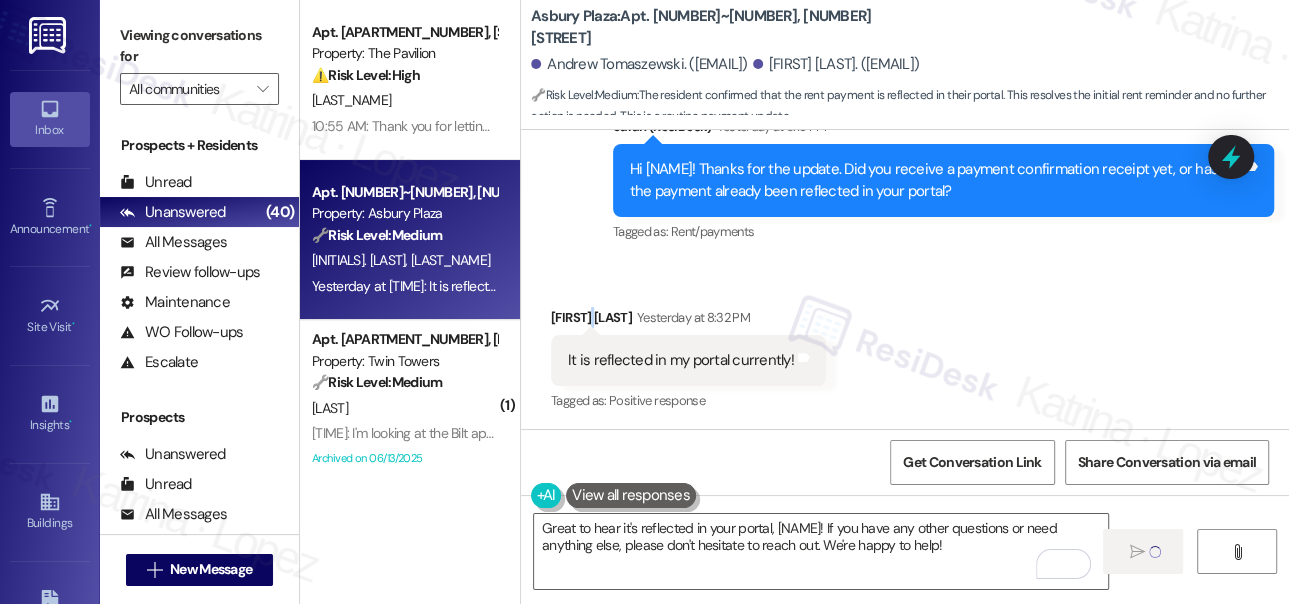 type 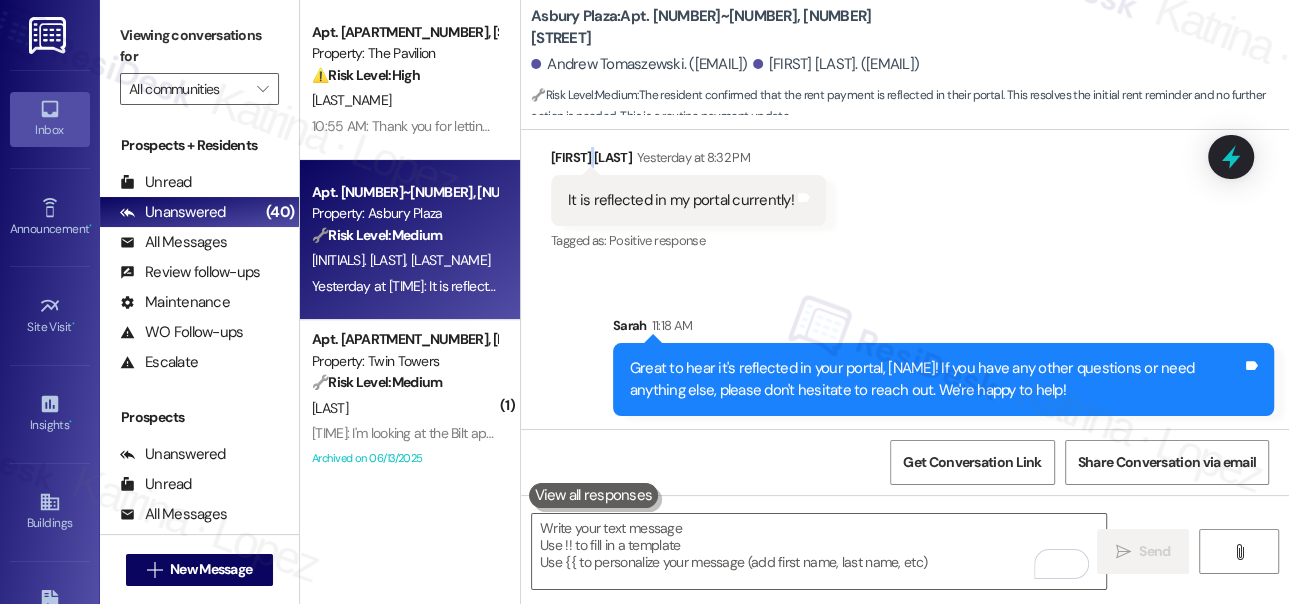 scroll, scrollTop: 3526, scrollLeft: 0, axis: vertical 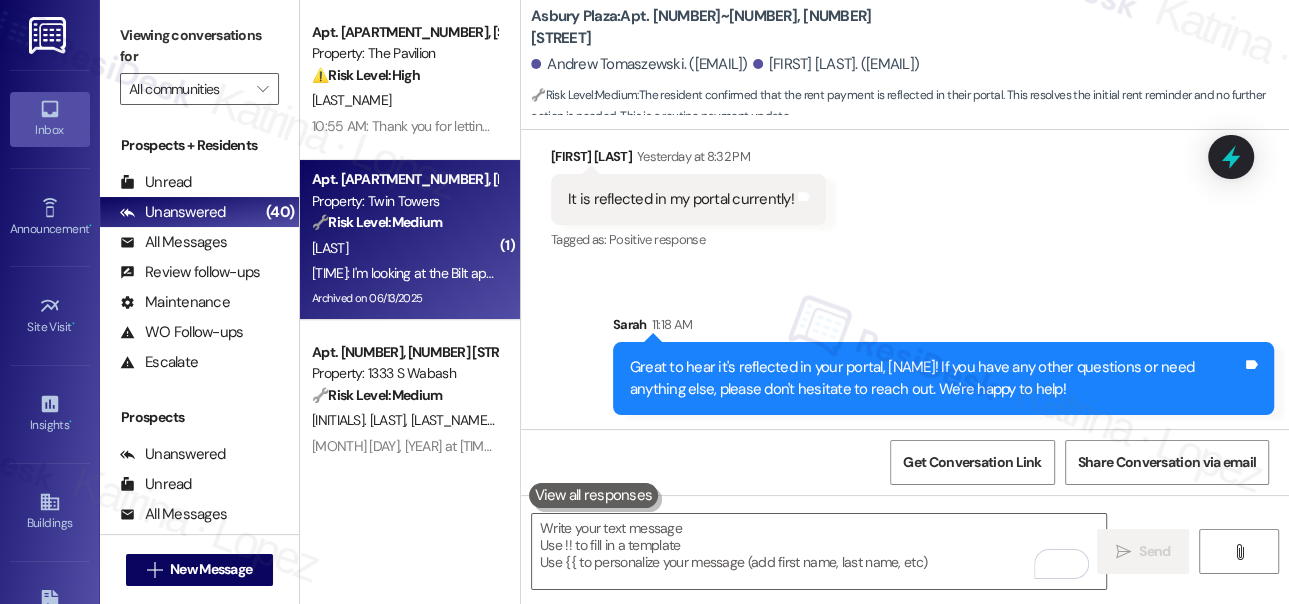 click on "🔧  Risk Level:  Medium The resident is inquiring about the Bilt Rewards program and how to use their points. This is a customer service question and does not indicate any urgent issues or risks." at bounding box center (404, 222) 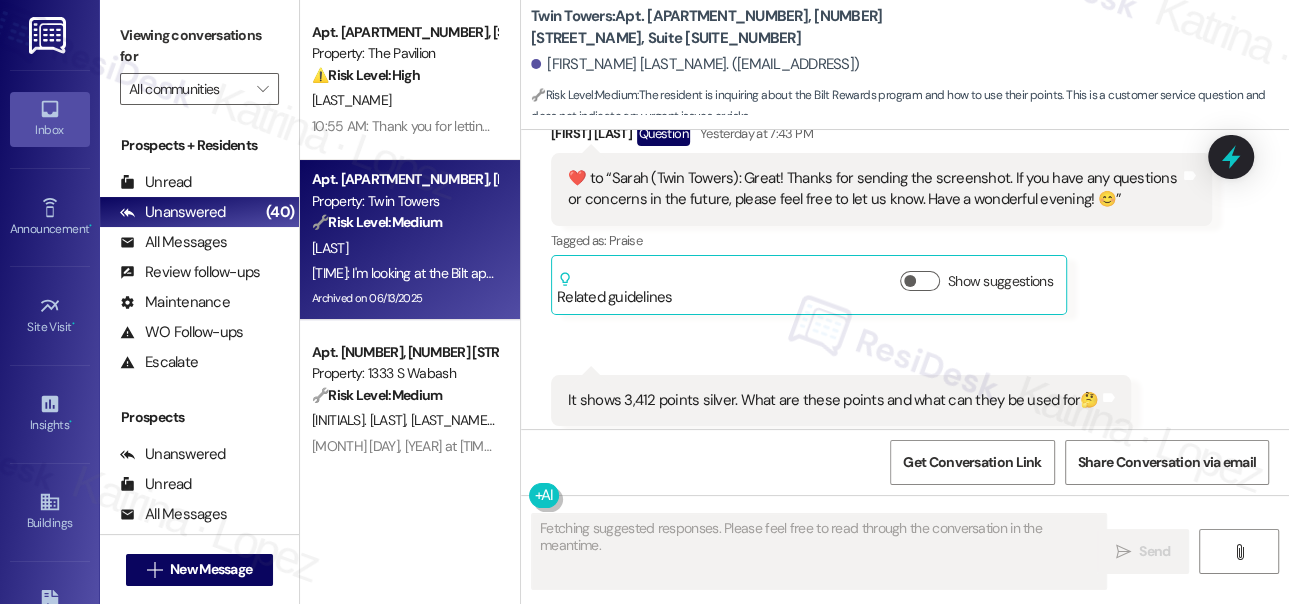 scroll, scrollTop: 85261, scrollLeft: 0, axis: vertical 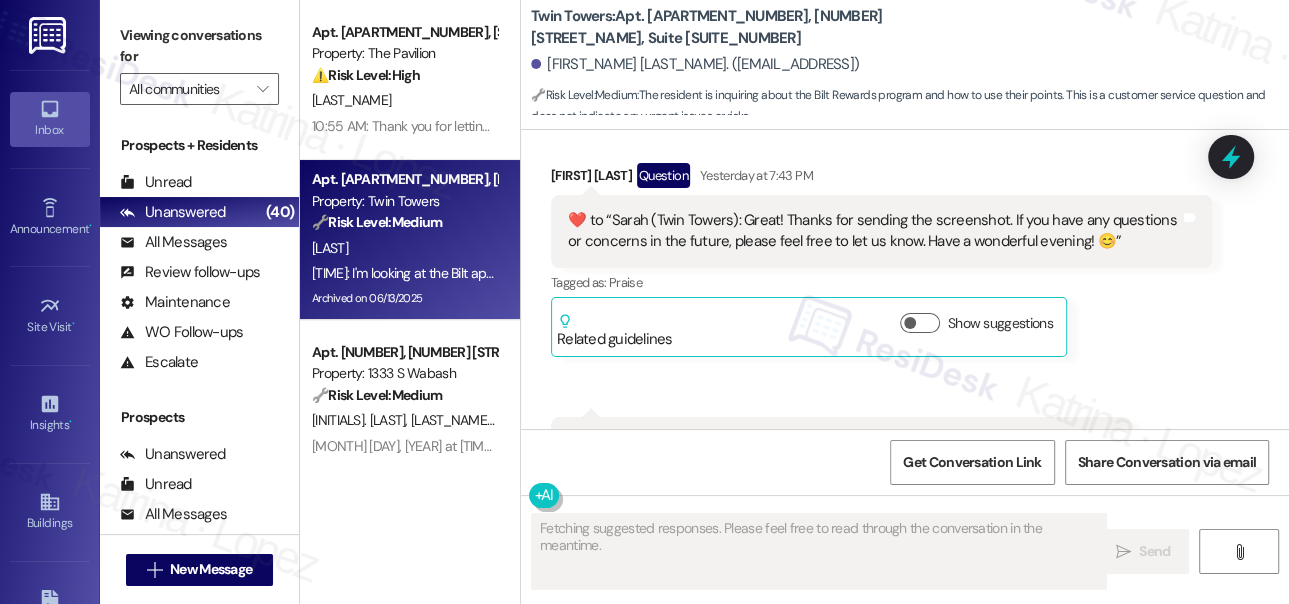click on "I'm looking at the Bilt app but unable to find where the points are and how they can be used" at bounding box center [856, 801] 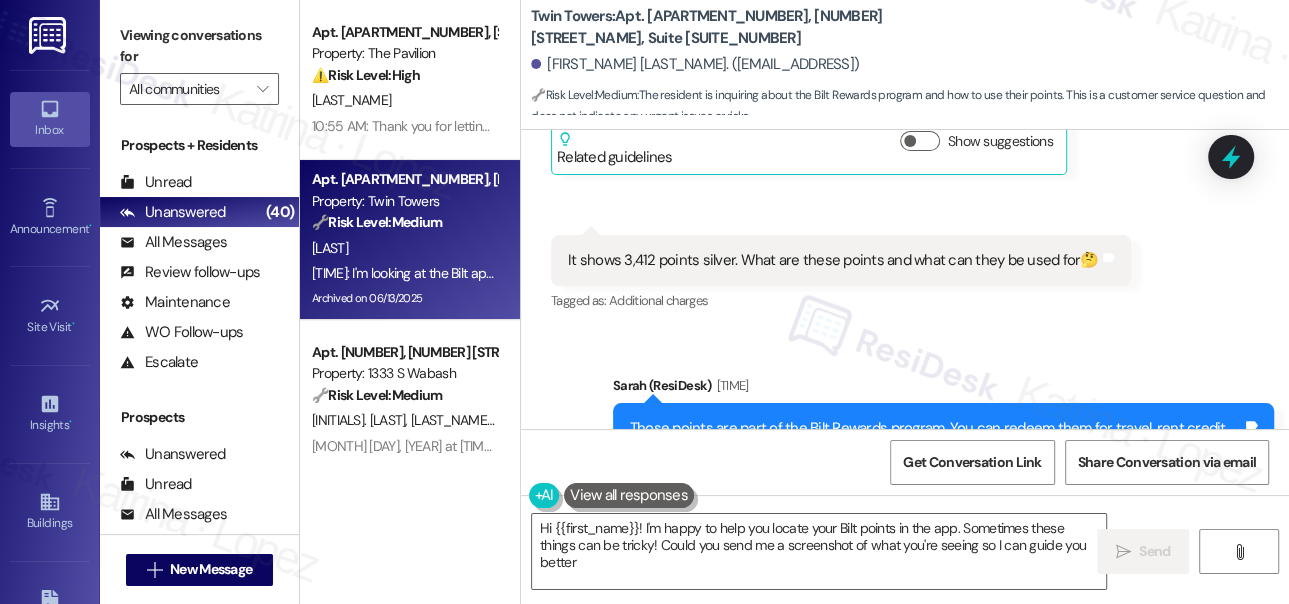 type on "Hi {{first_name}}! I'm happy to help you locate your Bilt points in the app. Sometimes these things can be tricky! Could you send me a screenshot of what you're seeing so I can guide you better?" 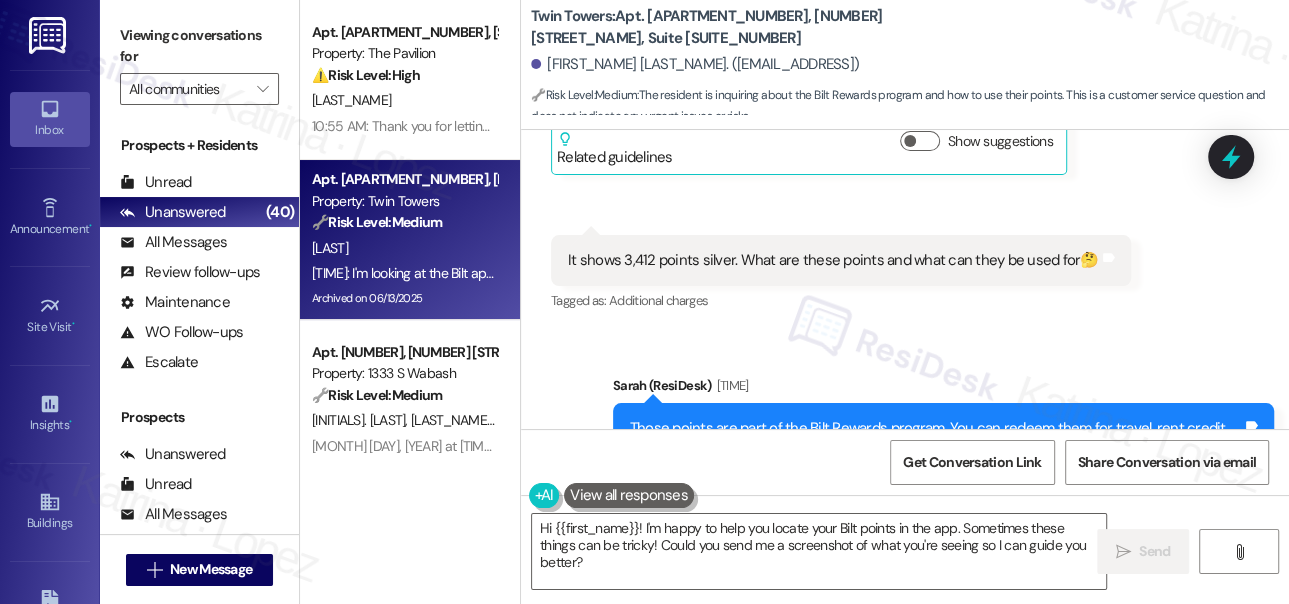 scroll, scrollTop: 85170, scrollLeft: 0, axis: vertical 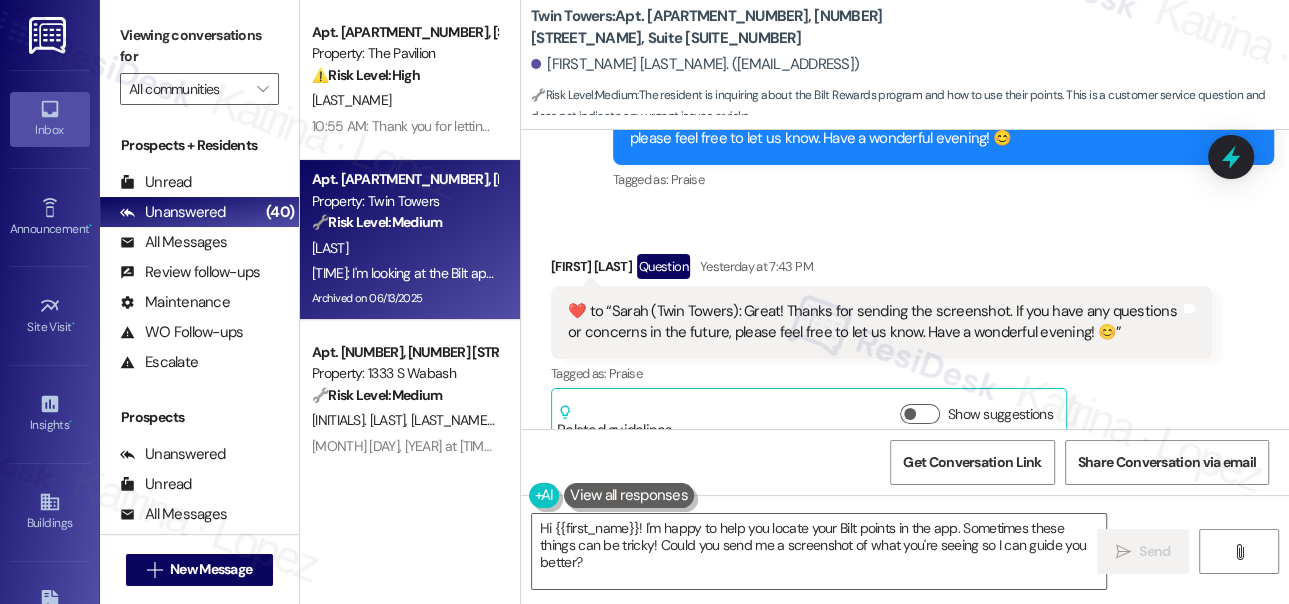 click on "Those points are part of the Bilt Rewards program. You can redeem them for travel, rent credit, or even fitness classes! Check out the Bilt app for all the options. 😊" at bounding box center (936, 712) 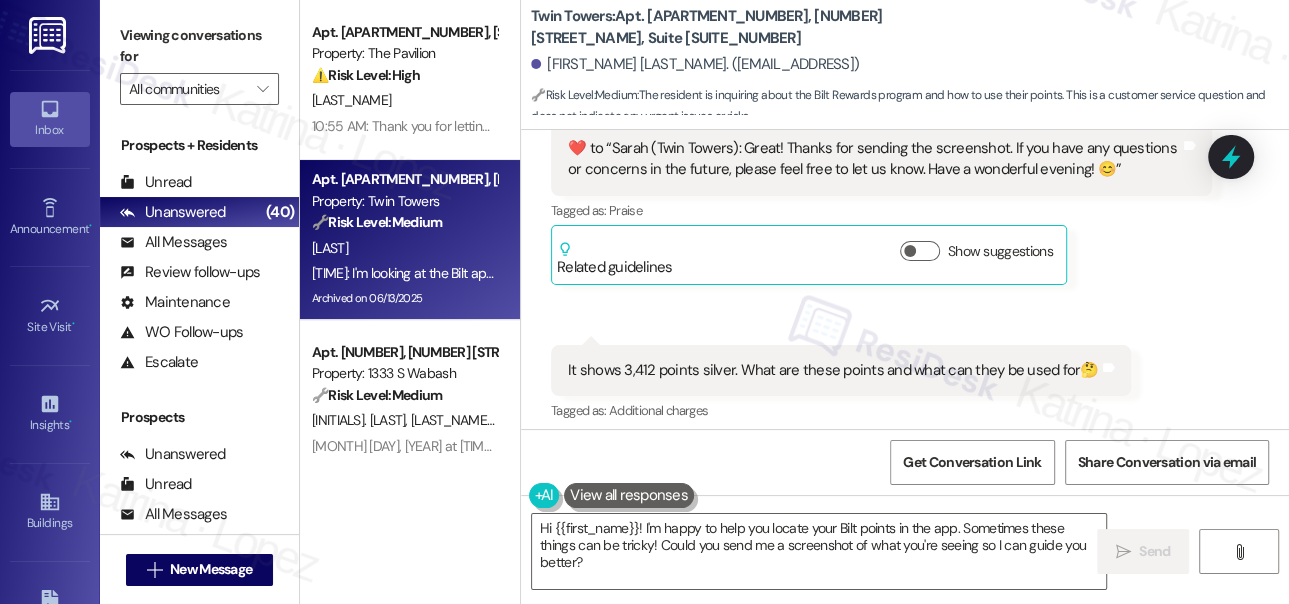 scroll, scrollTop: 85443, scrollLeft: 0, axis: vertical 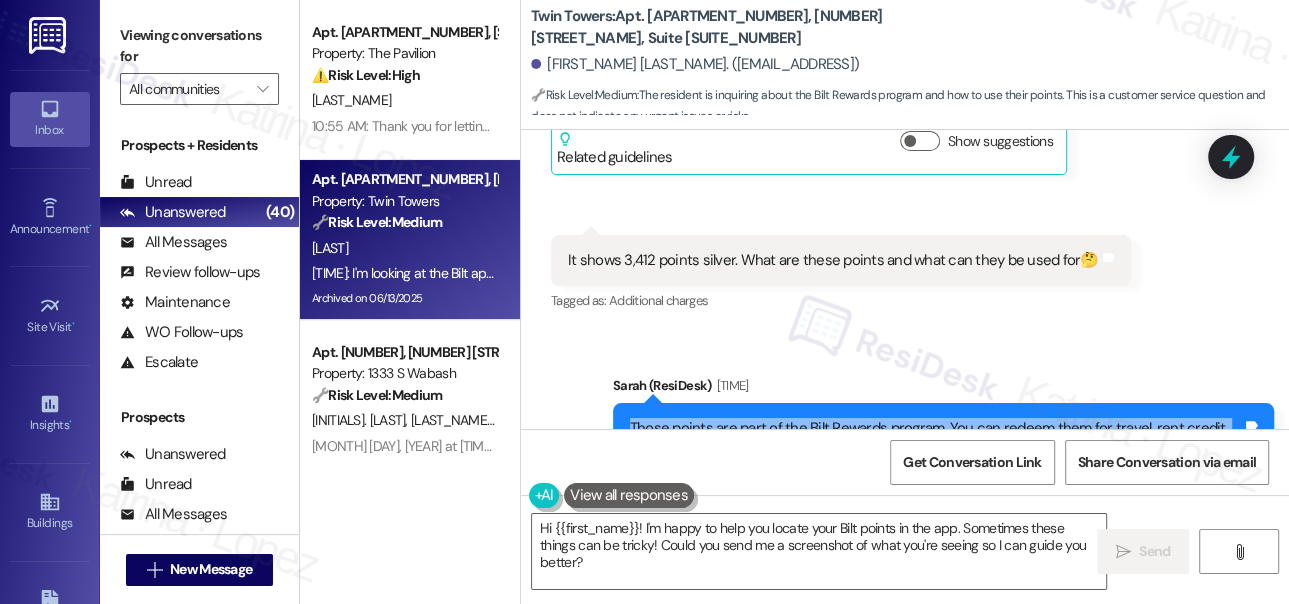 click on "Click to show details" at bounding box center [699, 838] 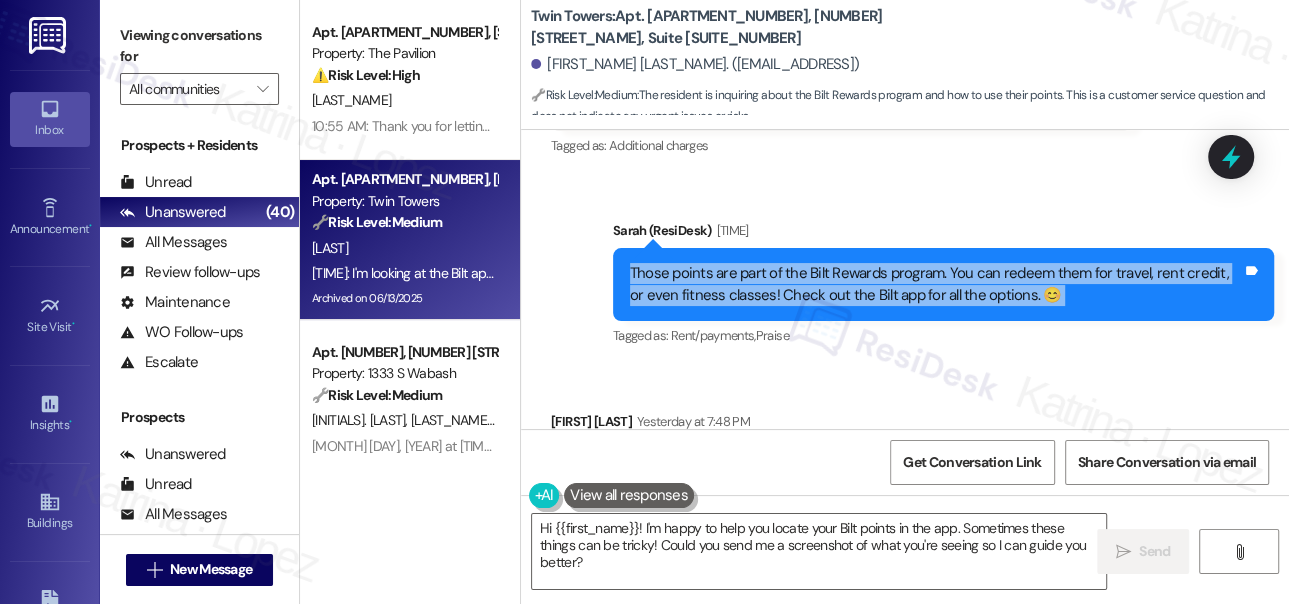 scroll, scrollTop: 85744, scrollLeft: 0, axis: vertical 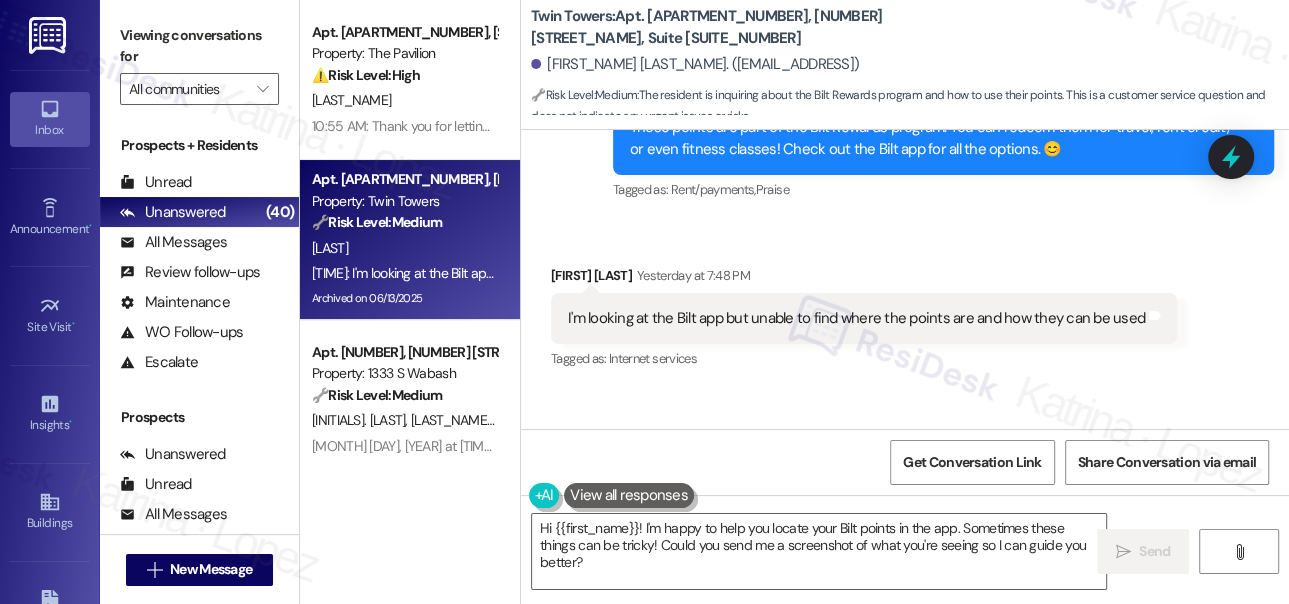 drag, startPoint x: 786, startPoint y: 154, endPoint x: 820, endPoint y: 154, distance: 34 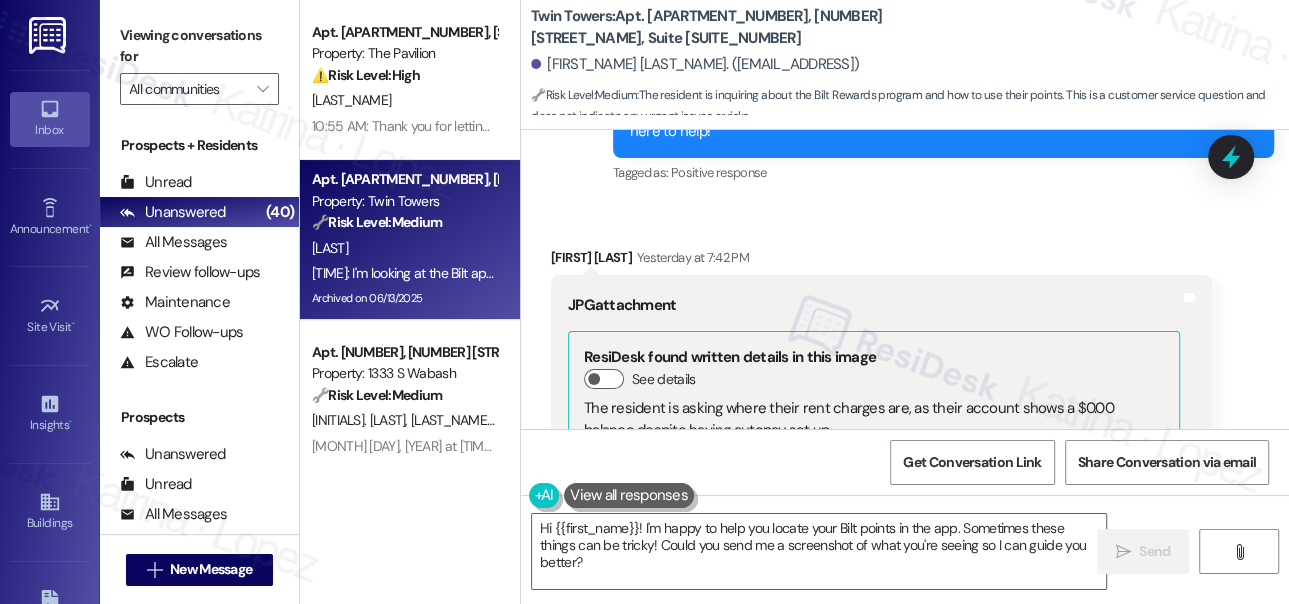 scroll, scrollTop: 84107, scrollLeft: 0, axis: vertical 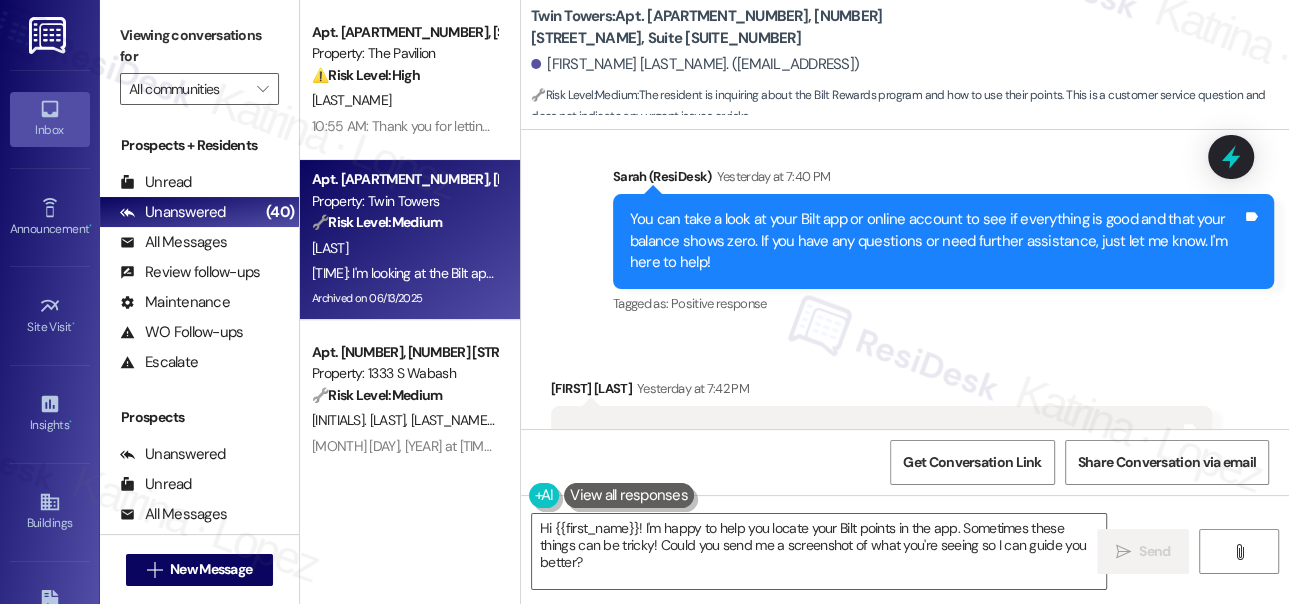 click at bounding box center (643, 801) 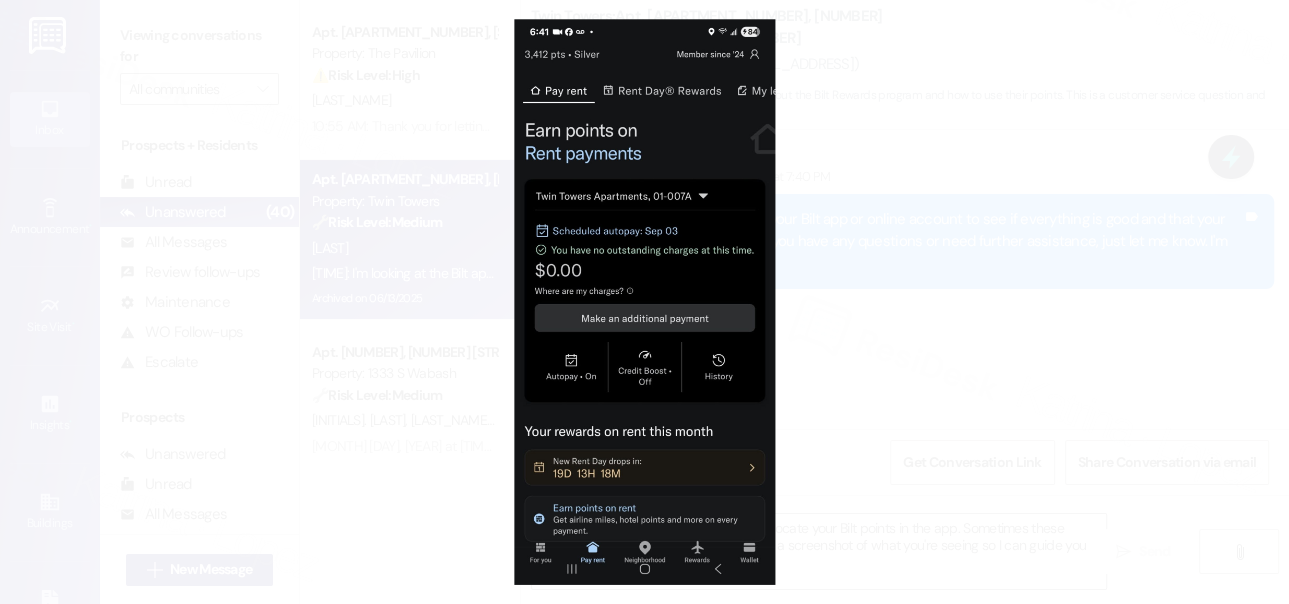 click at bounding box center [644, 302] 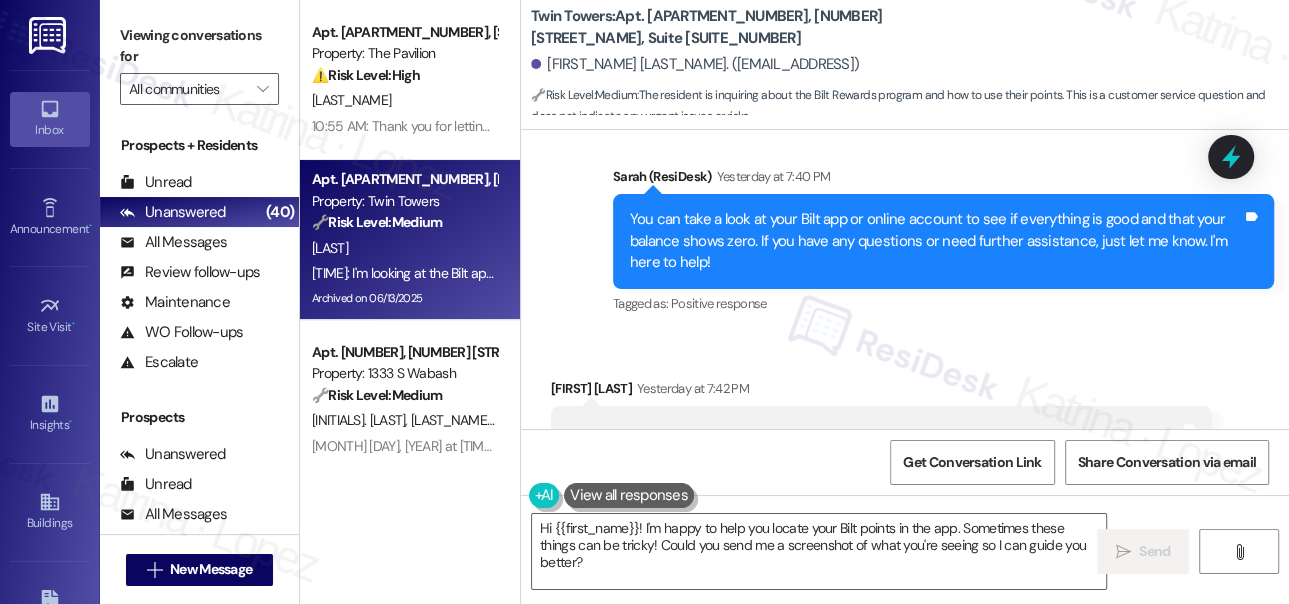 click at bounding box center (643, 801) 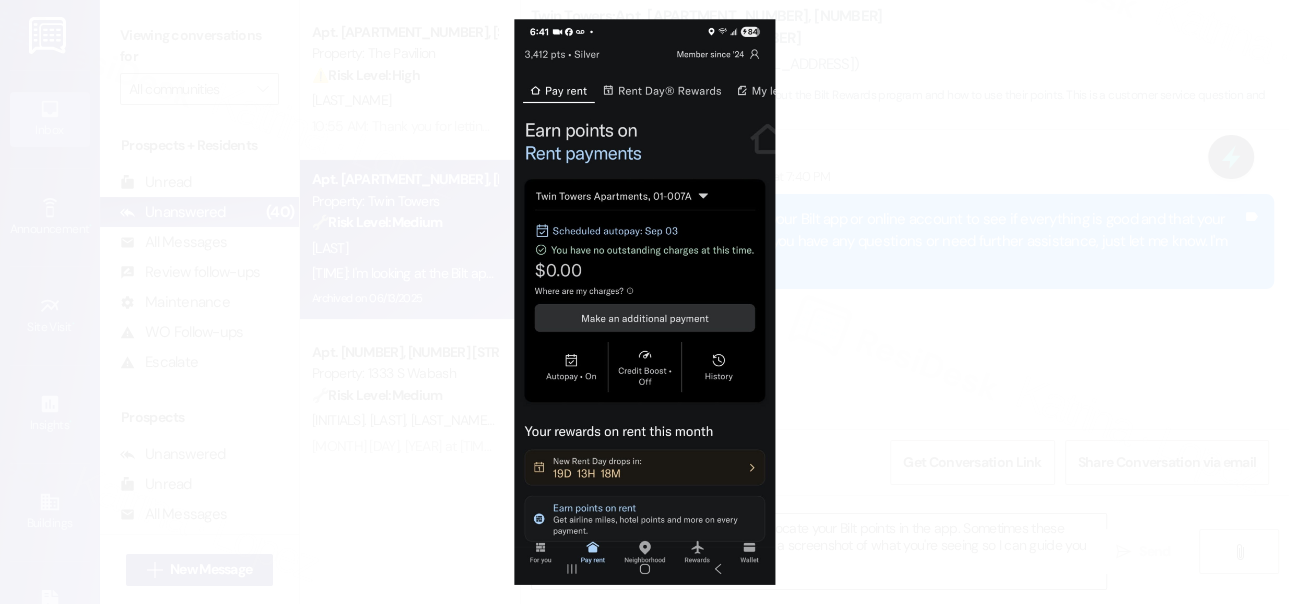 click at bounding box center (644, 302) 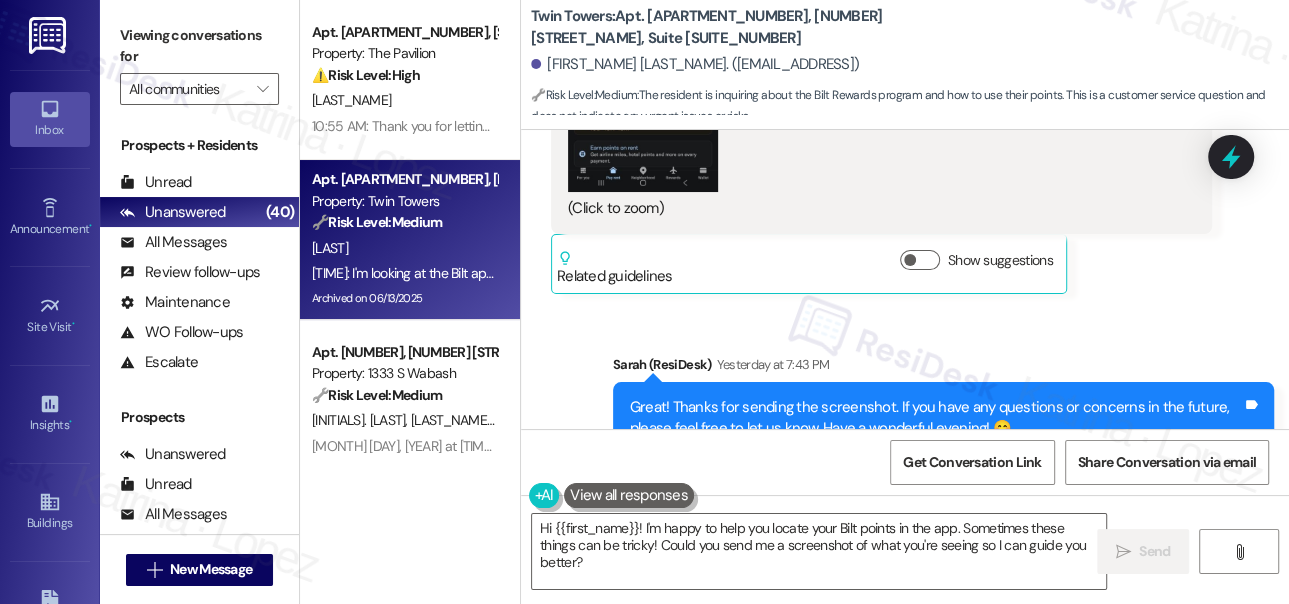 scroll, scrollTop: 85016, scrollLeft: 0, axis: vertical 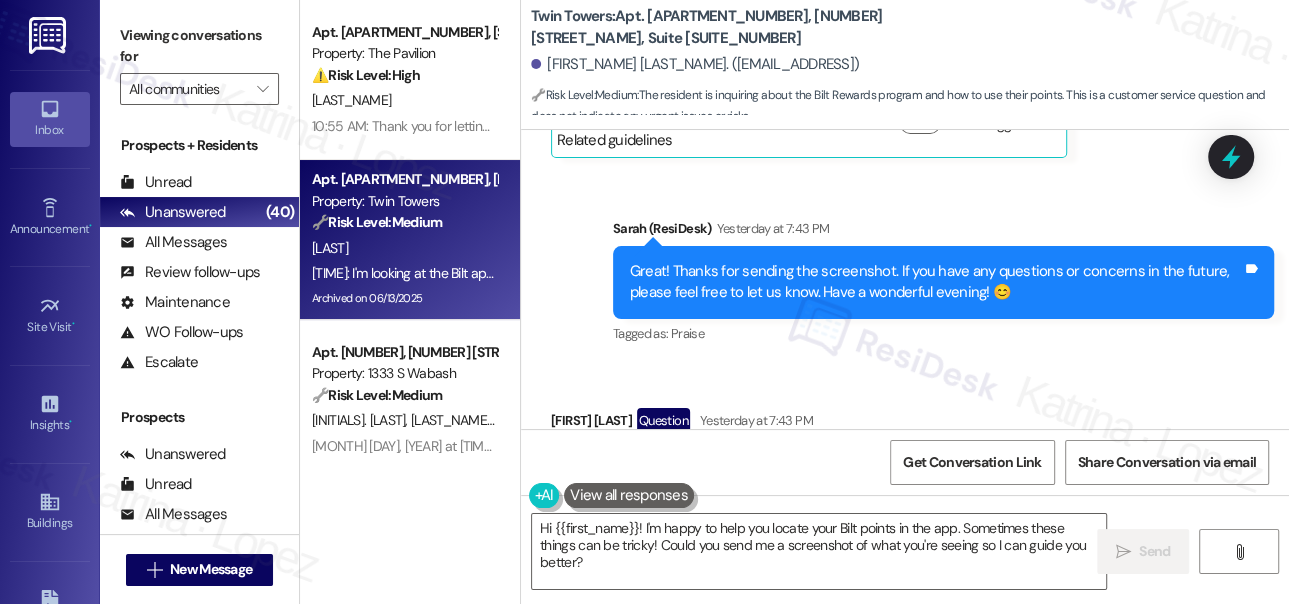 click on "It shows 3,412 points silver.   What are these points and what can they be used for🤔" at bounding box center (833, 687) 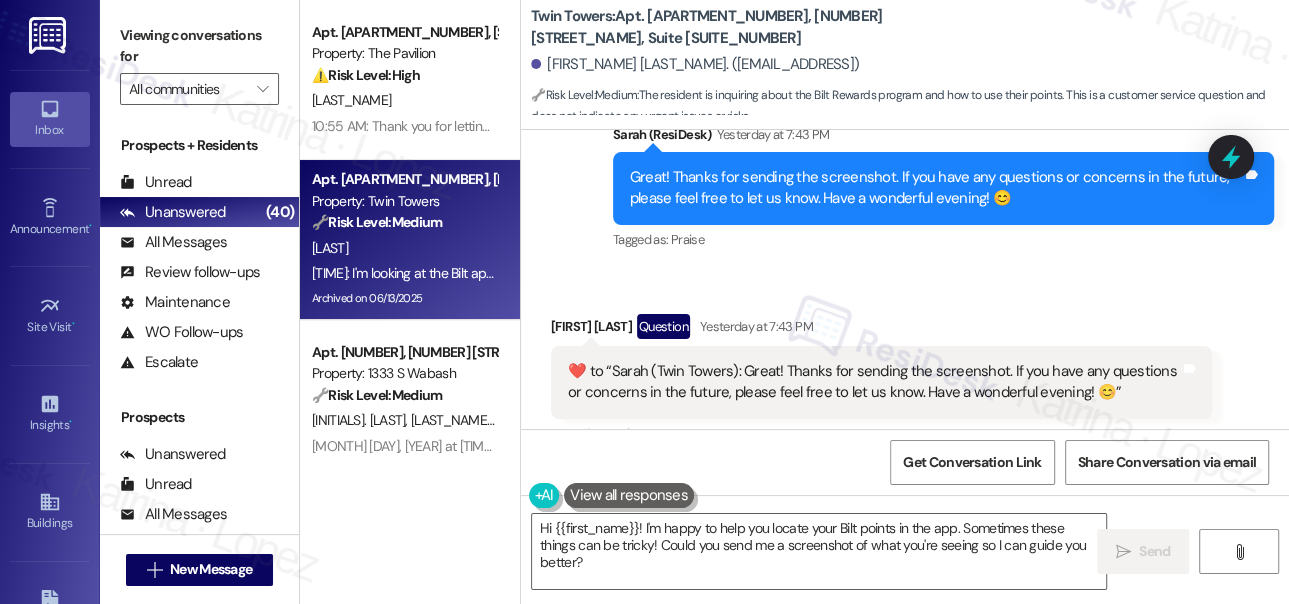 scroll, scrollTop: 85107, scrollLeft: 0, axis: vertical 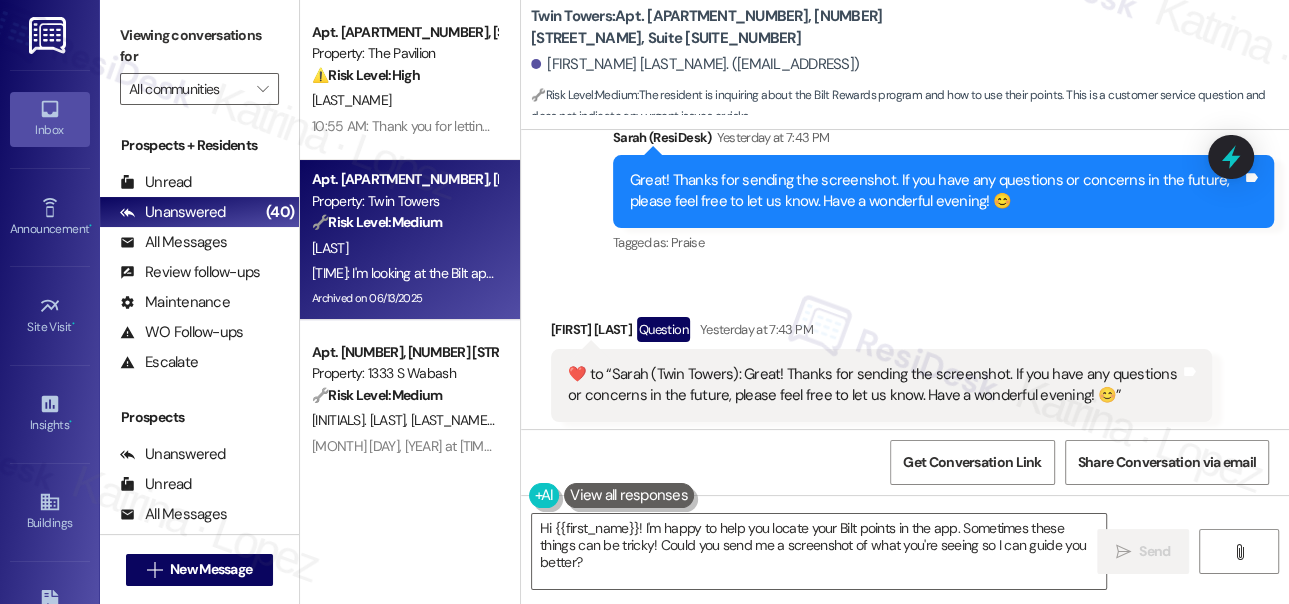 click on "Those points are part of the Bilt Rewards program. You can redeem them for travel, rent credit, or even fitness classes! Check out the Bilt app for all the options. 😊" at bounding box center (936, 775) 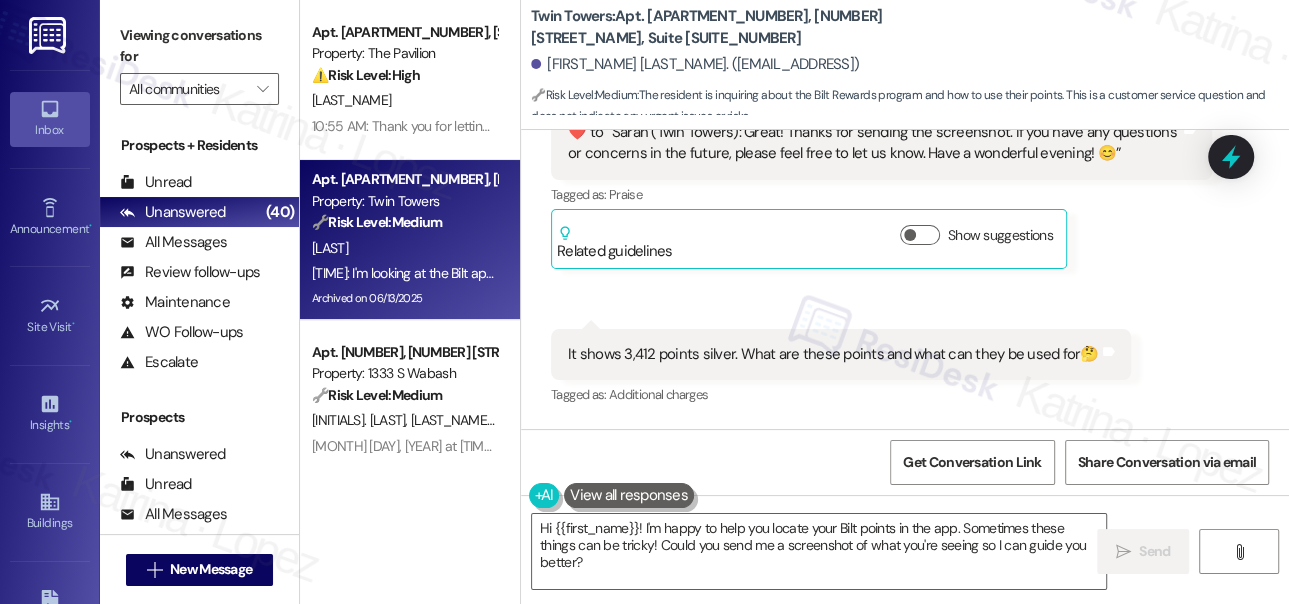 scroll, scrollTop: 85198, scrollLeft: 0, axis: vertical 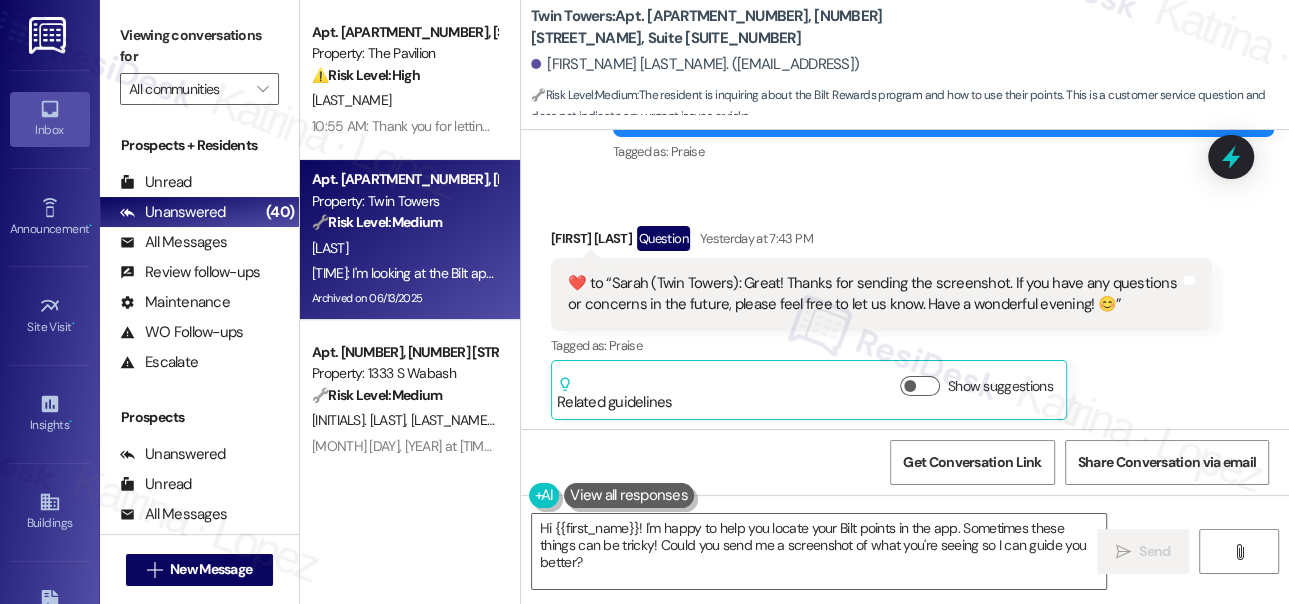 click on "I'm looking at the Bilt app but unable to find where the points are and how they can be used Tags and notes" at bounding box center [864, 864] 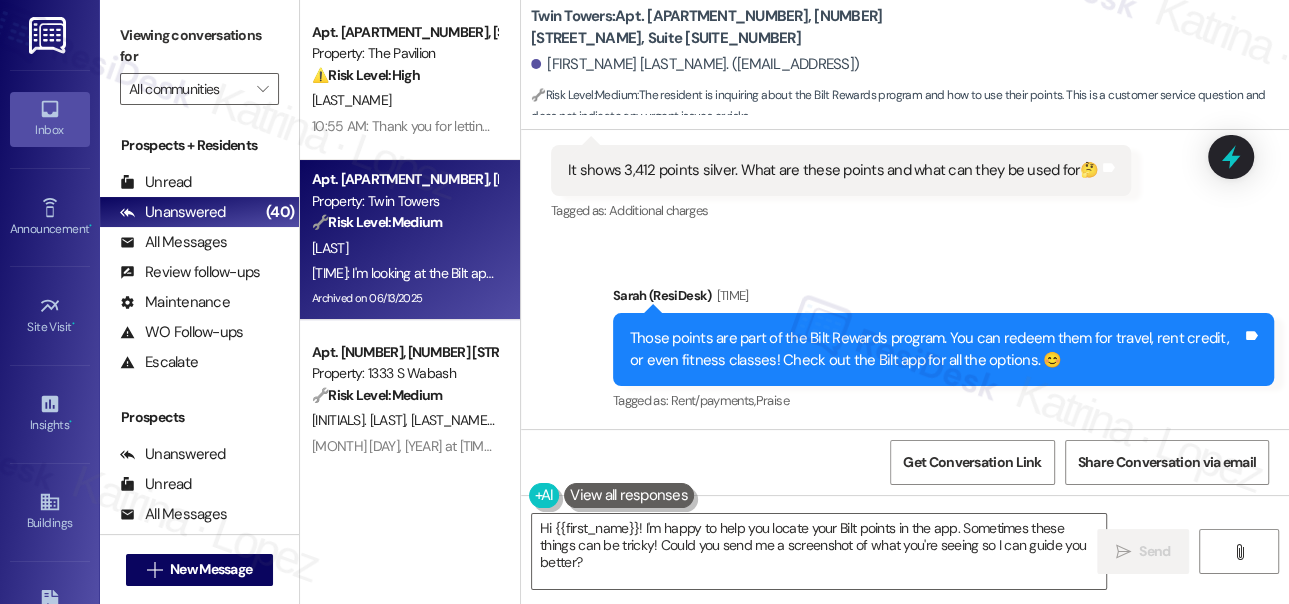 scroll, scrollTop: 85380, scrollLeft: 0, axis: vertical 